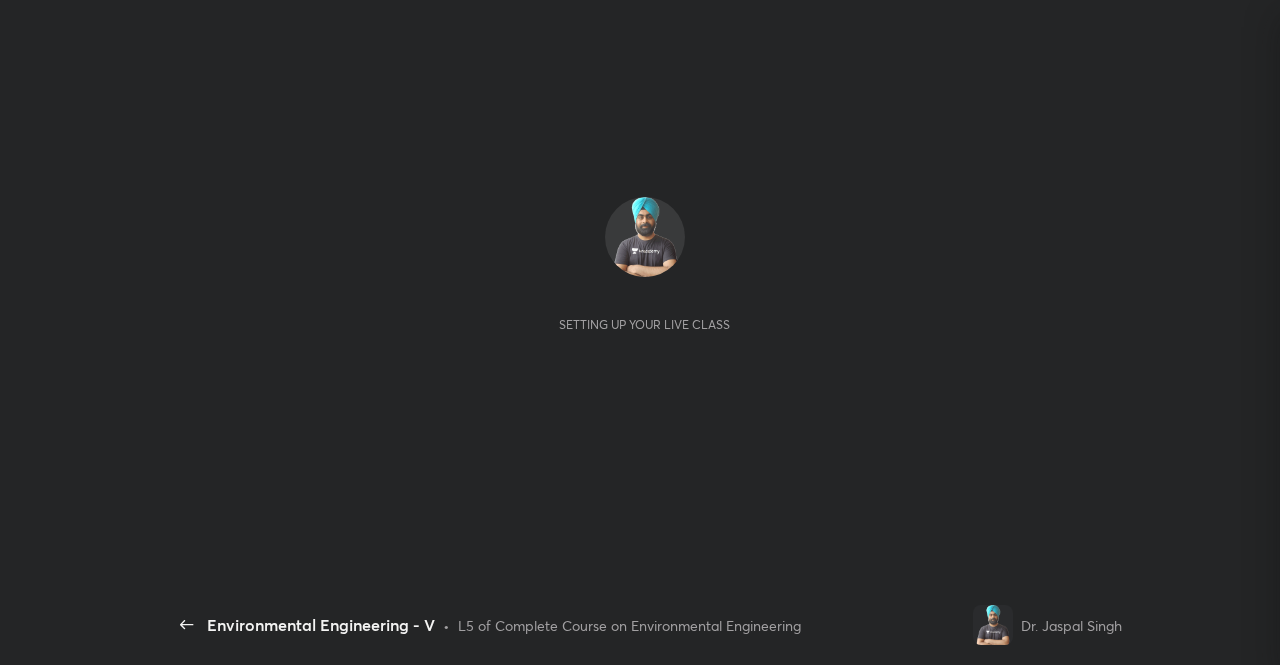 scroll, scrollTop: 0, scrollLeft: 0, axis: both 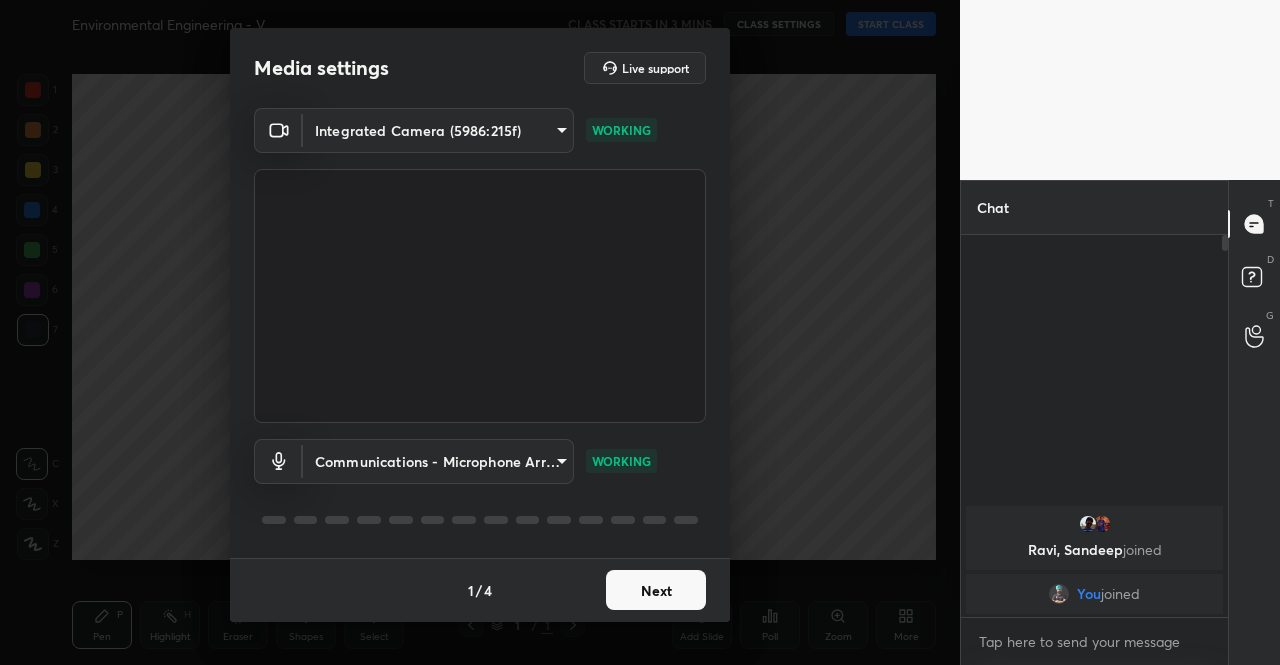 click on "Next" at bounding box center [656, 590] 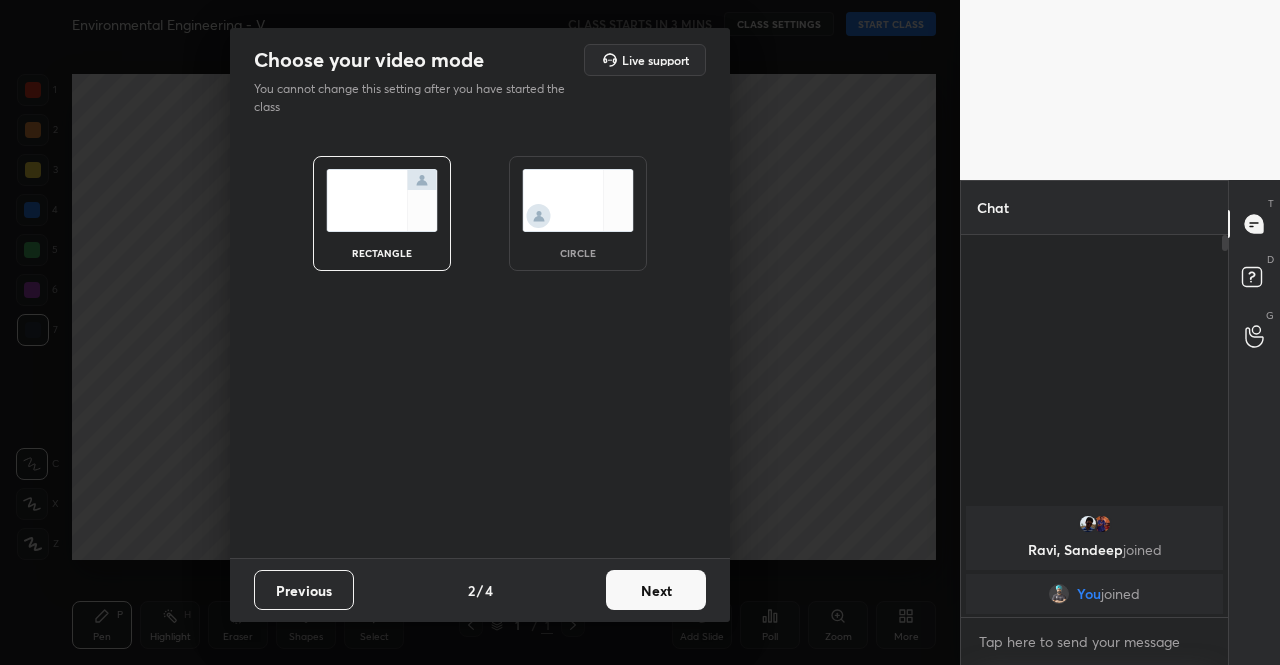 click on "Next" at bounding box center (656, 590) 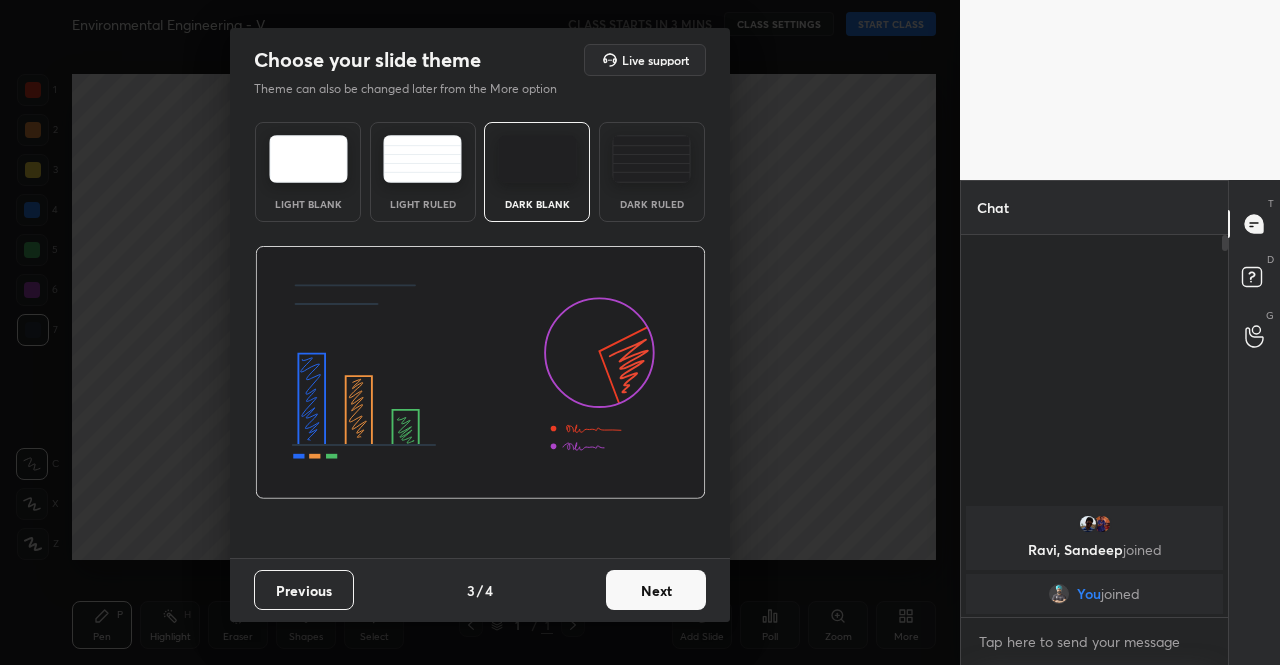 click on "Next" at bounding box center [656, 590] 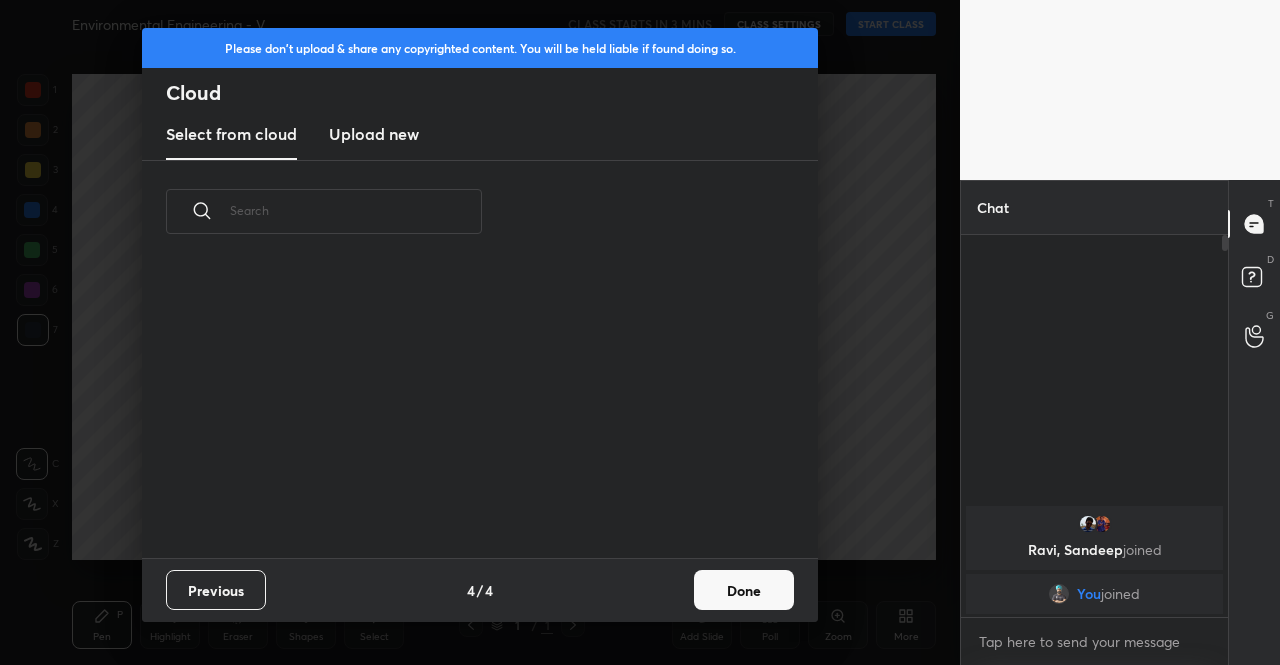 click on "Previous 4 / 4 Done" at bounding box center [480, 590] 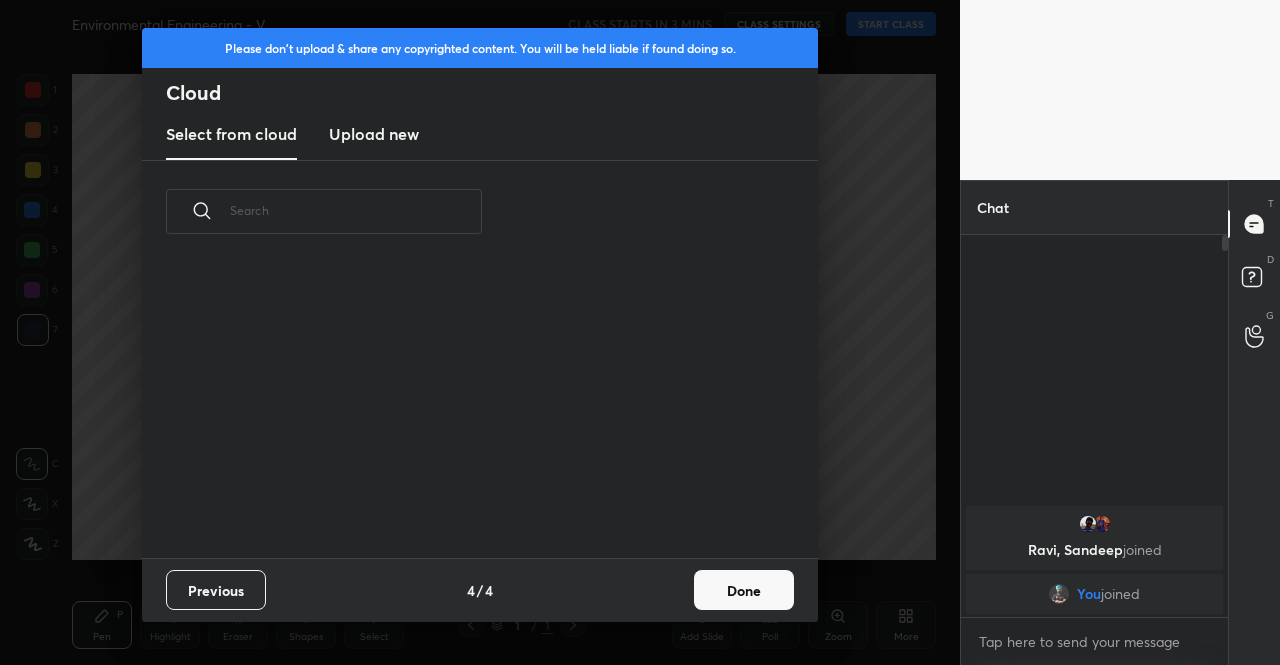 scroll, scrollTop: 6, scrollLeft: 11, axis: both 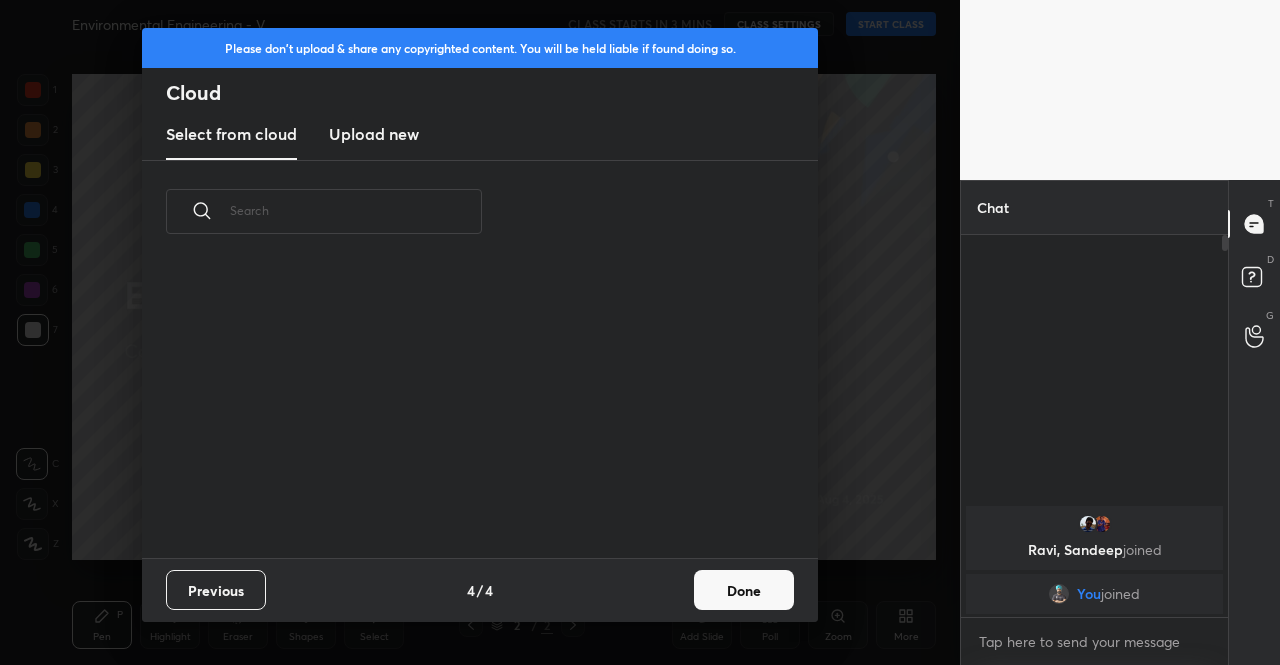 click on "Done" at bounding box center (744, 590) 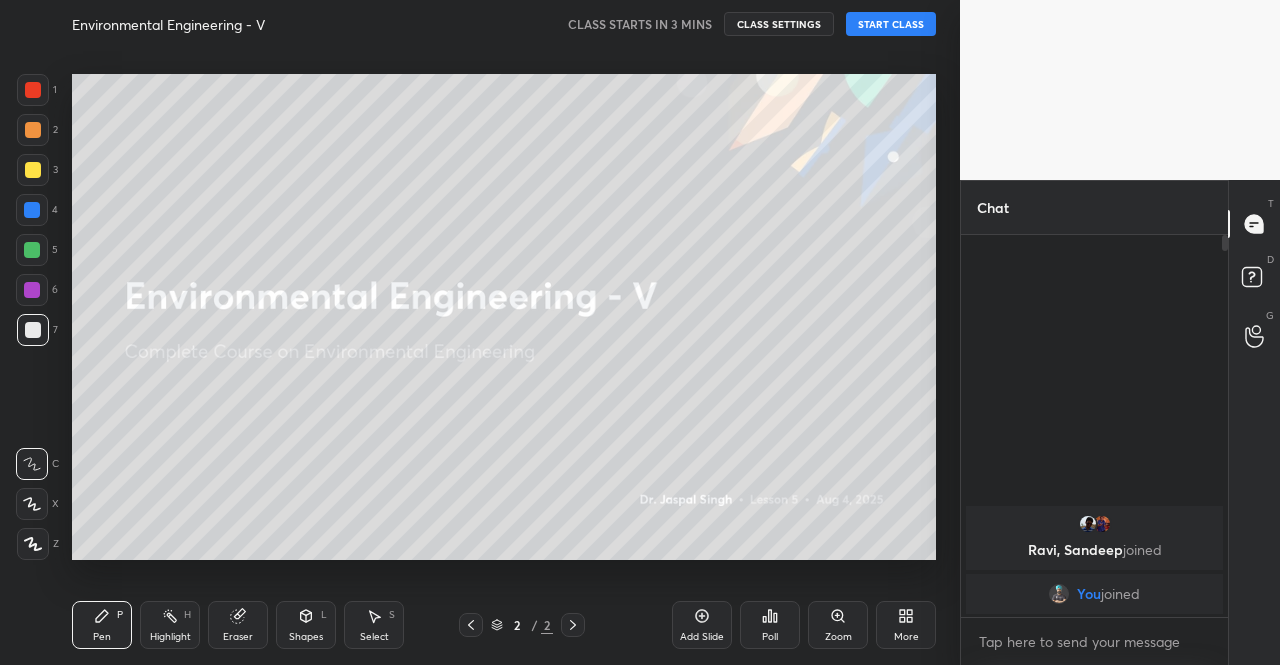 click on "More" at bounding box center [906, 637] 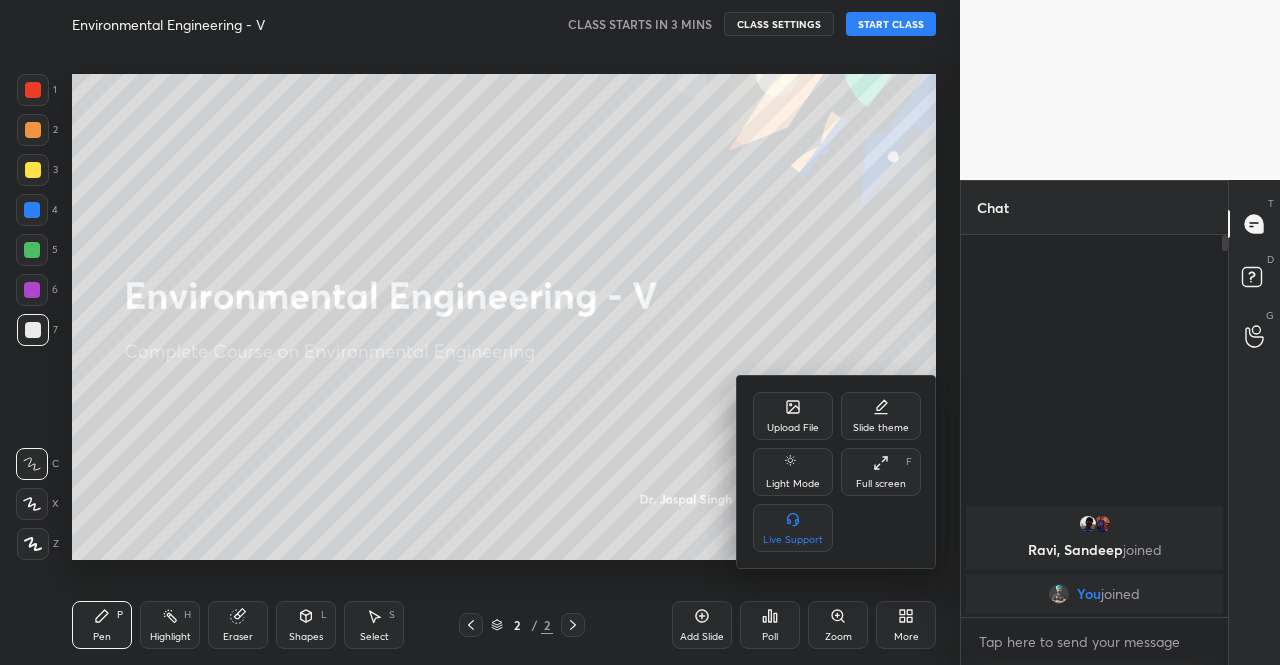 click on "Upload File" at bounding box center (793, 416) 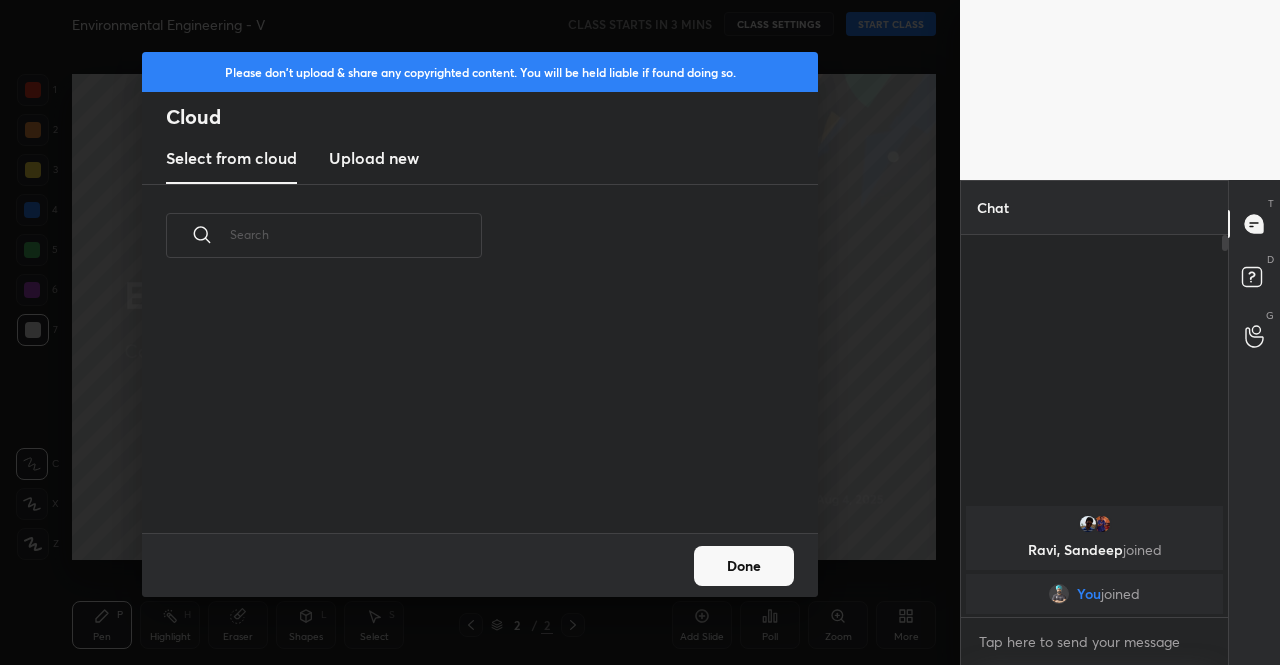 scroll, scrollTop: 7, scrollLeft: 11, axis: both 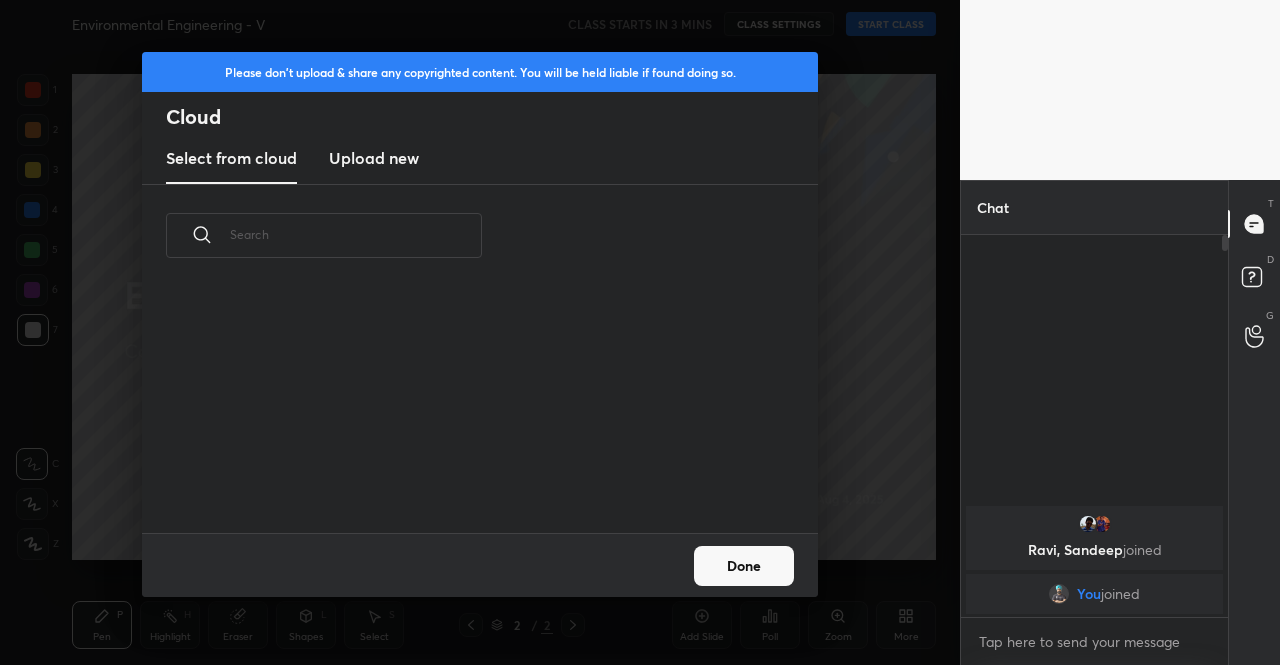 click on "Upload new" at bounding box center [374, 158] 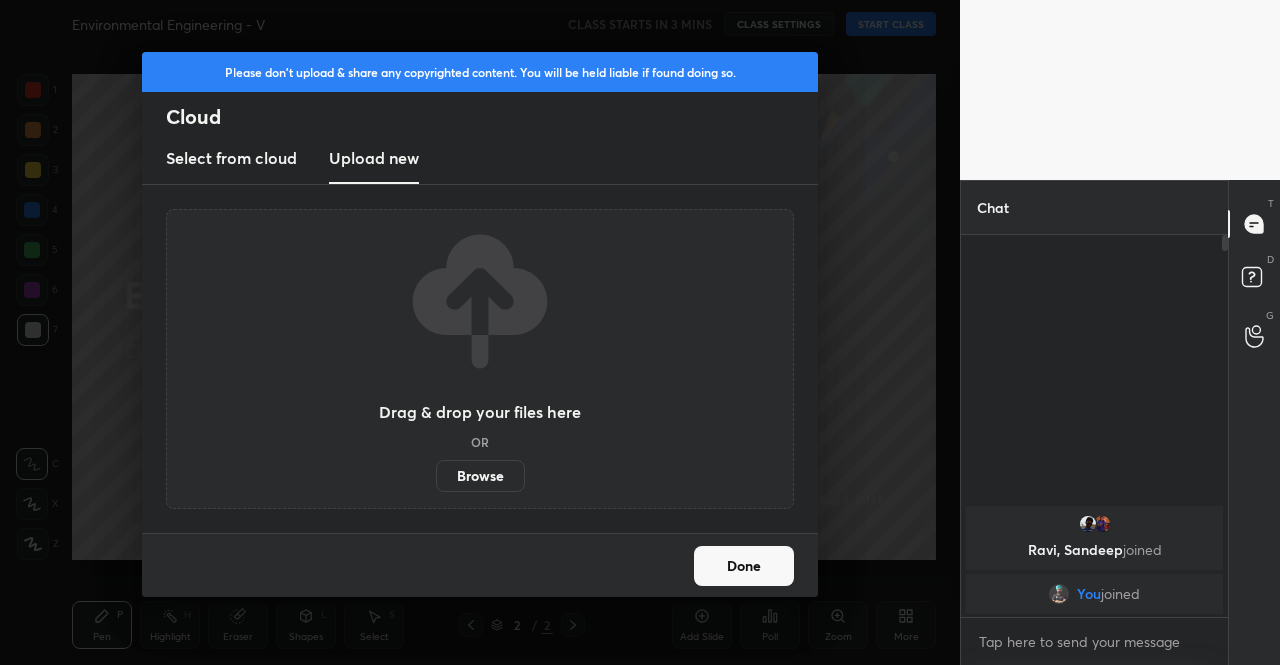 click on "Browse" at bounding box center (480, 476) 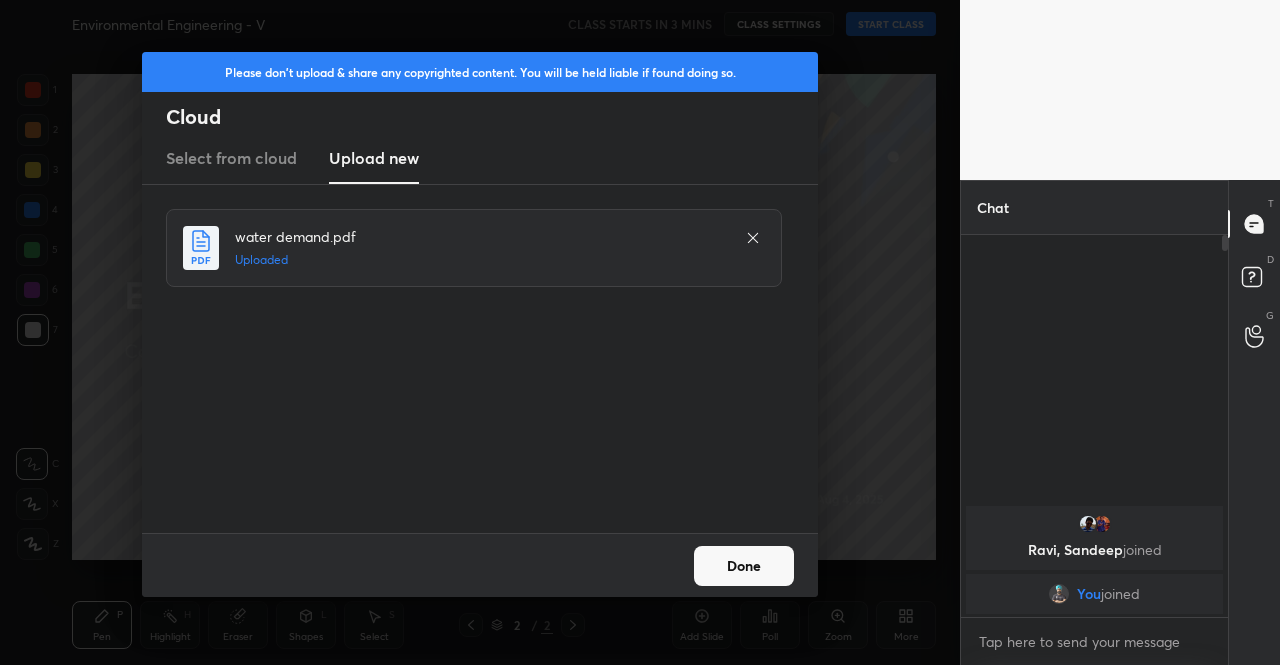 click on "Done" at bounding box center [744, 566] 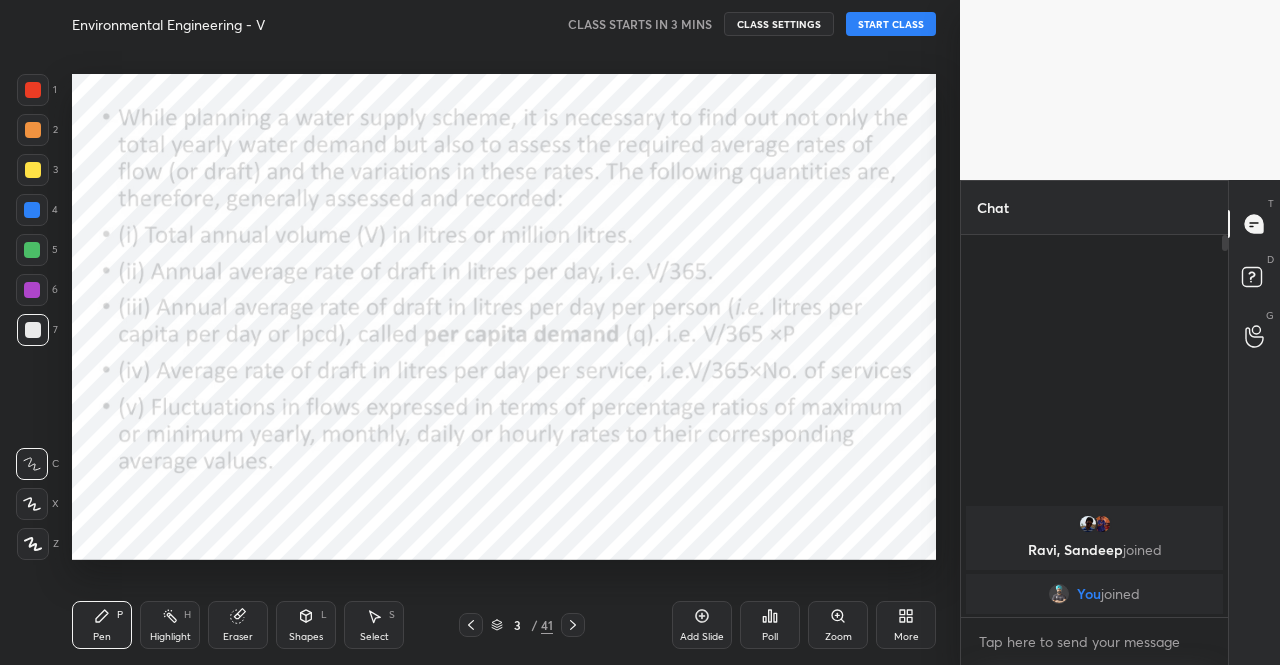 click 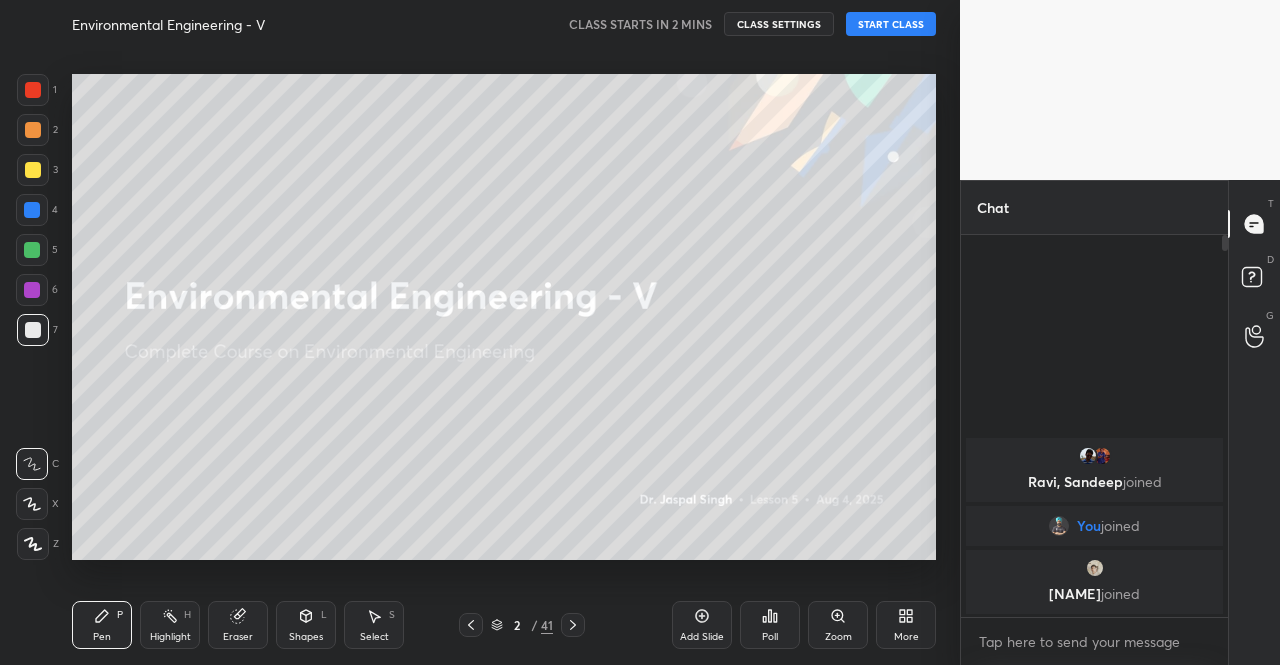 click 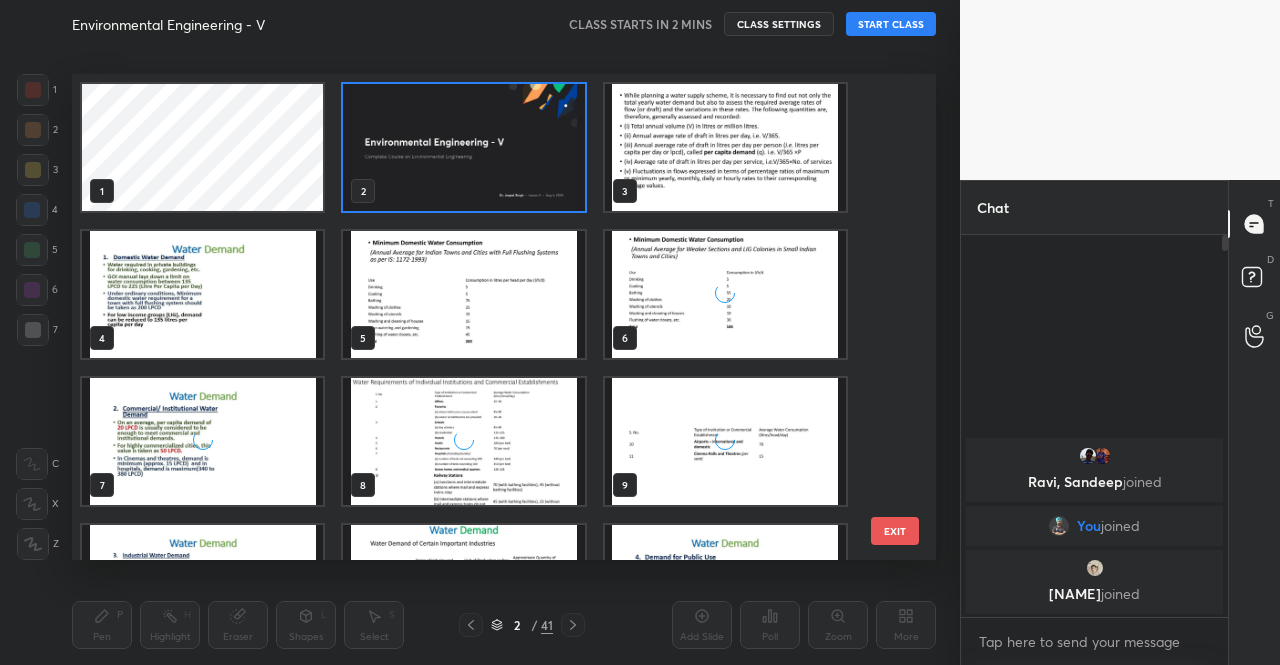 scroll, scrollTop: 7, scrollLeft: 11, axis: both 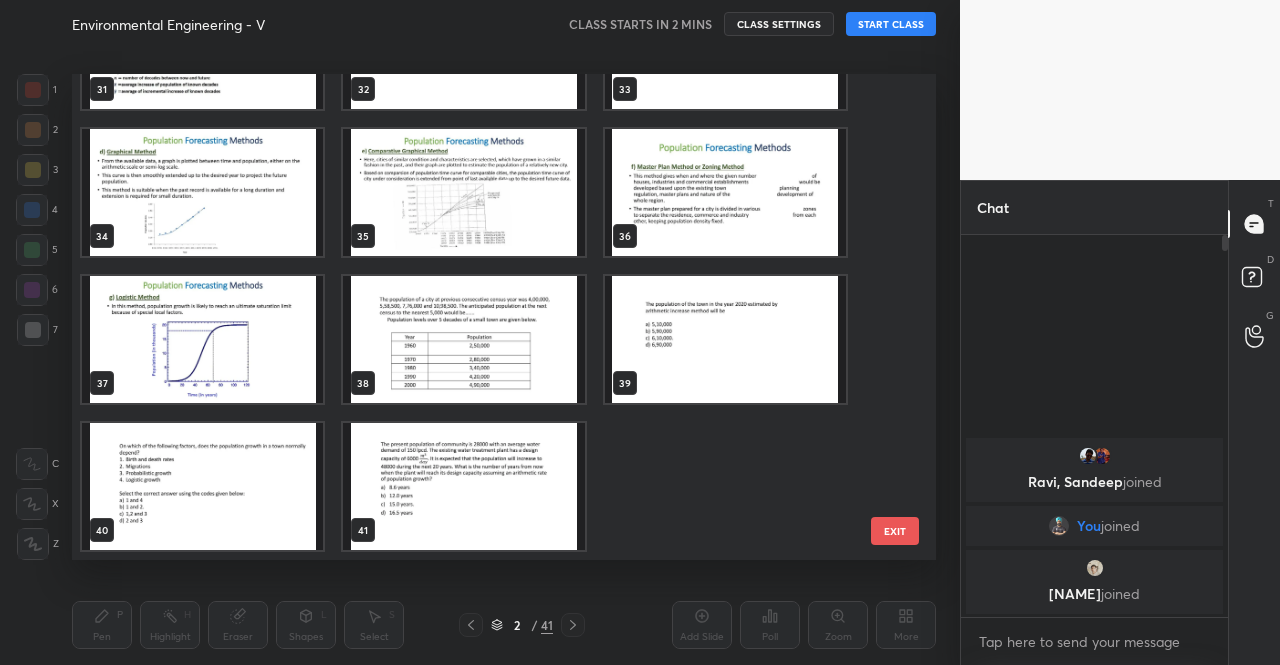 click at bounding box center (463, 486) 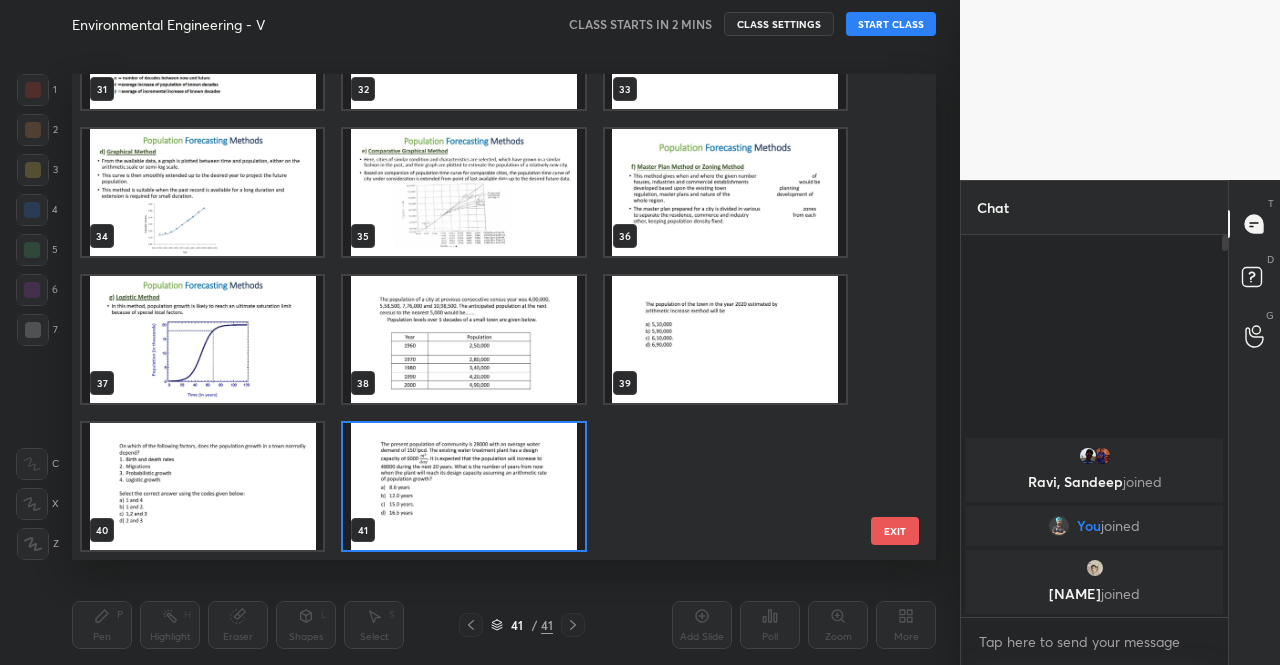 click at bounding box center [463, 486] 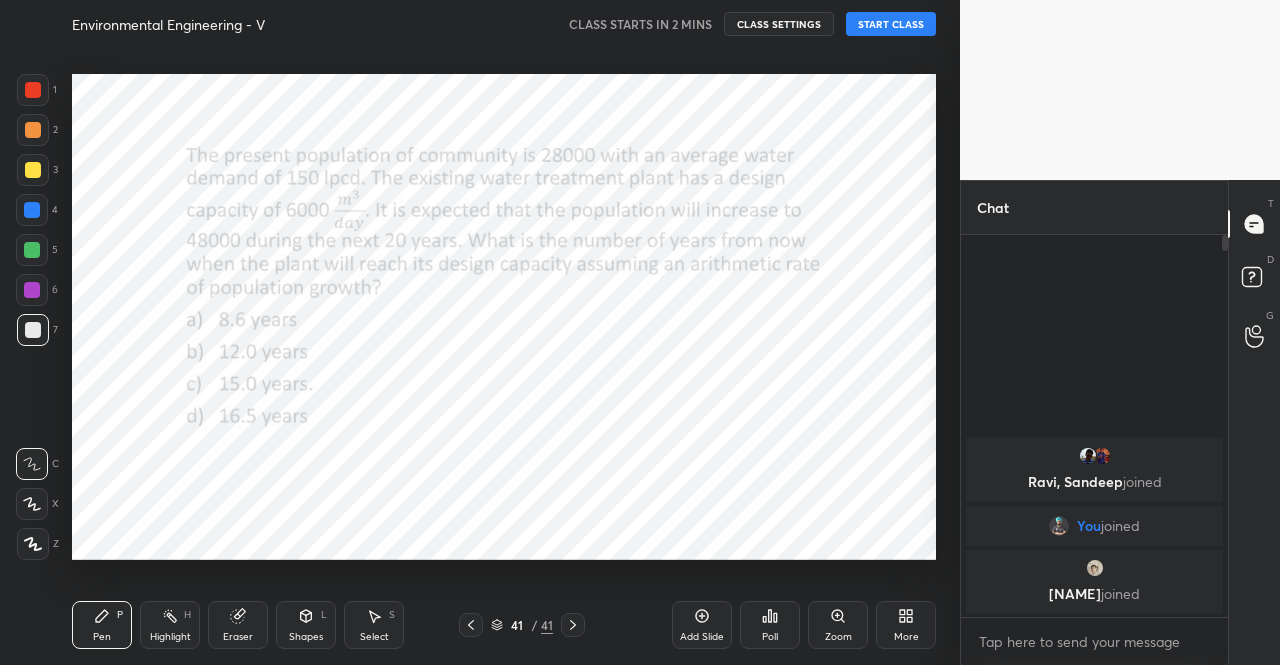 click at bounding box center (463, 486) 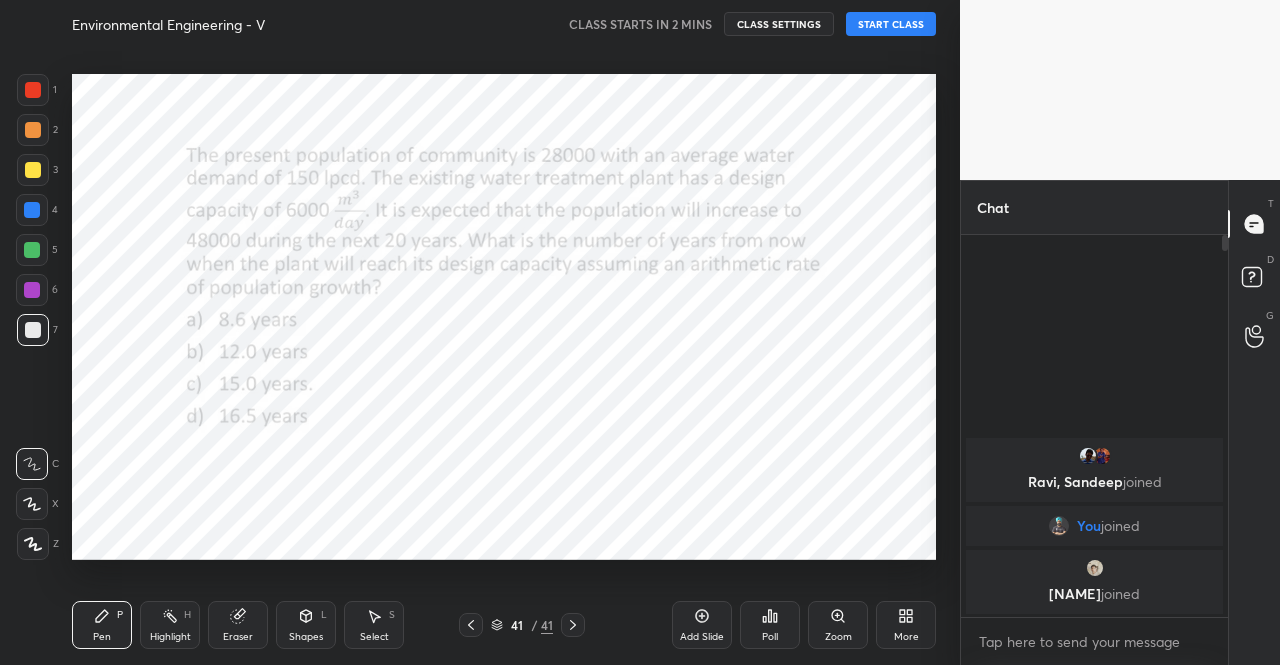 click on "Add Slide Poll Zoom More" at bounding box center [804, 625] 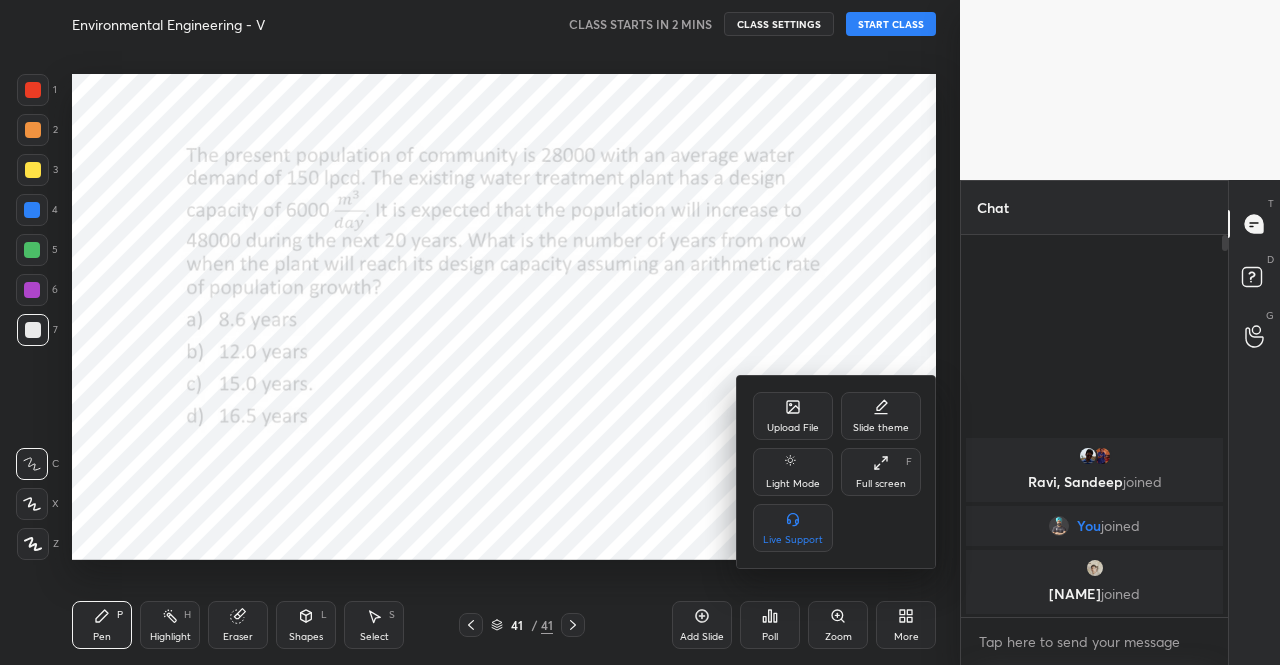 click at bounding box center [640, 332] 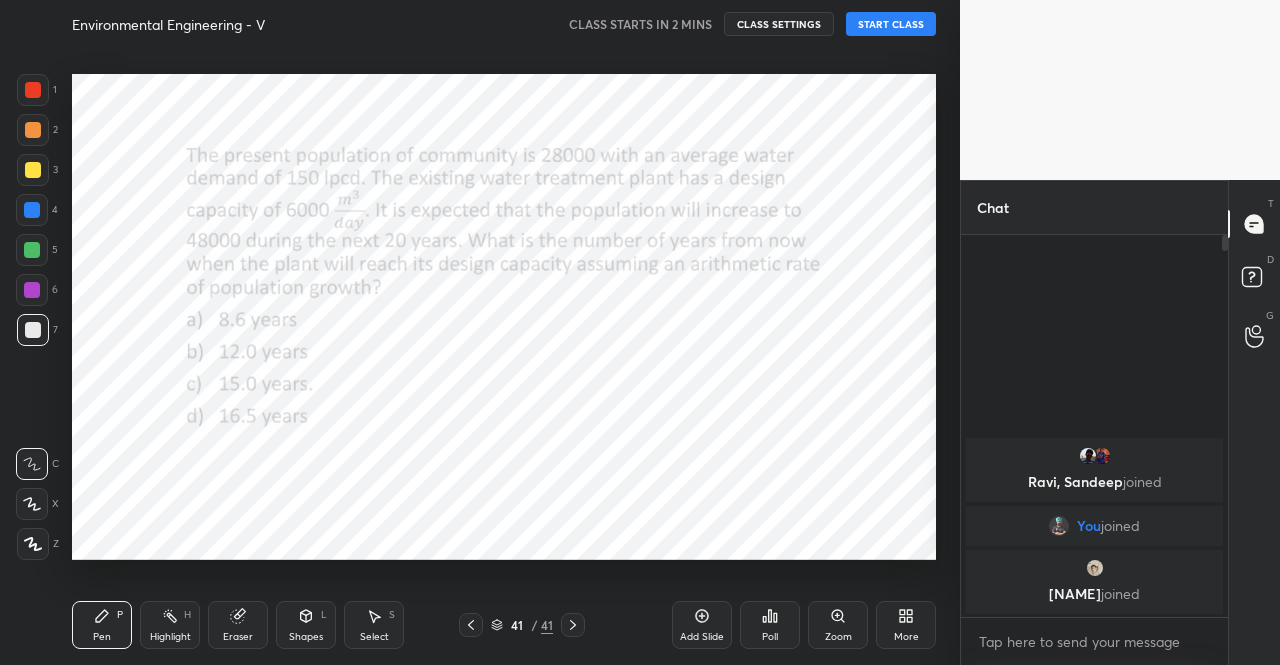 click on "Add Slide" at bounding box center (702, 637) 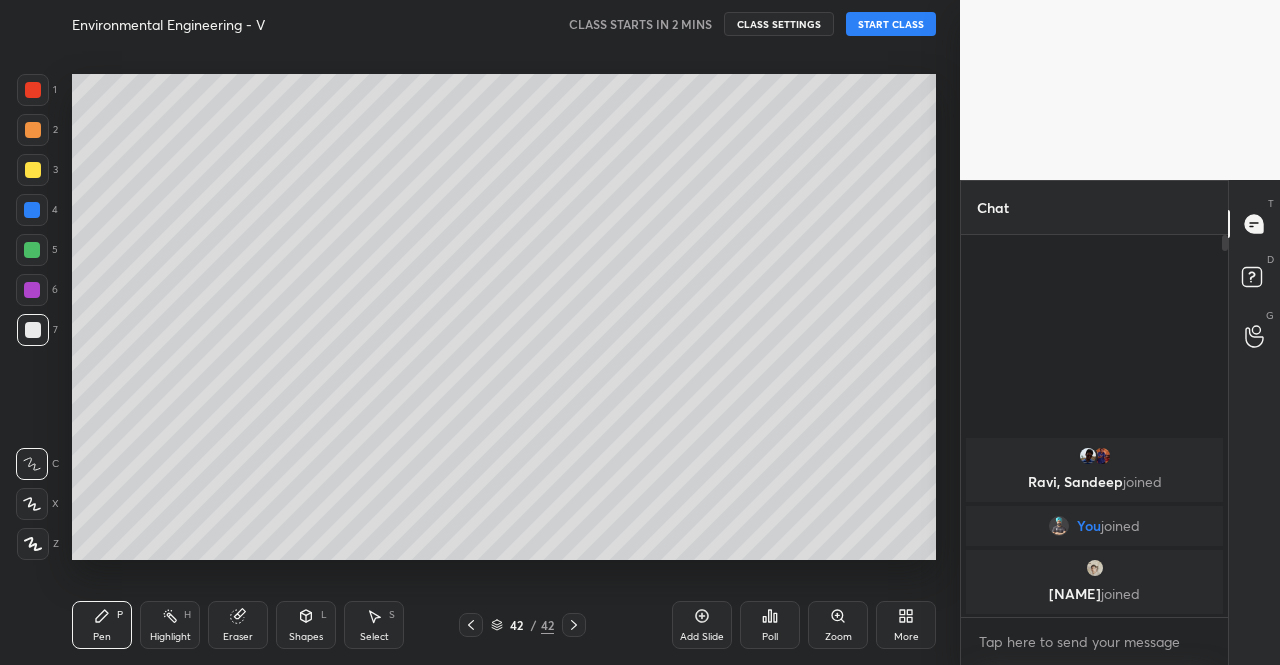 click on "More" at bounding box center [906, 625] 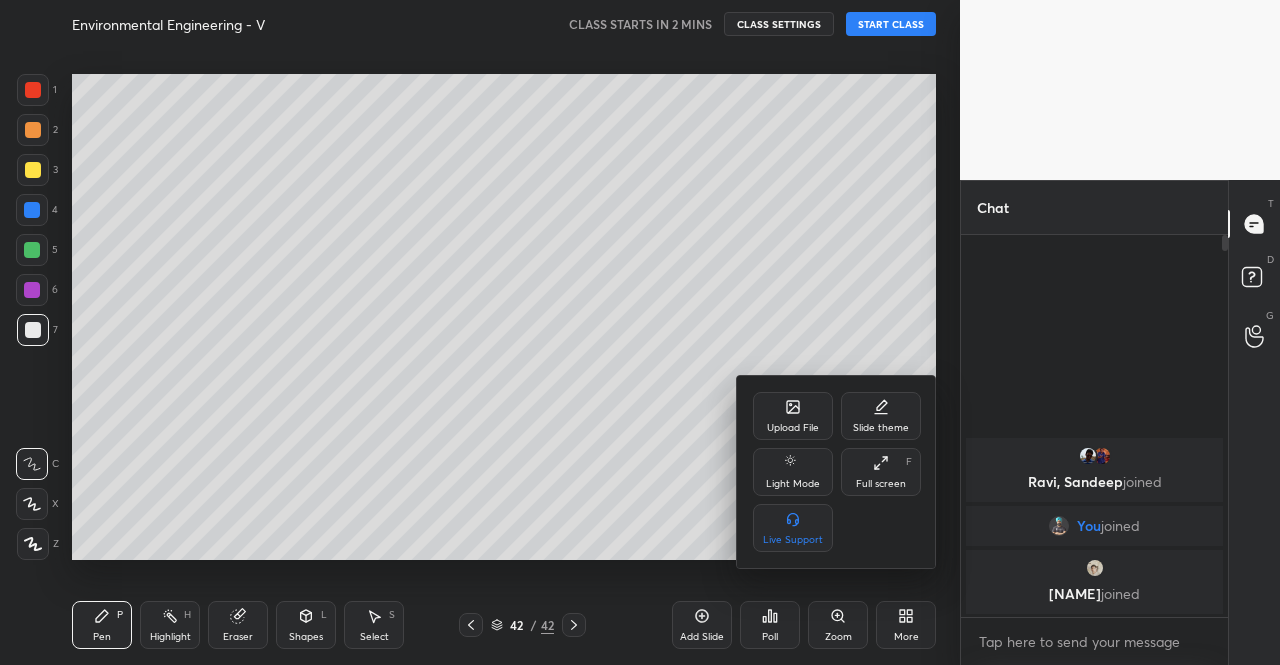 click on "Upload File" at bounding box center [793, 416] 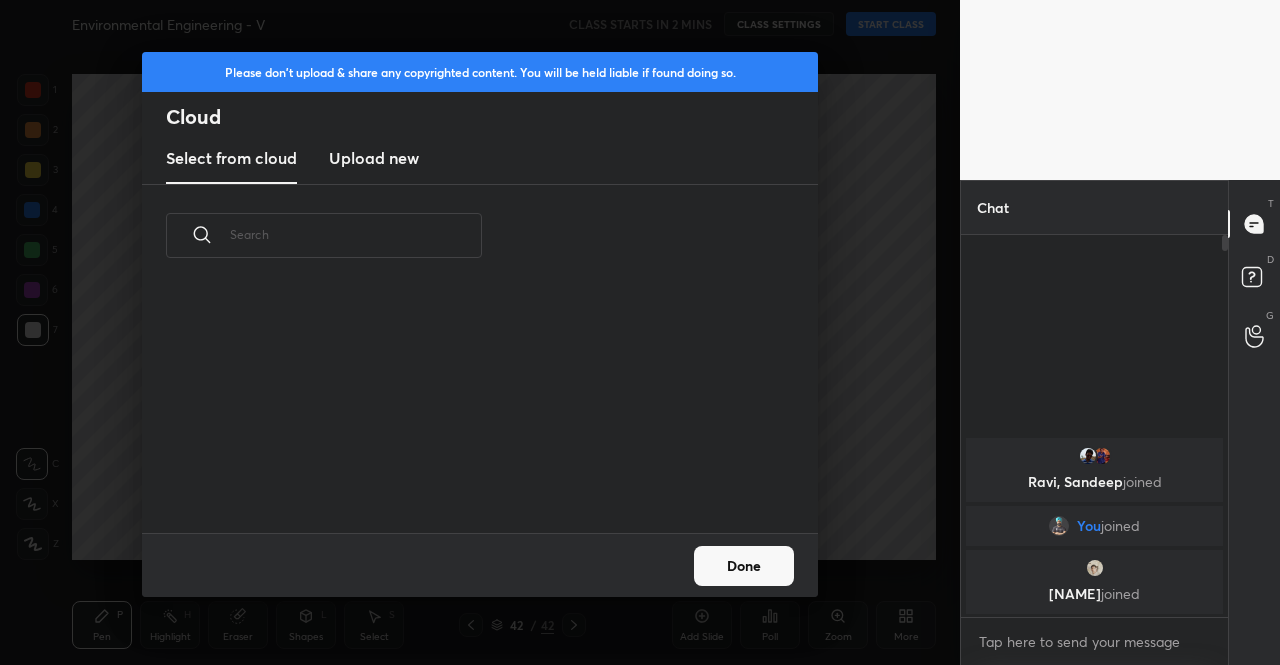 scroll, scrollTop: 7, scrollLeft: 11, axis: both 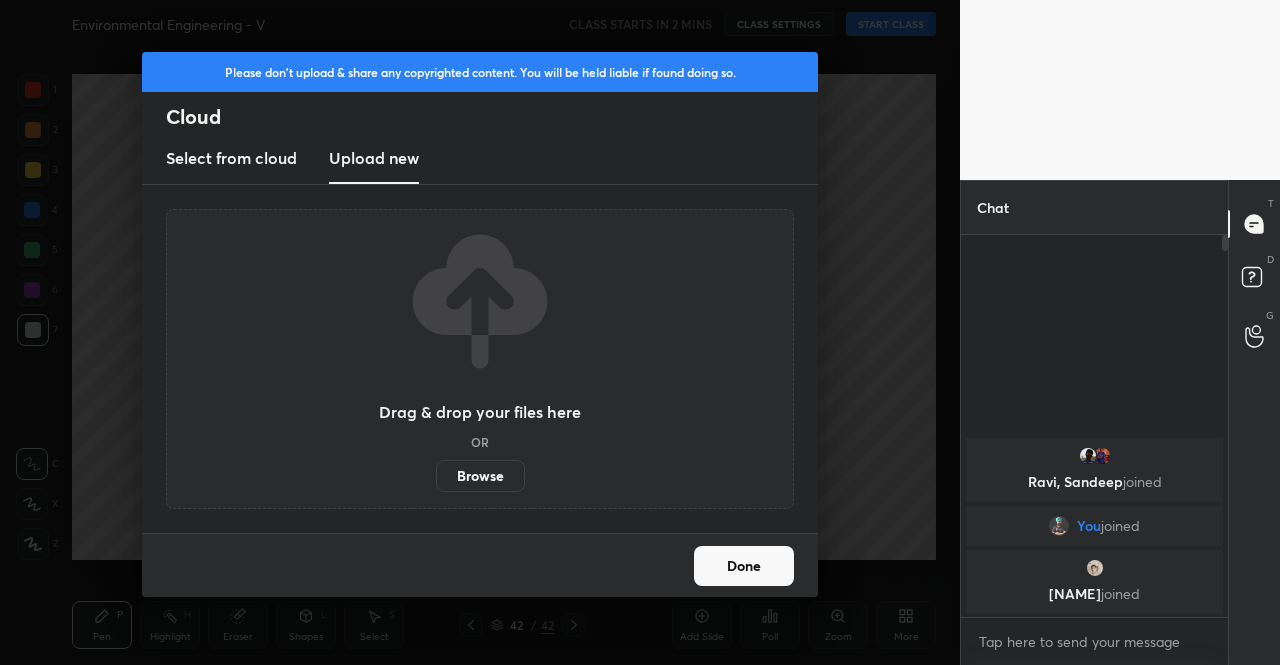 click on "Browse" at bounding box center [480, 476] 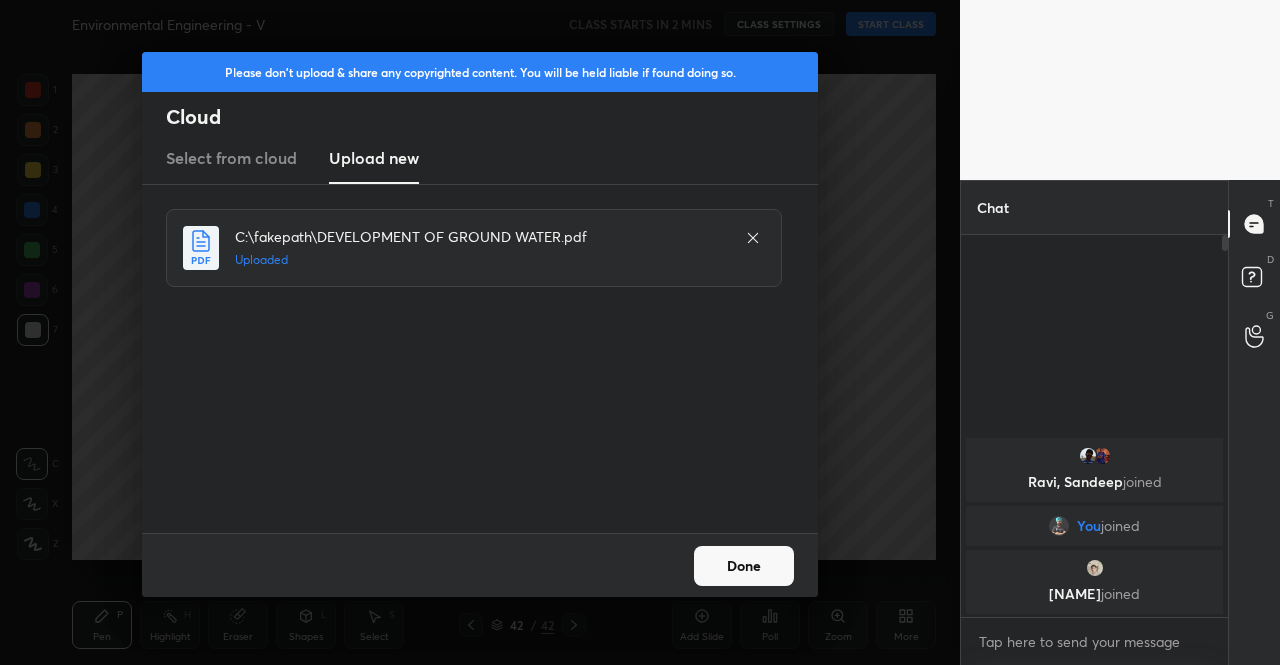 click on "Done" at bounding box center (744, 566) 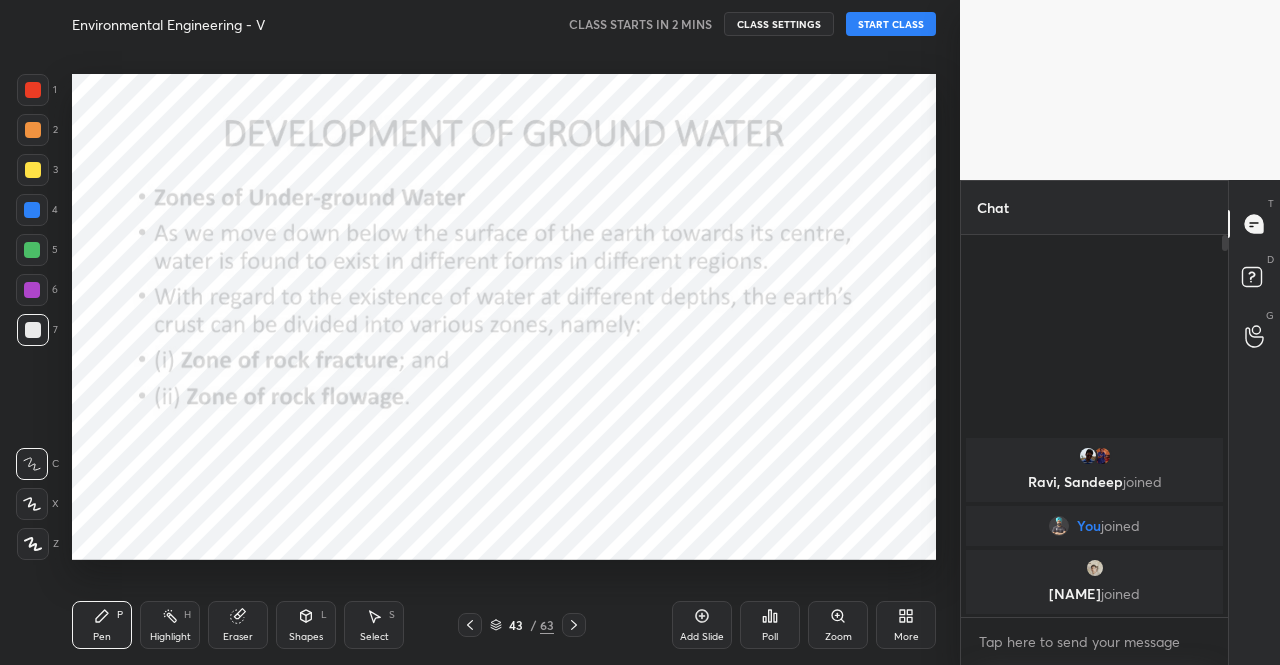 click 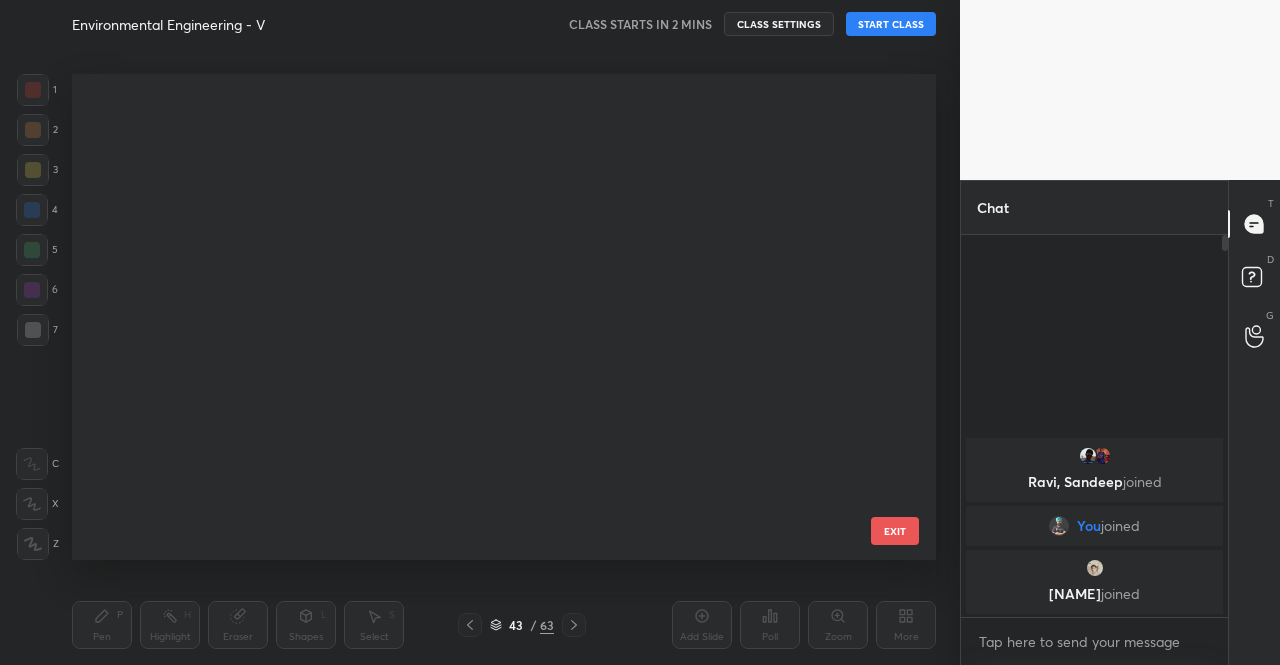 scroll, scrollTop: 1719, scrollLeft: 0, axis: vertical 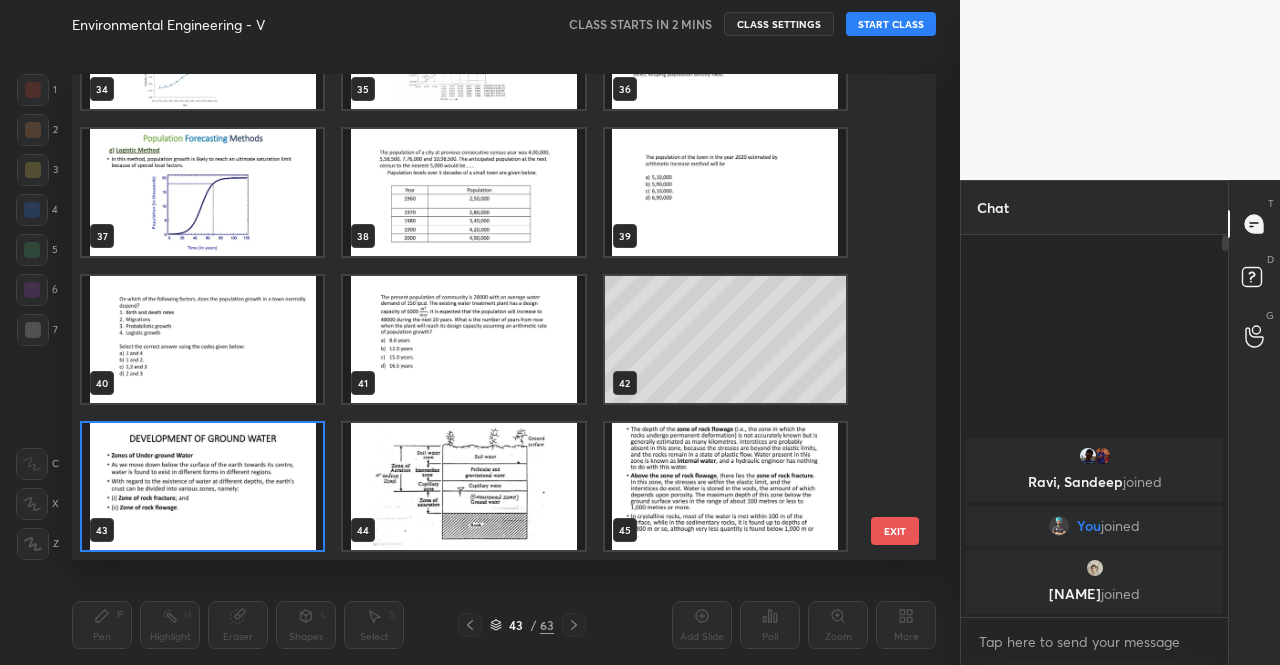 drag, startPoint x: 887, startPoint y: 378, endPoint x: 920, endPoint y: 274, distance: 109.11004 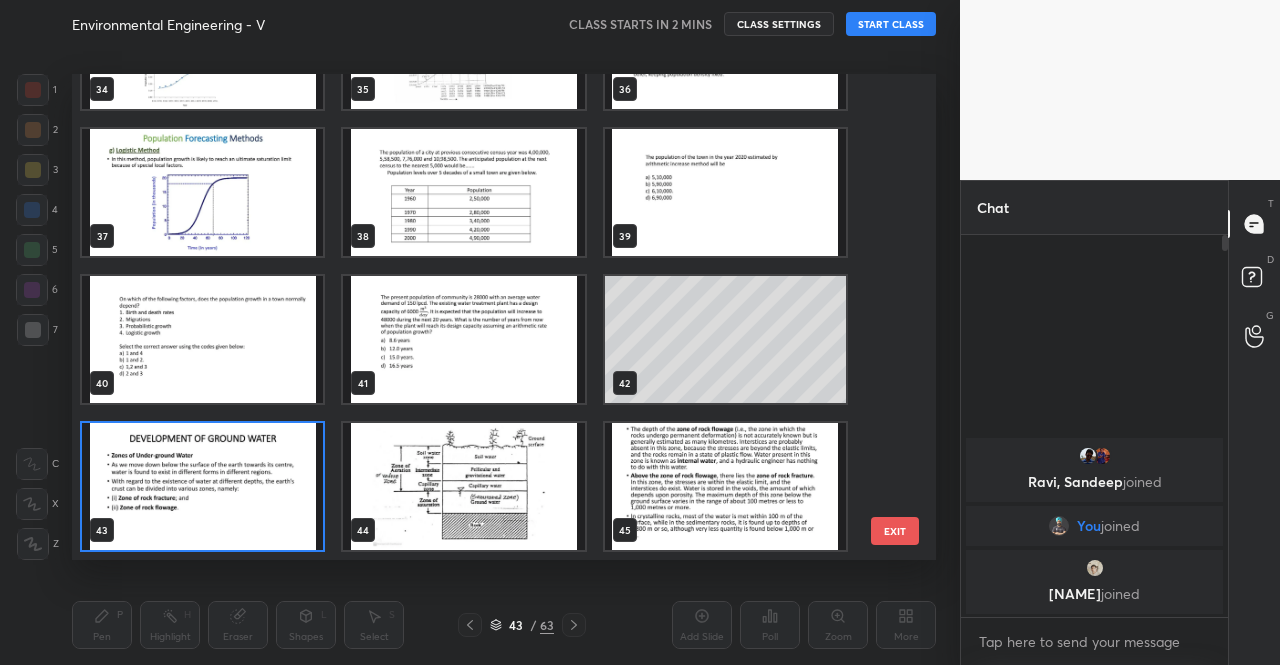 scroll, scrollTop: 0, scrollLeft: 0, axis: both 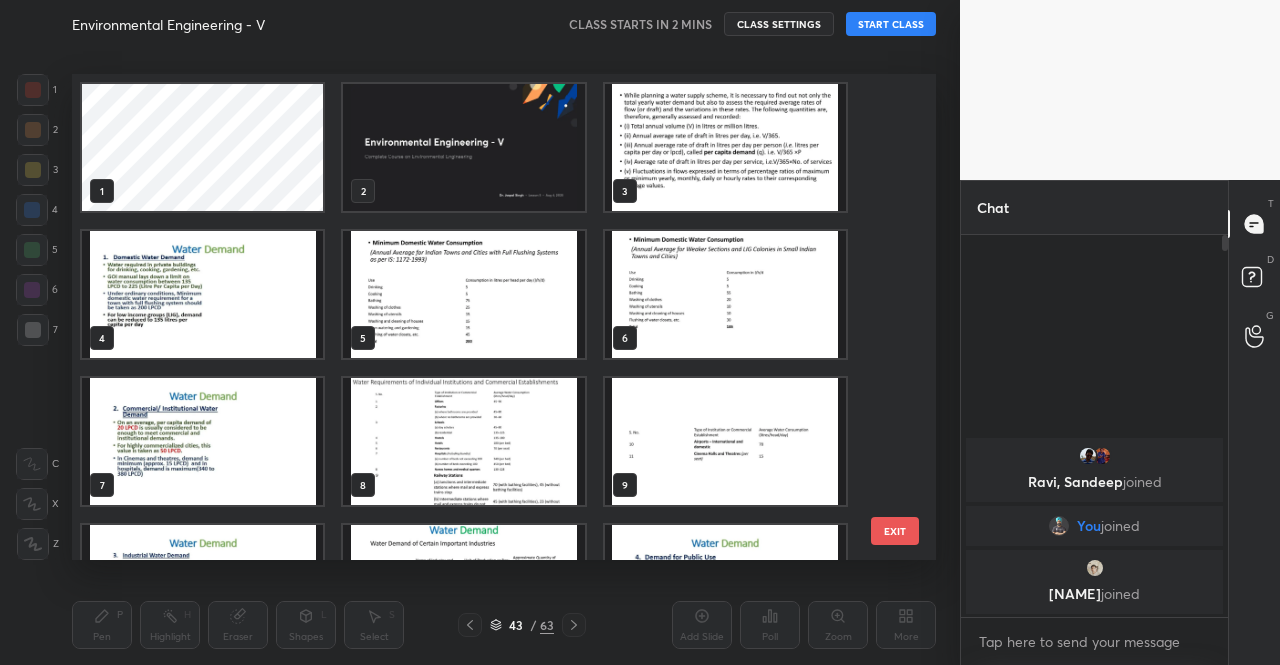 click at bounding box center [463, 147] 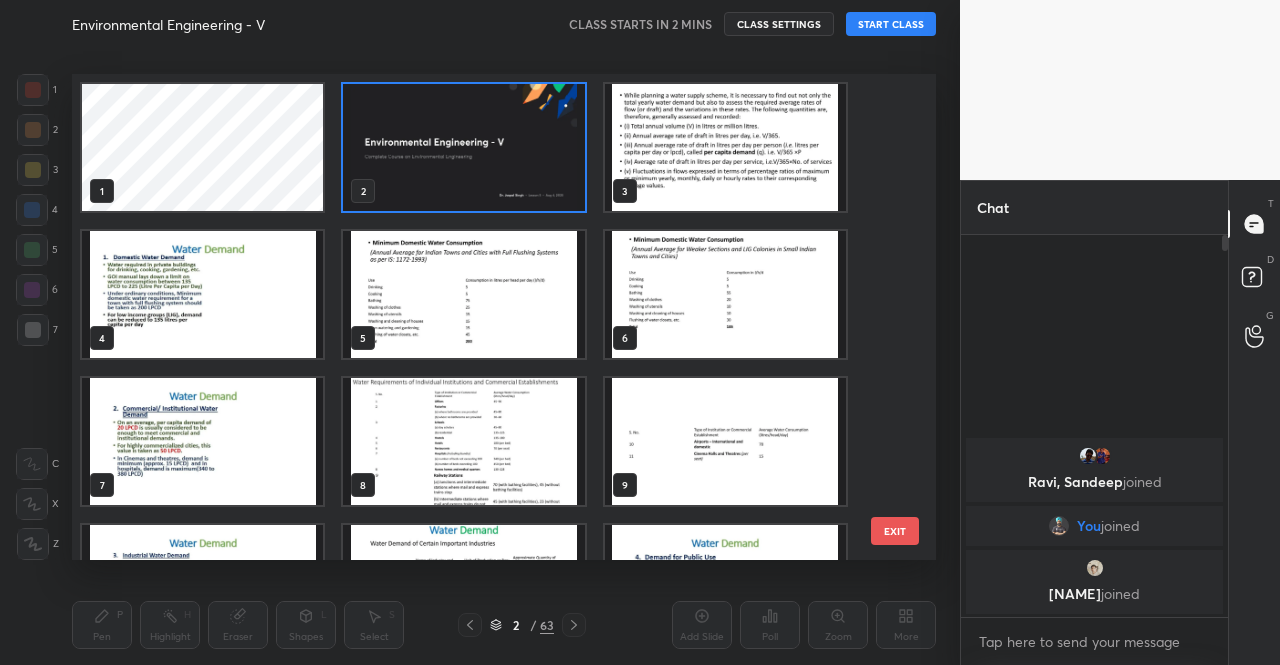 click at bounding box center (463, 147) 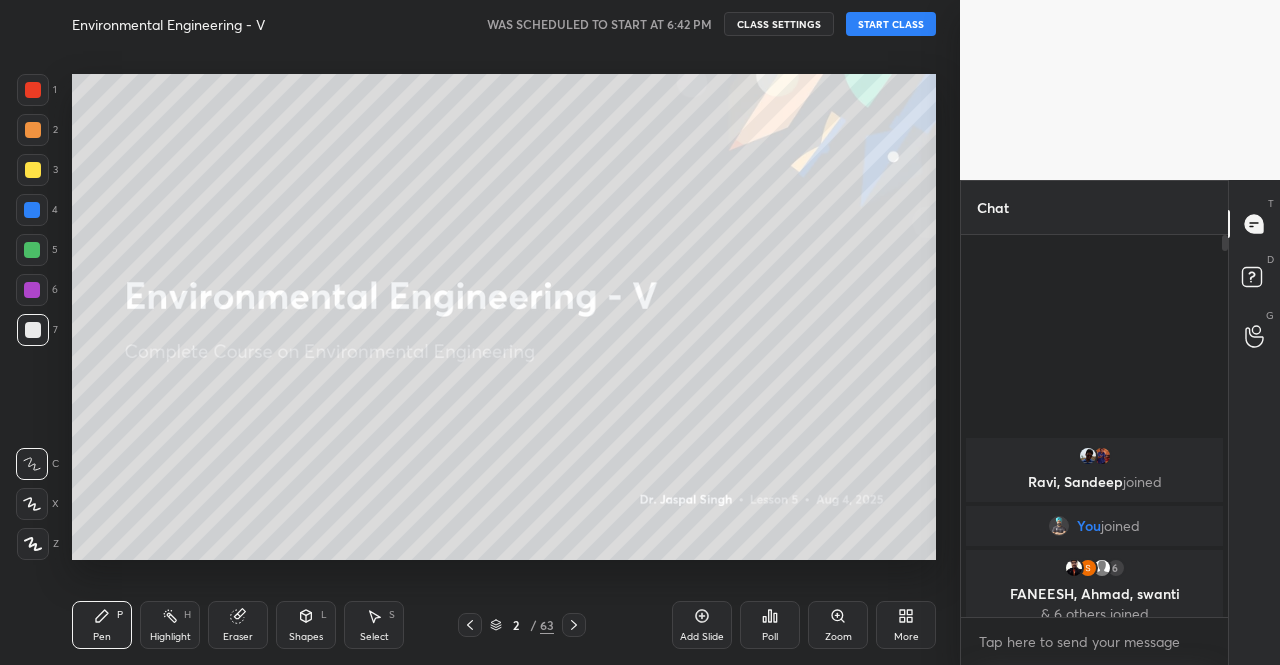 scroll, scrollTop: 335, scrollLeft: 261, axis: both 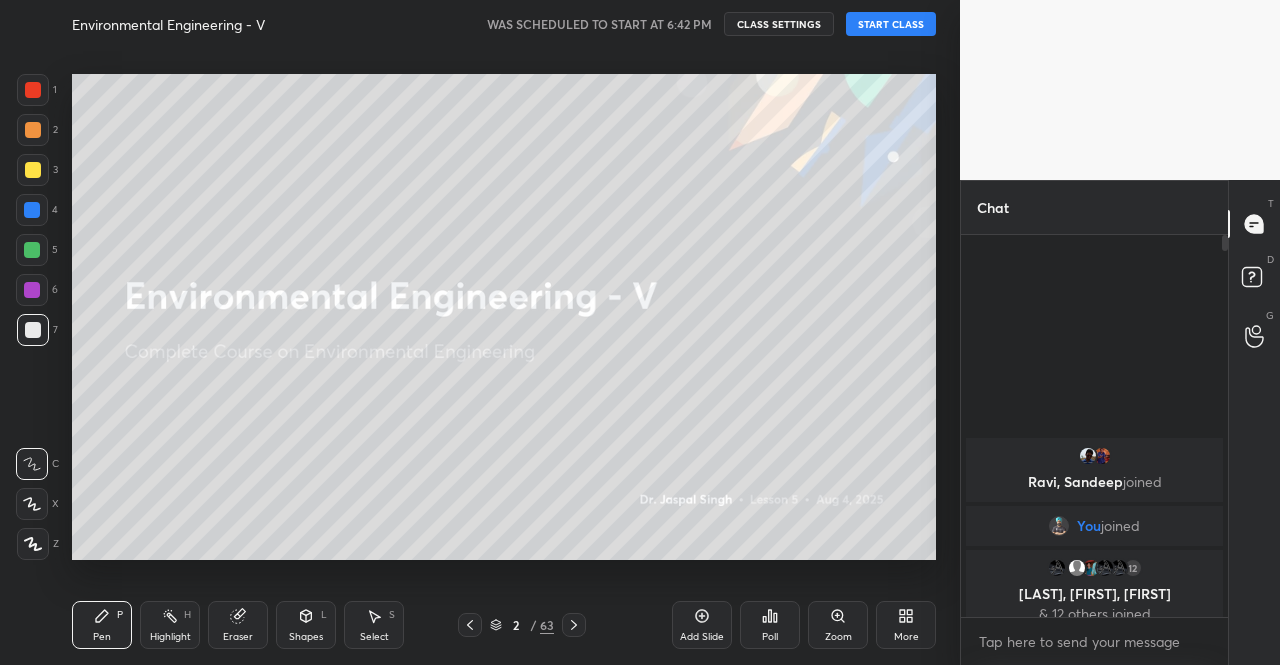 click on "START CLASS" at bounding box center (891, 24) 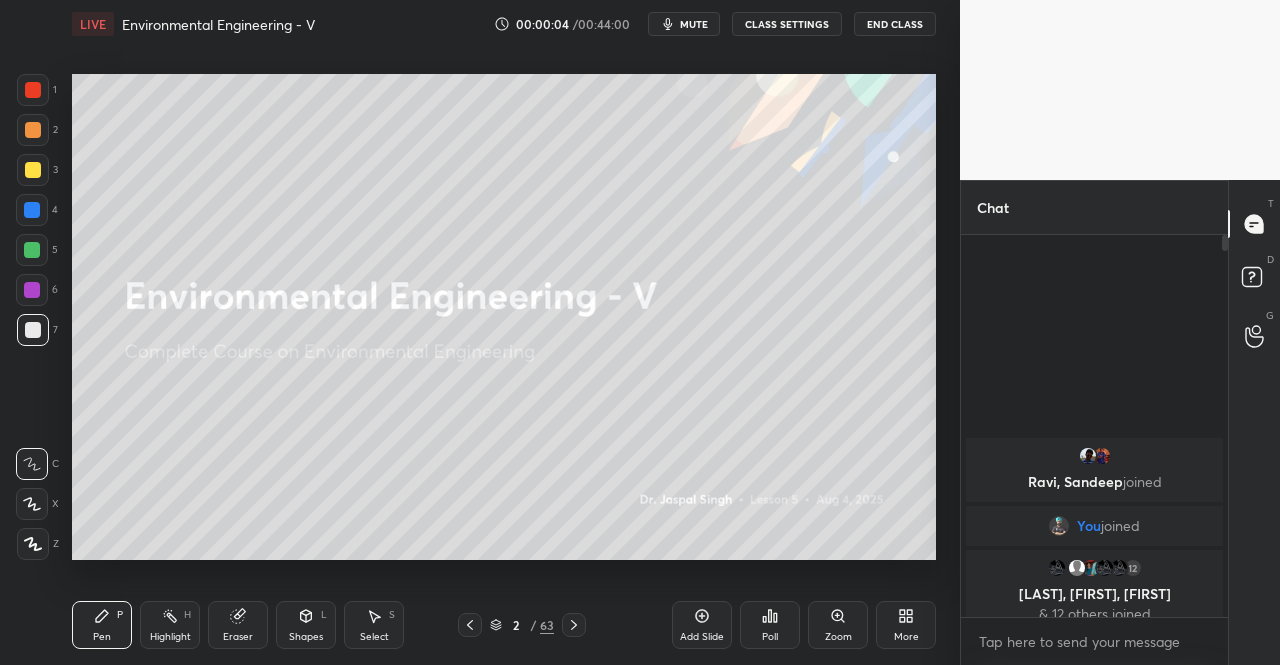 click on "mute" at bounding box center (694, 24) 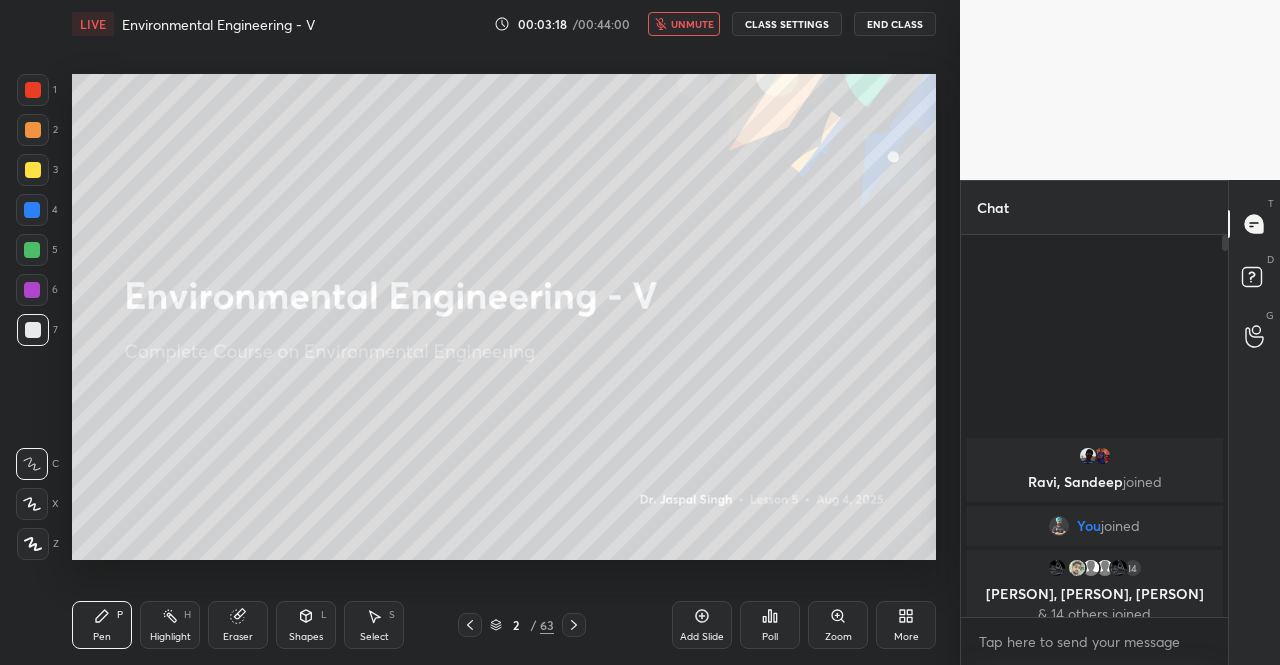 click on "unmute" at bounding box center (692, 24) 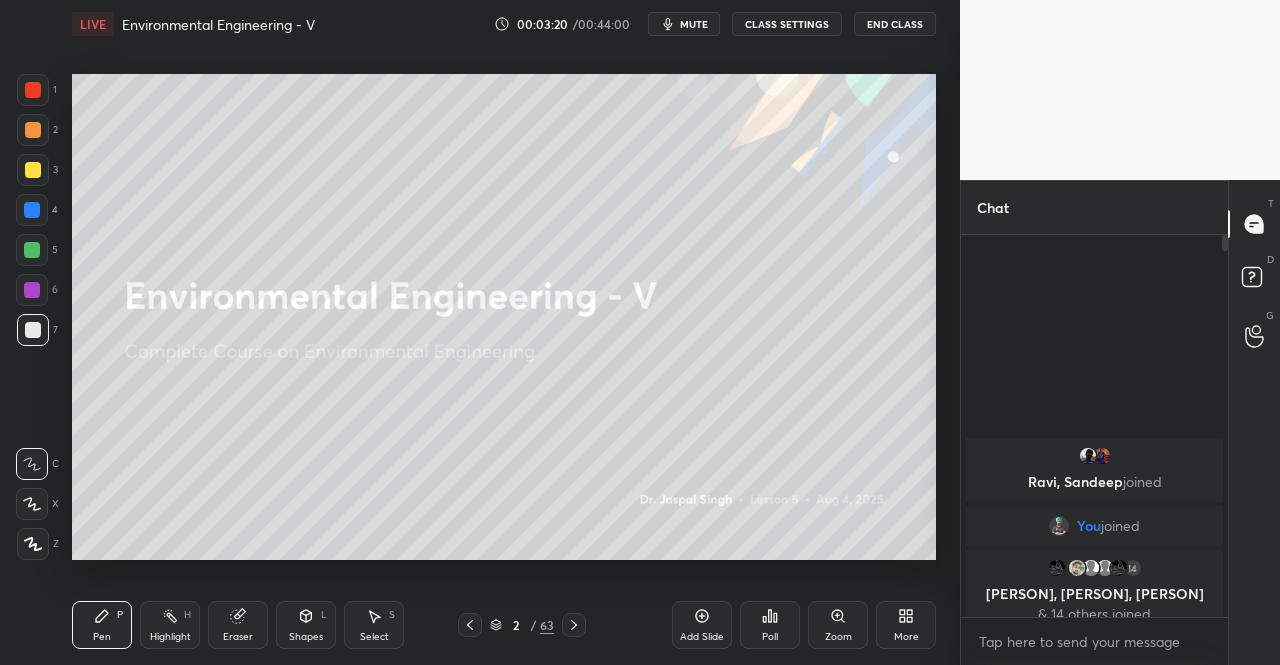 click 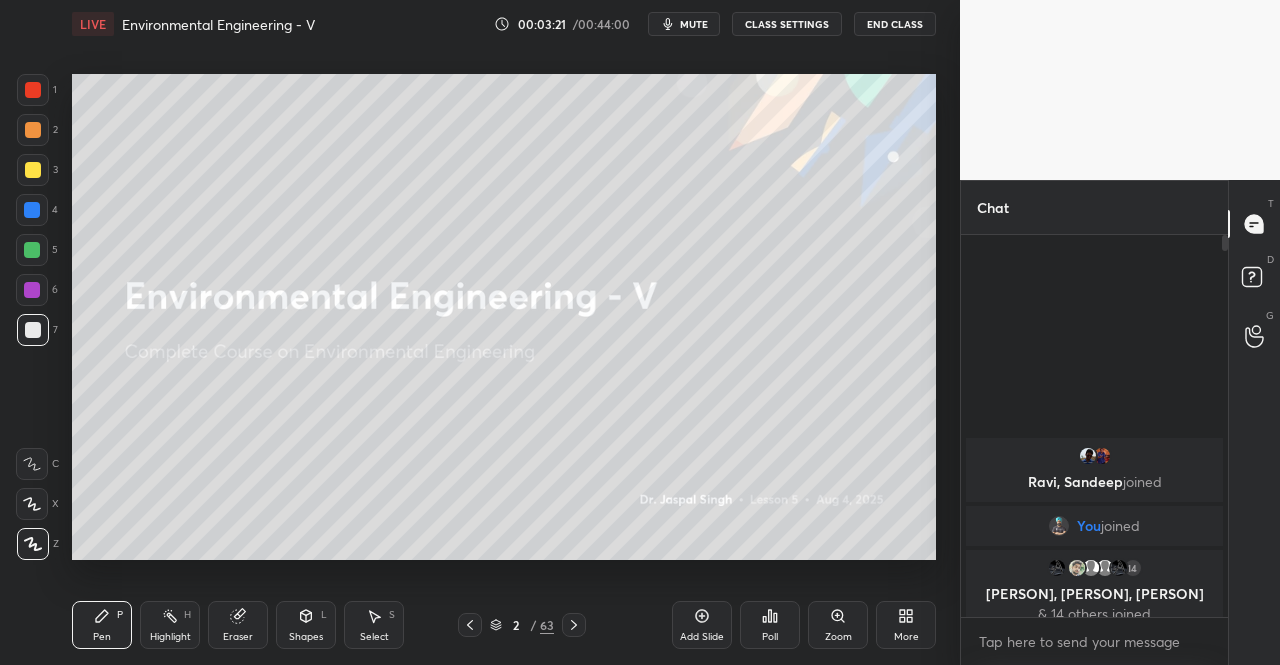click at bounding box center [33, 170] 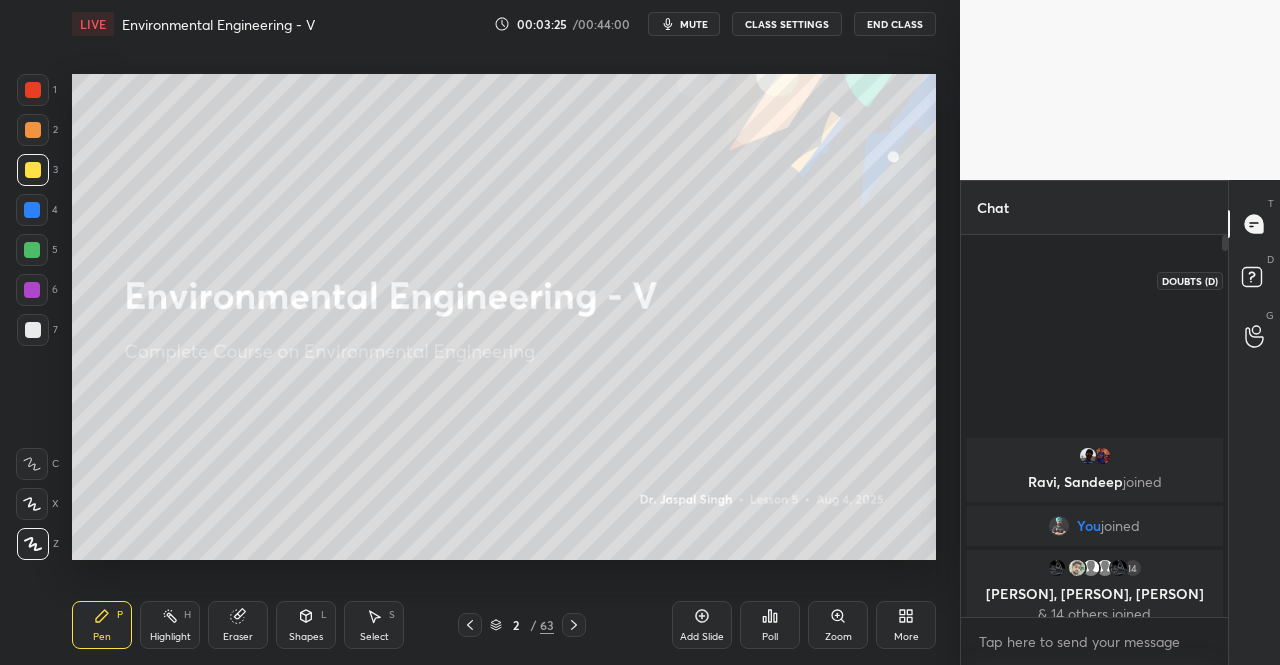 click 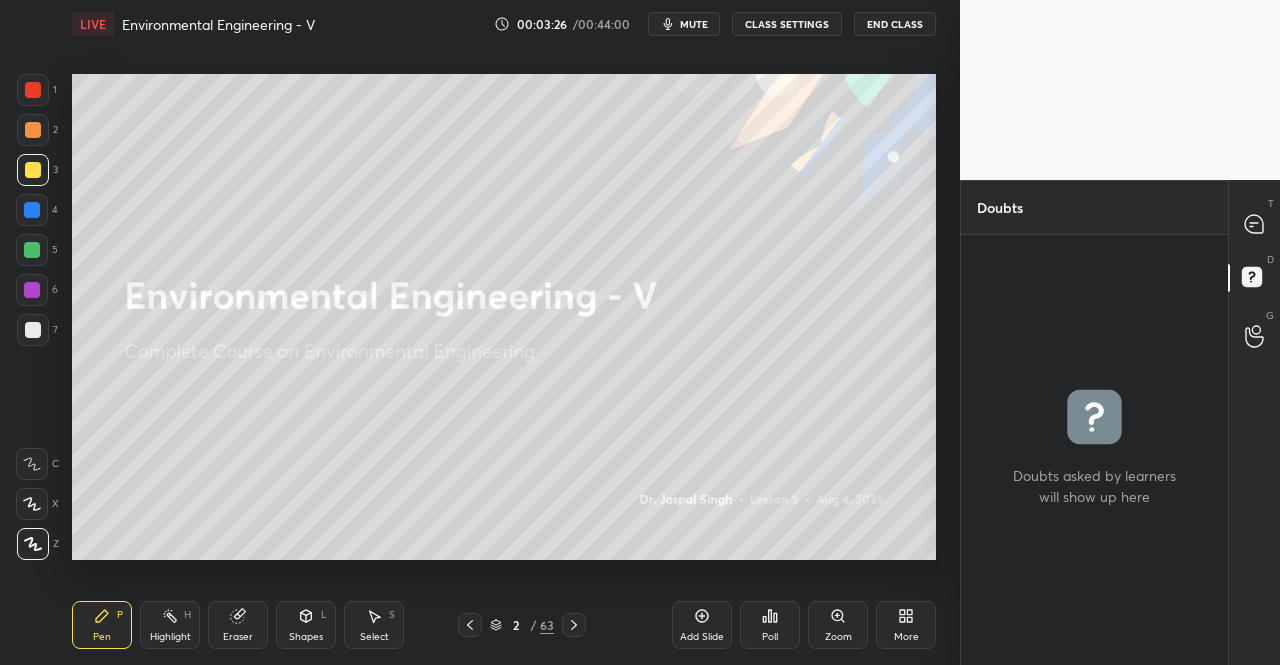 click 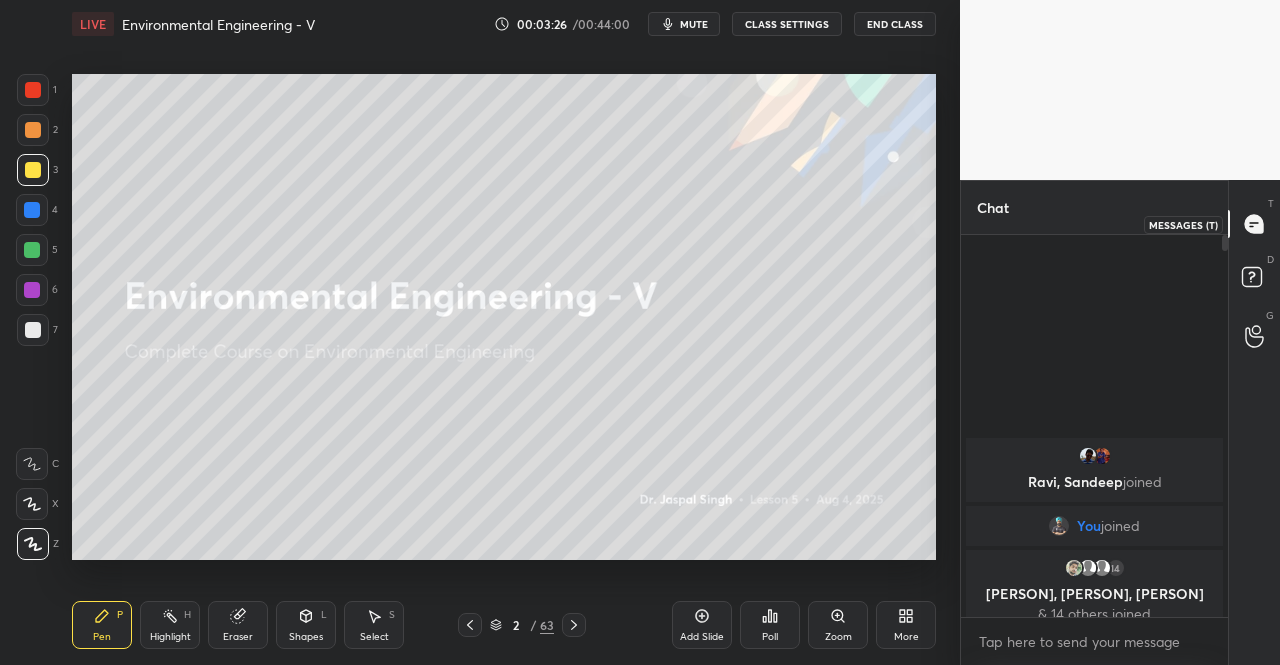 scroll, scrollTop: 7, scrollLeft: 6, axis: both 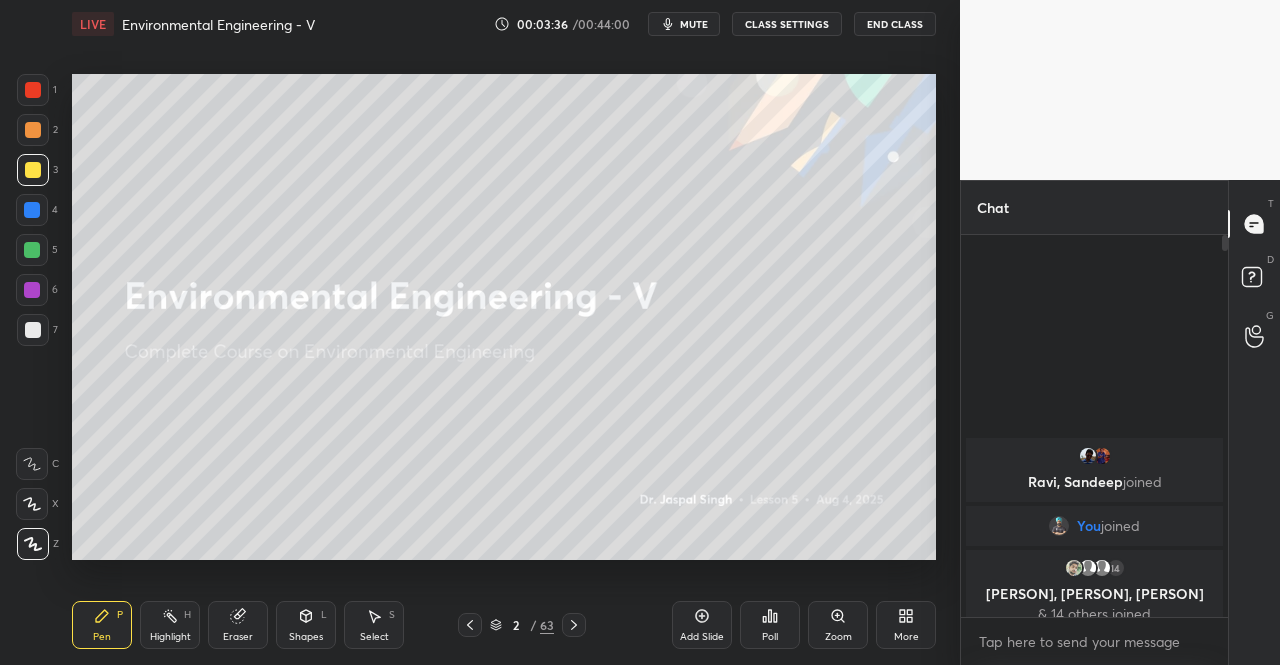 click 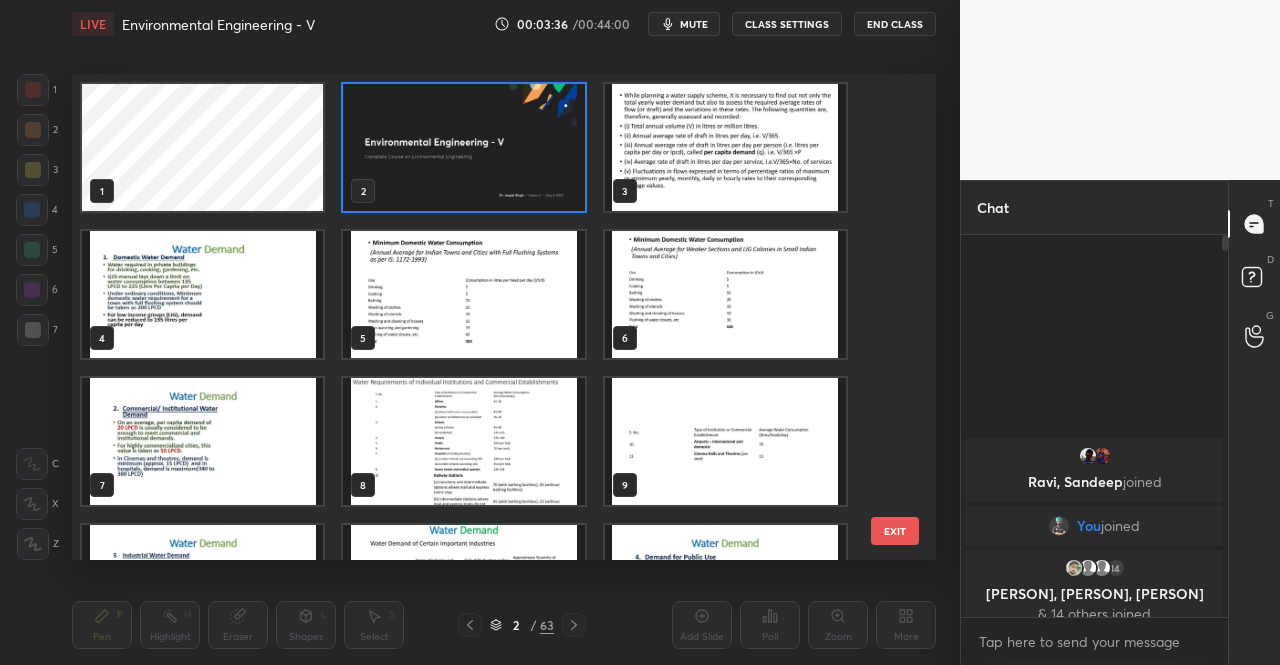scroll, scrollTop: 7, scrollLeft: 11, axis: both 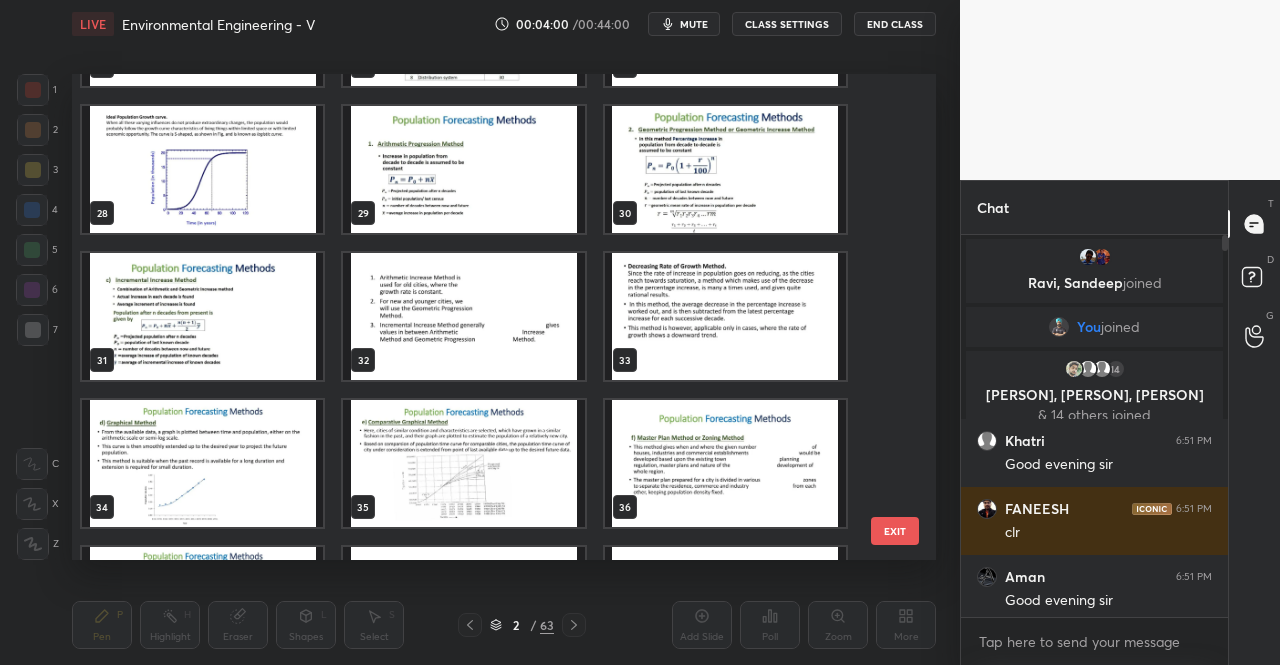 click at bounding box center [725, 316] 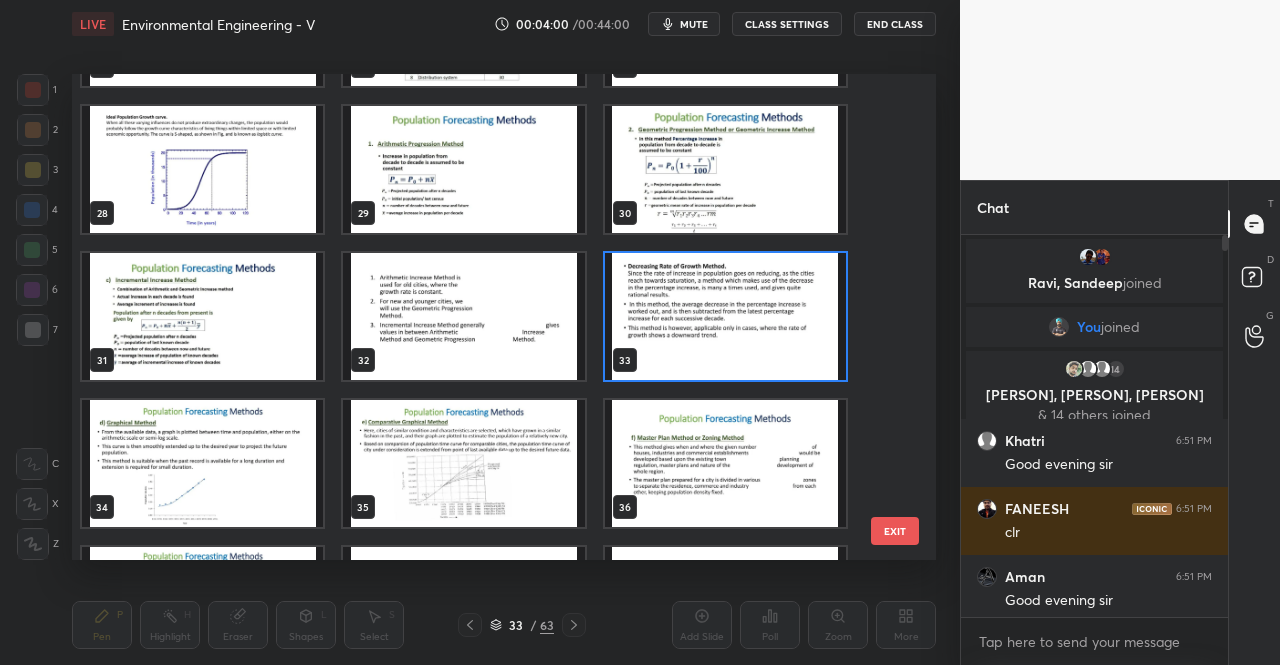 click at bounding box center (725, 316) 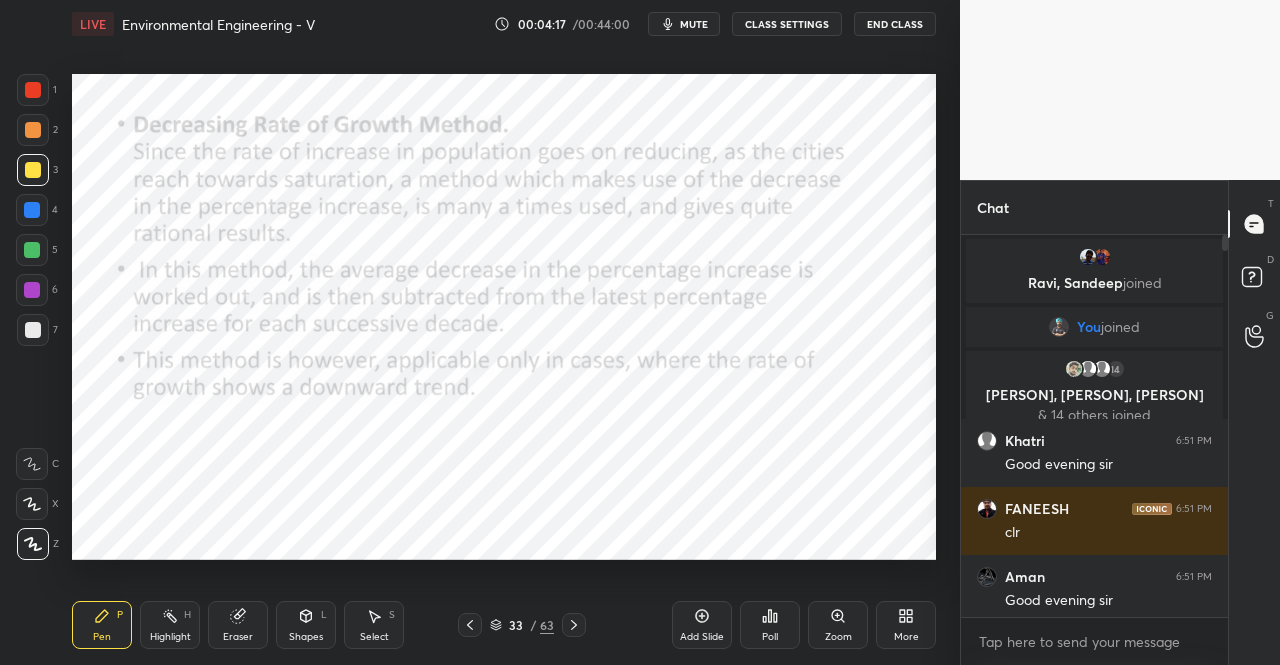 click on "Shapes L" at bounding box center (306, 625) 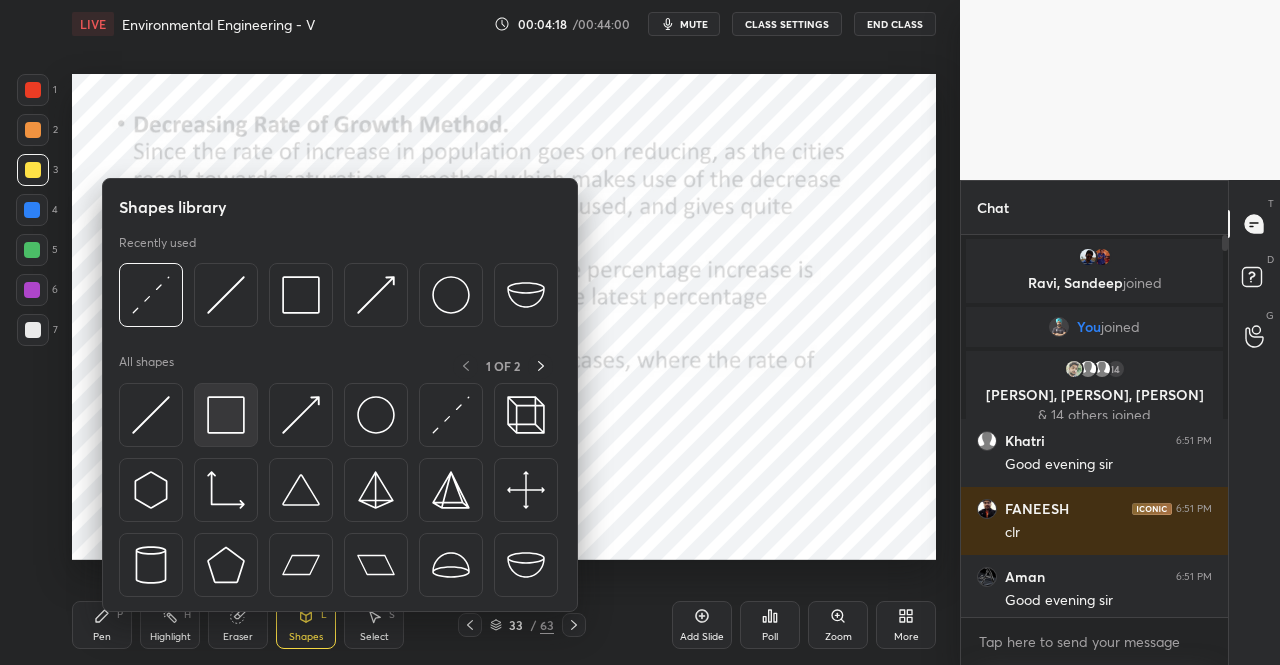 click at bounding box center (226, 415) 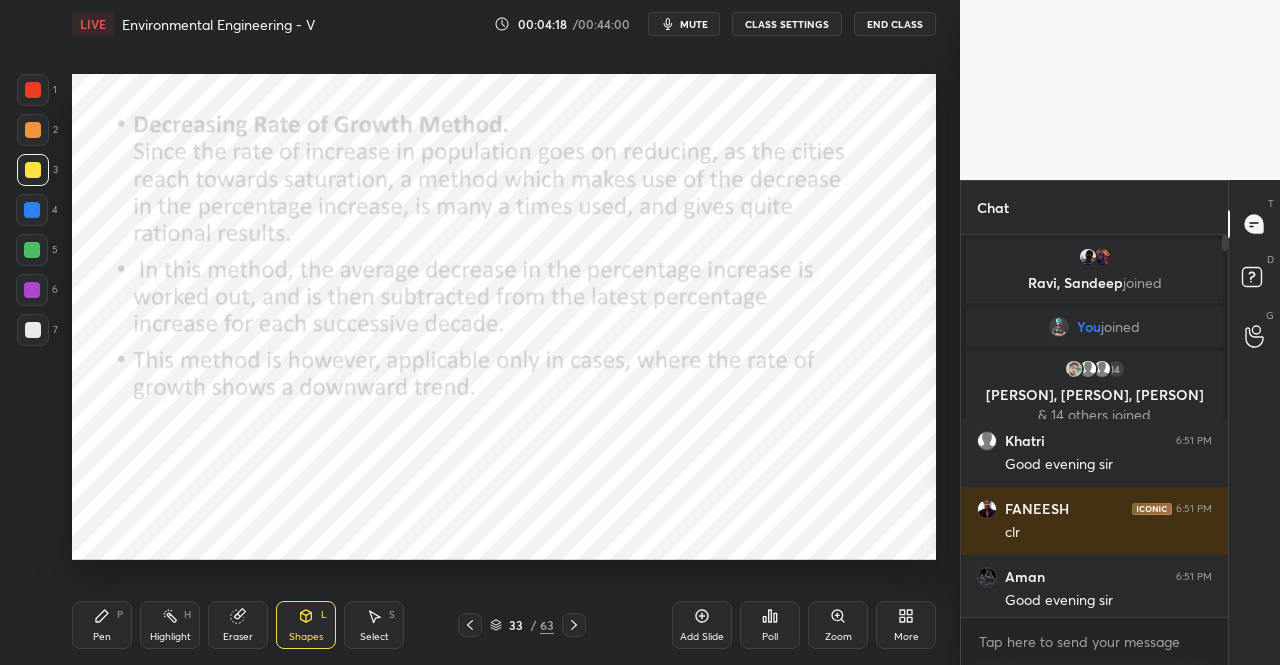 click at bounding box center (33, 90) 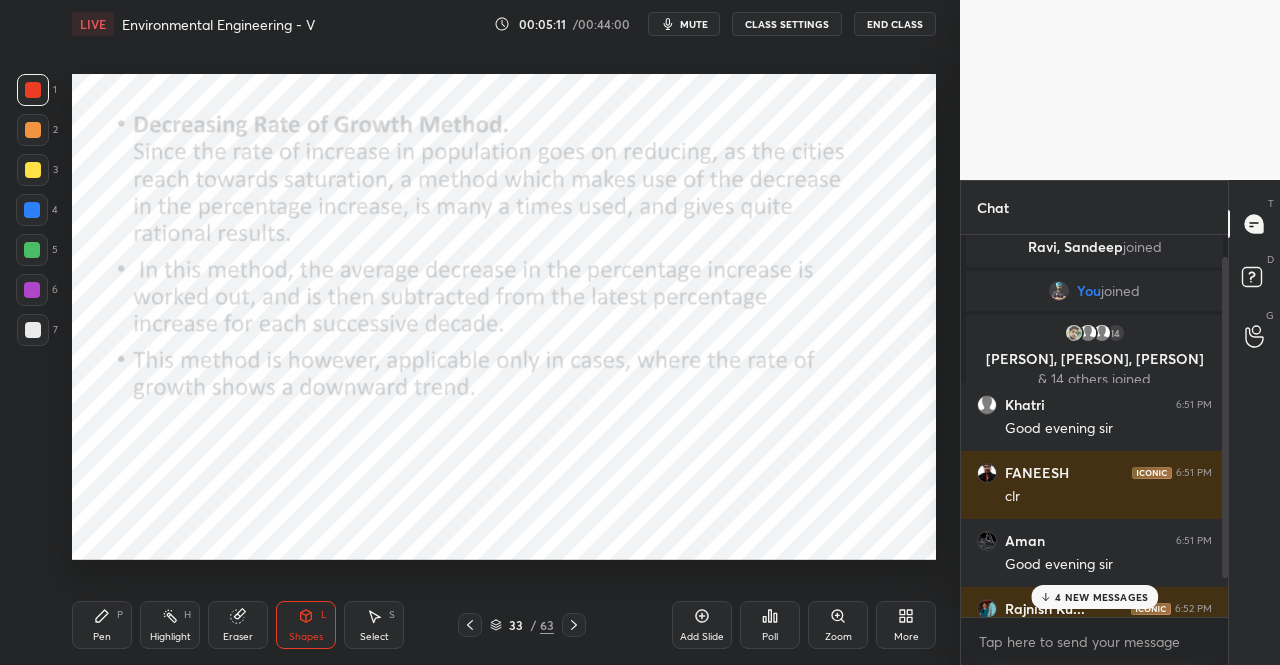 scroll, scrollTop: 72, scrollLeft: 0, axis: vertical 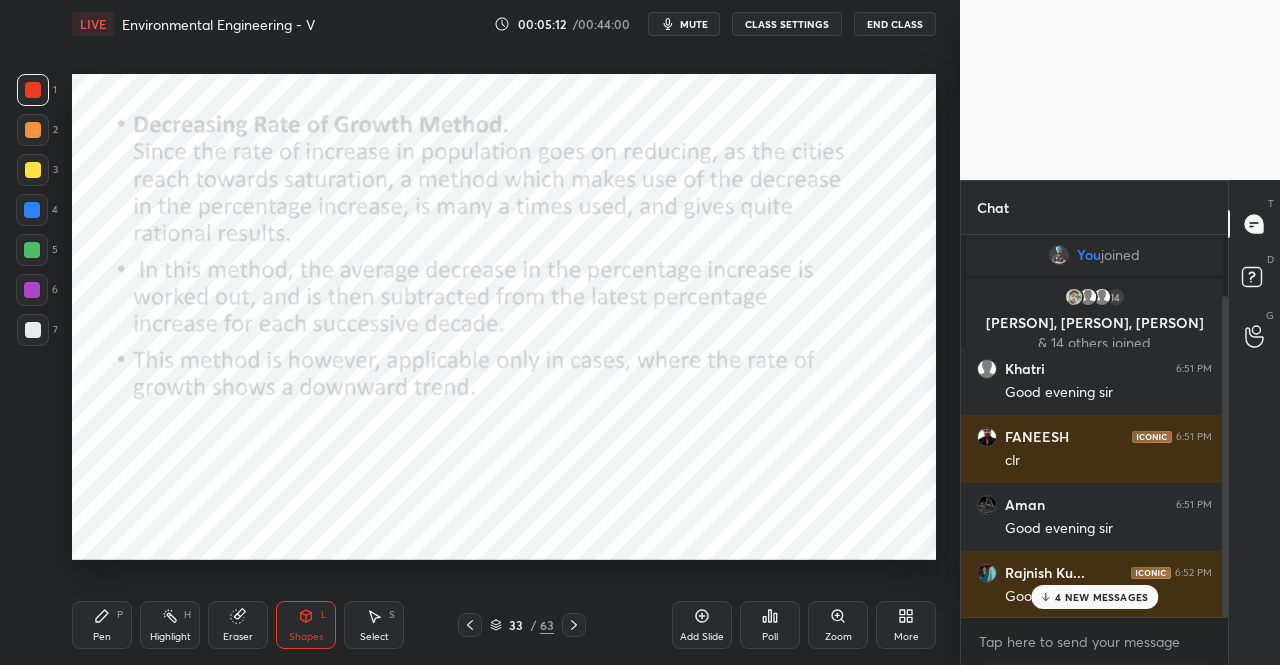 click on "4 NEW MESSAGES" at bounding box center [1101, 597] 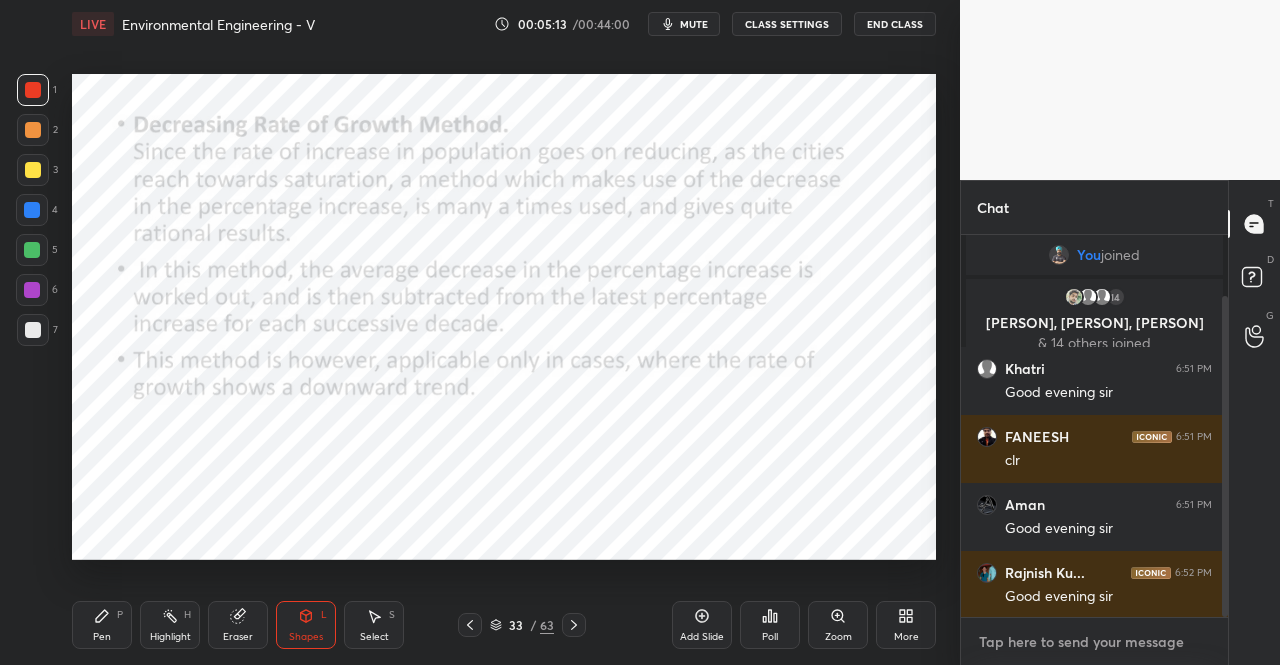 click at bounding box center [1094, 642] 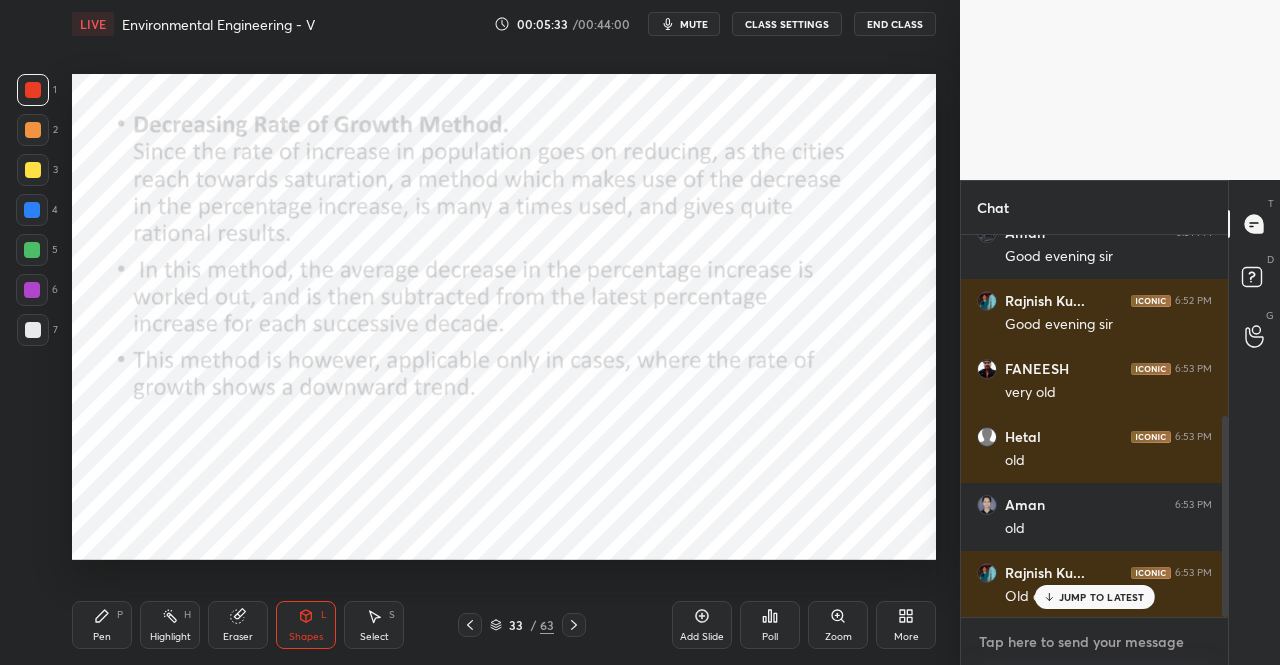 scroll, scrollTop: 416, scrollLeft: 0, axis: vertical 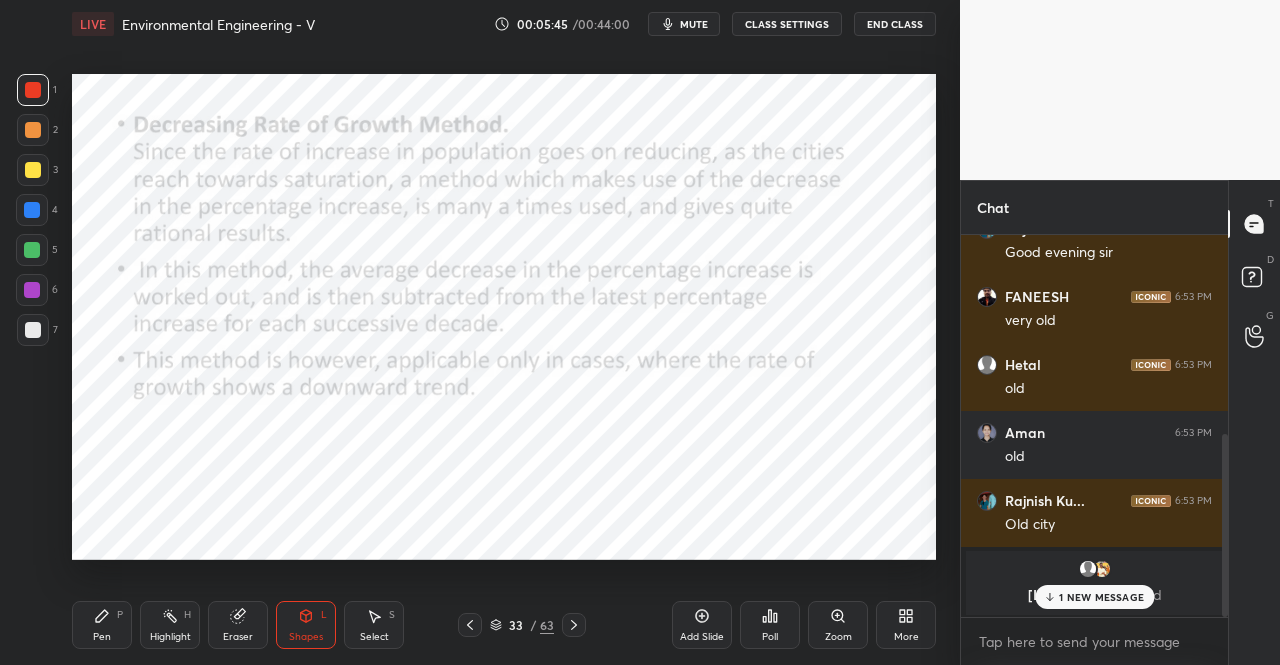click on "Add Slide" at bounding box center (702, 625) 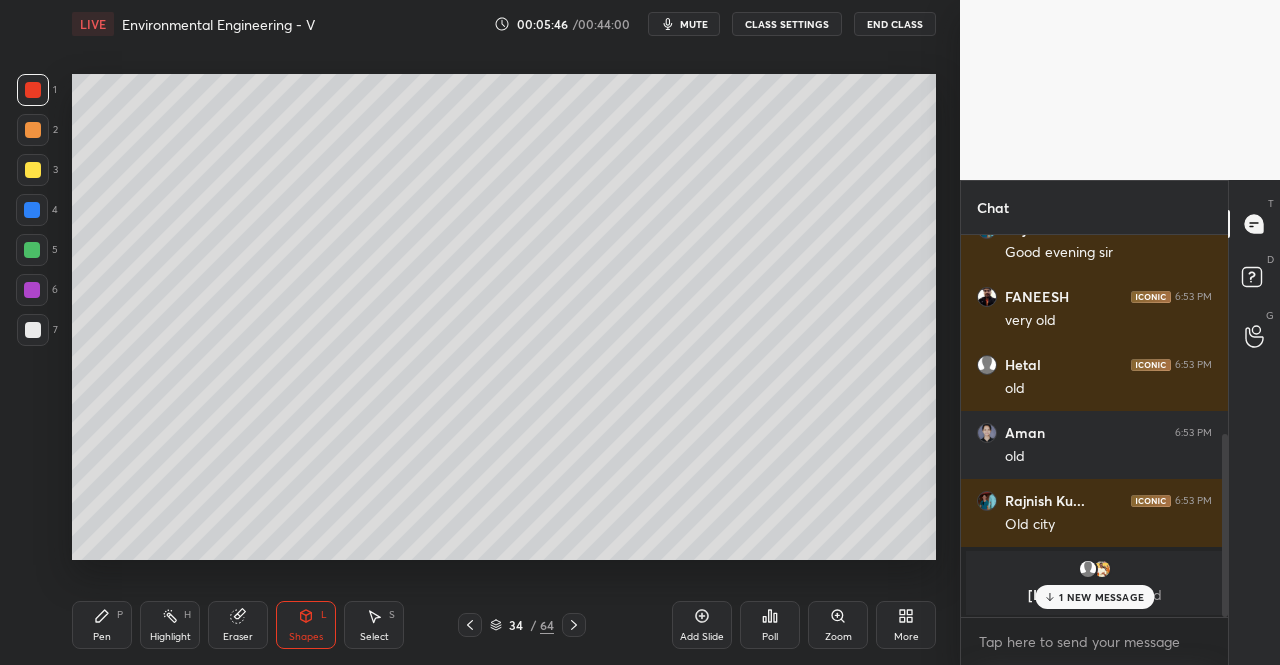 click 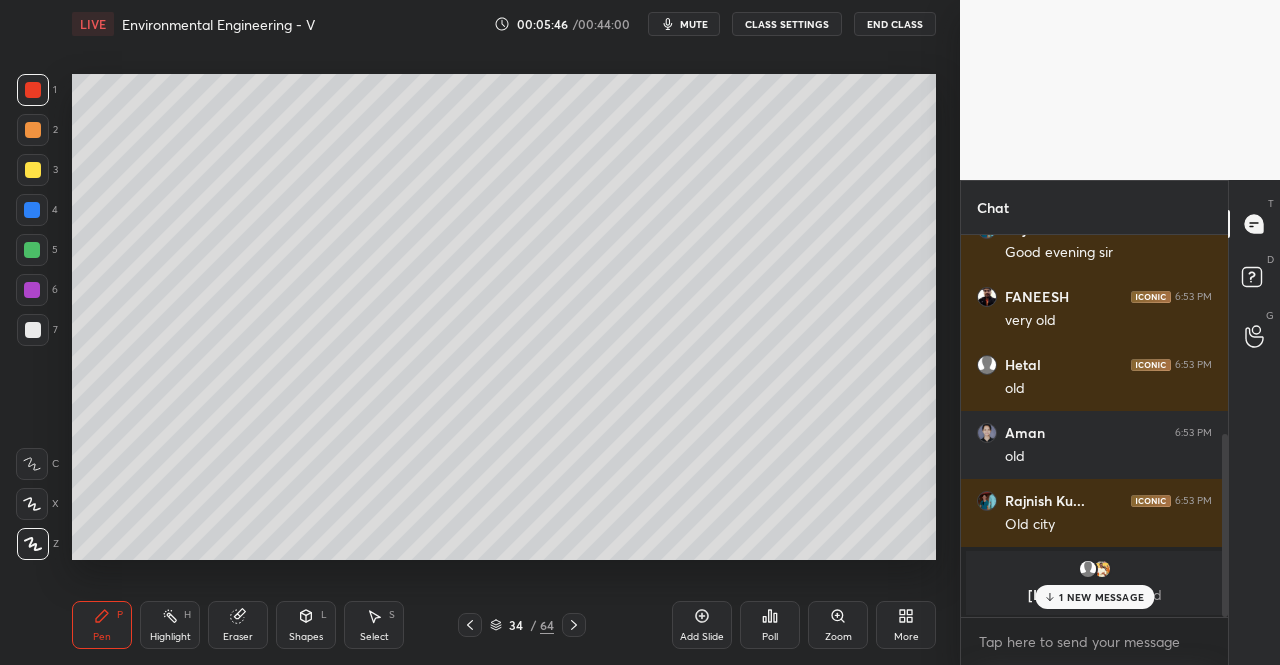 click on "Pen P" at bounding box center [102, 625] 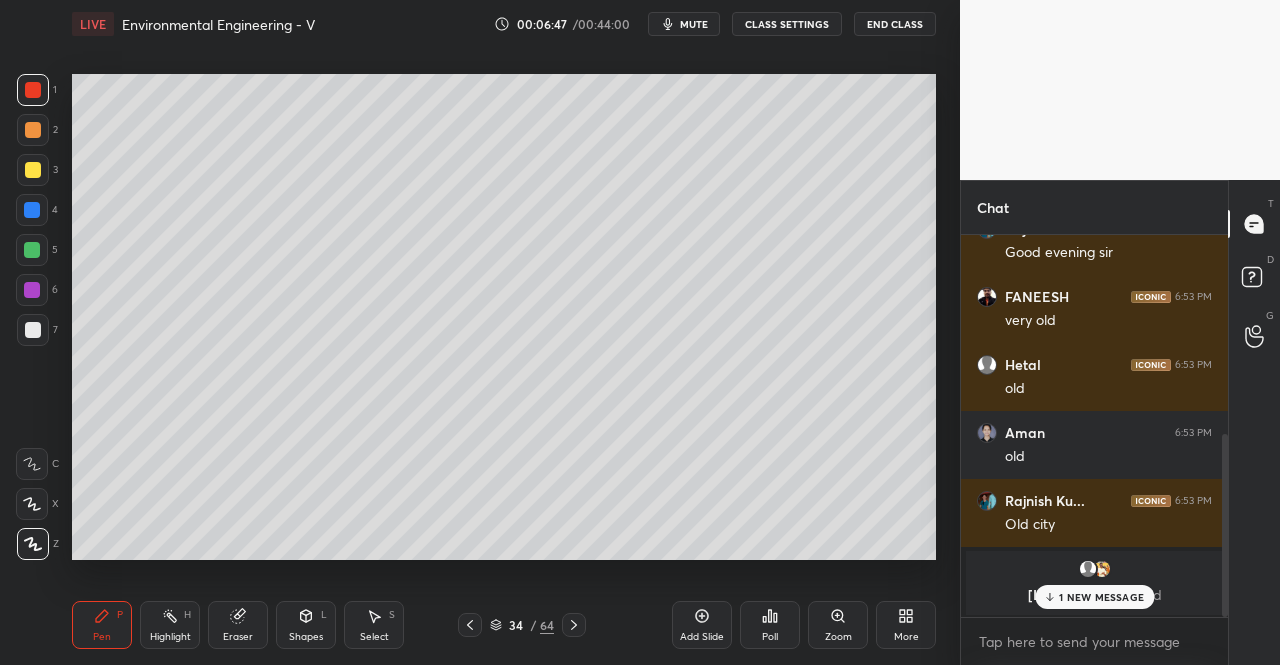 click on "1 NEW MESSAGE" at bounding box center [1101, 597] 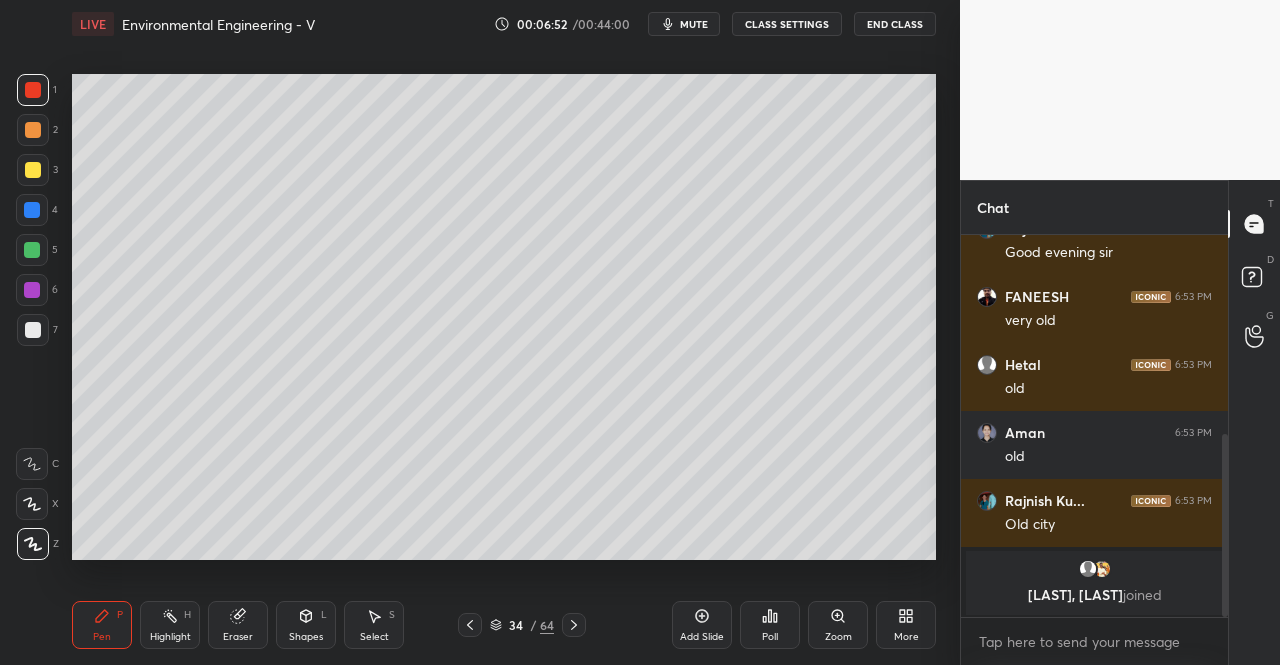 click on "Shapes L" at bounding box center (306, 625) 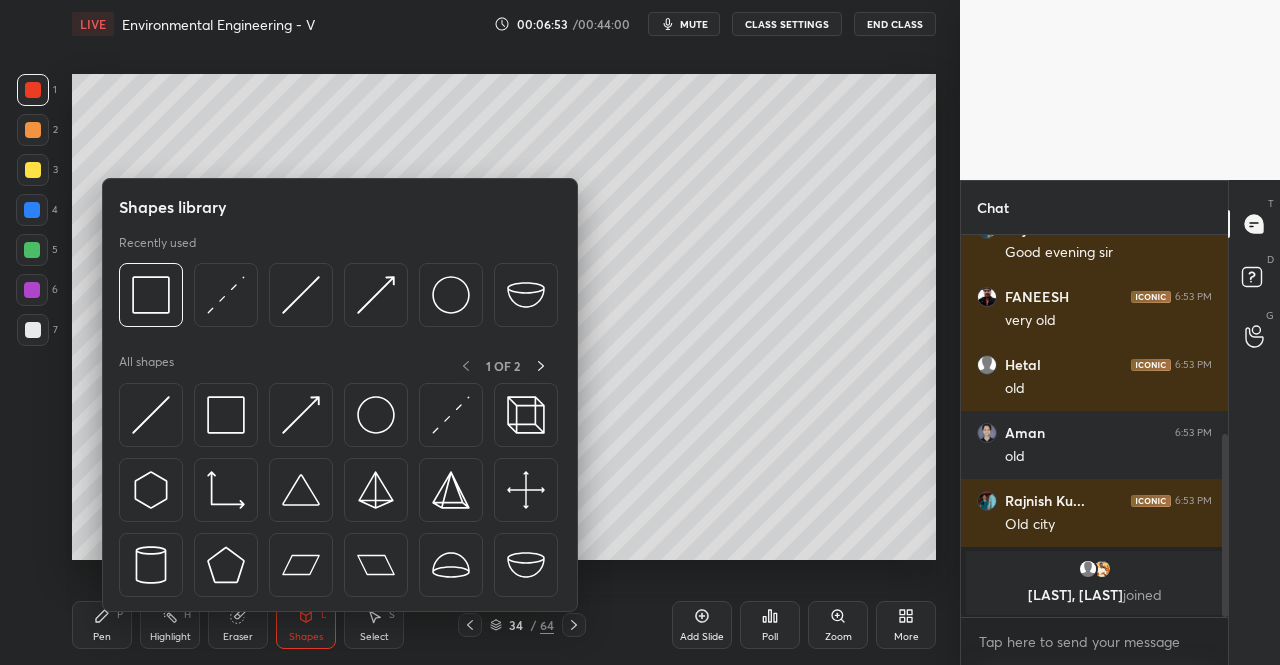 click at bounding box center [151, 415] 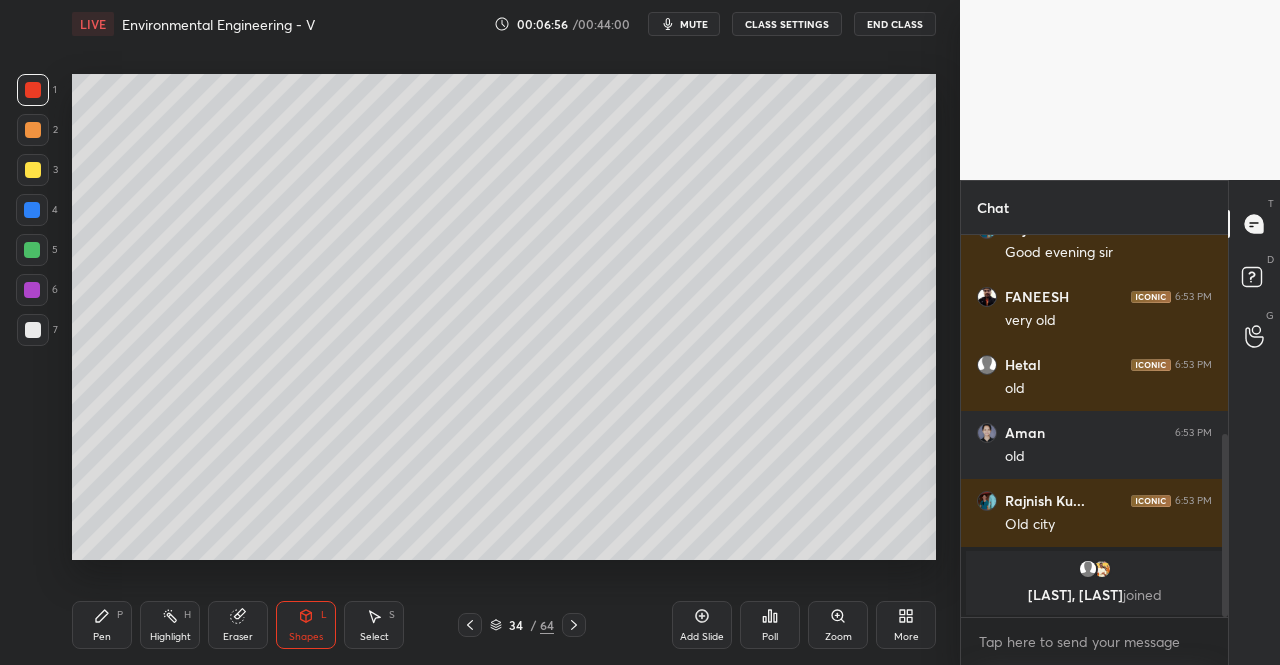click 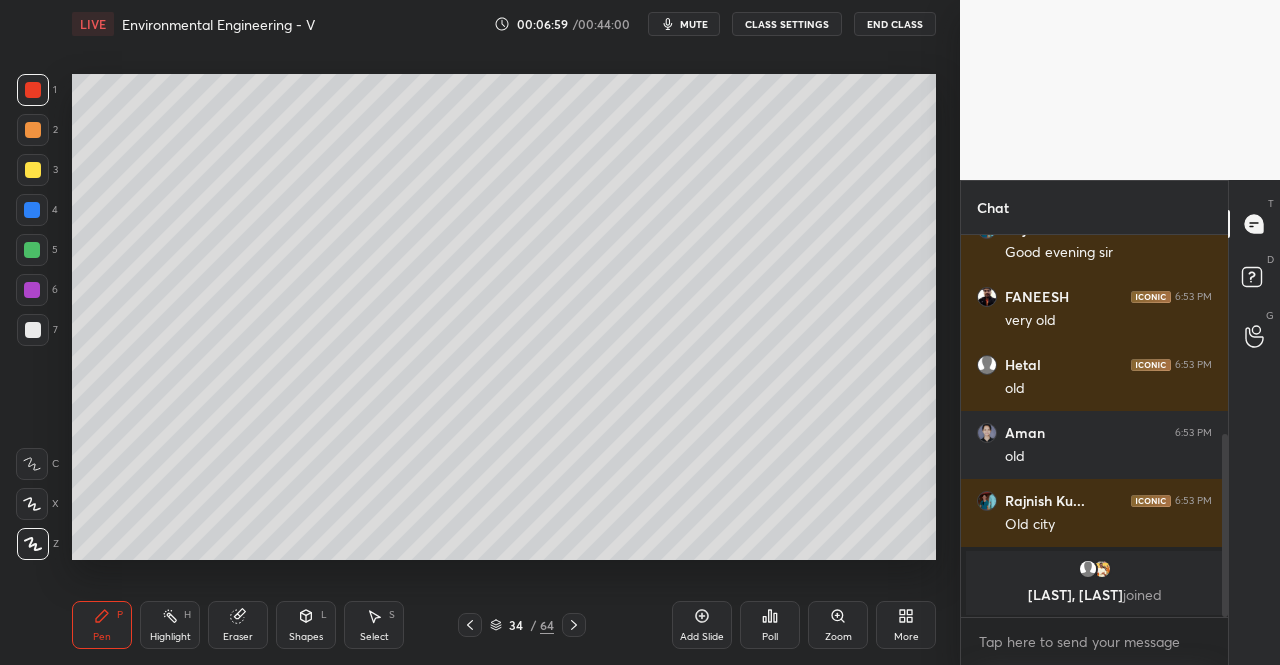 click at bounding box center (33, 170) 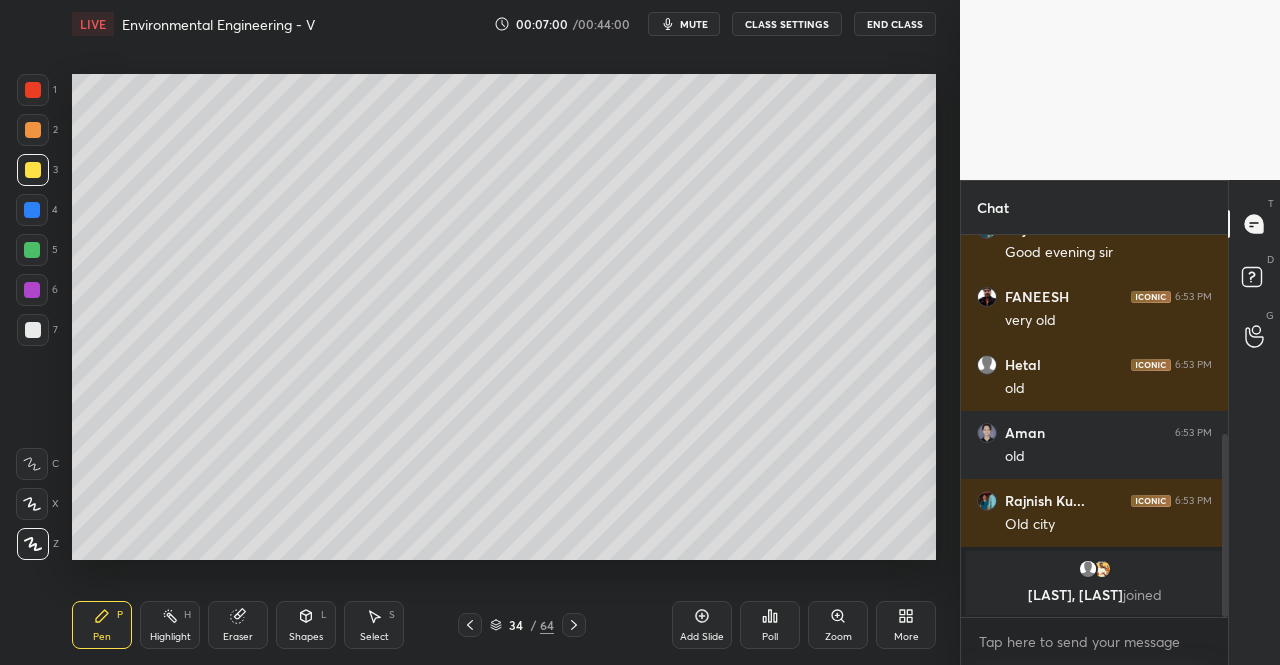 click at bounding box center (33, 170) 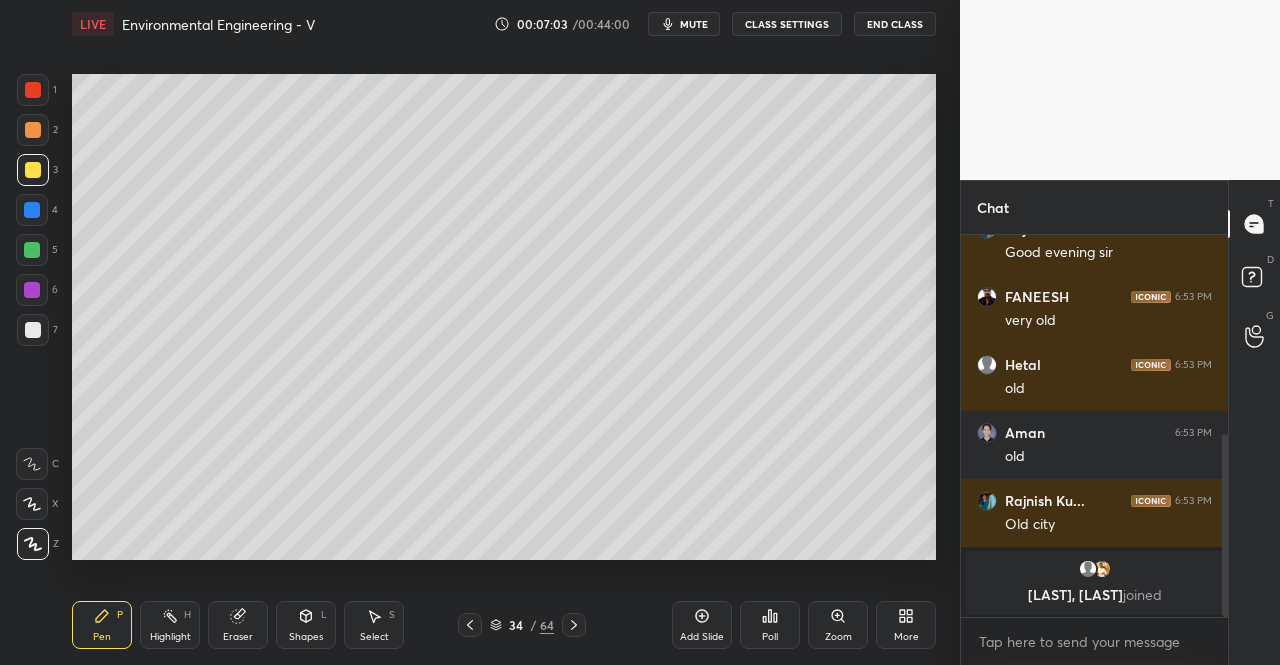click on "Eraser" at bounding box center [238, 625] 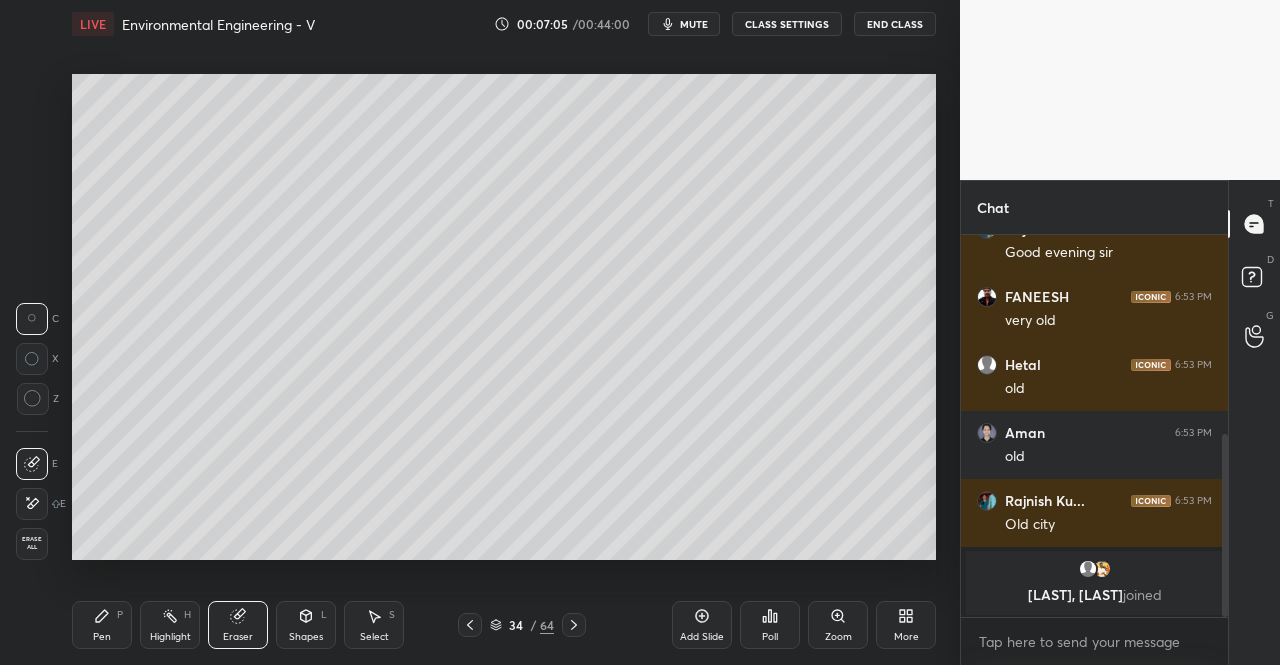 click 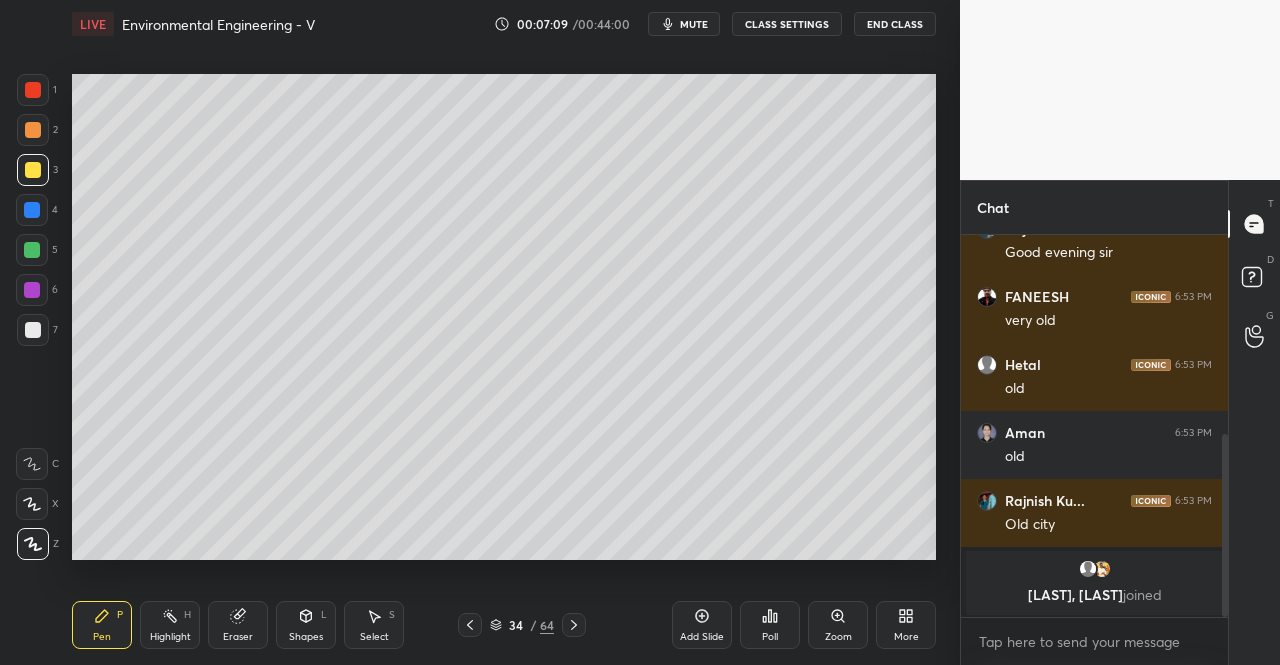 click on "Shapes" at bounding box center (306, 637) 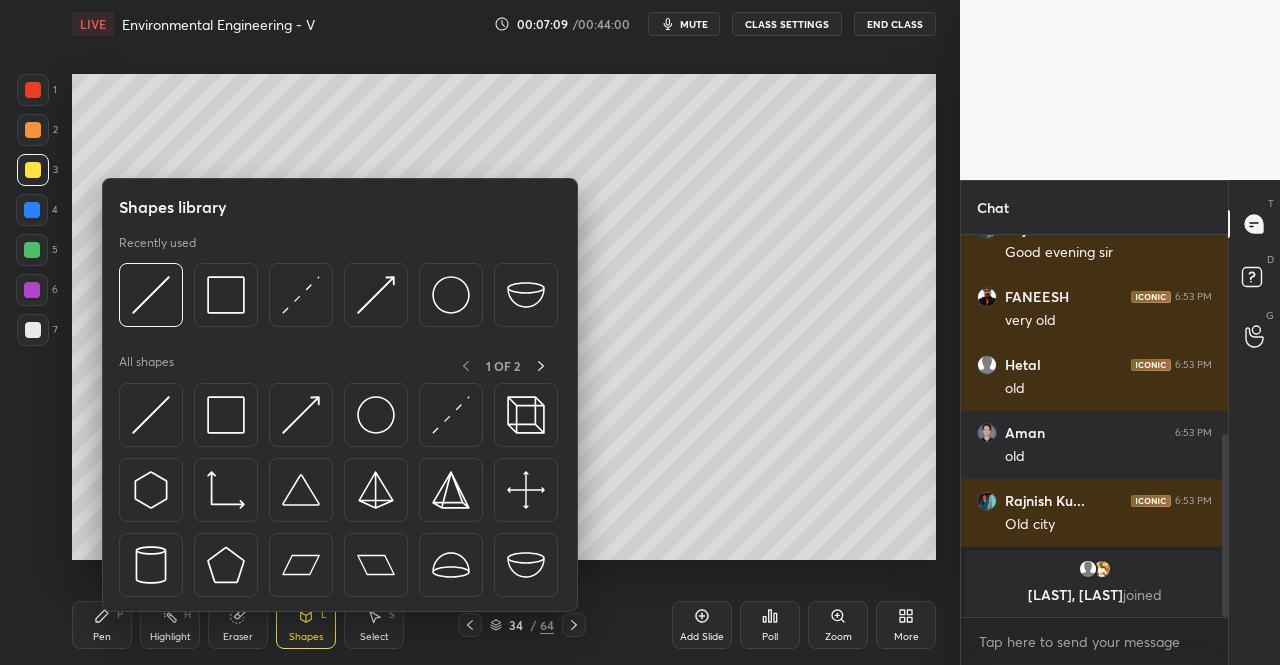 click at bounding box center (451, 415) 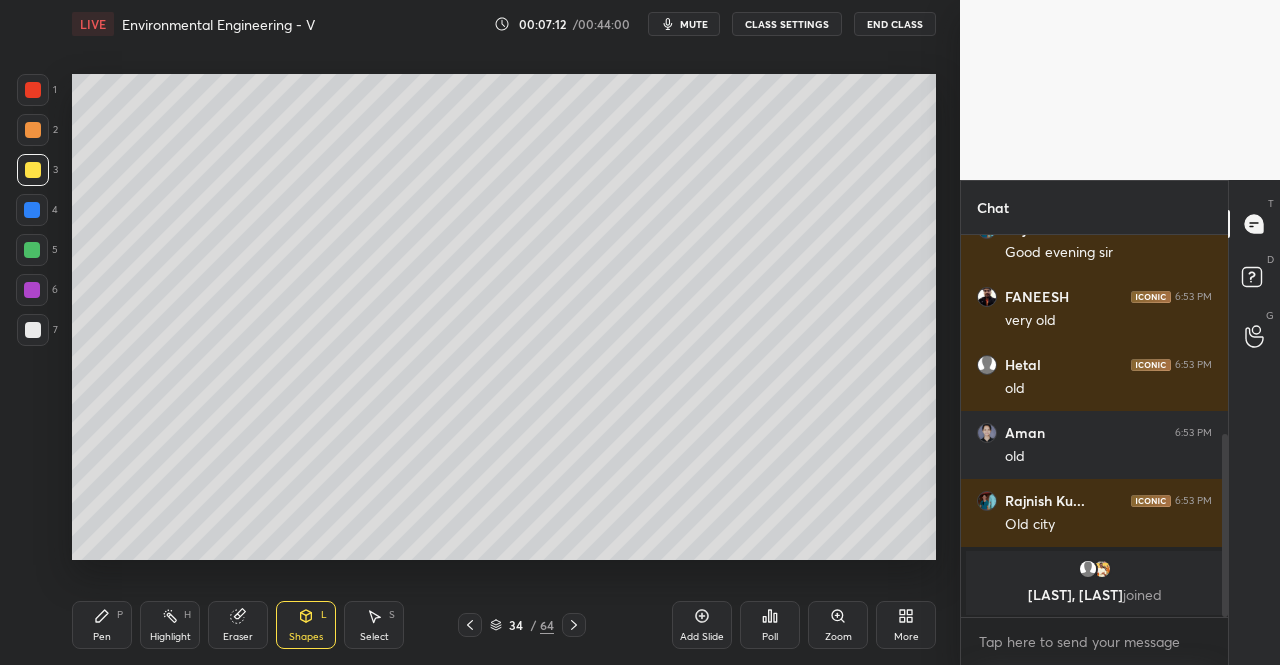 click on "Pen P" at bounding box center [102, 625] 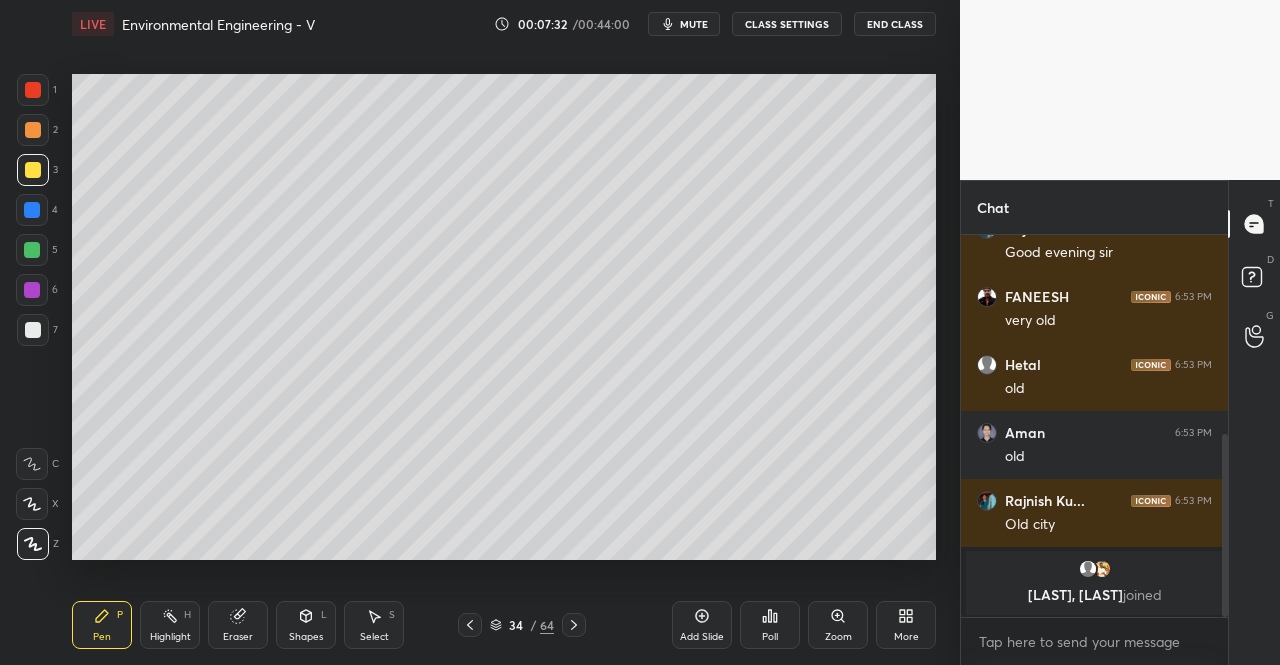 click on "mute" at bounding box center (694, 24) 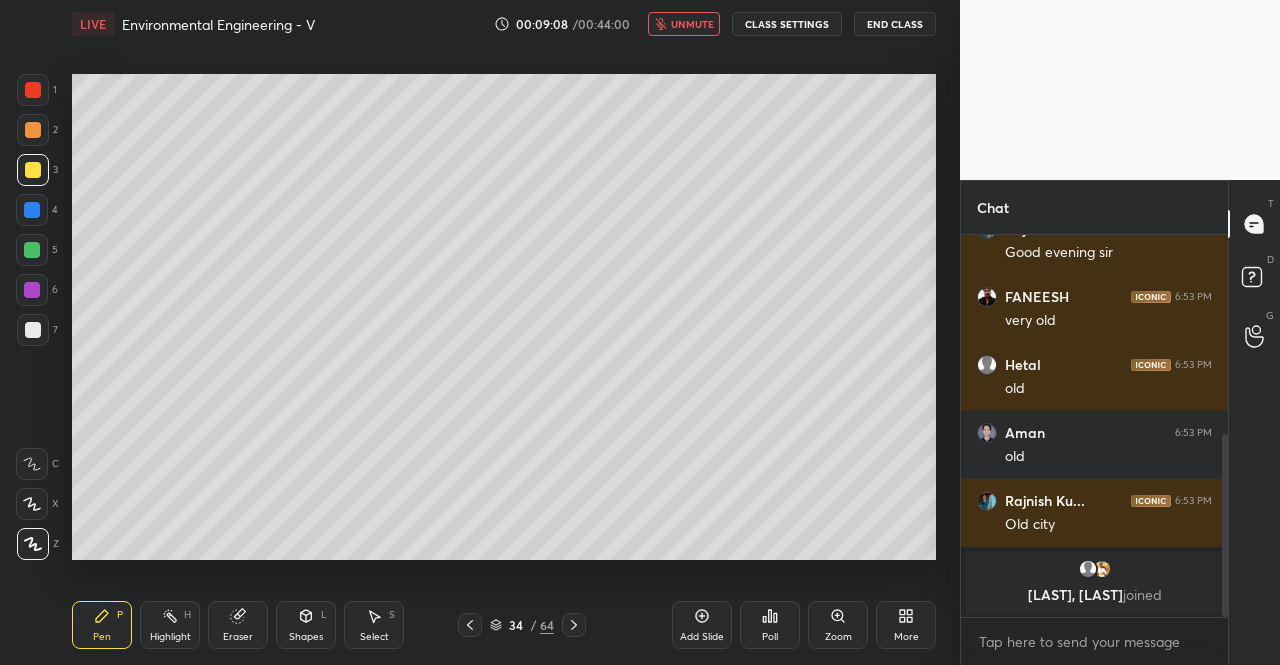 click on "unmute" at bounding box center [692, 24] 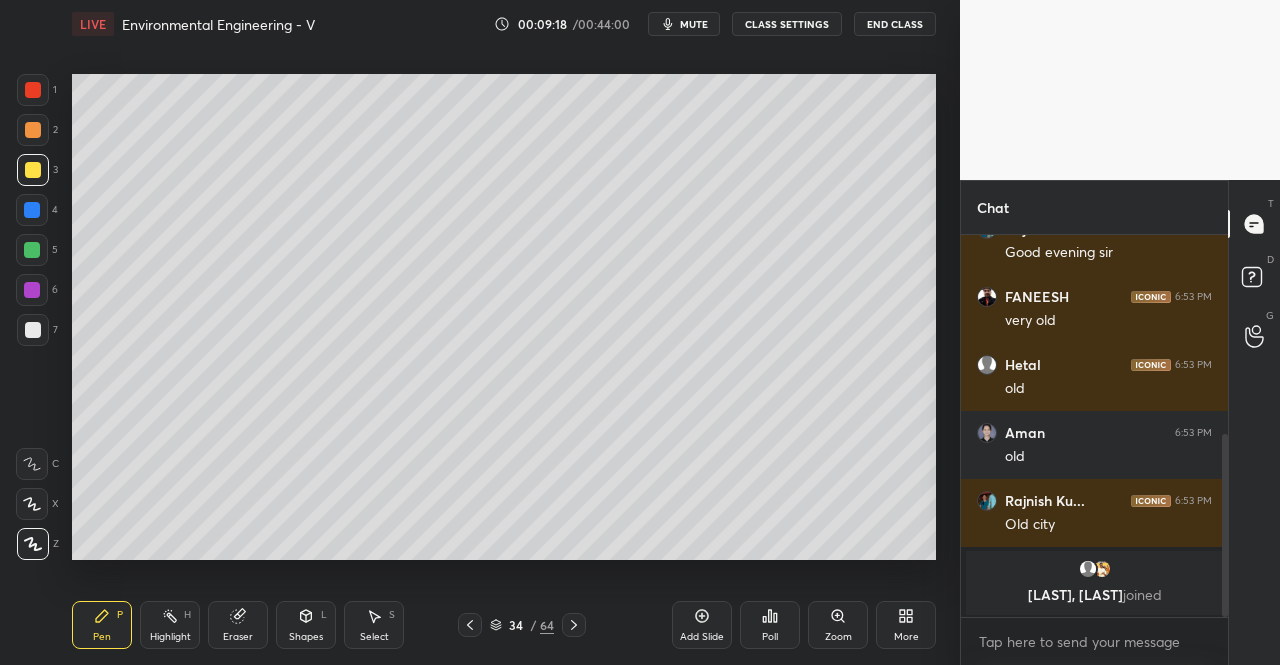 scroll, scrollTop: 484, scrollLeft: 0, axis: vertical 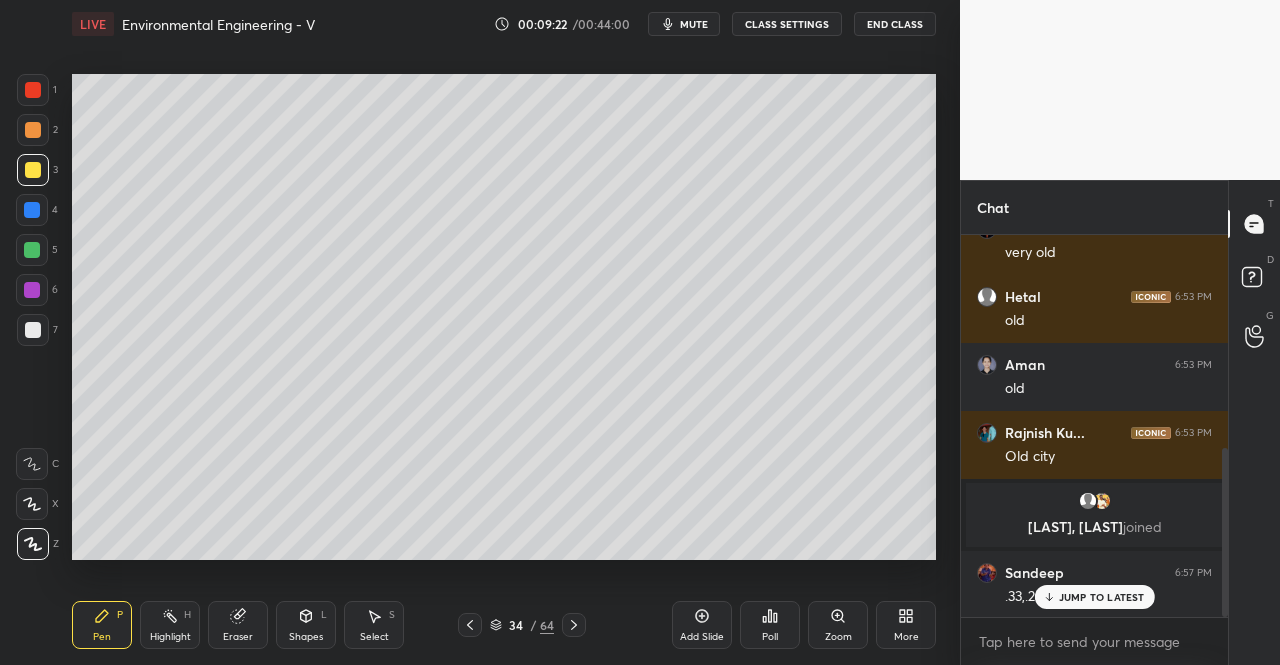 click on "JUMP TO LATEST" at bounding box center (1102, 597) 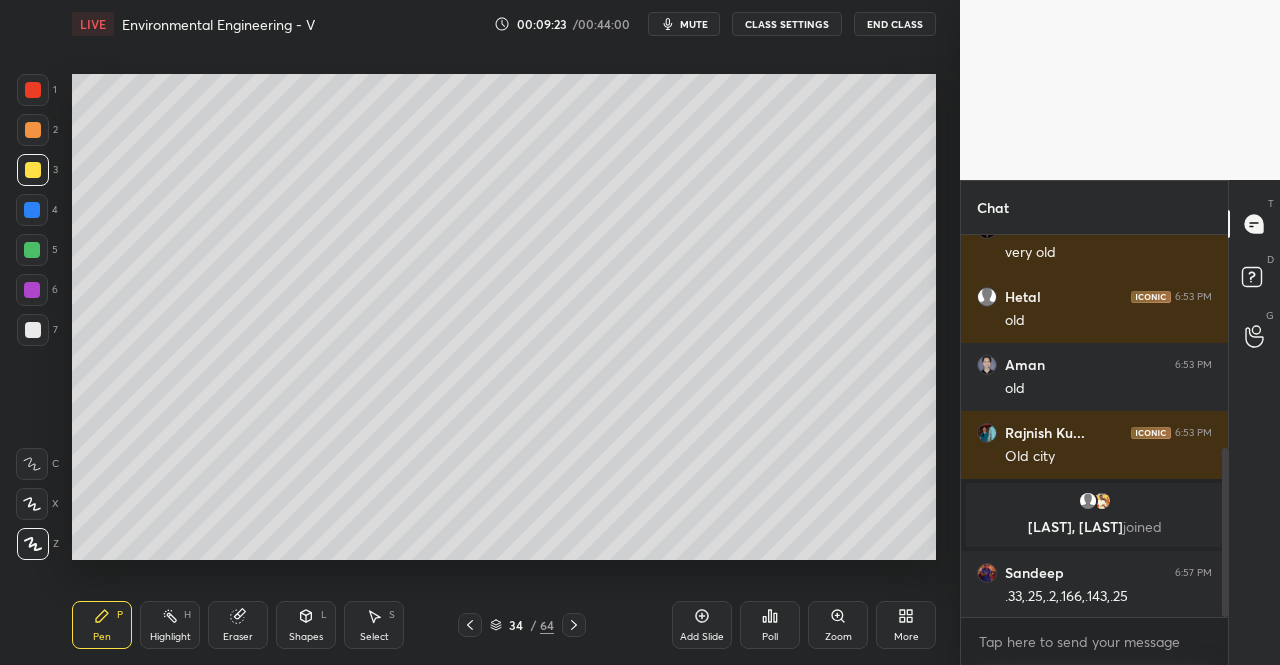 click on "Pen" at bounding box center (102, 637) 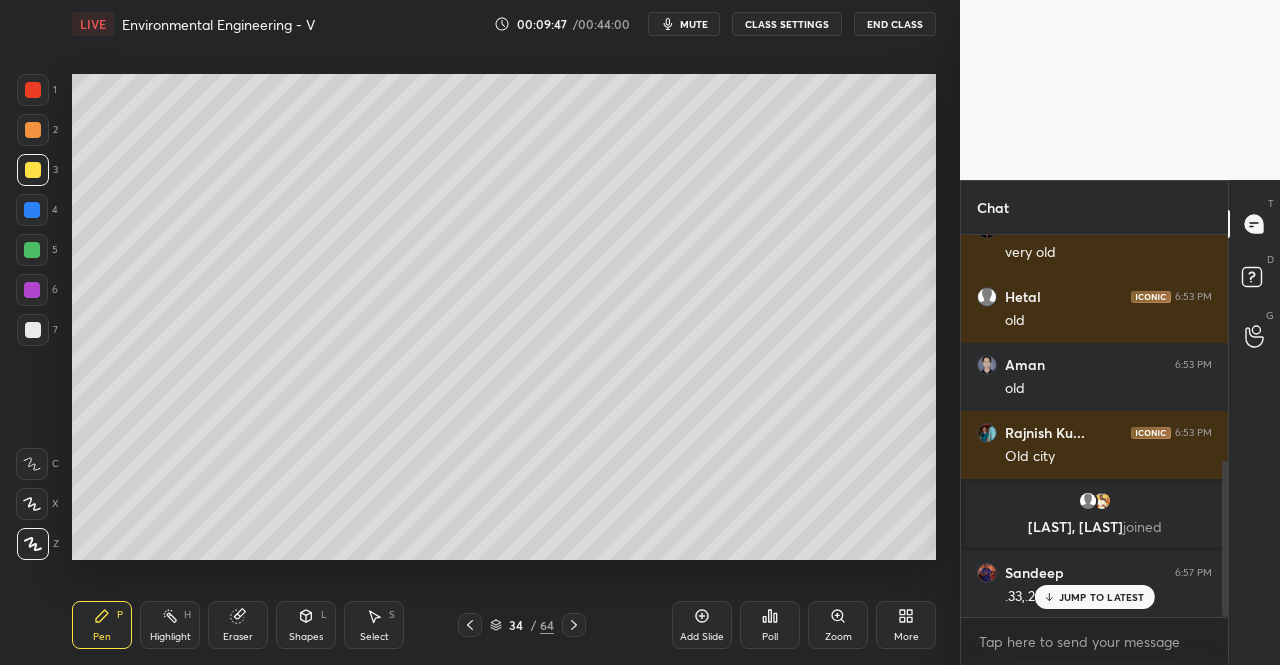 scroll, scrollTop: 552, scrollLeft: 0, axis: vertical 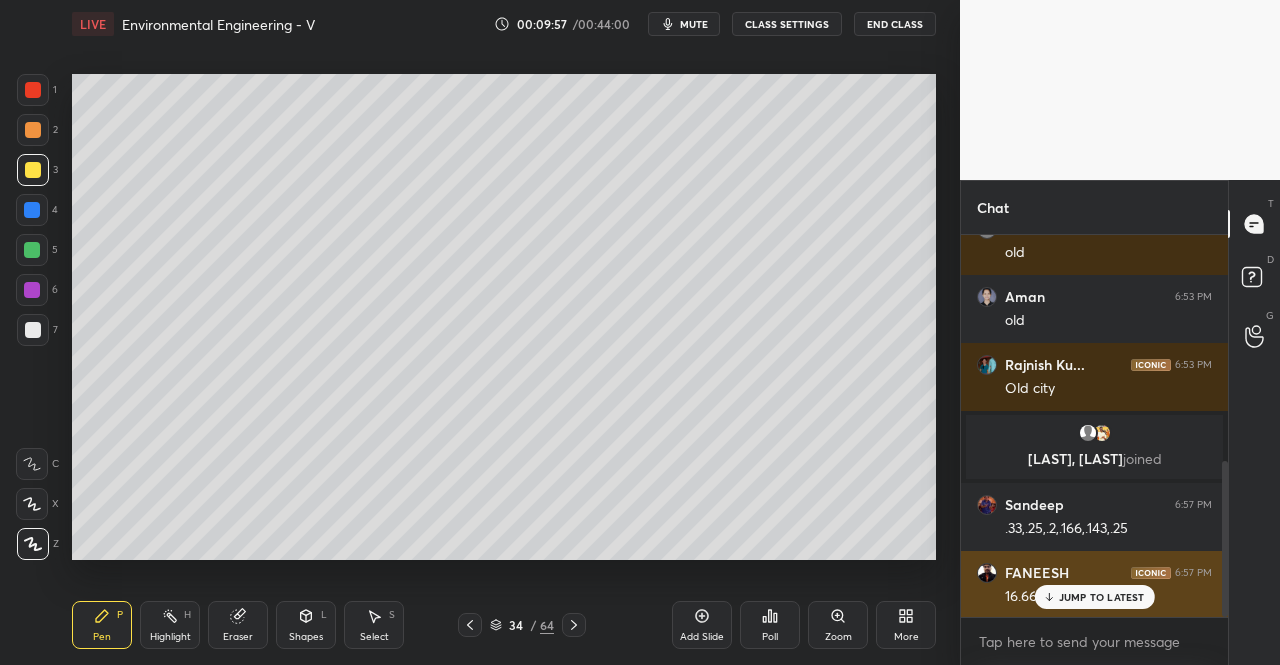 click on "JUMP TO LATEST" at bounding box center [1102, 597] 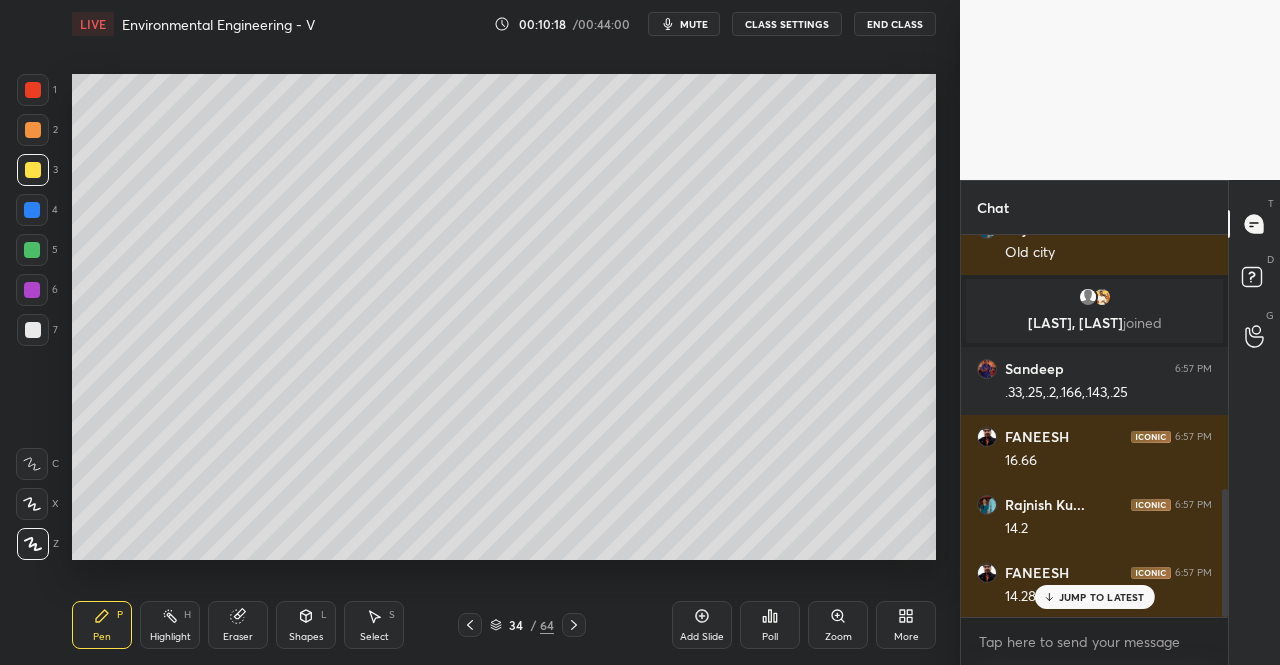 scroll, scrollTop: 756, scrollLeft: 0, axis: vertical 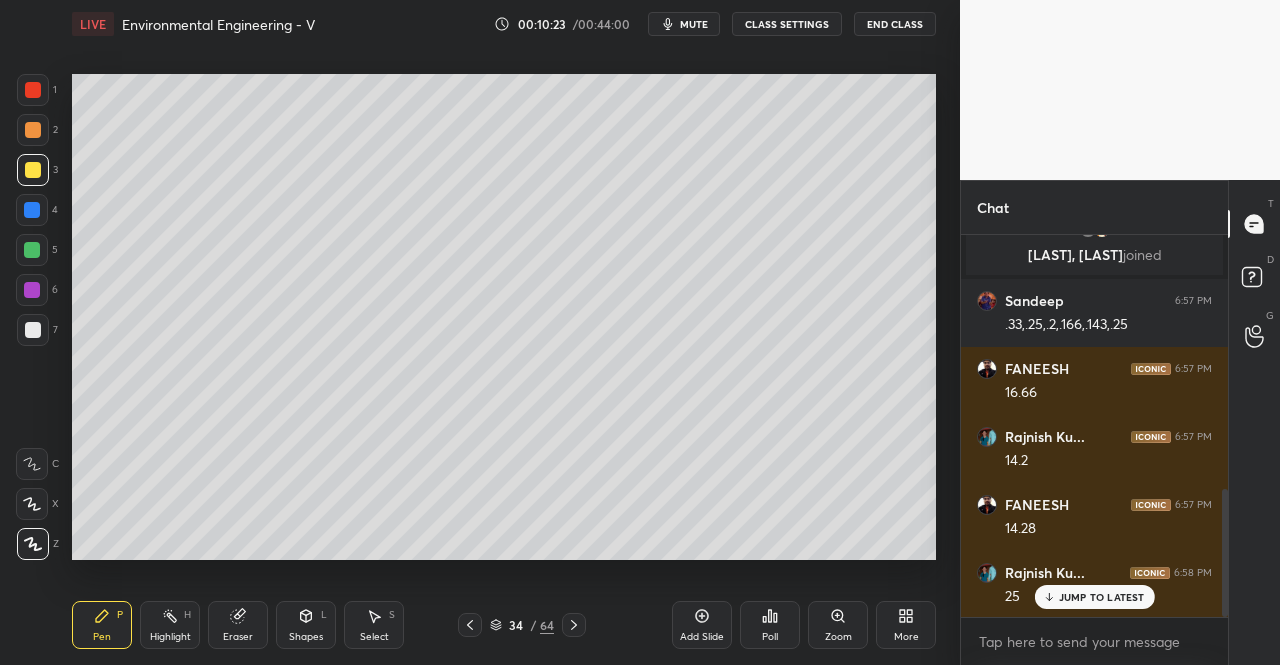 click on "JUMP TO LATEST" at bounding box center [1102, 597] 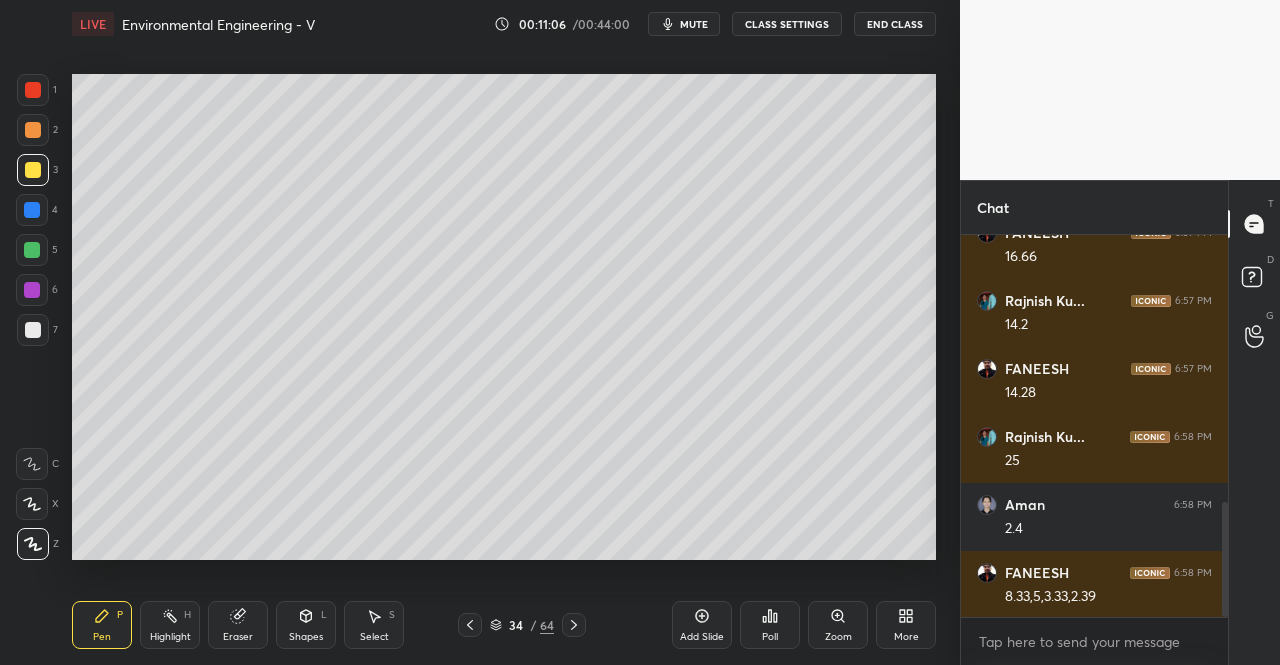 scroll, scrollTop: 960, scrollLeft: 0, axis: vertical 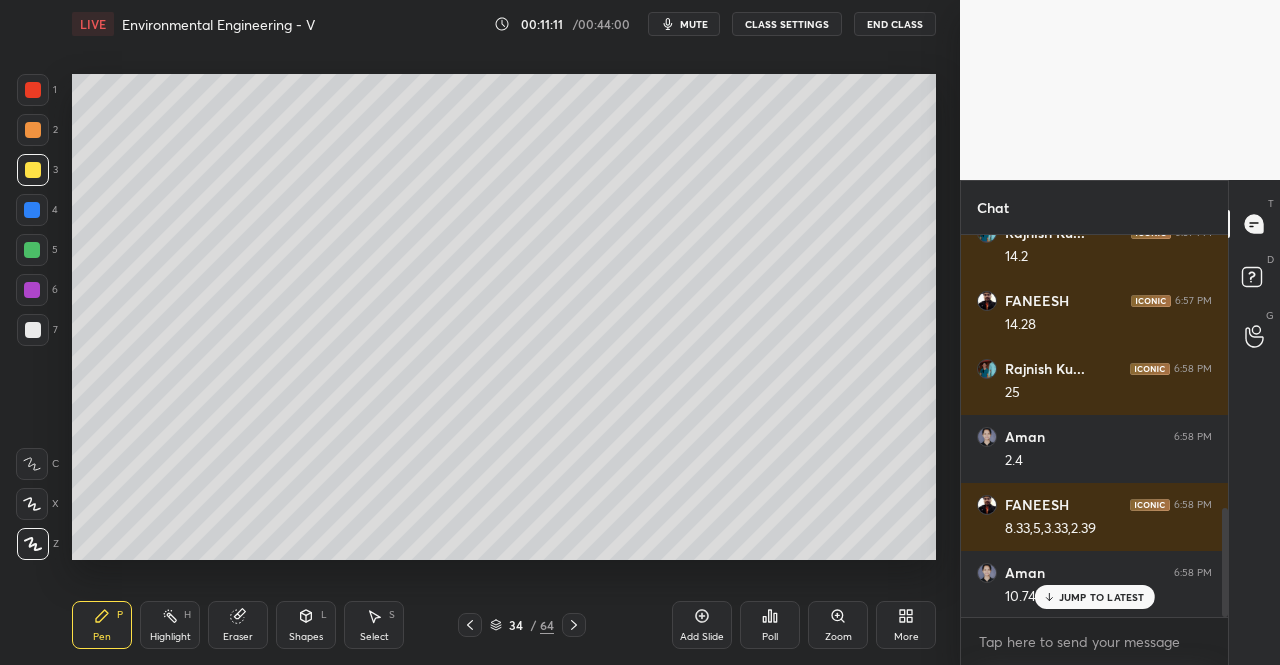 click on "Eraser" at bounding box center (238, 625) 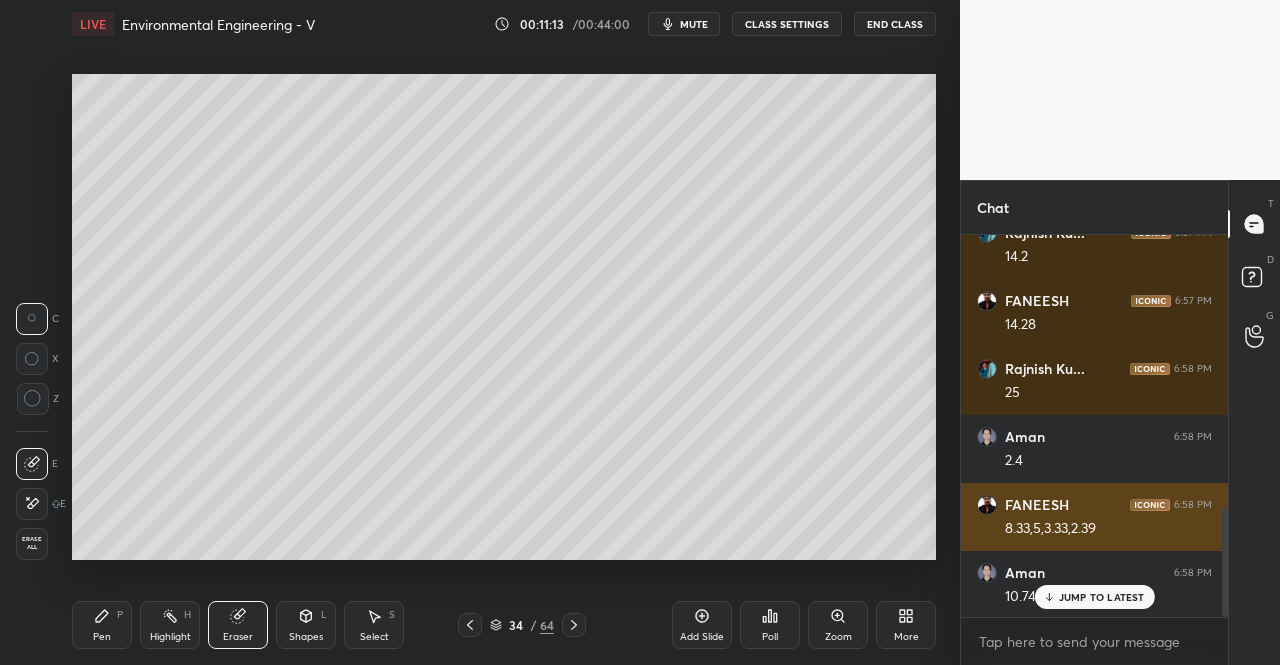 click on "JUMP TO LATEST" at bounding box center [1094, 597] 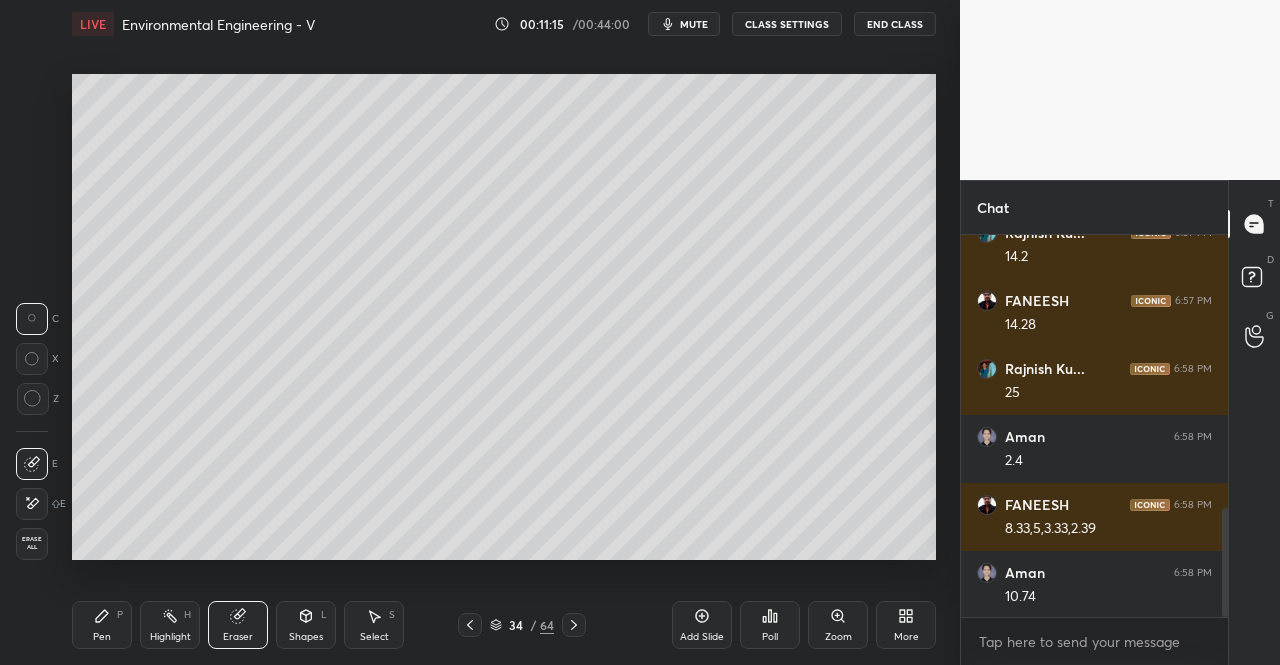 click on "Pen P" at bounding box center [102, 625] 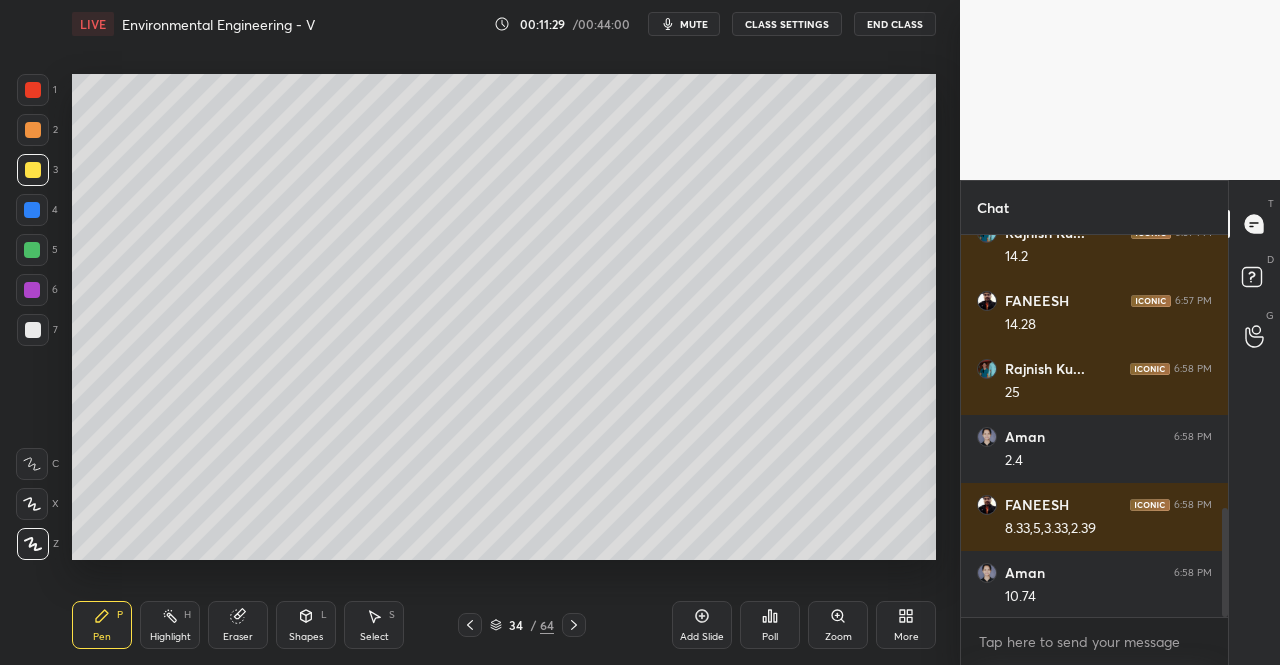 scroll, scrollTop: 1032, scrollLeft: 0, axis: vertical 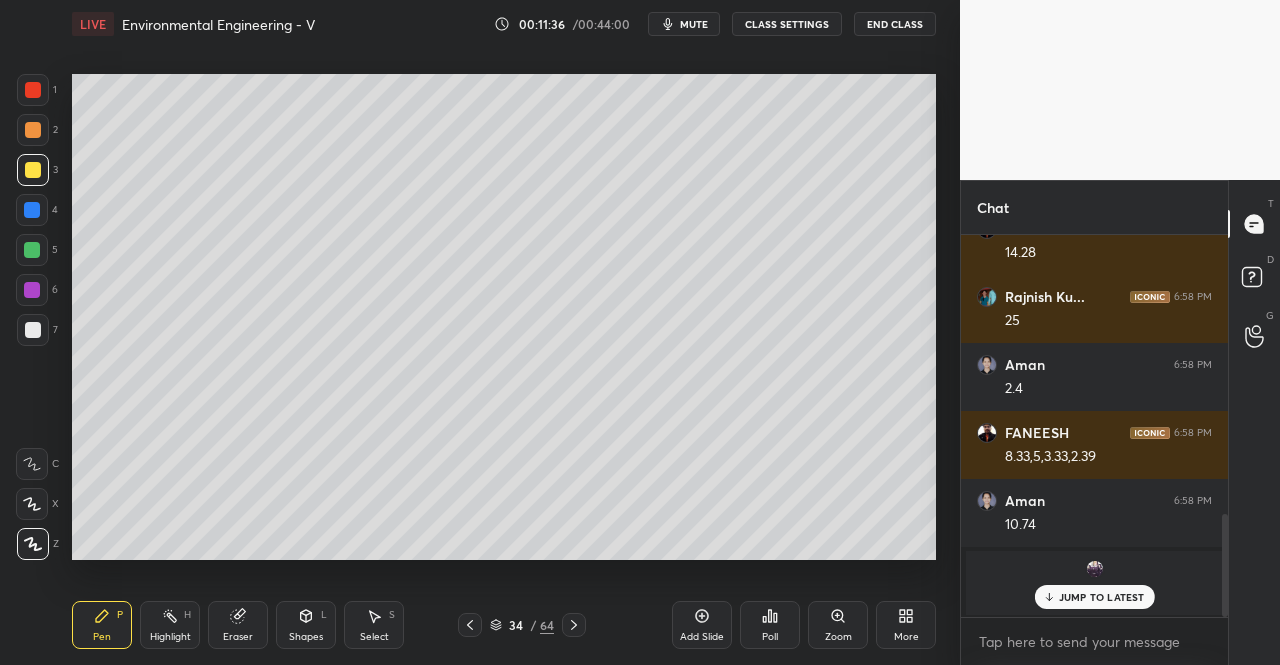 click on "Shapes" at bounding box center [306, 637] 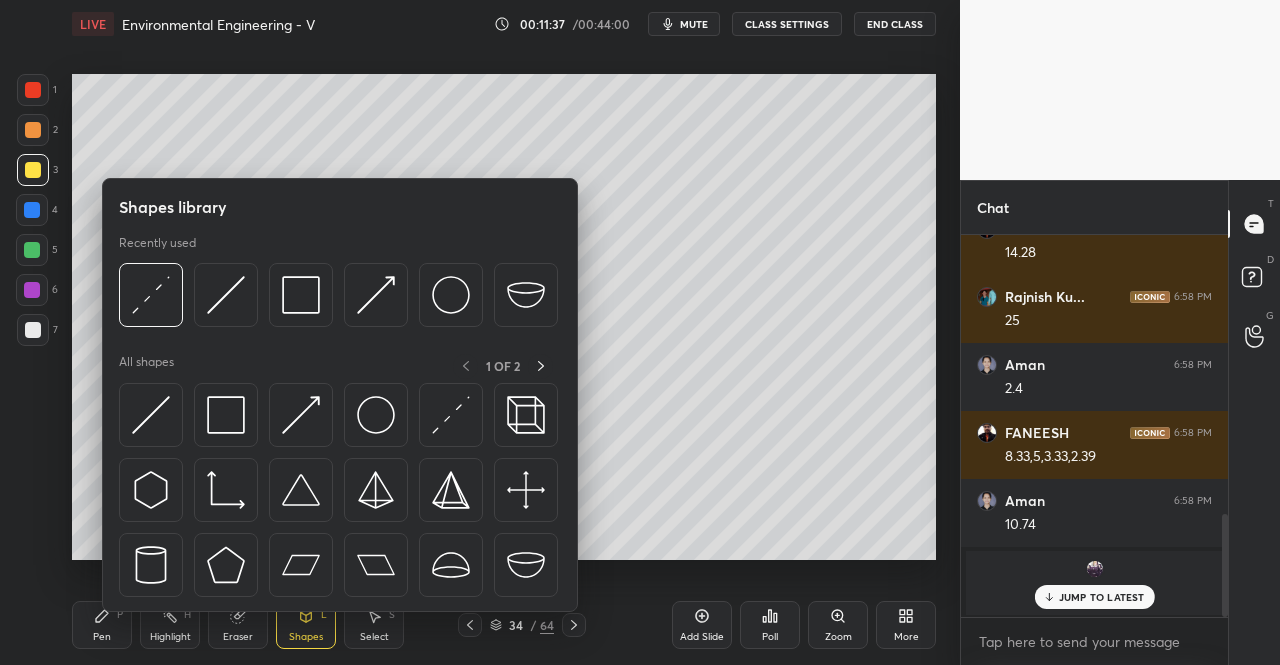 click at bounding box center [151, 415] 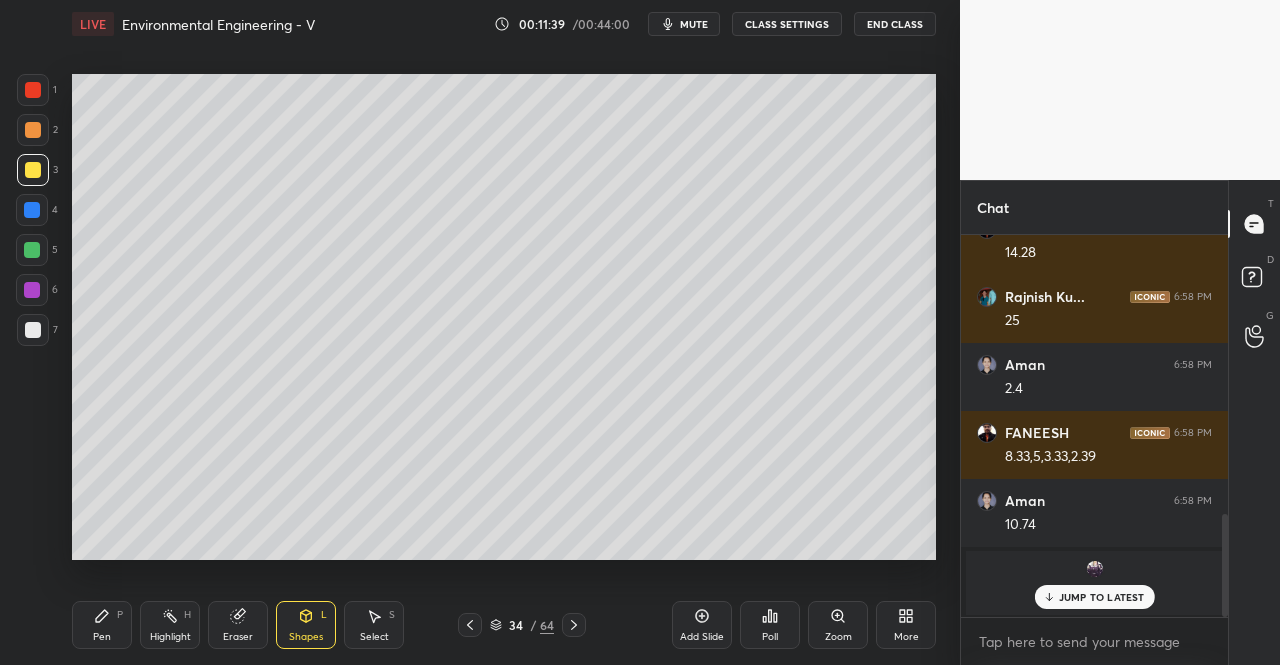 click on "Pen P" at bounding box center [102, 625] 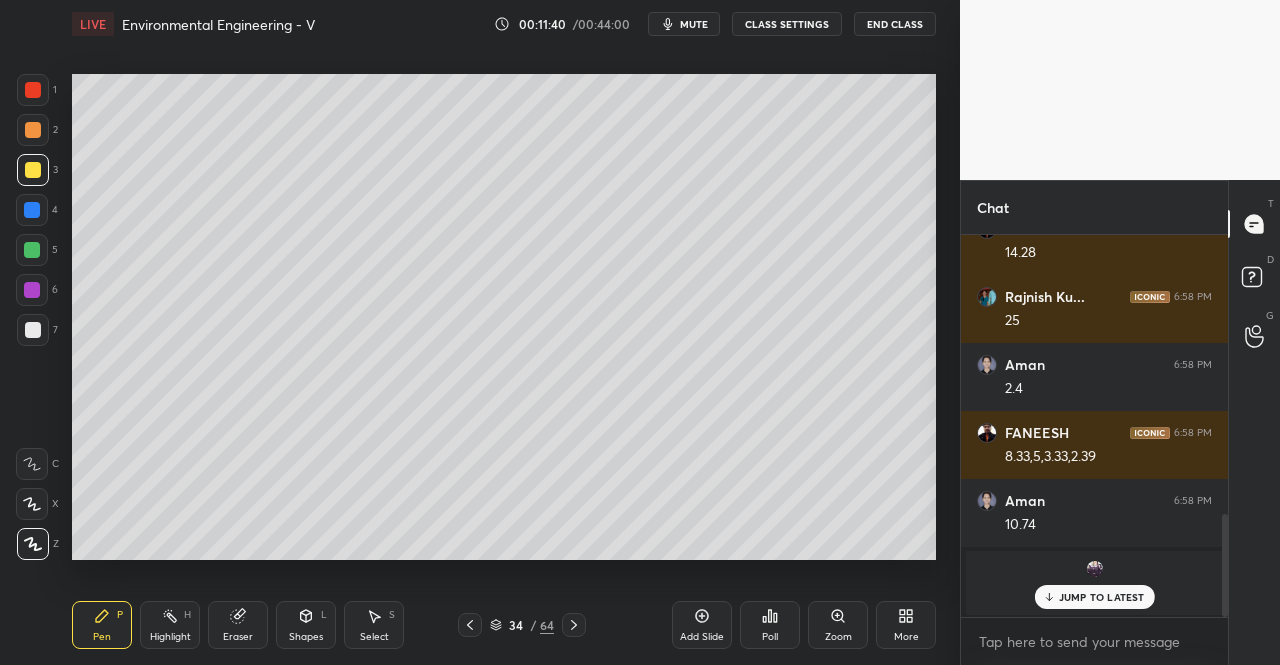 click on "Pen P" at bounding box center [102, 625] 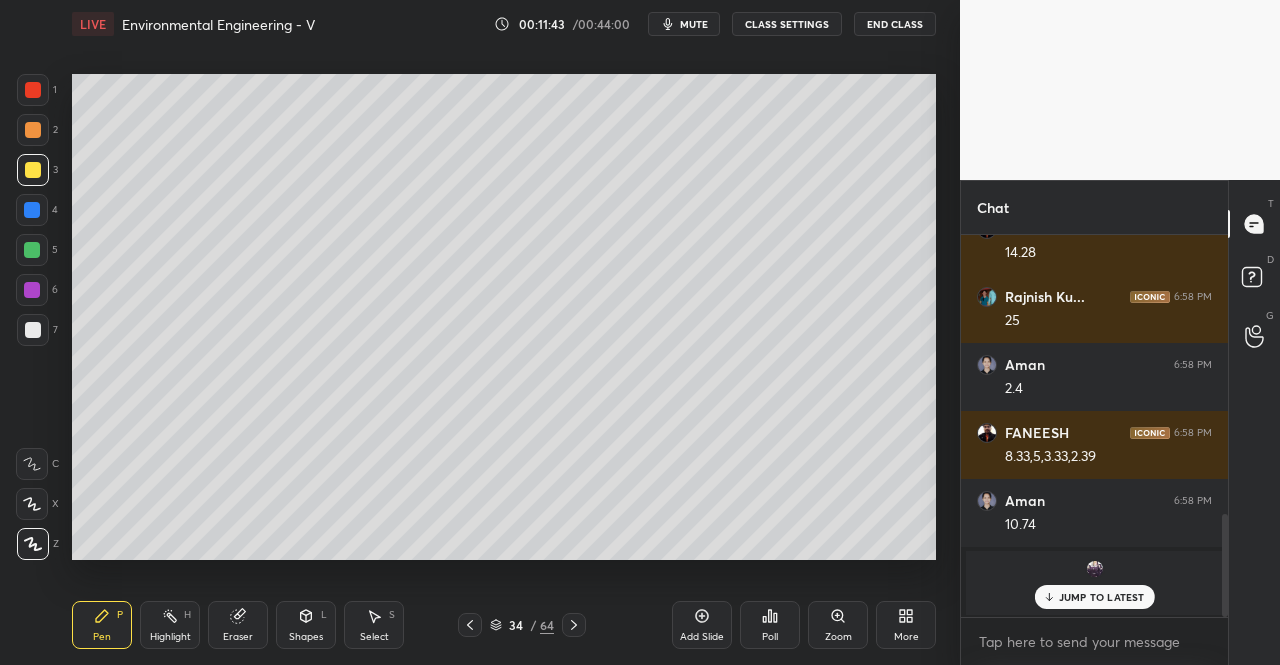 scroll, scrollTop: 1030, scrollLeft: 0, axis: vertical 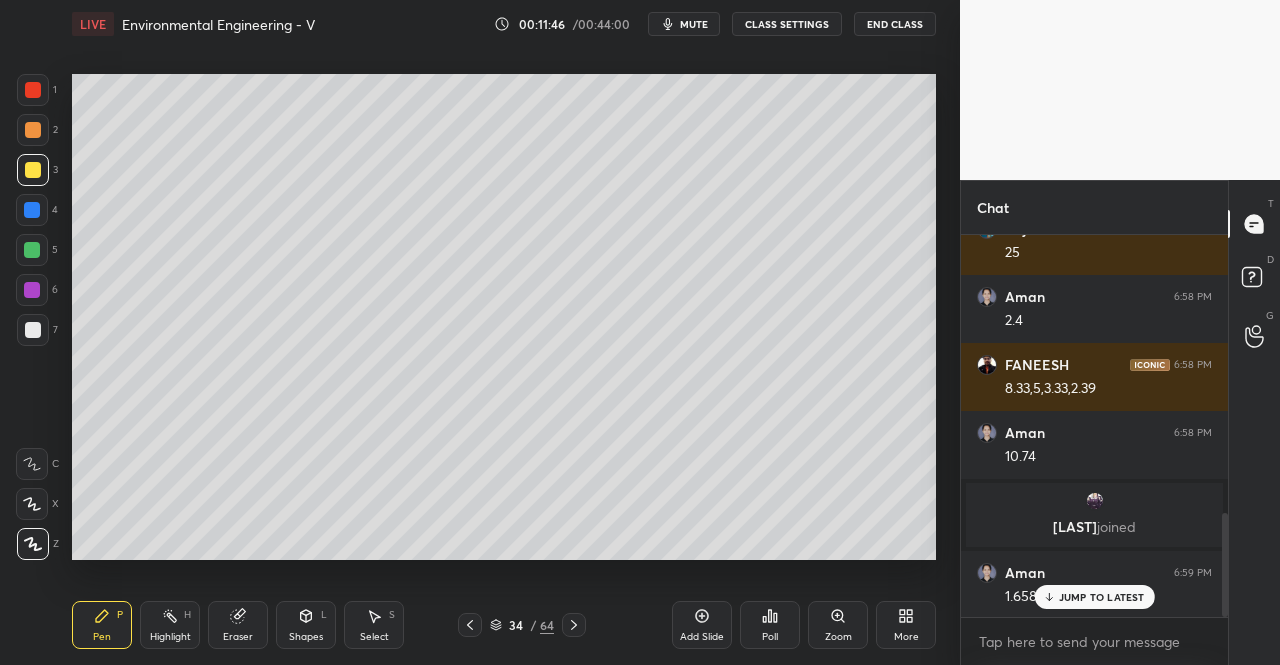 click on "JUMP TO LATEST" at bounding box center (1102, 597) 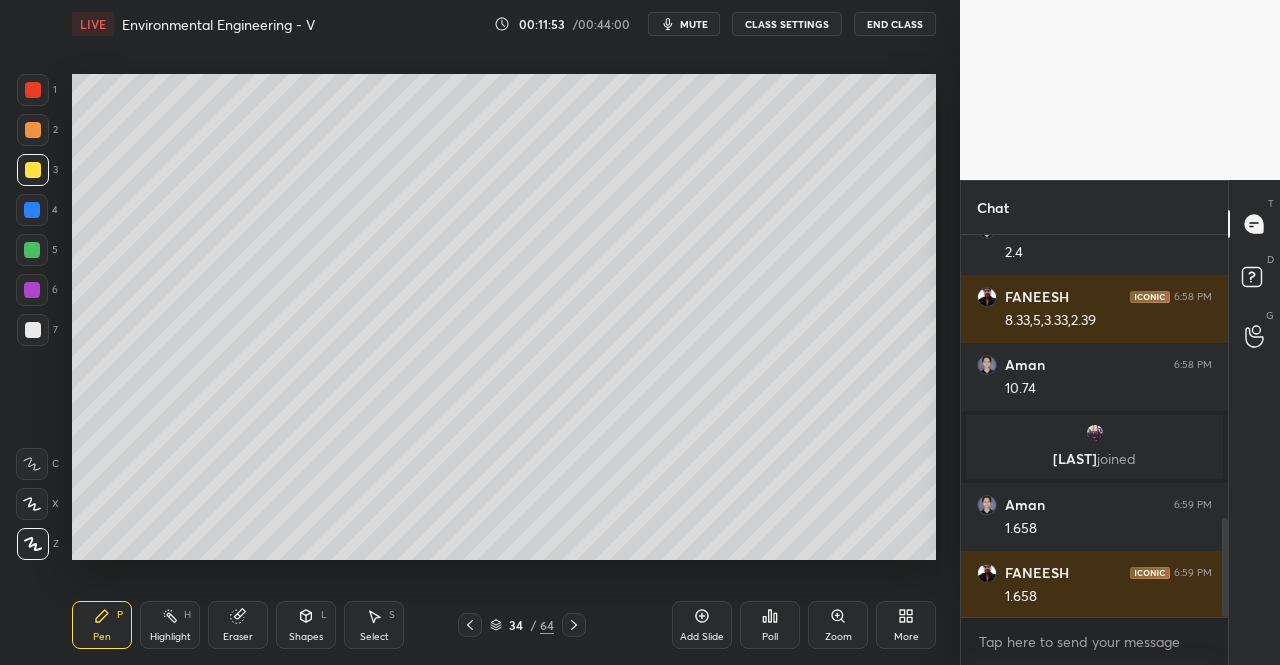 scroll, scrollTop: 1166, scrollLeft: 0, axis: vertical 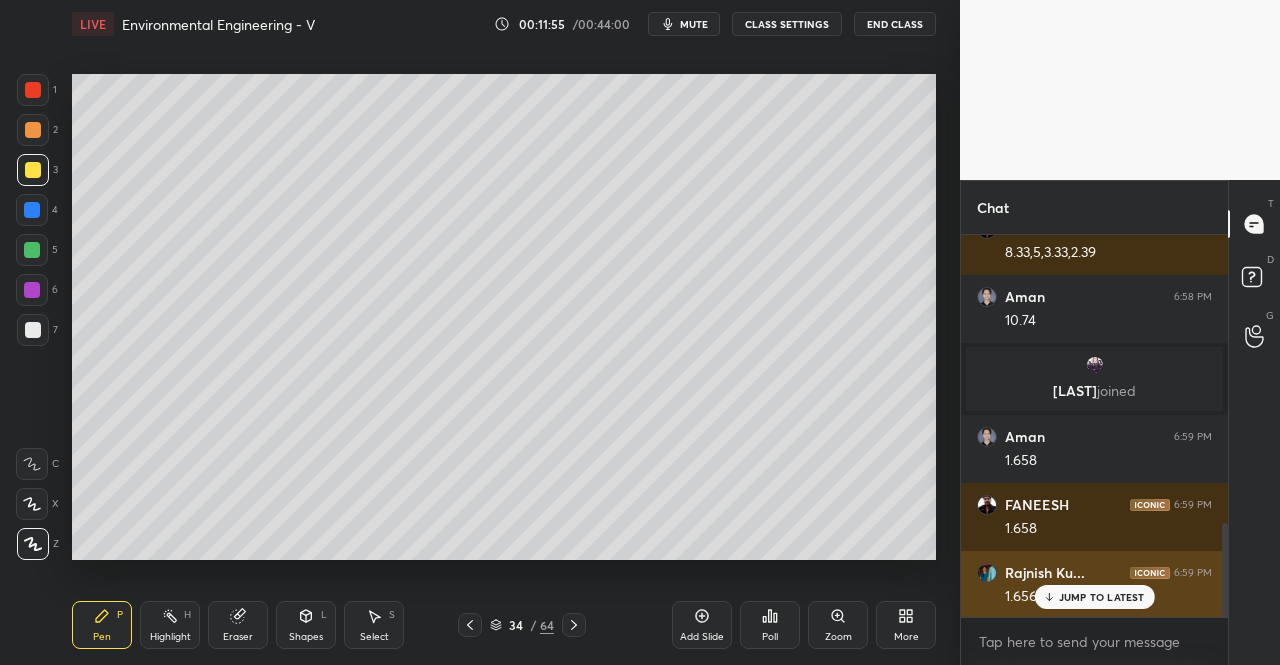 click on "[PERSON] 6:59 PM 1.656" at bounding box center [1094, 585] 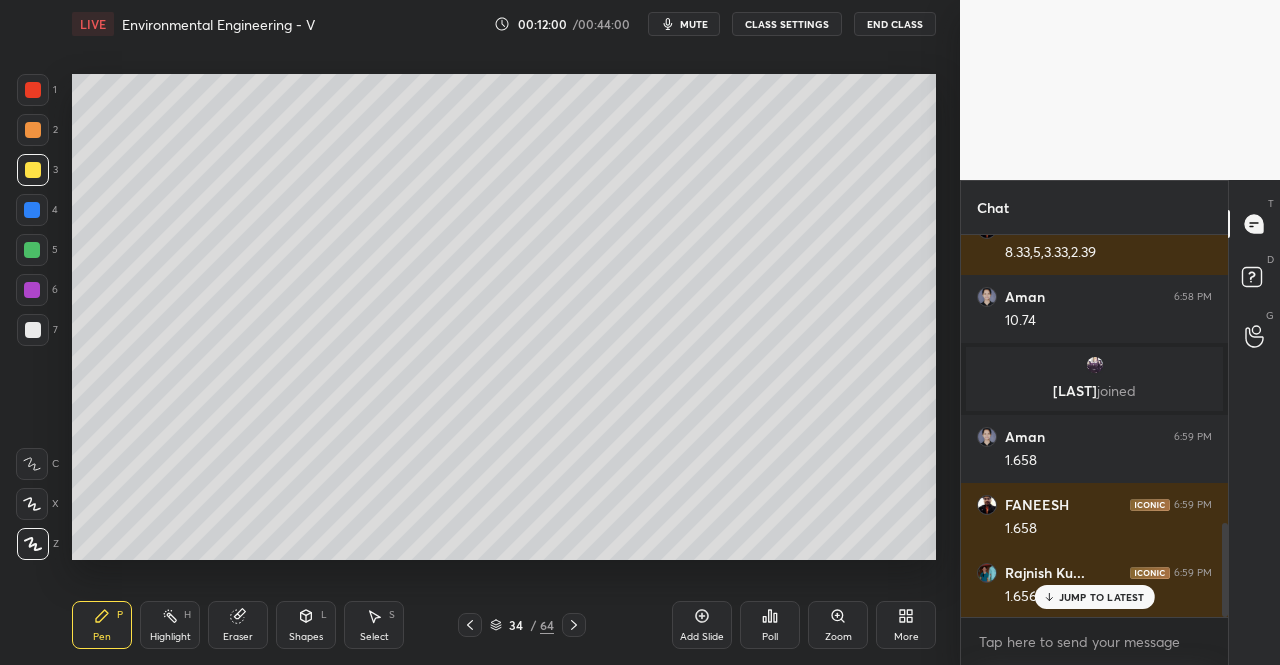 click at bounding box center [32, 290] 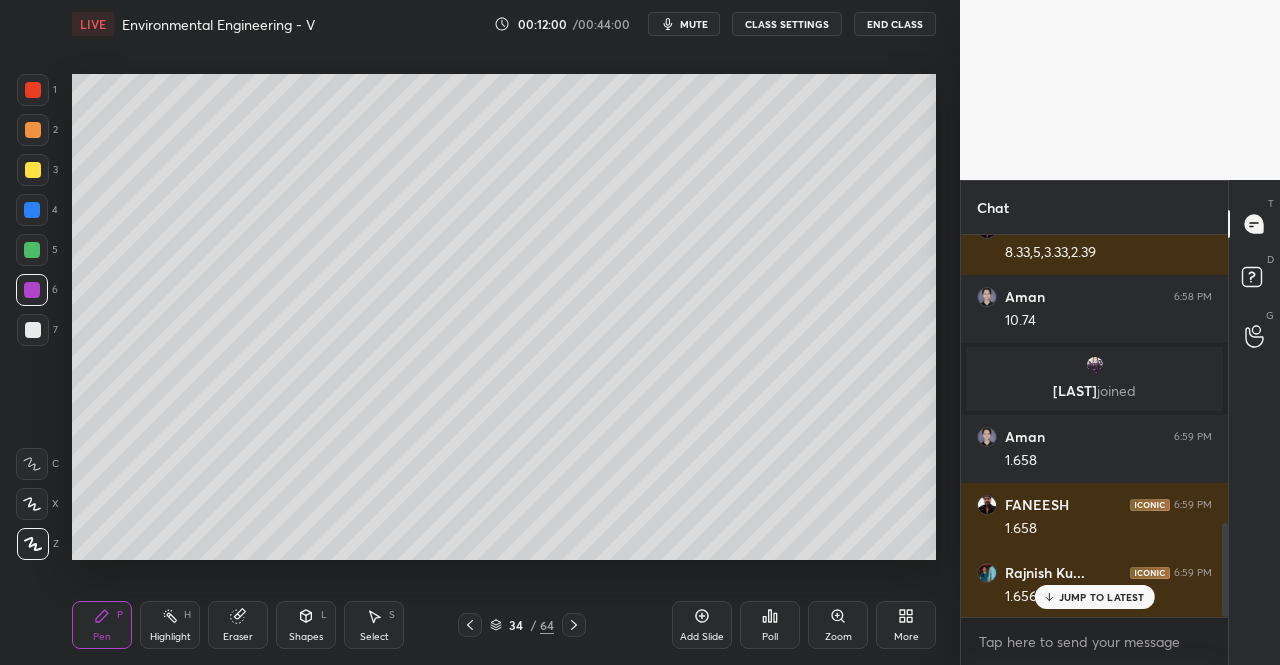 click at bounding box center (32, 290) 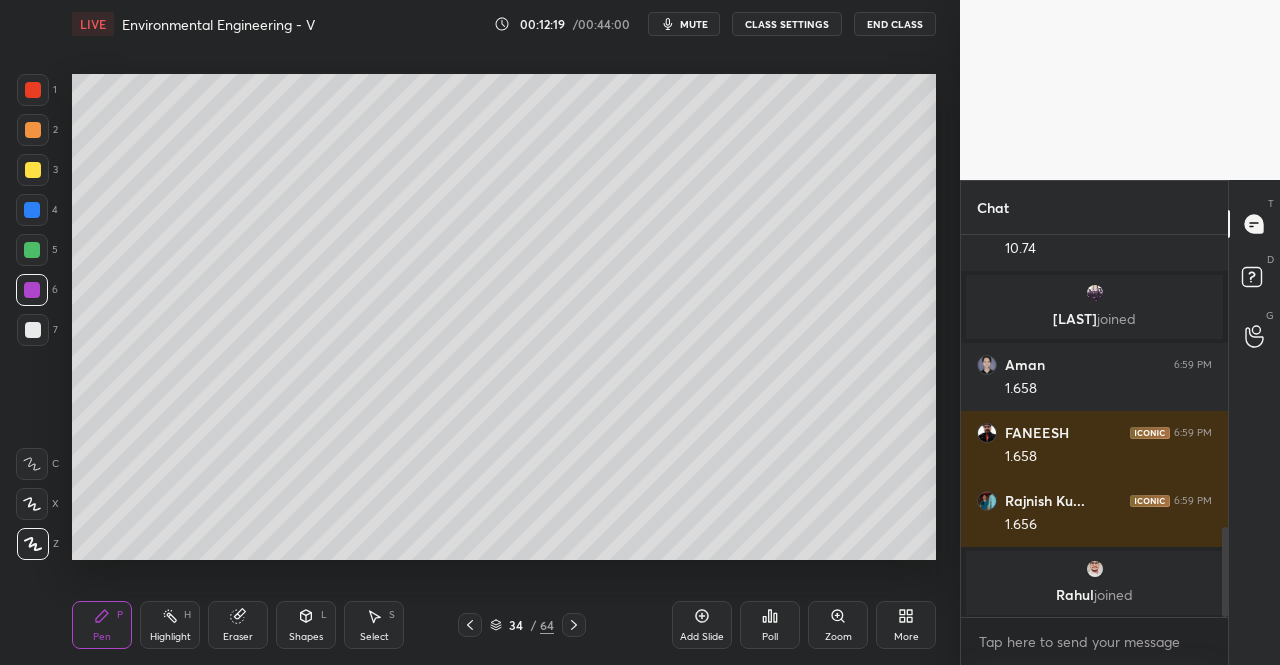 scroll, scrollTop: 1306, scrollLeft: 0, axis: vertical 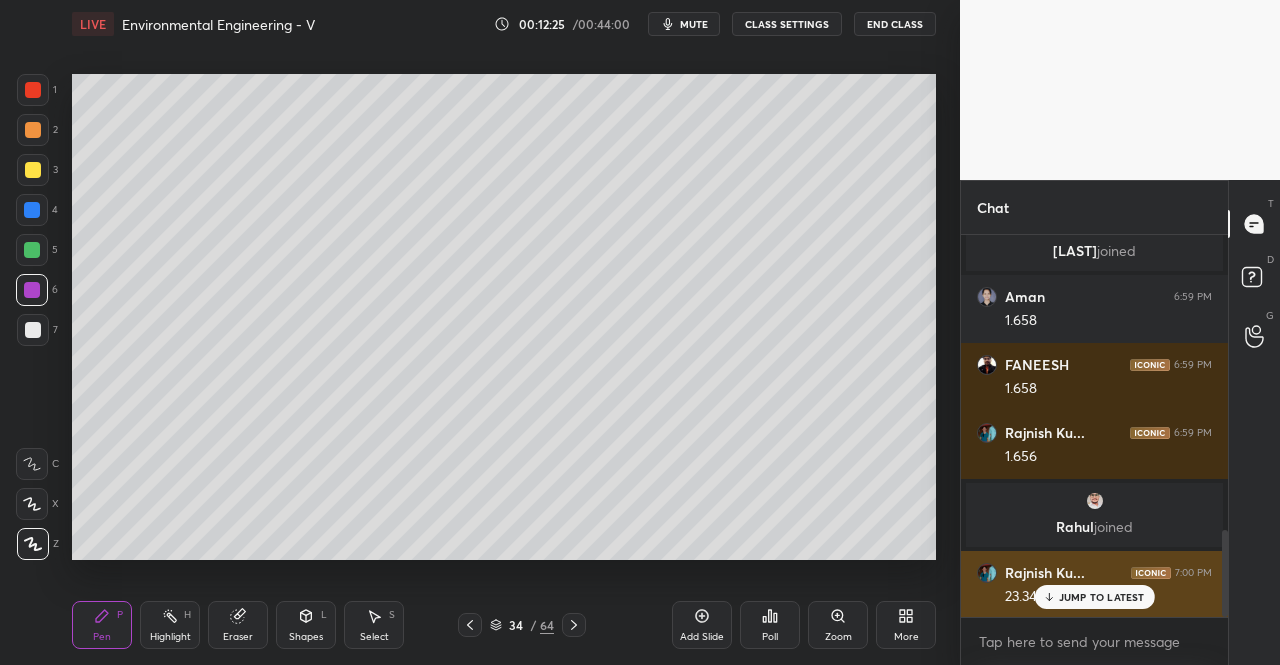 click on "JUMP TO LATEST" at bounding box center (1102, 597) 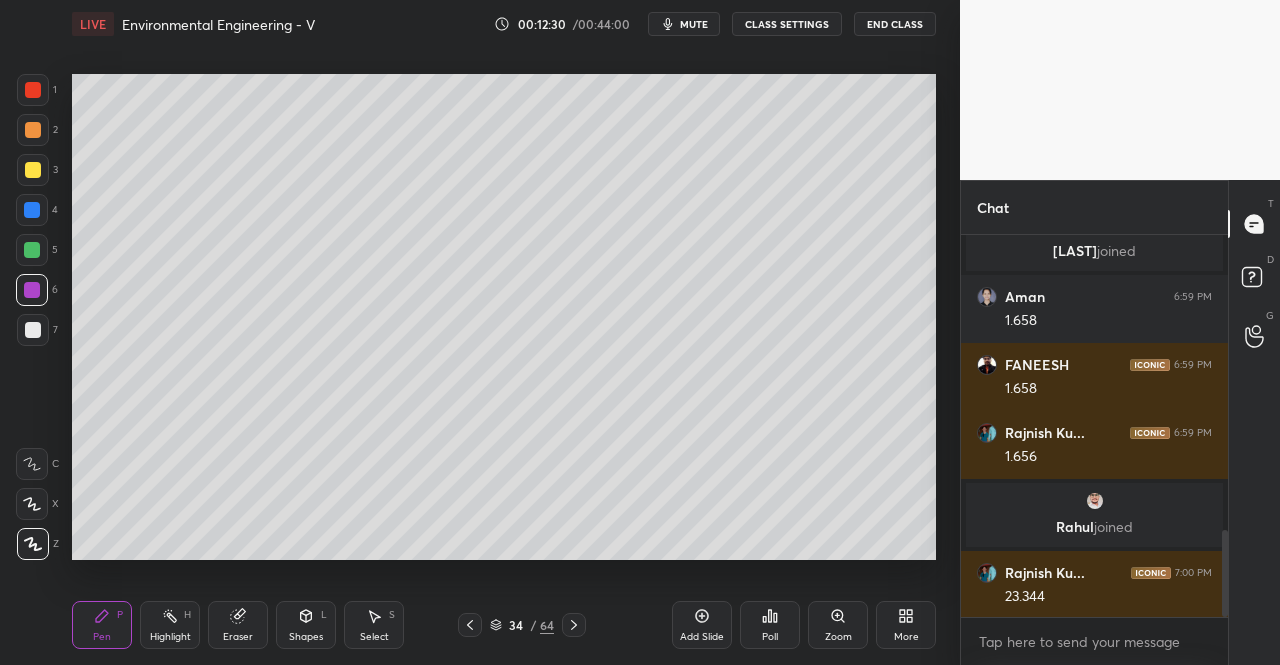 click on "Eraser" at bounding box center (238, 625) 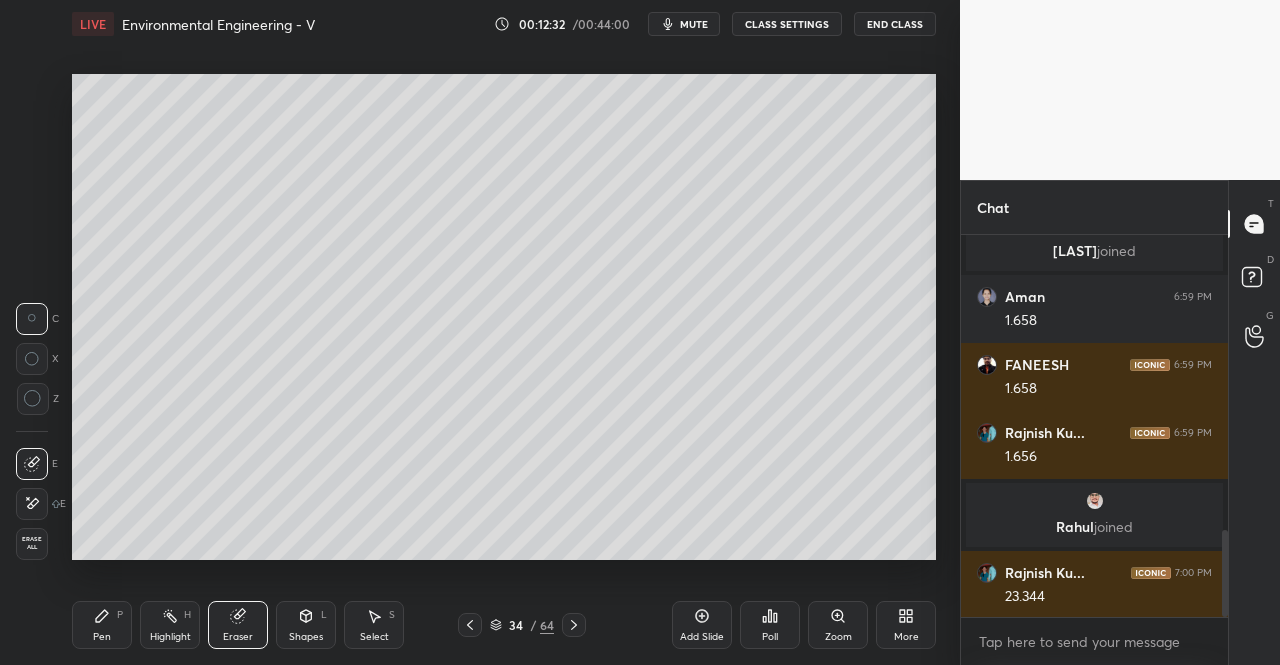 click on "Pen P Highlight H Eraser Shapes L Select S 34 / 64 Add Slide Poll Zoom More" at bounding box center [504, 625] 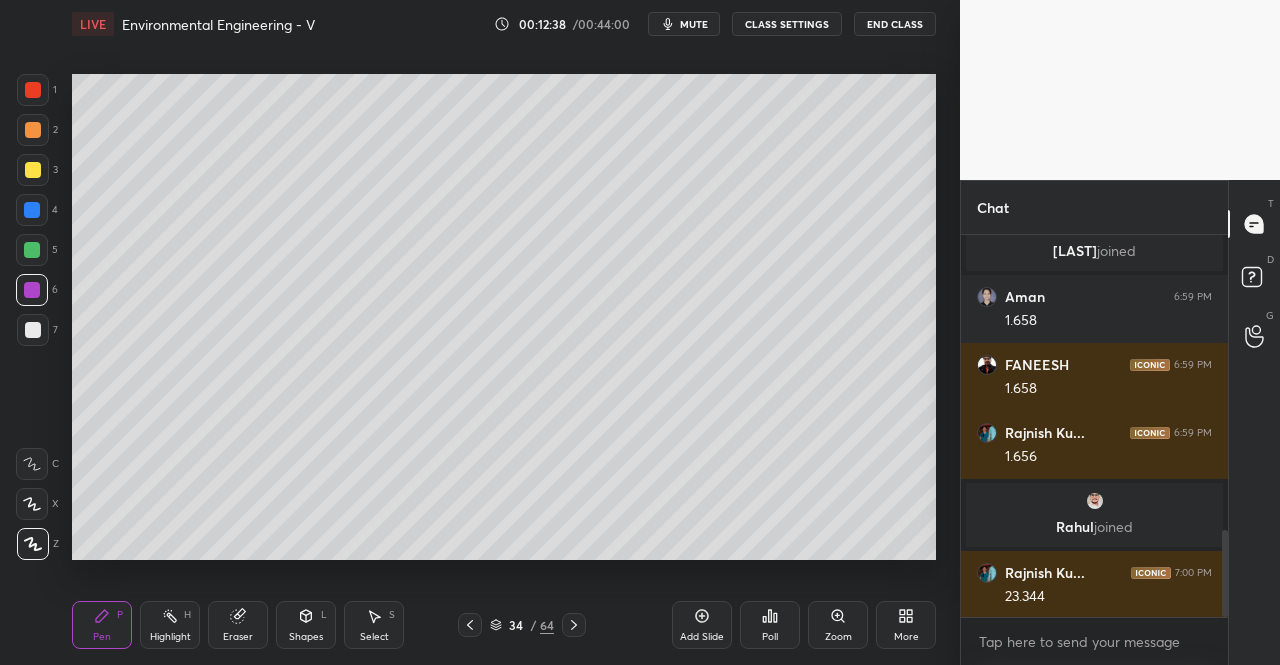 click on "Eraser" at bounding box center (238, 637) 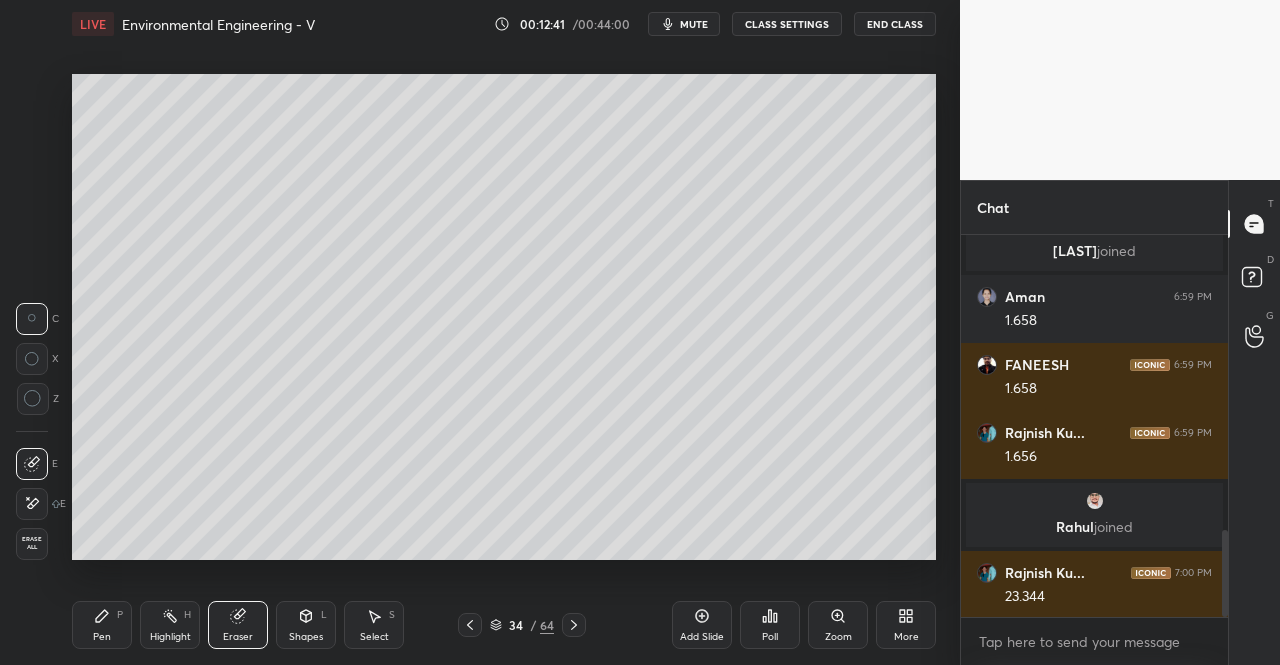 click on "Environmental Engineering - V 00:12:41 /  00:44:00 mute CLASS SETTINGS End Class Setting up your live class Poll for   secs No correct answer Start poll Back Environmental Engineering - V • L5 of Complete Course on Environmental Engineering Dr. Jaspal Singh Pen P Highlight H Eraser Shapes L Select S 34 / 64 Add Slide Poll Zoom More" at bounding box center (504, 332) 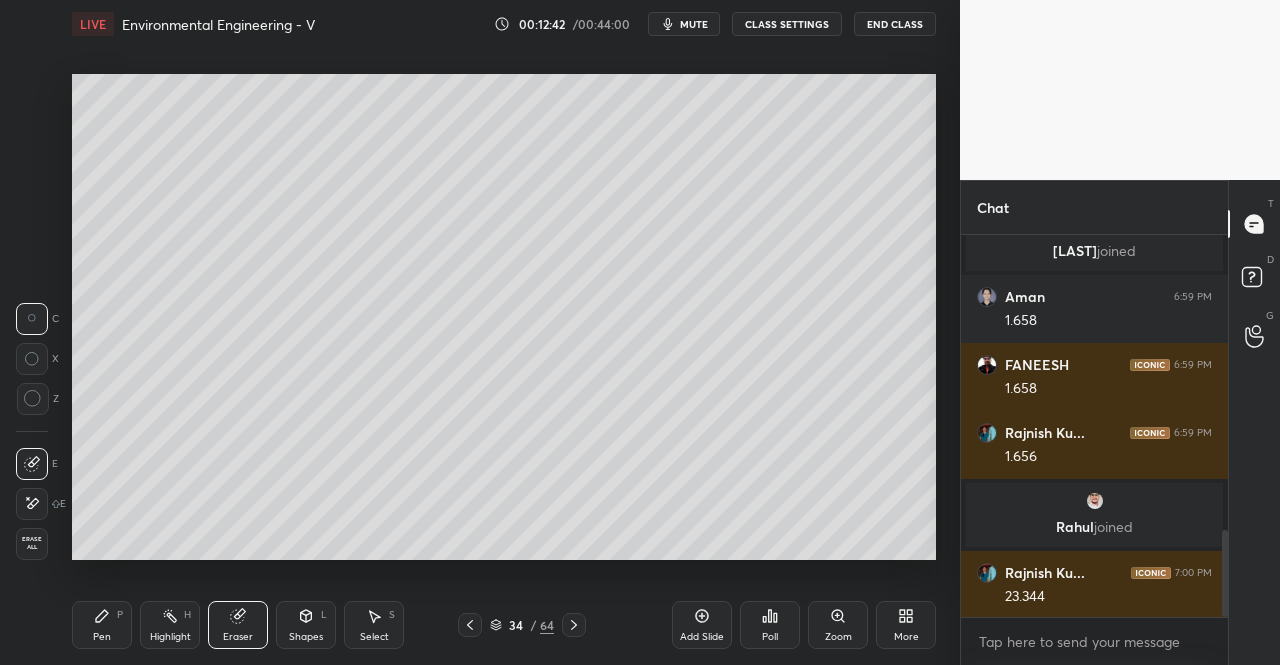 click 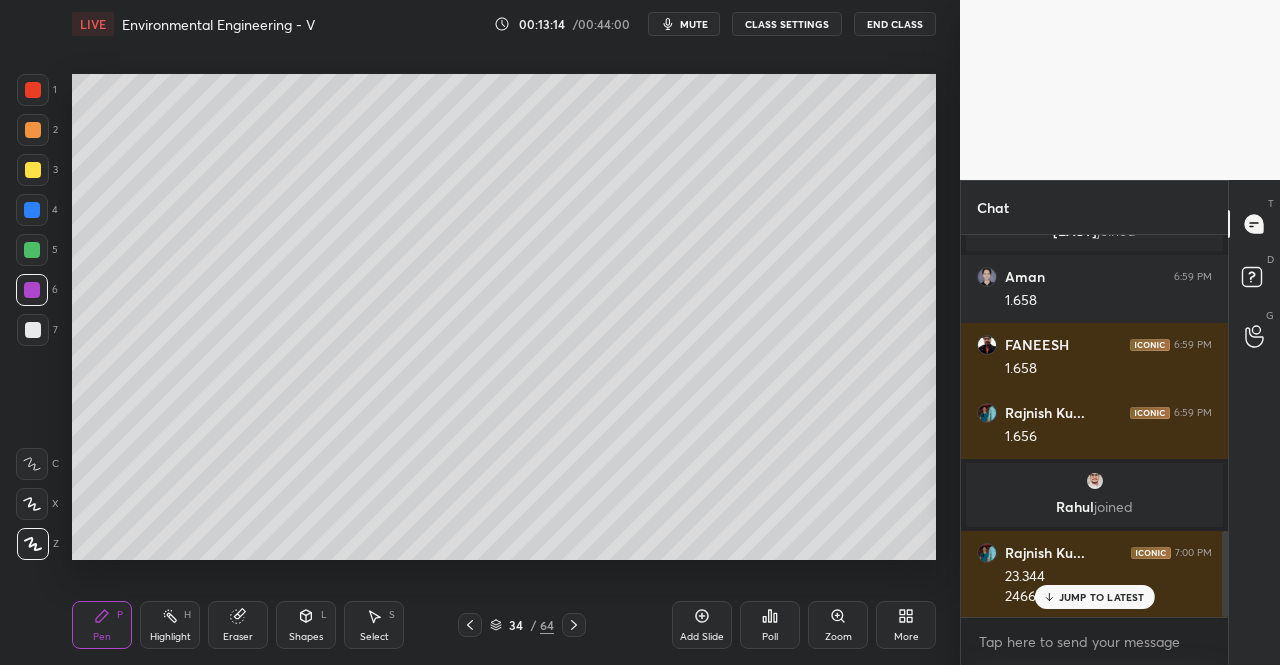 scroll, scrollTop: 1394, scrollLeft: 0, axis: vertical 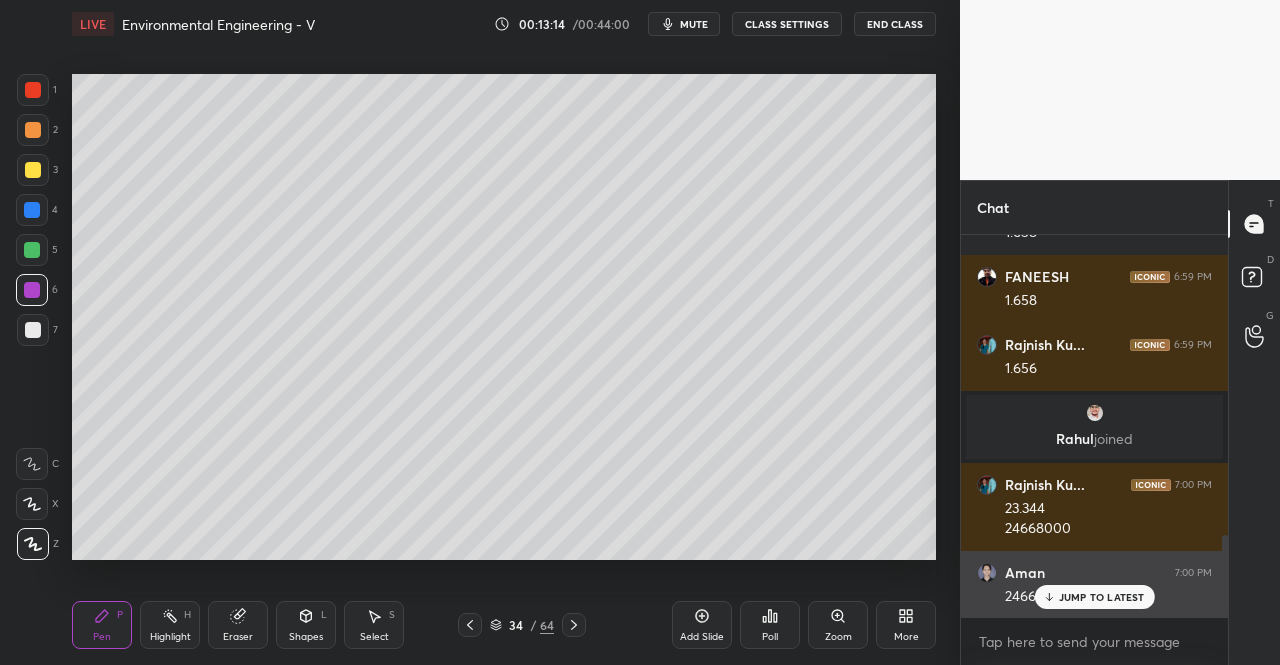 click on "JUMP TO LATEST" at bounding box center (1102, 597) 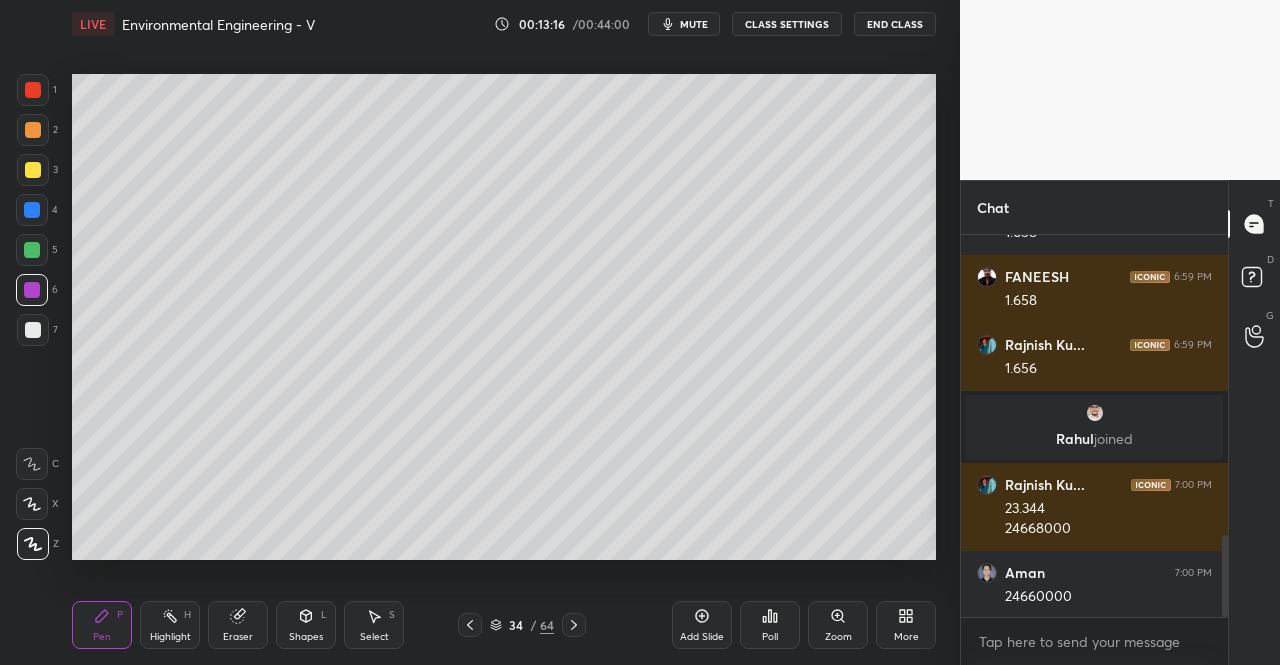 click on "Pen" at bounding box center (102, 637) 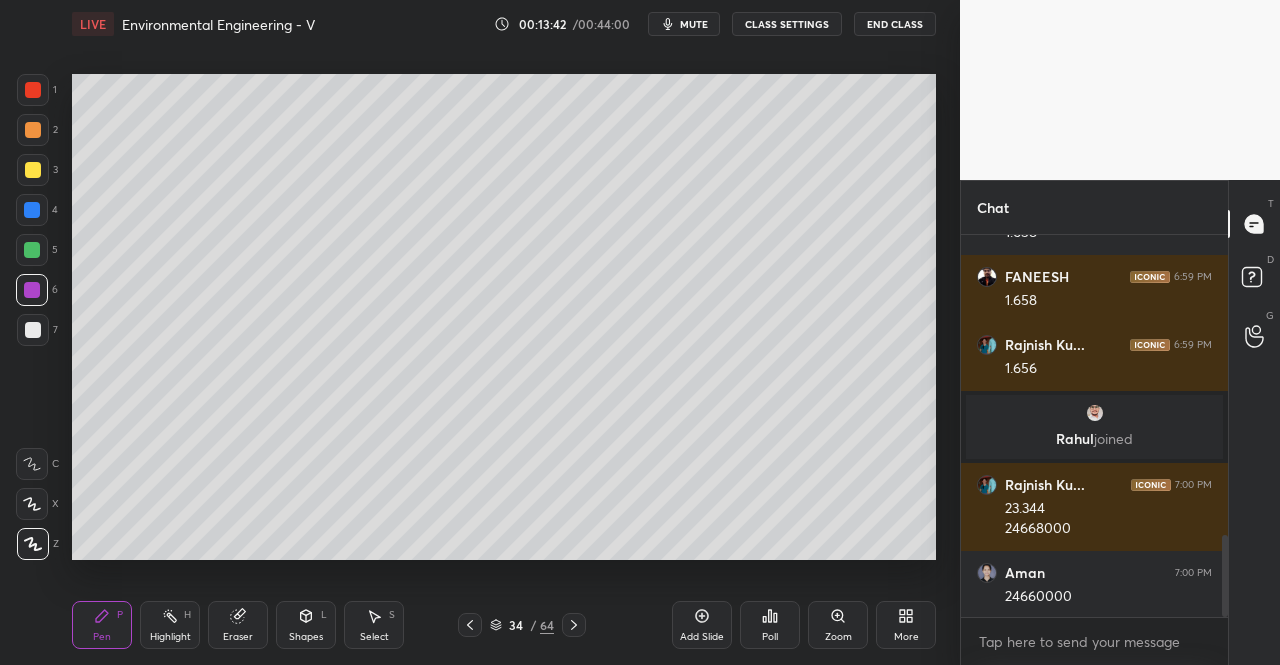 scroll, scrollTop: 1462, scrollLeft: 0, axis: vertical 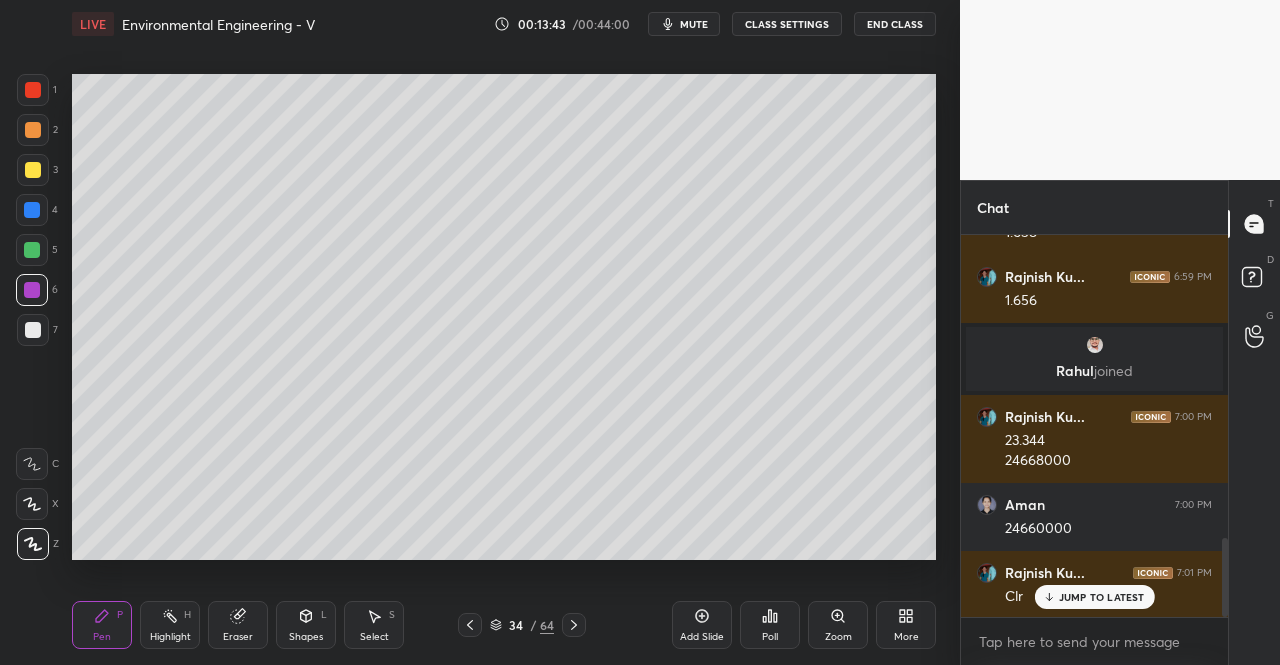 click on "JUMP TO LATEST" at bounding box center (1102, 597) 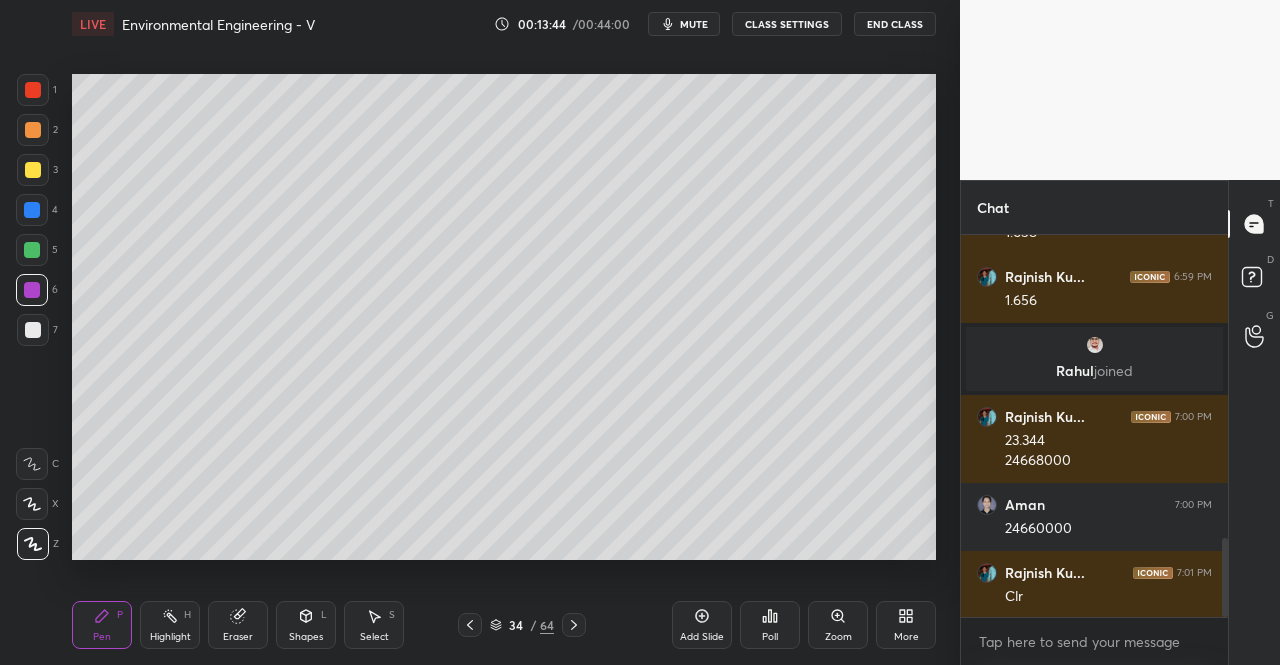 scroll, scrollTop: 1530, scrollLeft: 0, axis: vertical 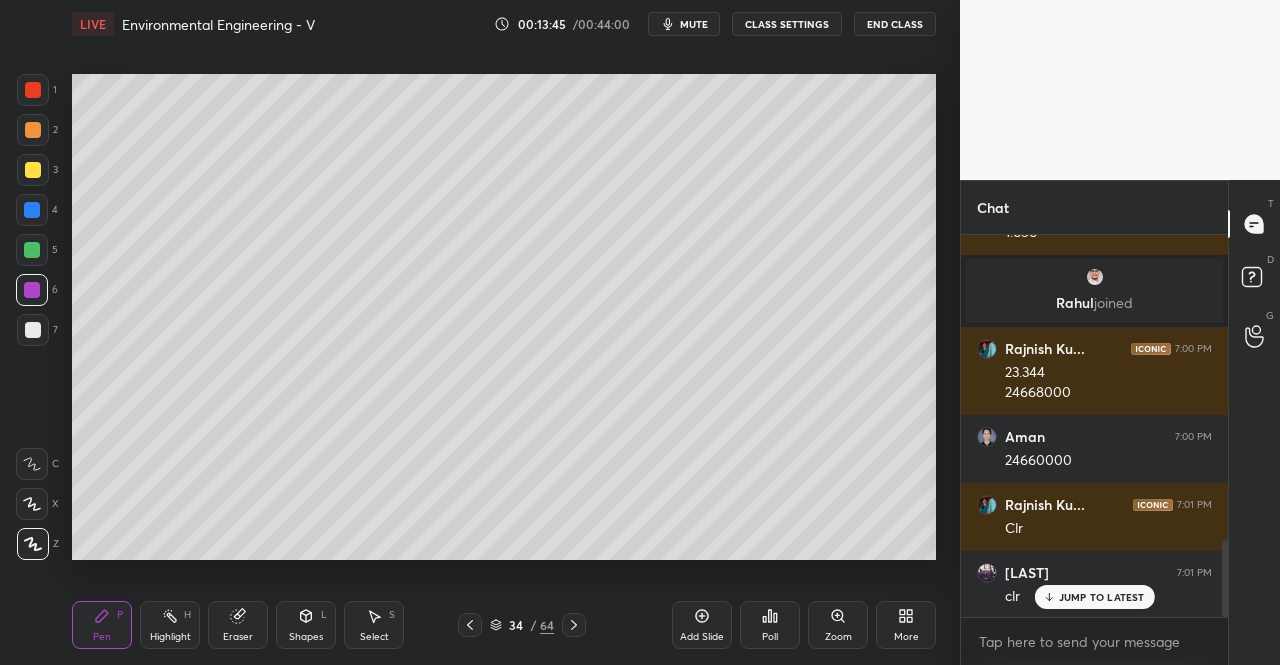 click 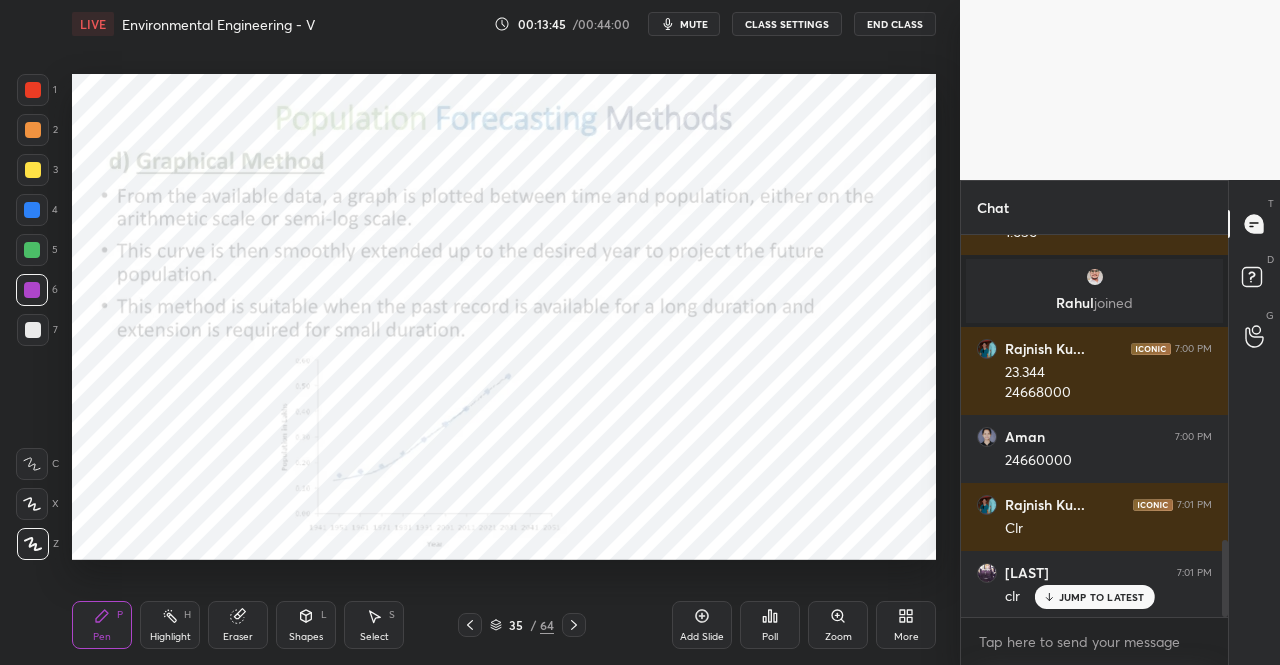 click at bounding box center (574, 625) 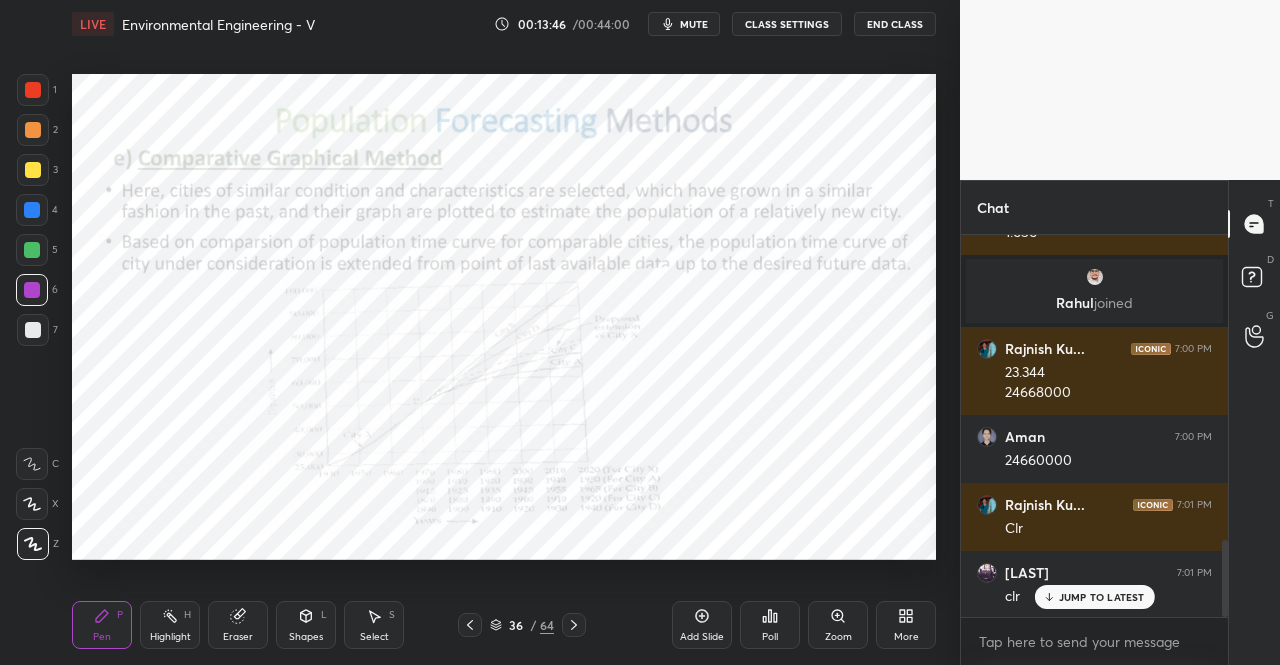 click on "Pen P Highlight H Eraser Shapes L Select S 36 / 64 Add Slide Poll Zoom More" at bounding box center (504, 625) 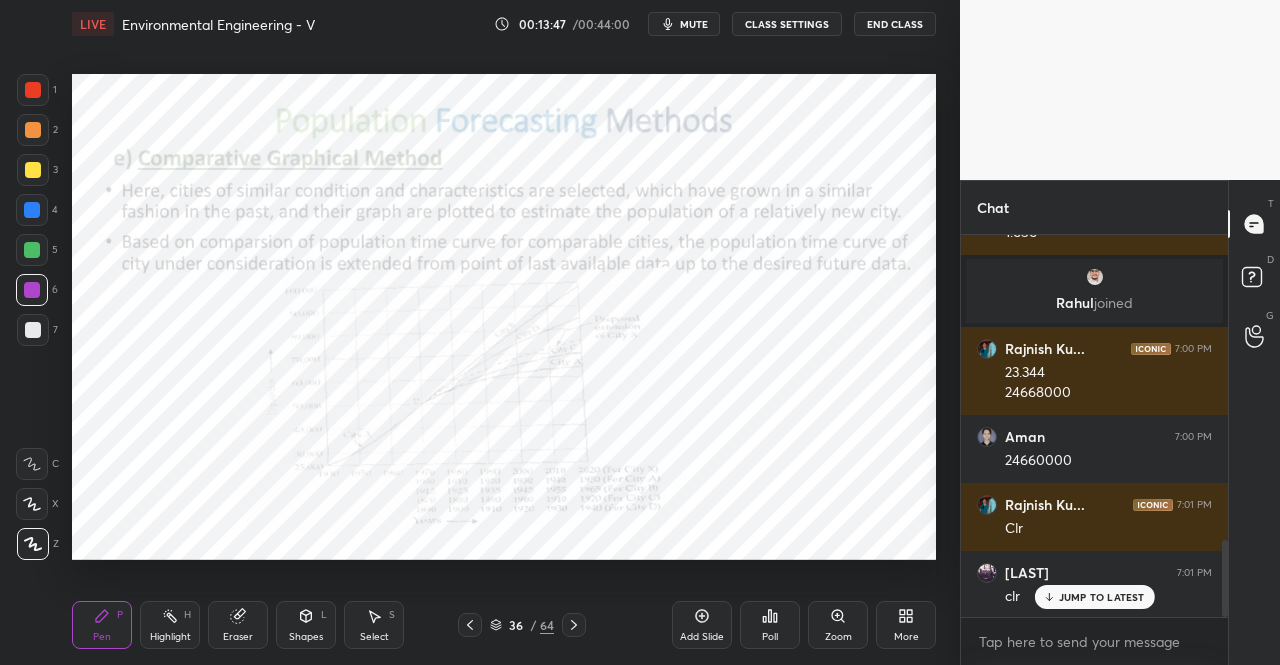 click 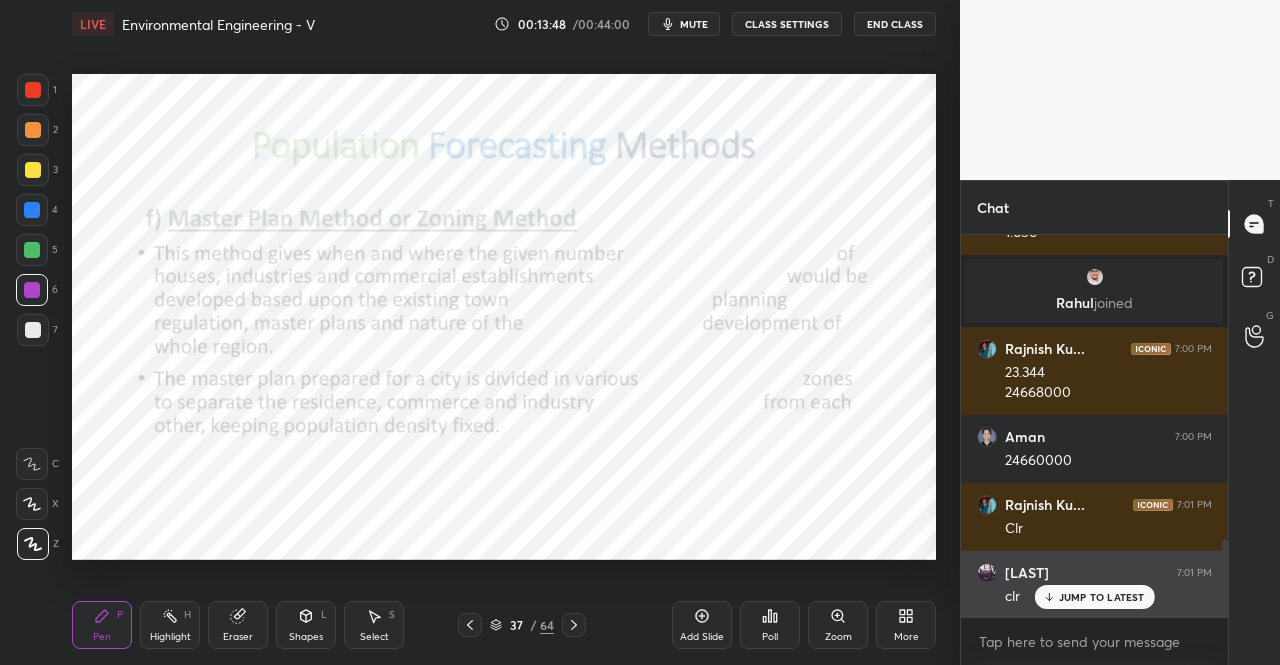 click on "JUMP TO LATEST" at bounding box center [1102, 597] 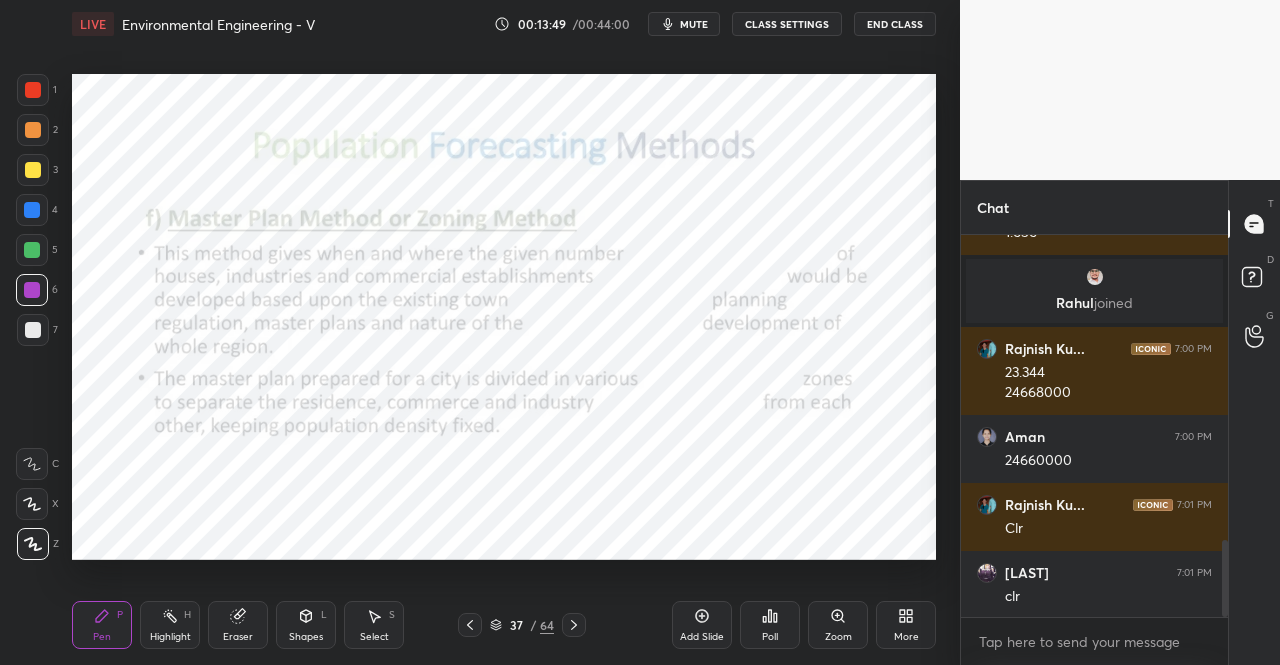 click on "Pen P" at bounding box center [102, 625] 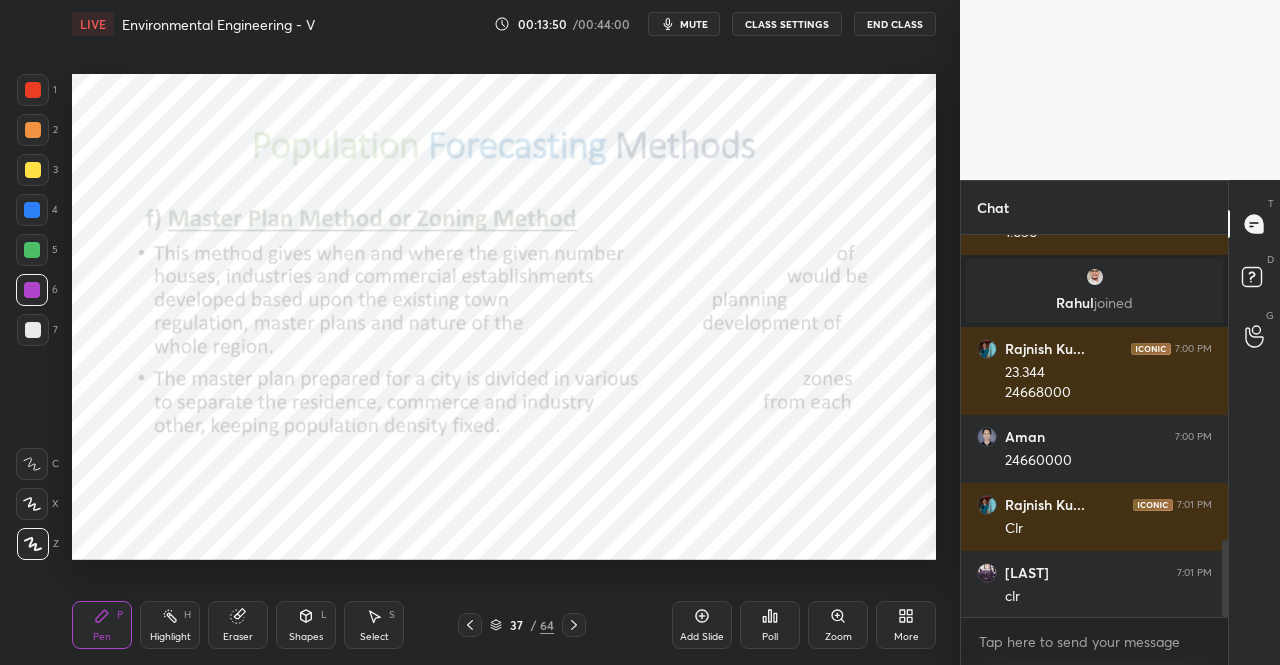 click at bounding box center (33, 90) 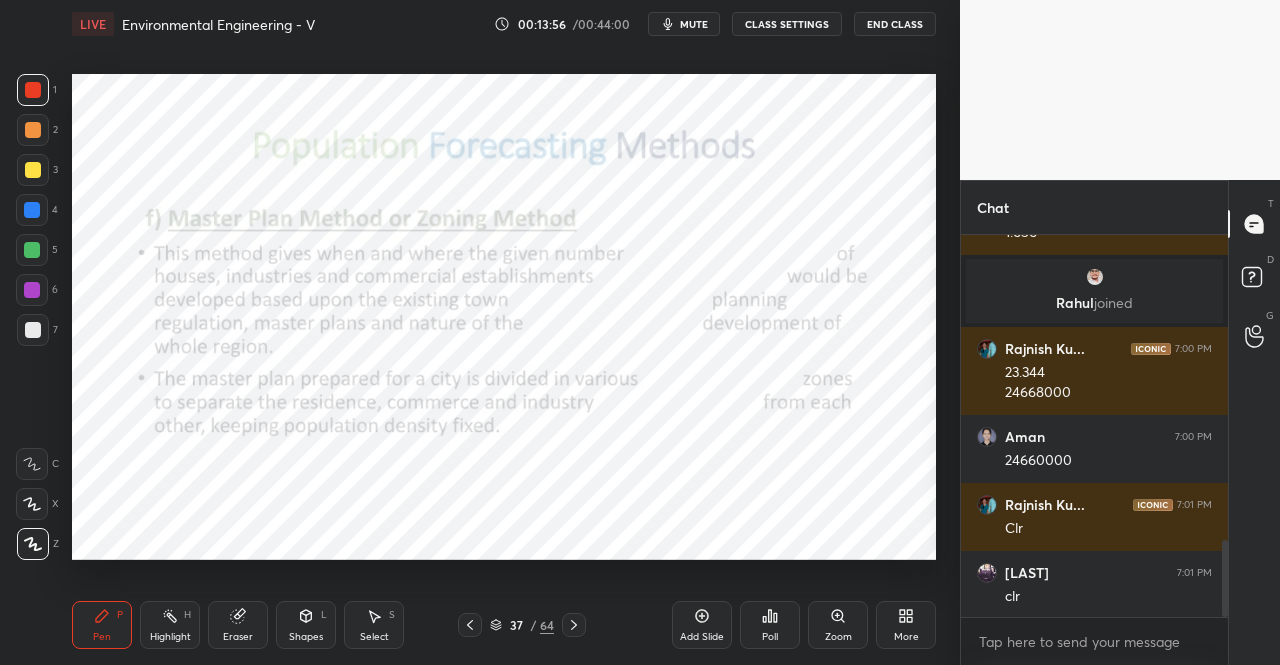 click on "Add Slide" at bounding box center (702, 625) 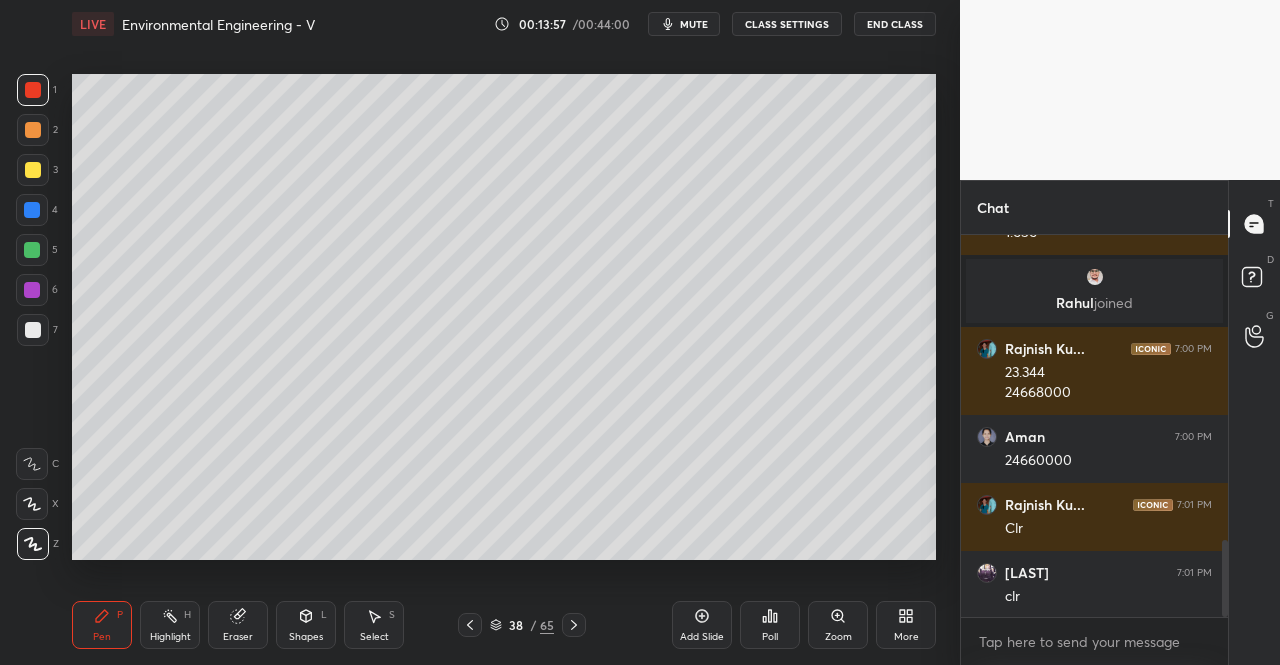 click on "Shapes L" at bounding box center (306, 625) 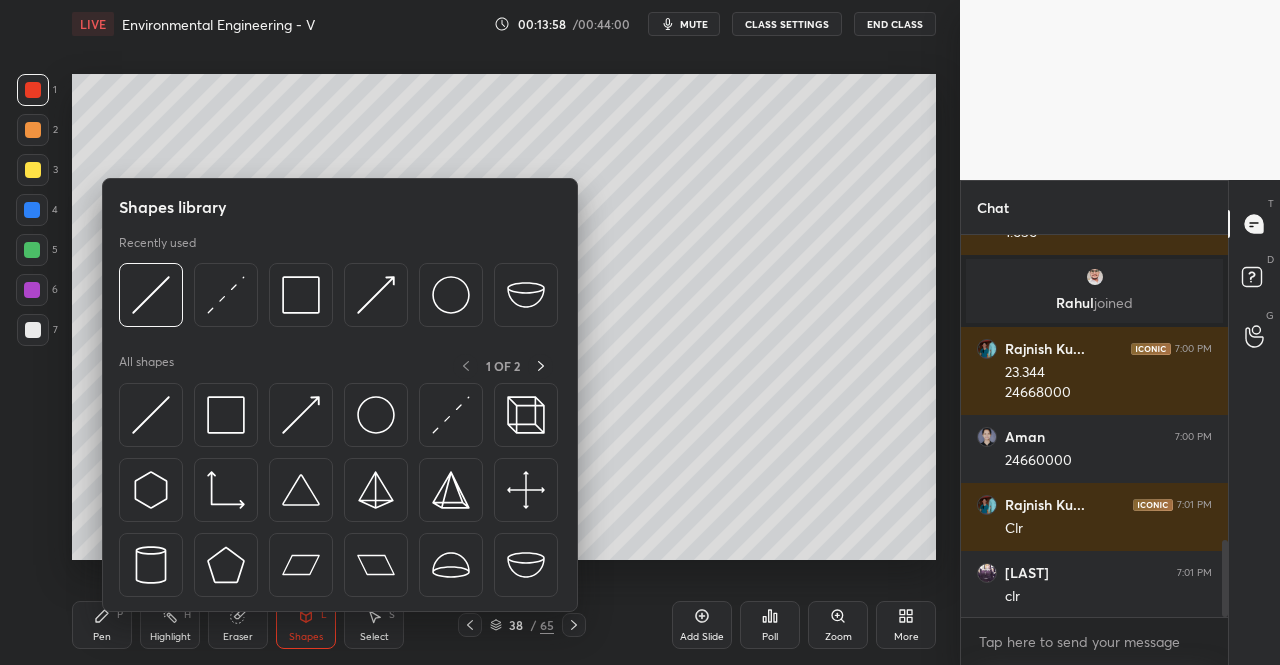 click 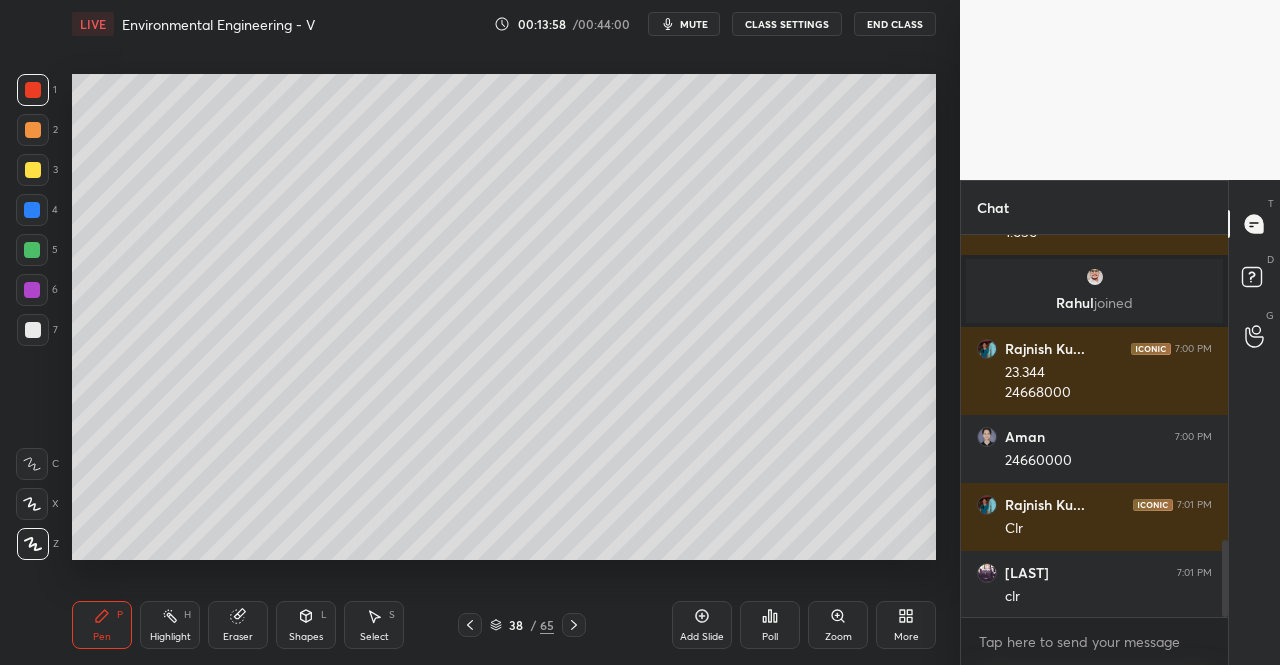 click 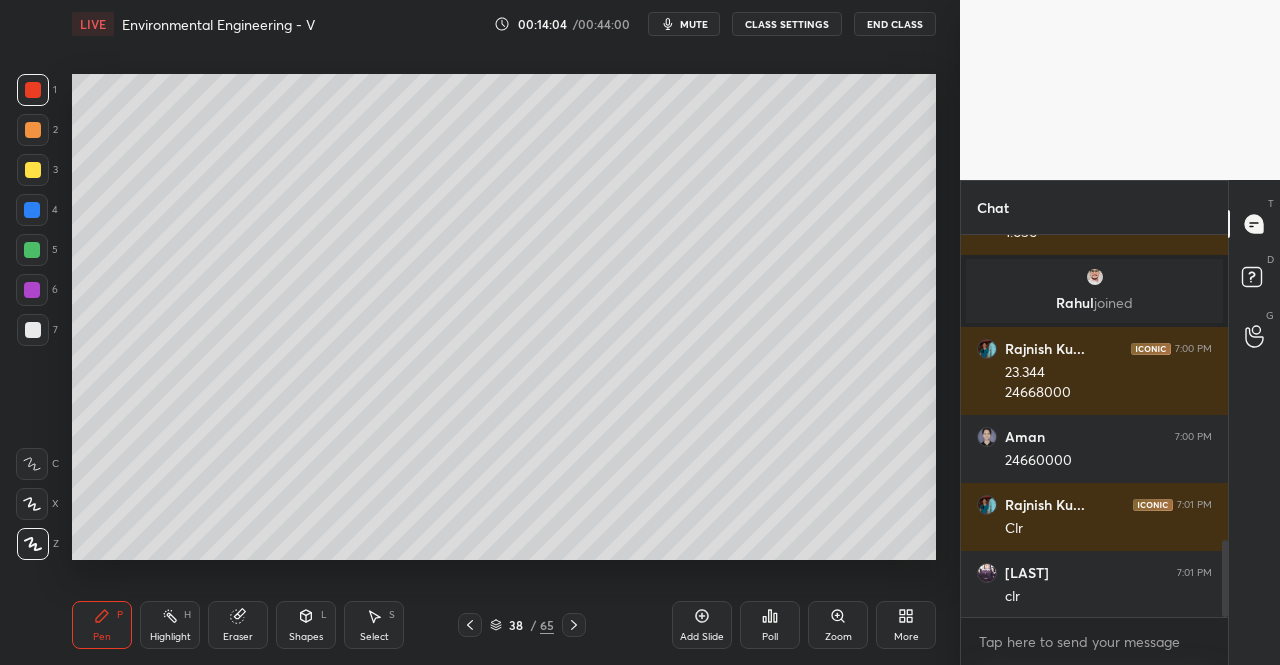 click on "Shapes L" at bounding box center (306, 625) 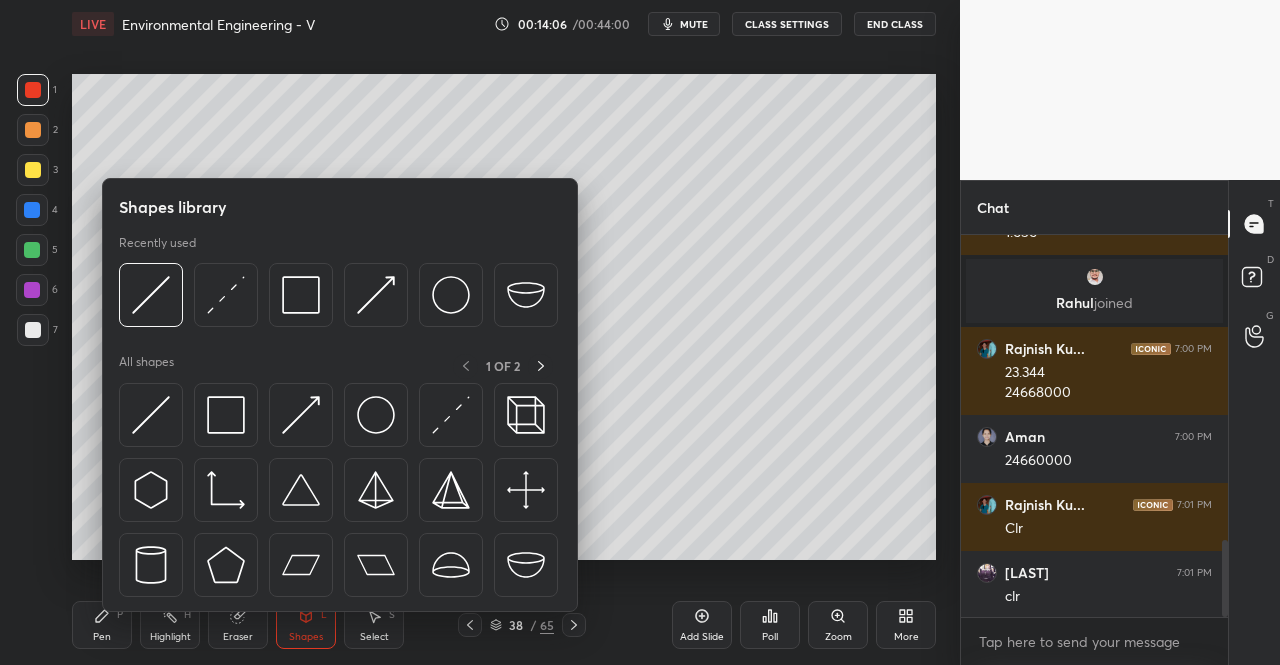 click at bounding box center (226, 295) 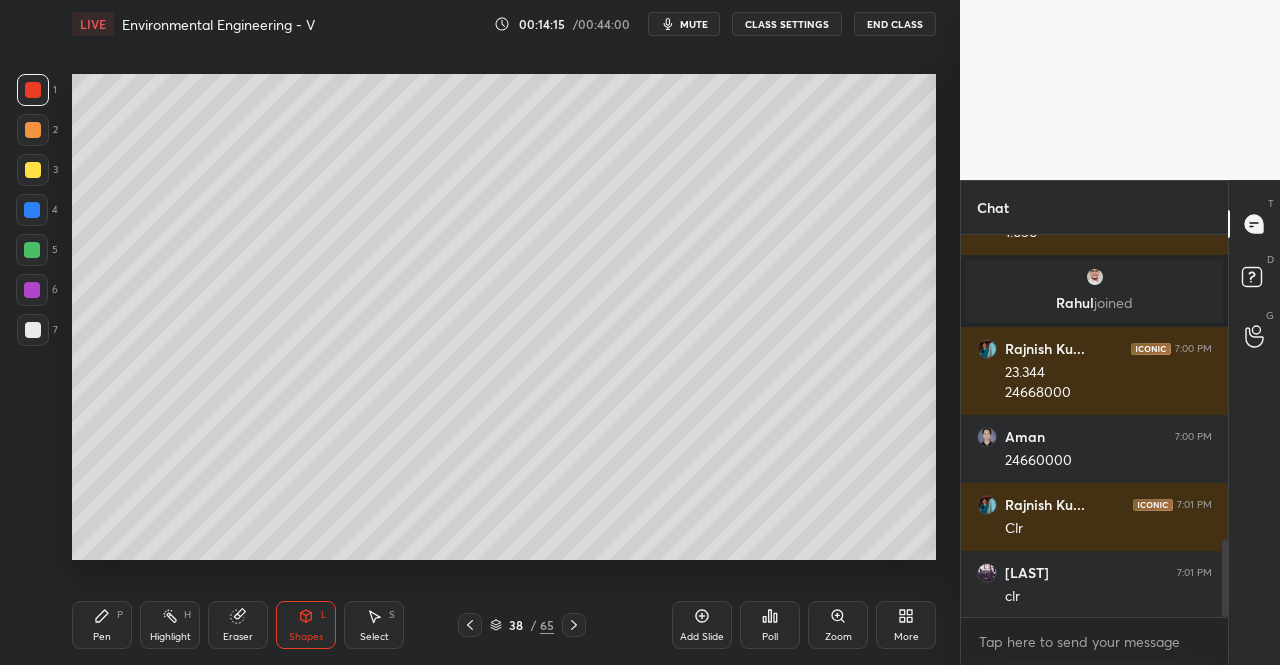 click 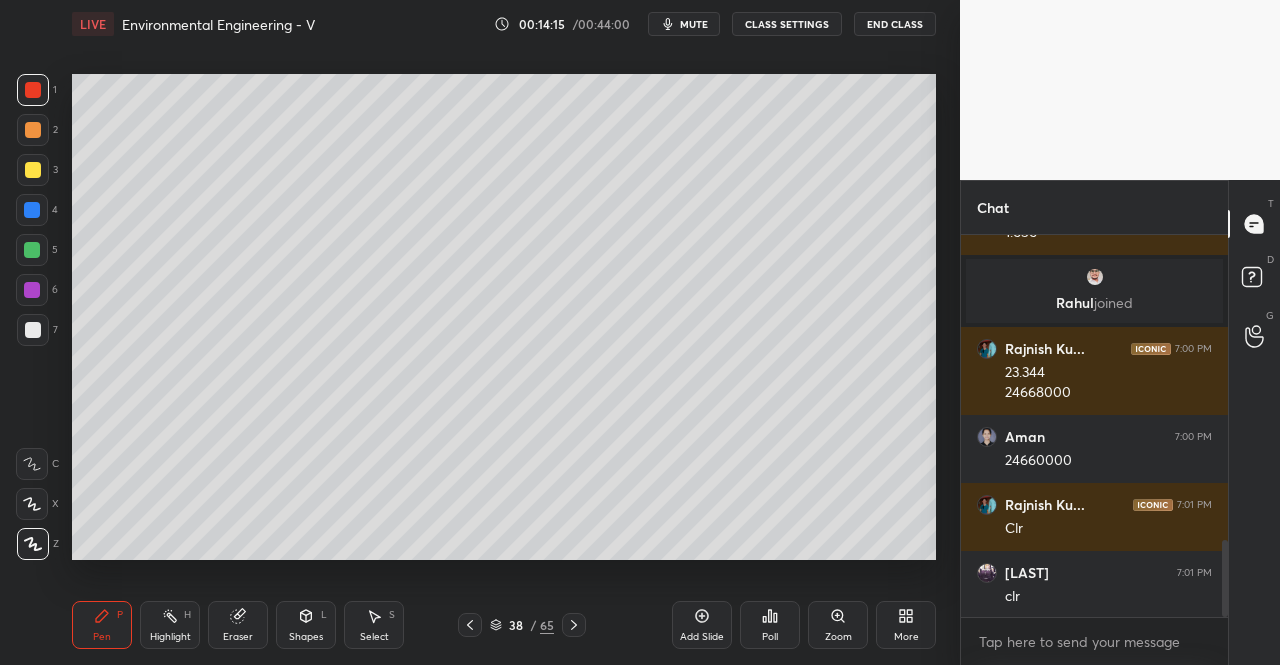 click 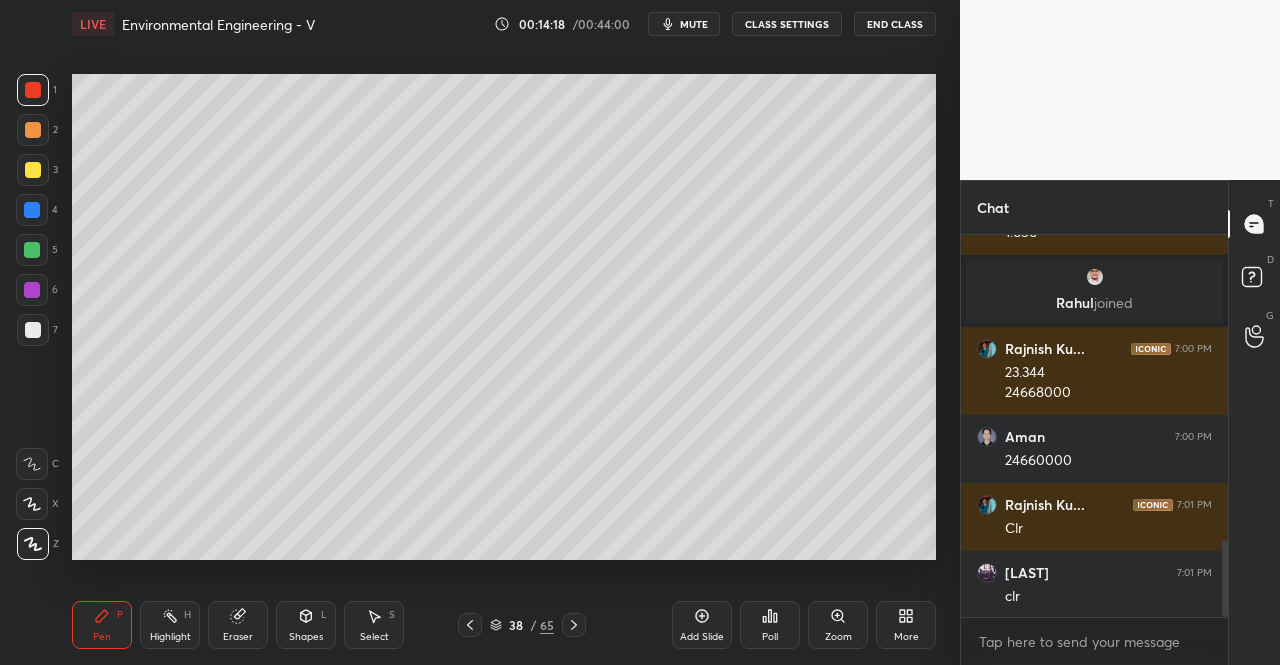 click at bounding box center (33, 330) 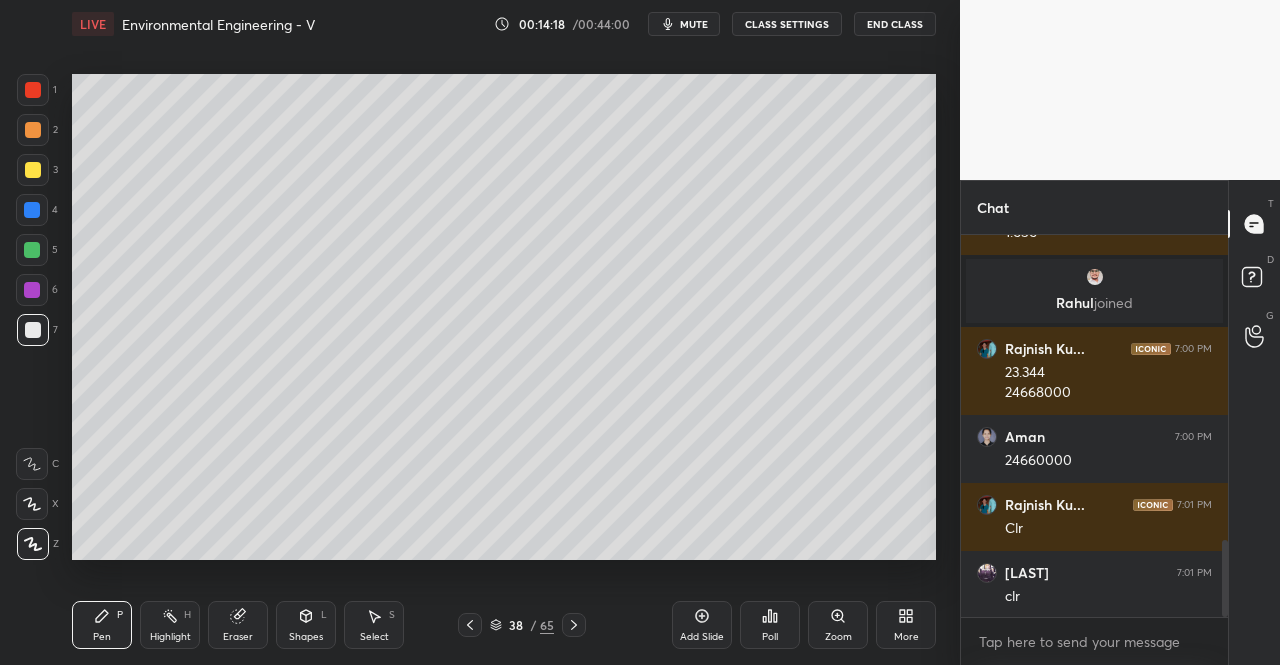 click 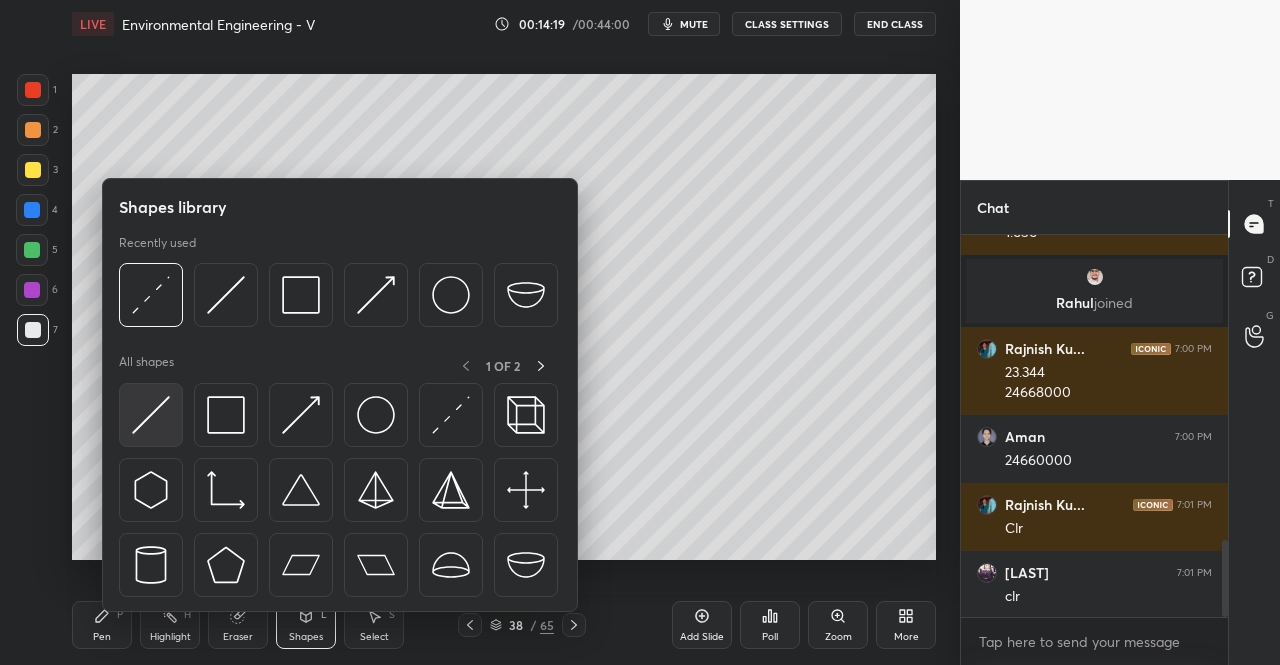 click at bounding box center [151, 415] 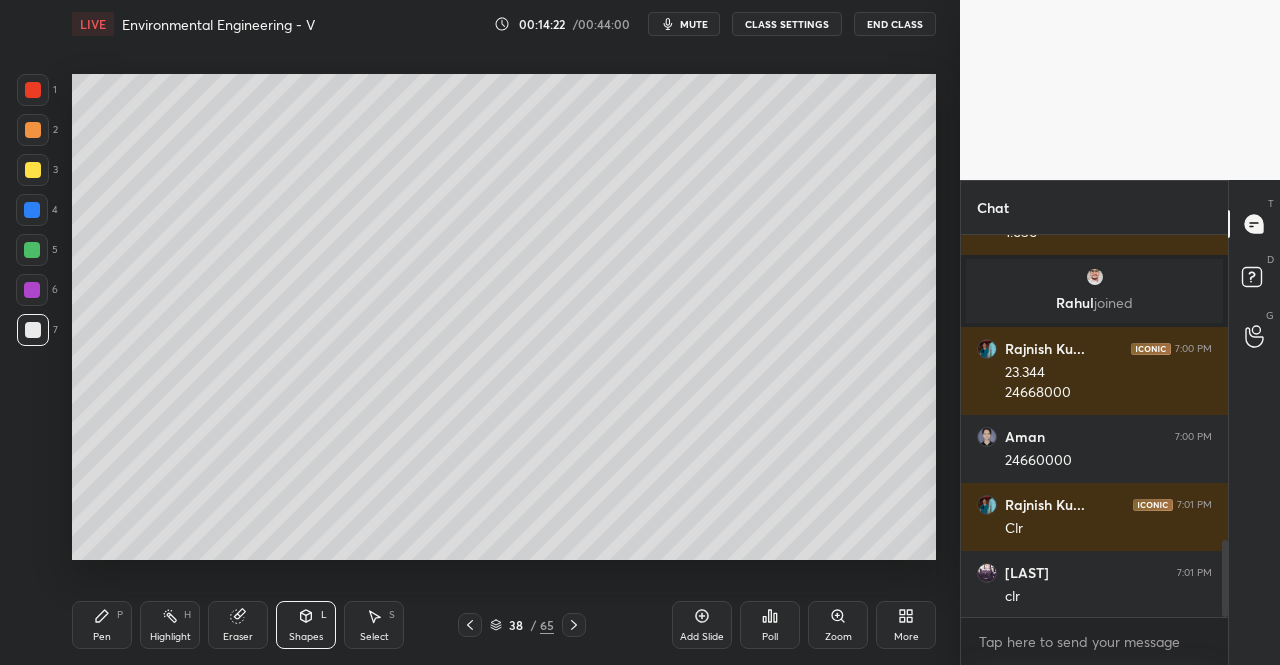 click on "Pen P" at bounding box center (102, 625) 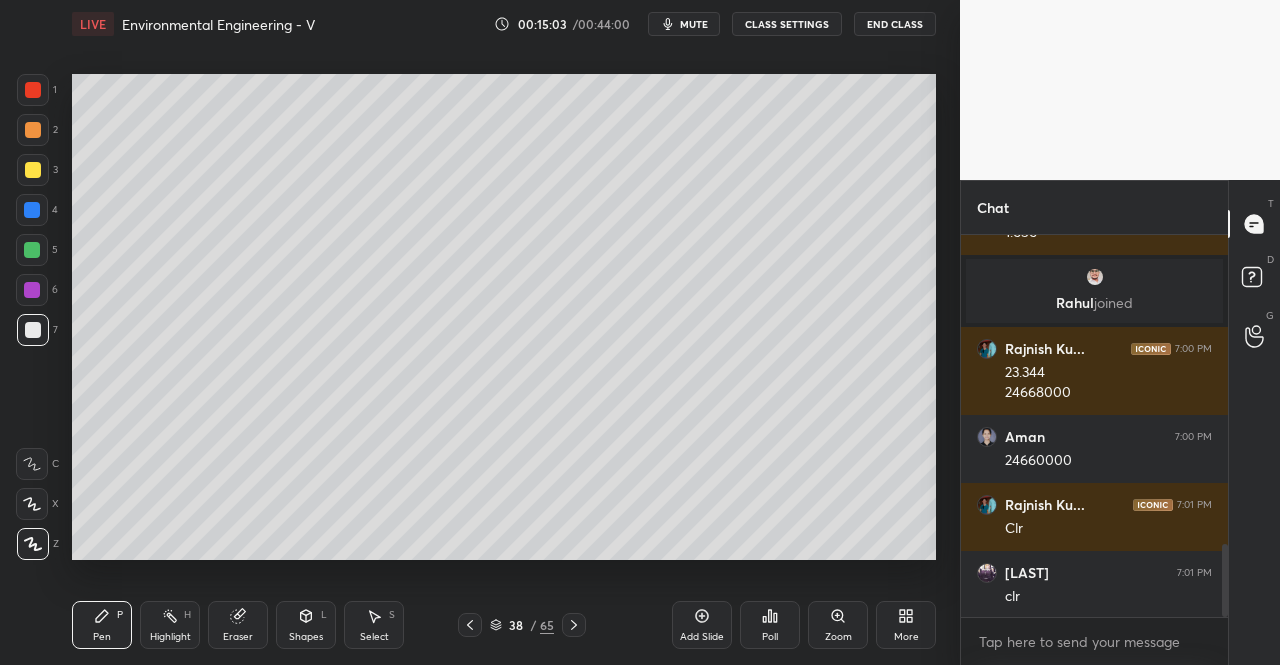 scroll, scrollTop: 1616, scrollLeft: 0, axis: vertical 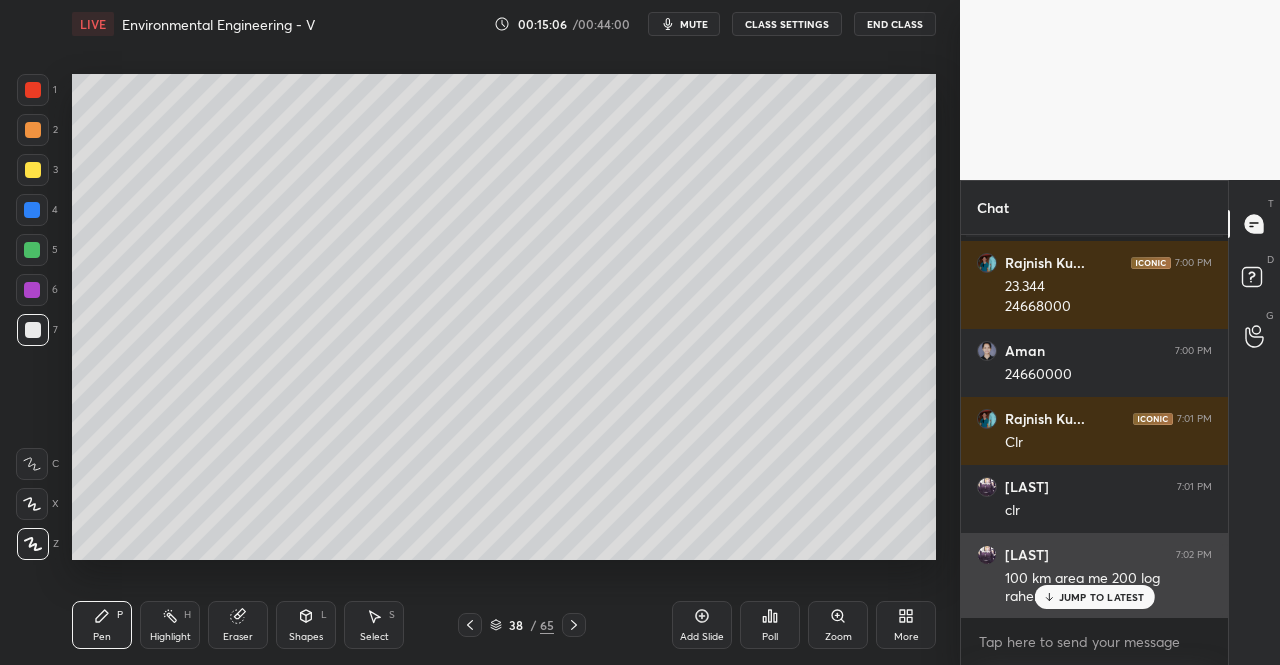 click on "JUMP TO LATEST" at bounding box center (1102, 597) 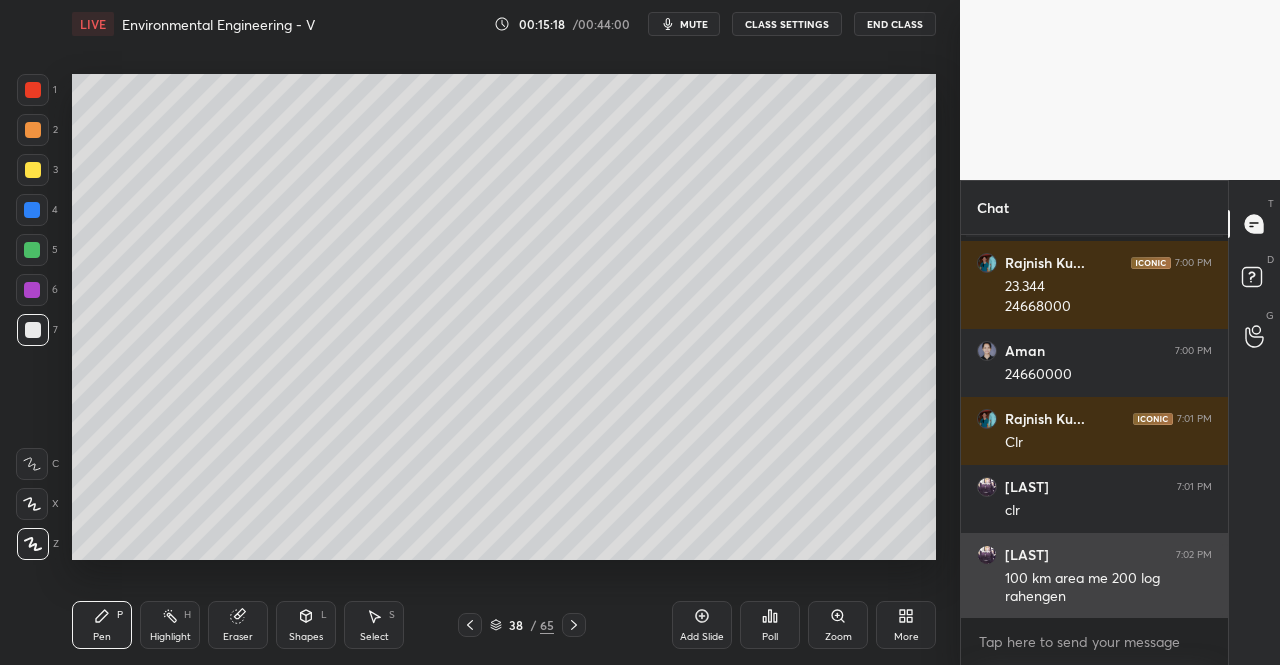 scroll, scrollTop: 1684, scrollLeft: 0, axis: vertical 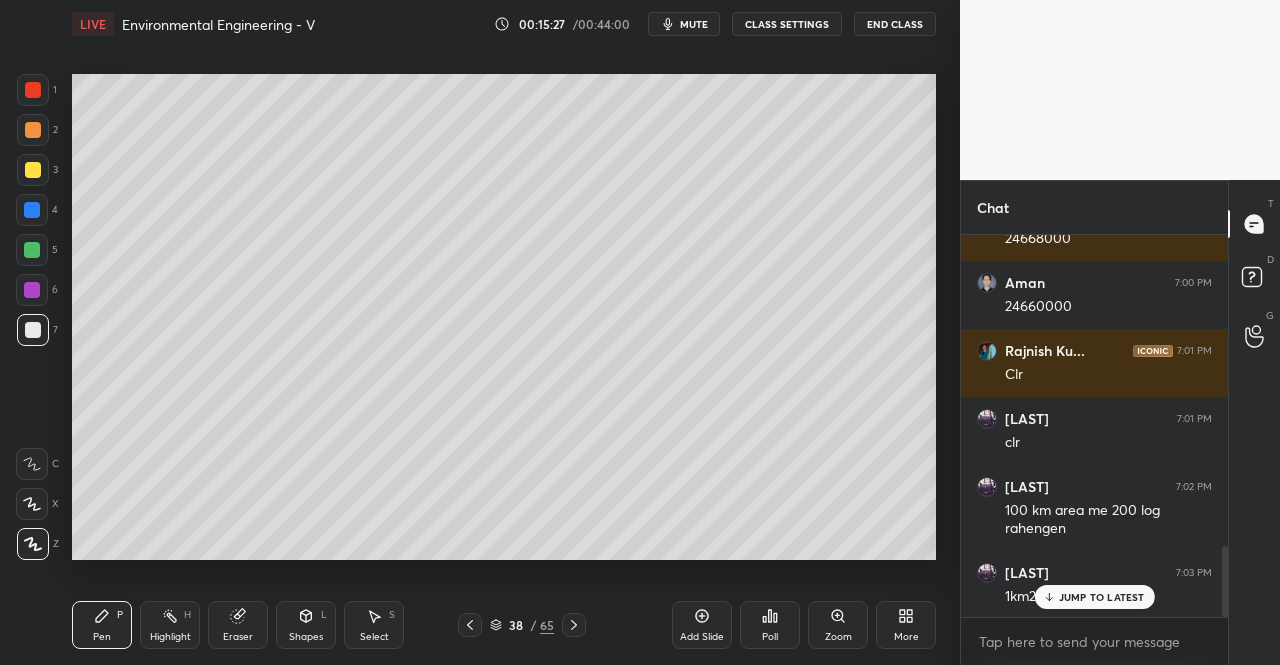 click on "JUMP TO LATEST" at bounding box center [1102, 597] 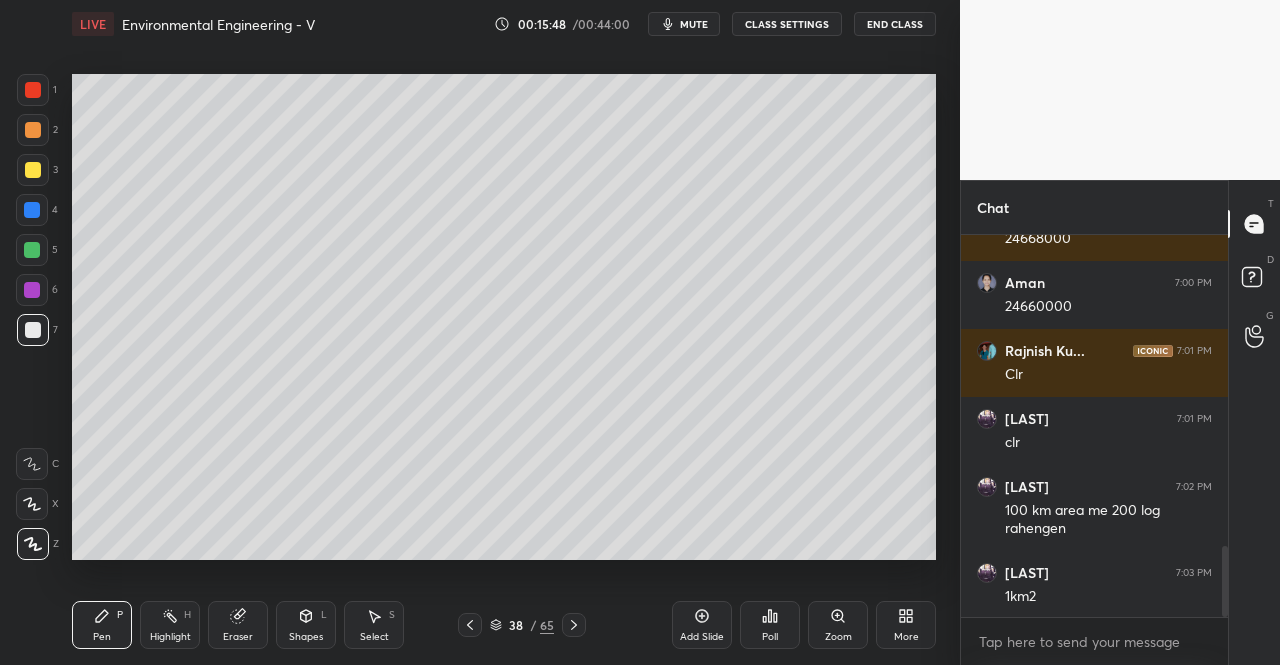 click on "Eraser" at bounding box center [238, 625] 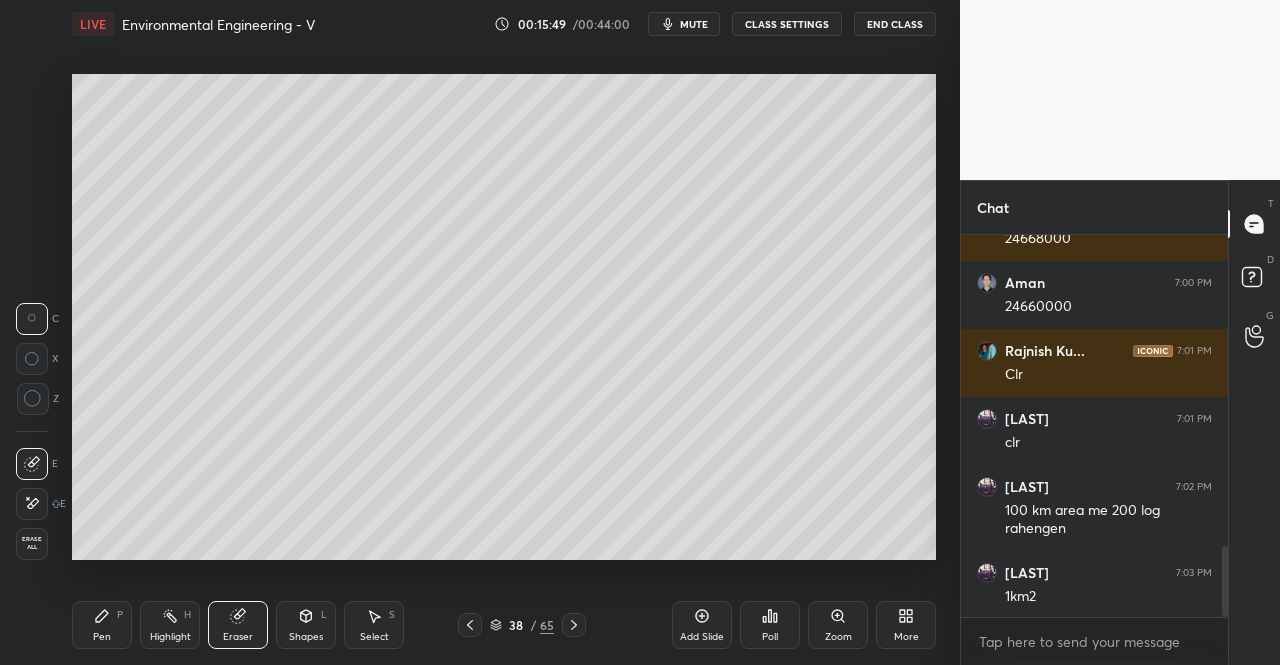 click 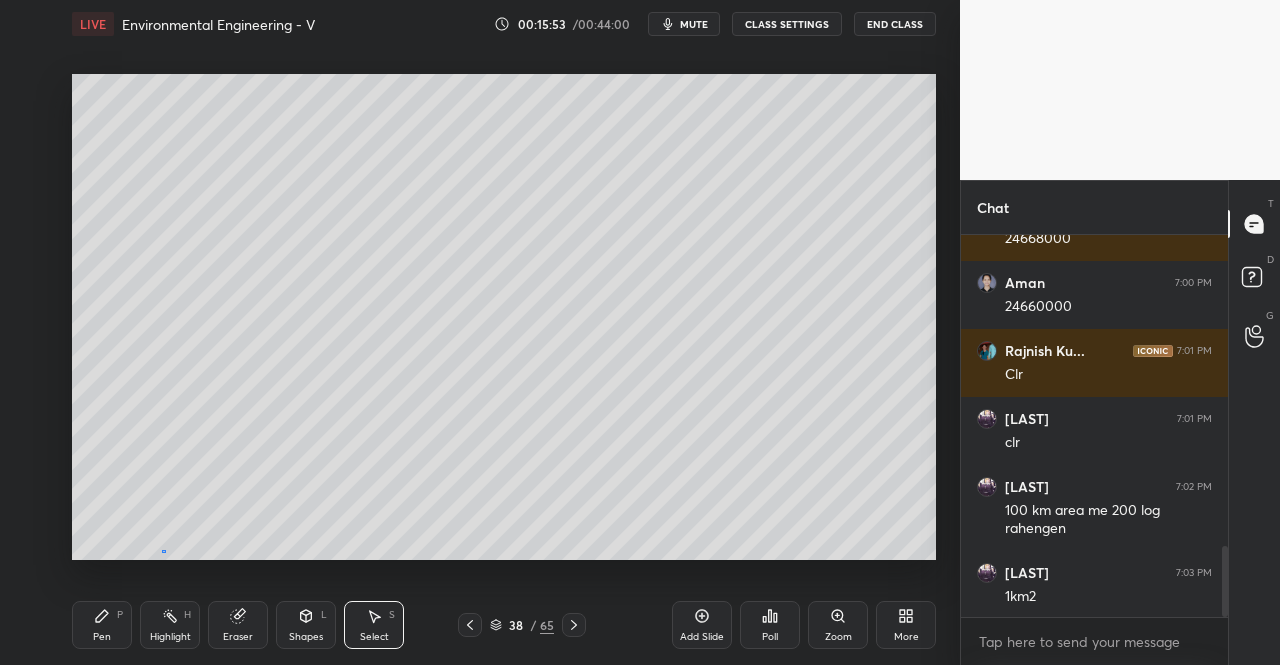 click on "0 ° Undo Copy Duplicate Duplicate to new slide Delete" at bounding box center [504, 317] 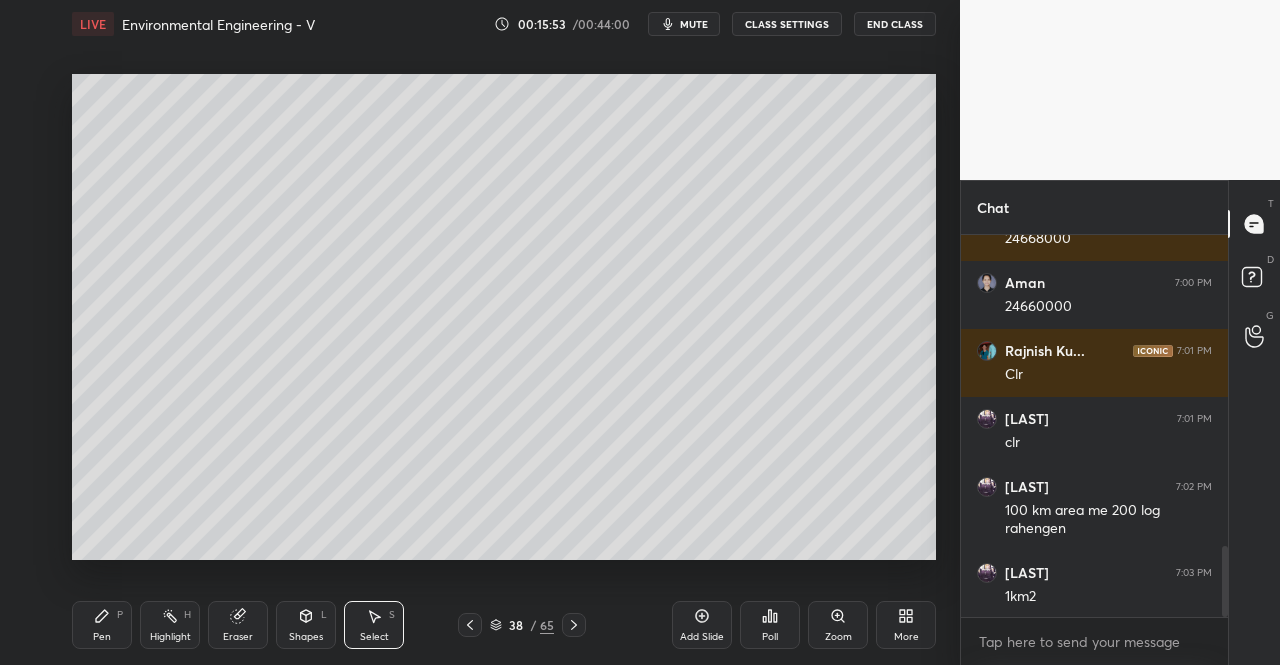 click 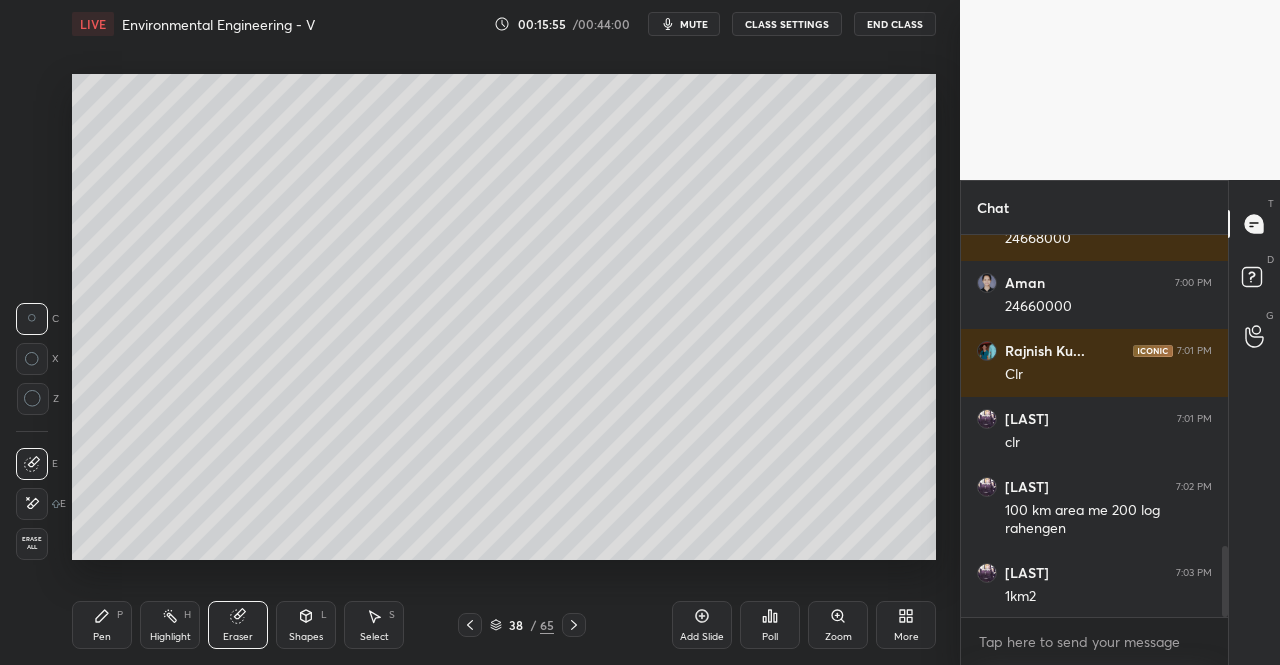 click 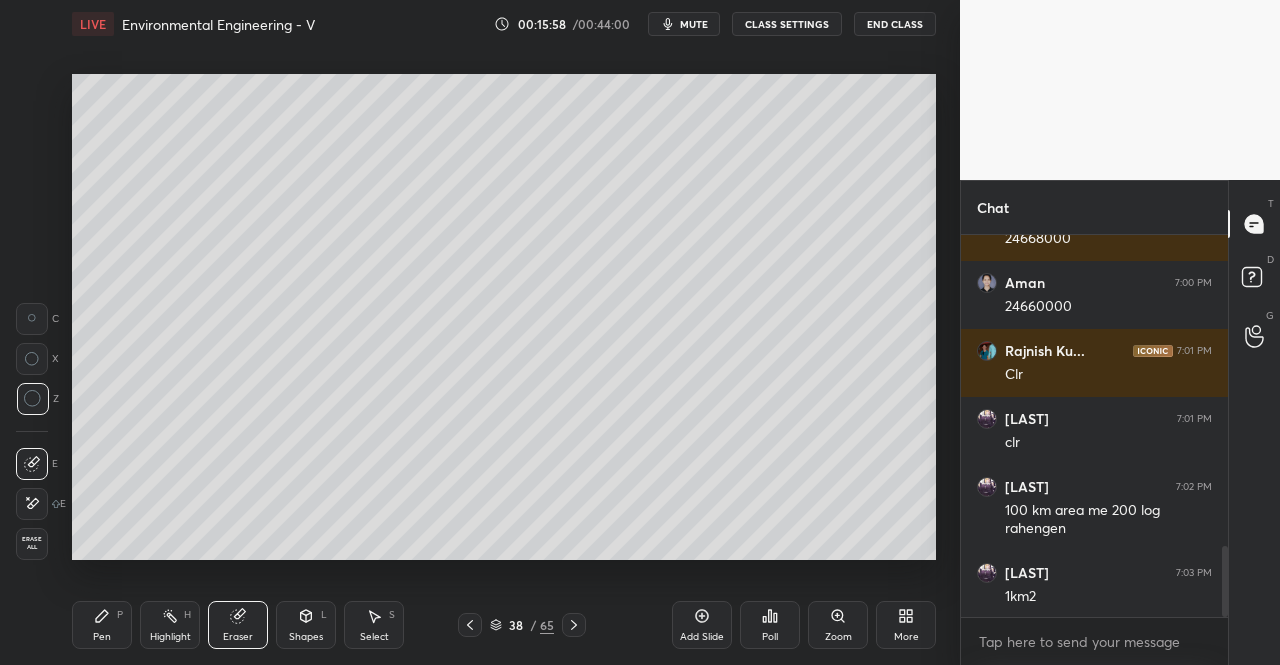 click 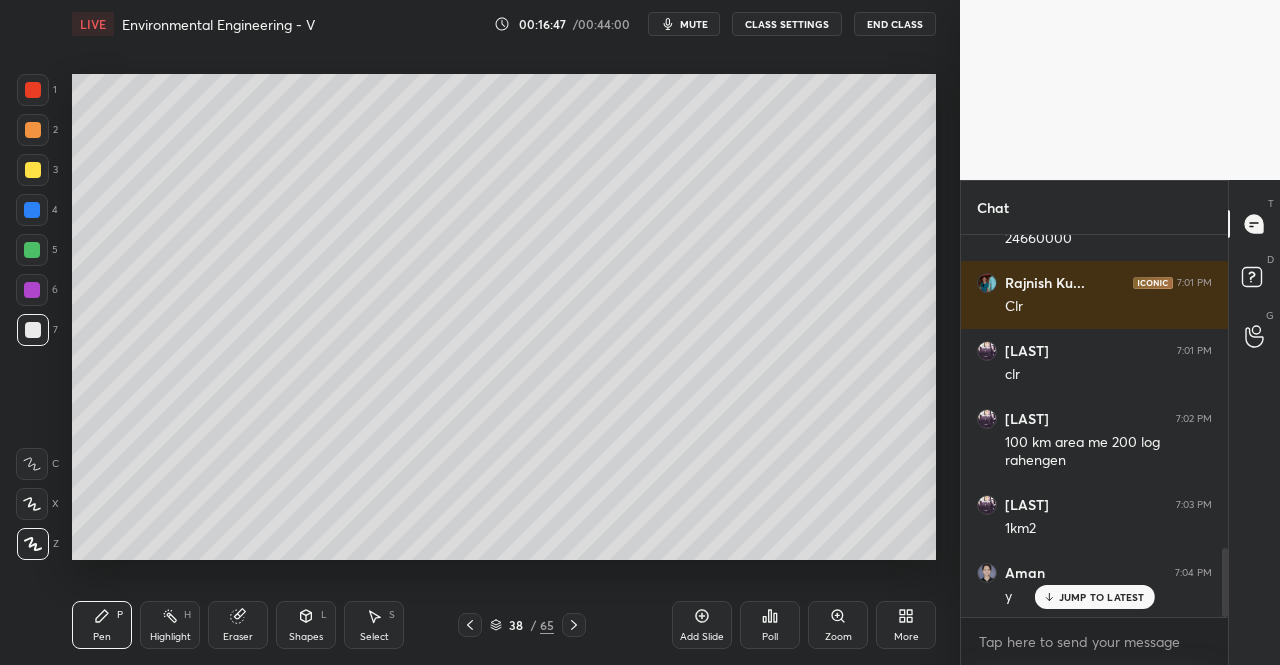 scroll, scrollTop: 1820, scrollLeft: 0, axis: vertical 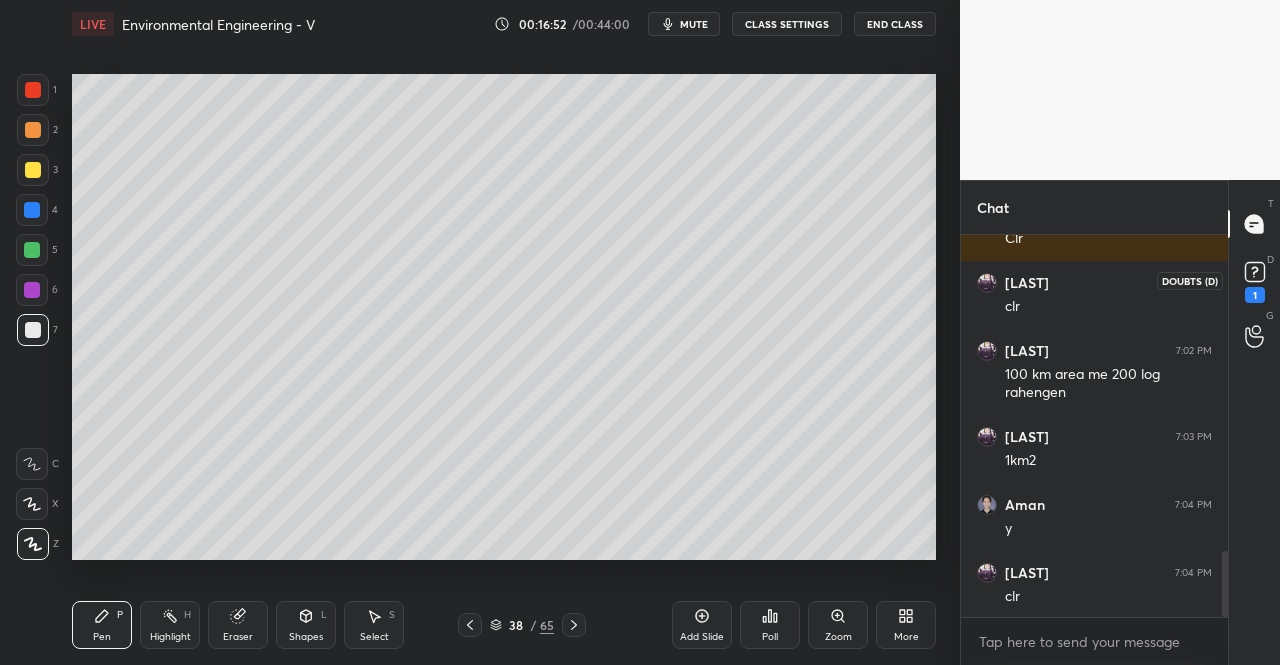 click on "1" at bounding box center (1255, 280) 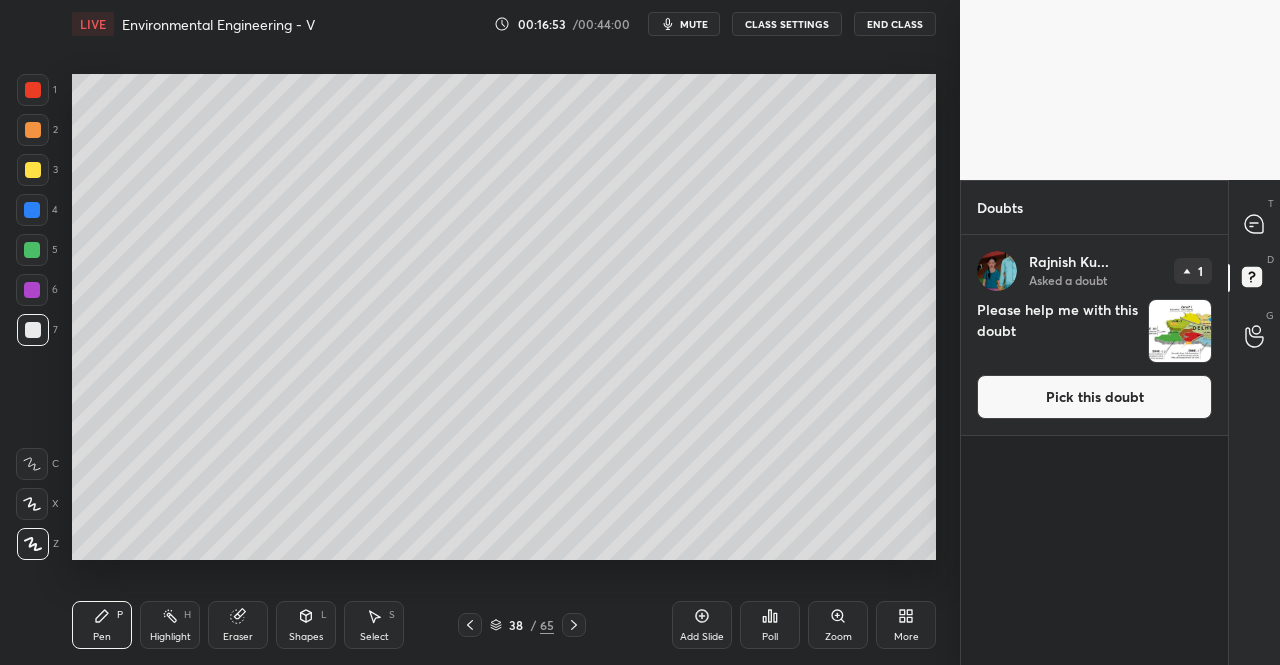 click on "Pick this doubt" at bounding box center [1094, 397] 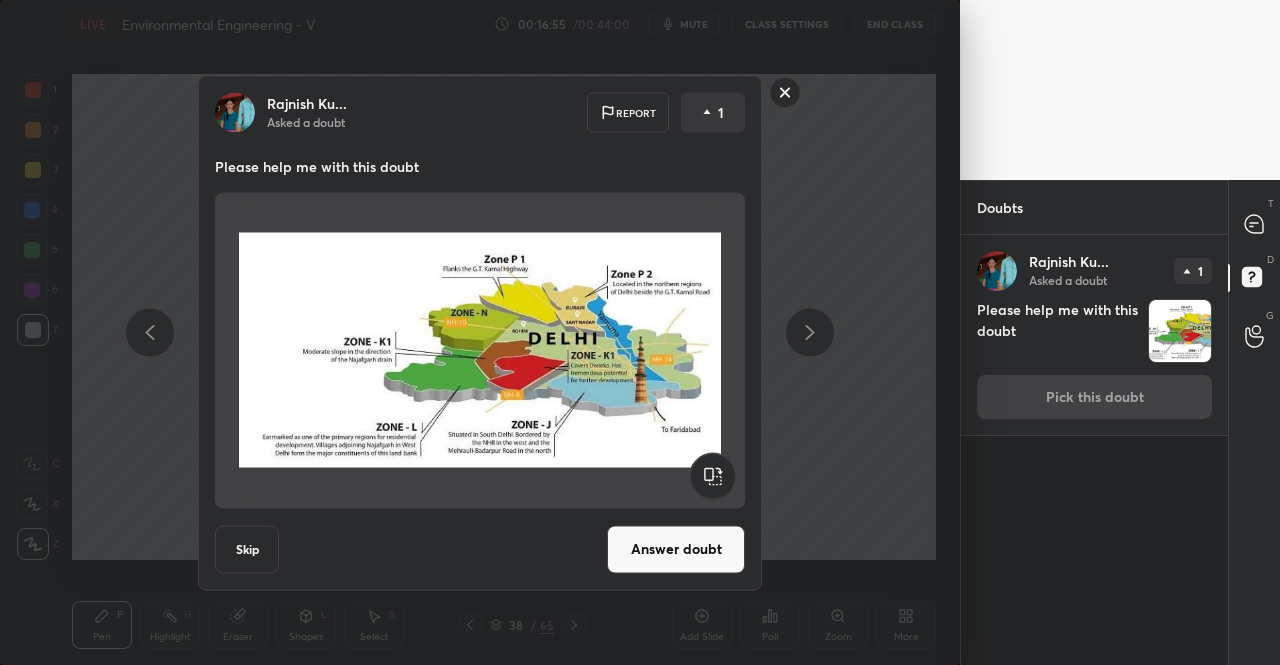 click on "Answer doubt" at bounding box center [676, 549] 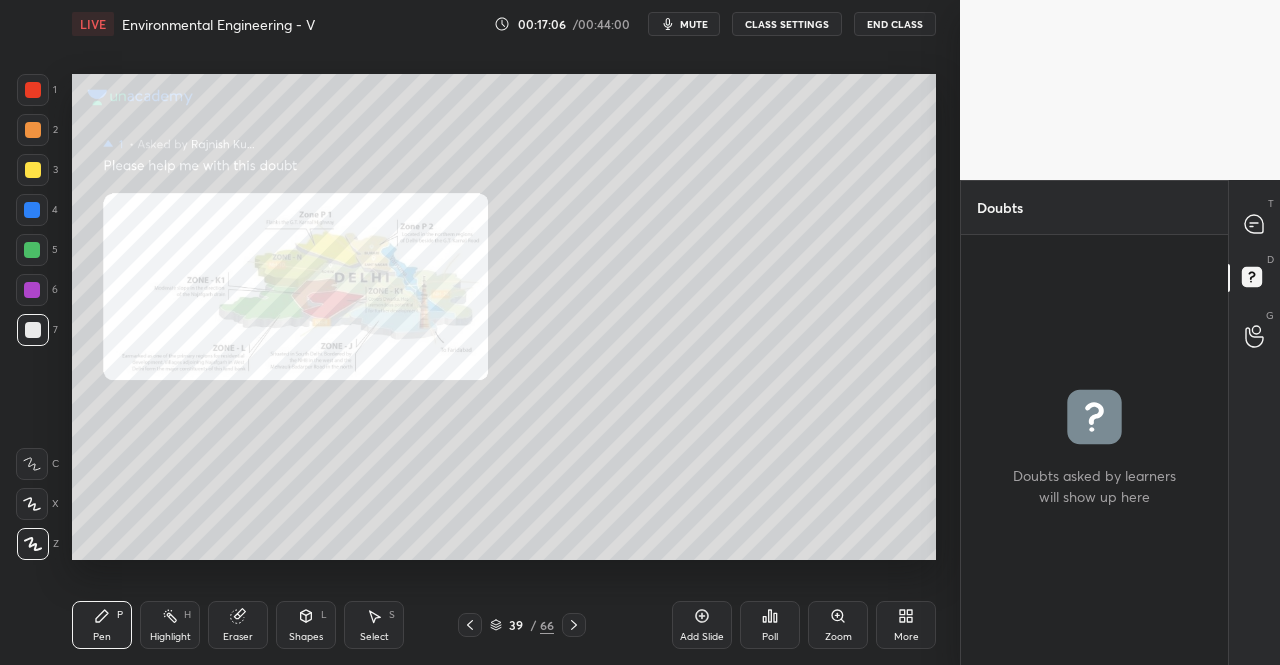 click on "Zoom" at bounding box center (838, 625) 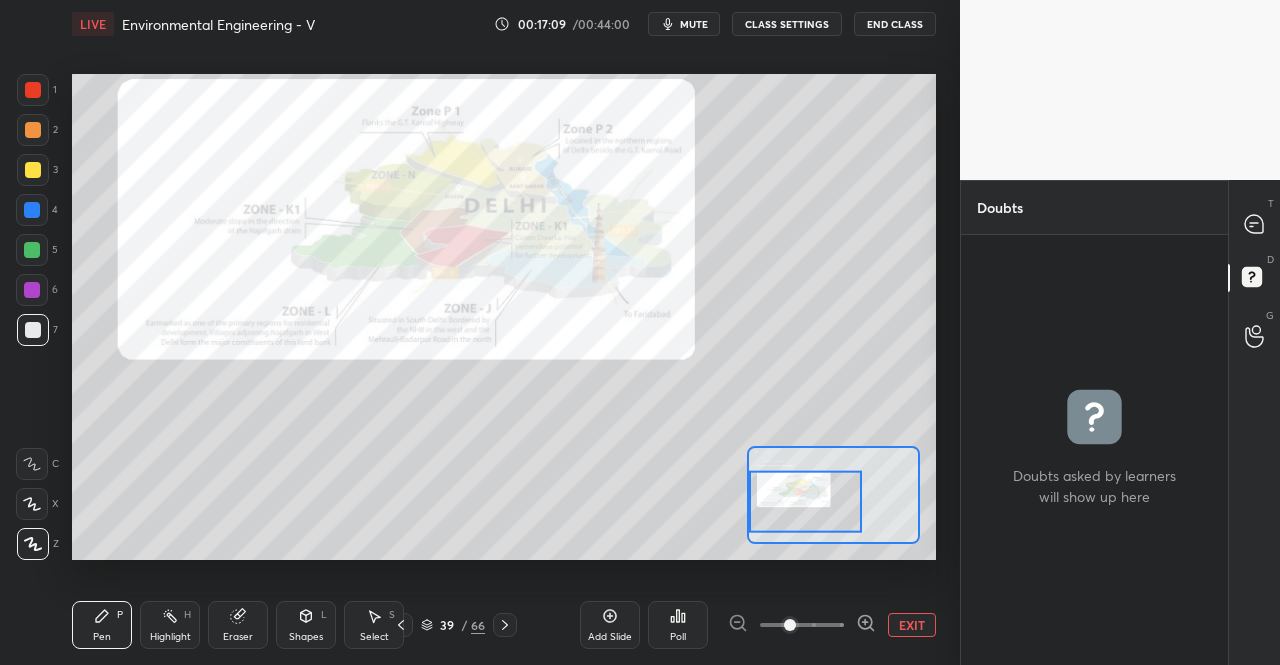 click 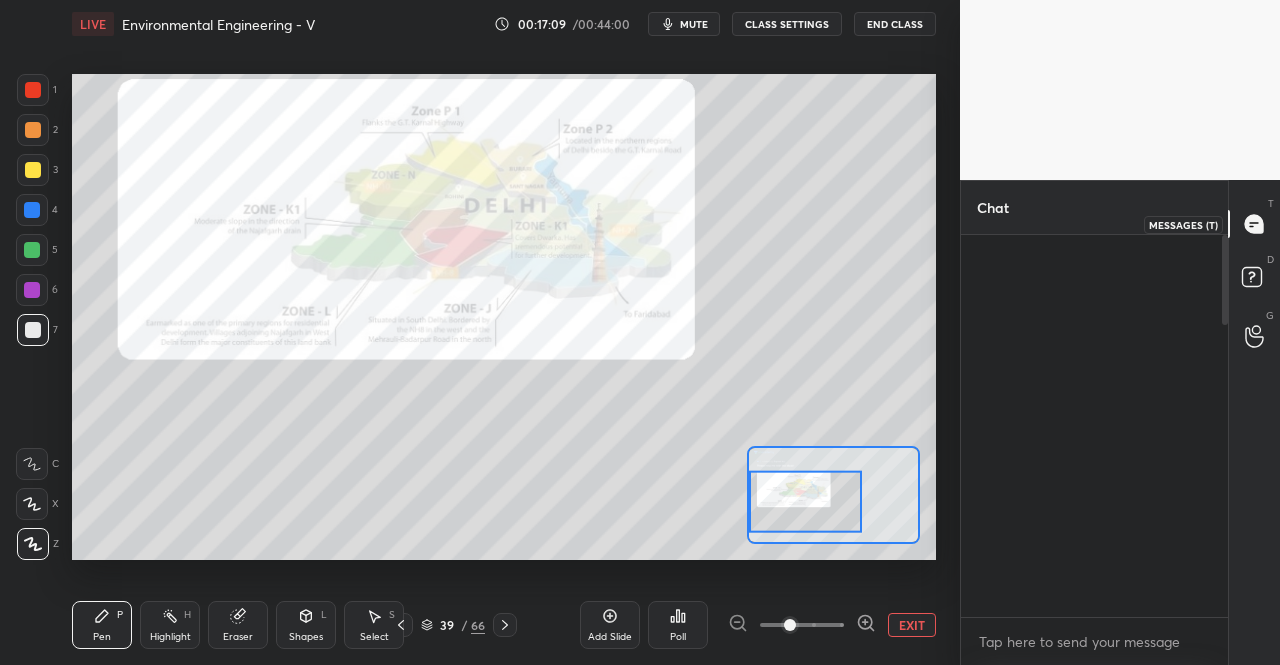 scroll, scrollTop: 1957, scrollLeft: 0, axis: vertical 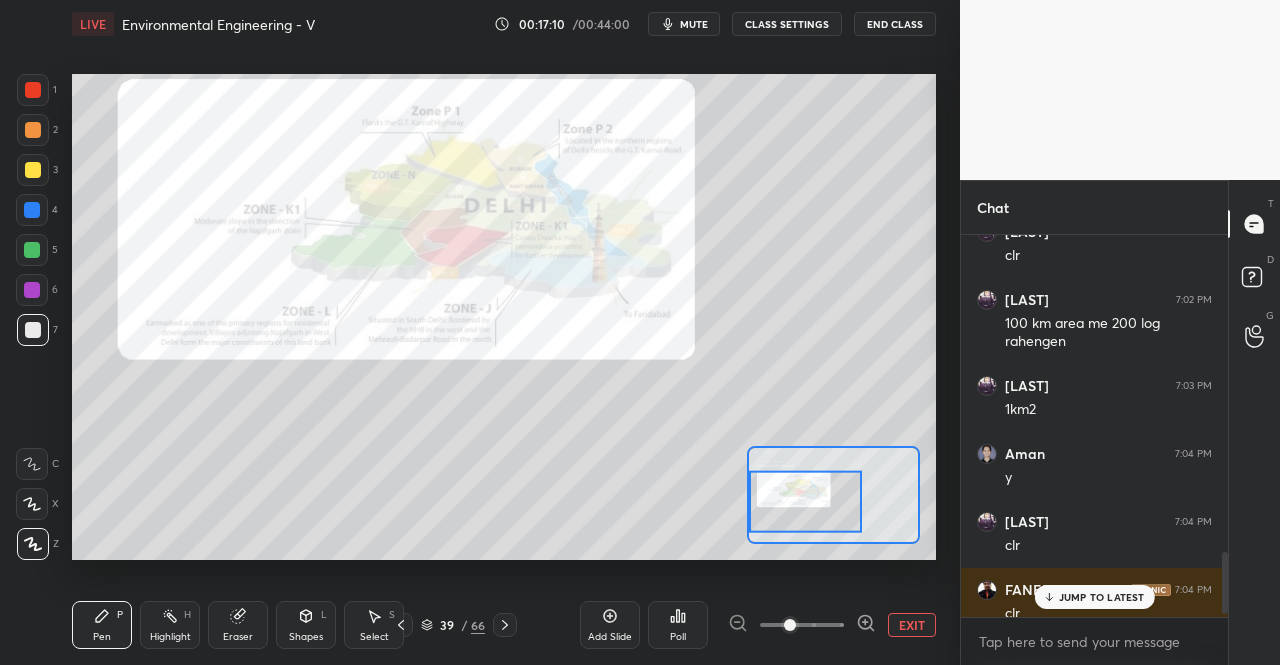 click 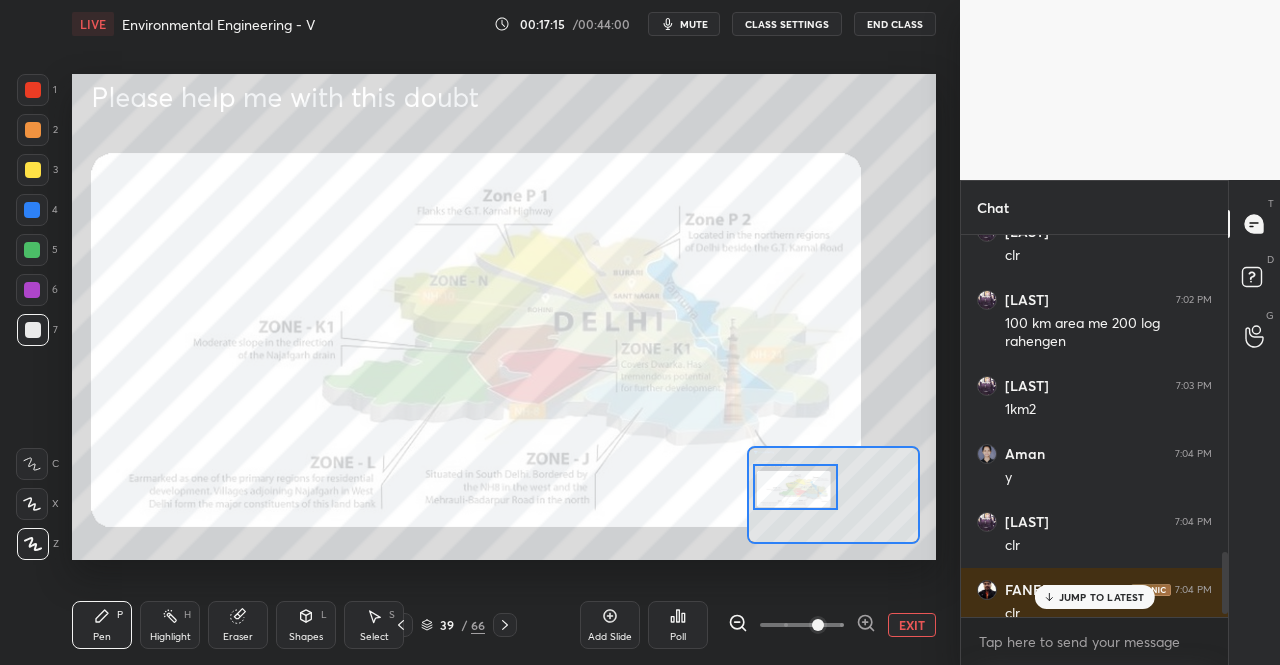click on "JUMP TO LATEST" at bounding box center (1094, 597) 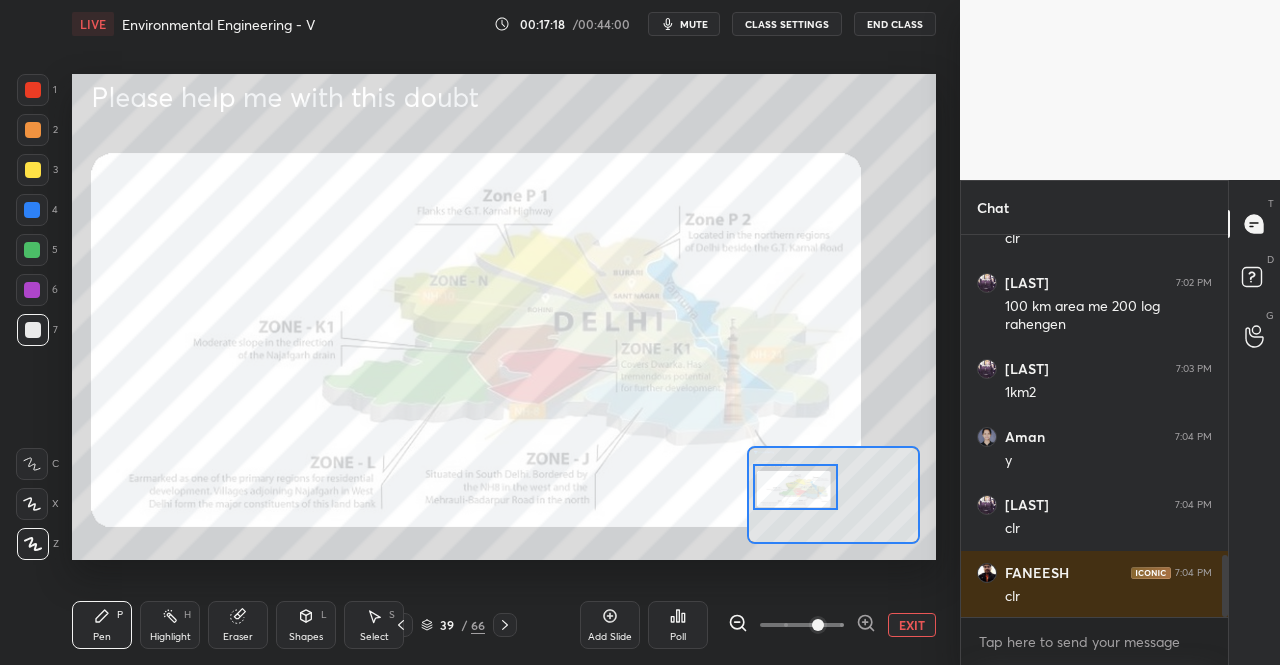click on "mute" at bounding box center (694, 24) 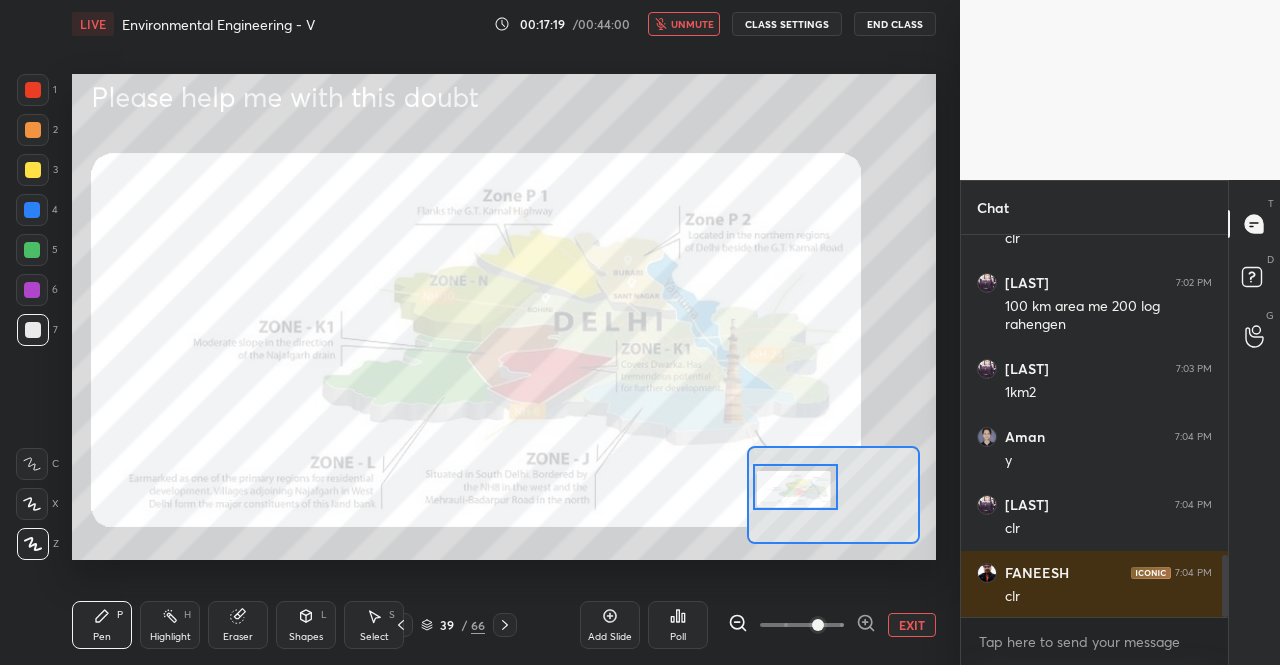scroll, scrollTop: 2046, scrollLeft: 0, axis: vertical 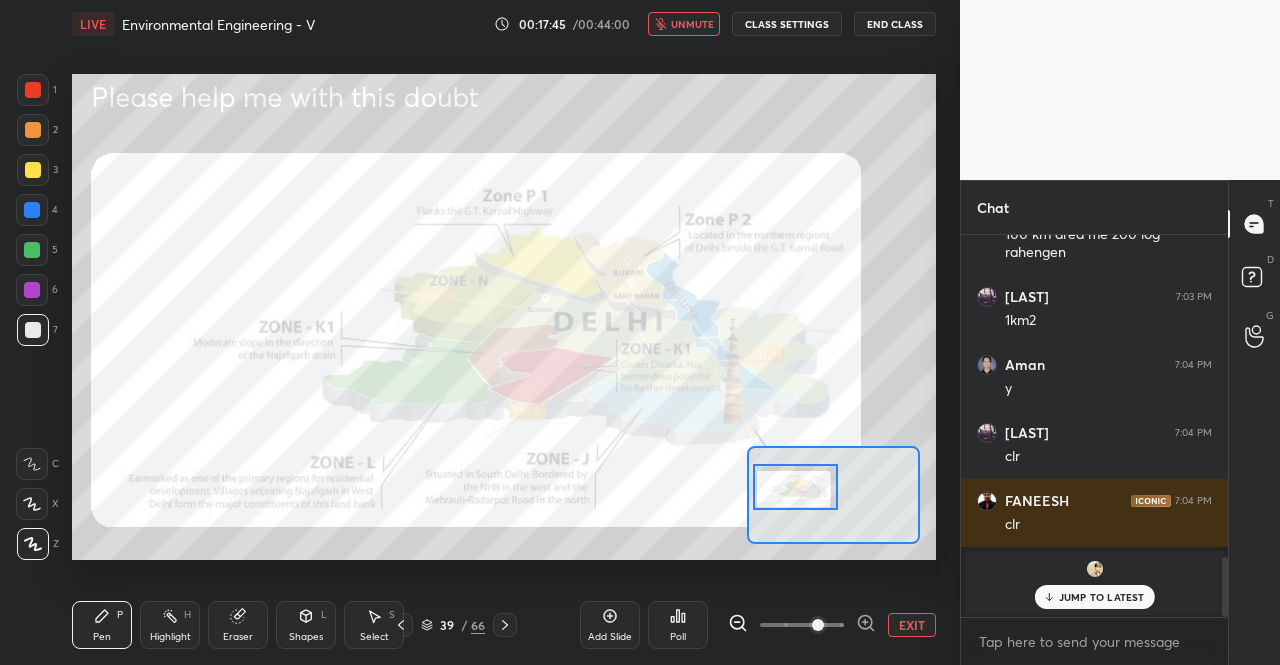 click on "unmute" at bounding box center (692, 24) 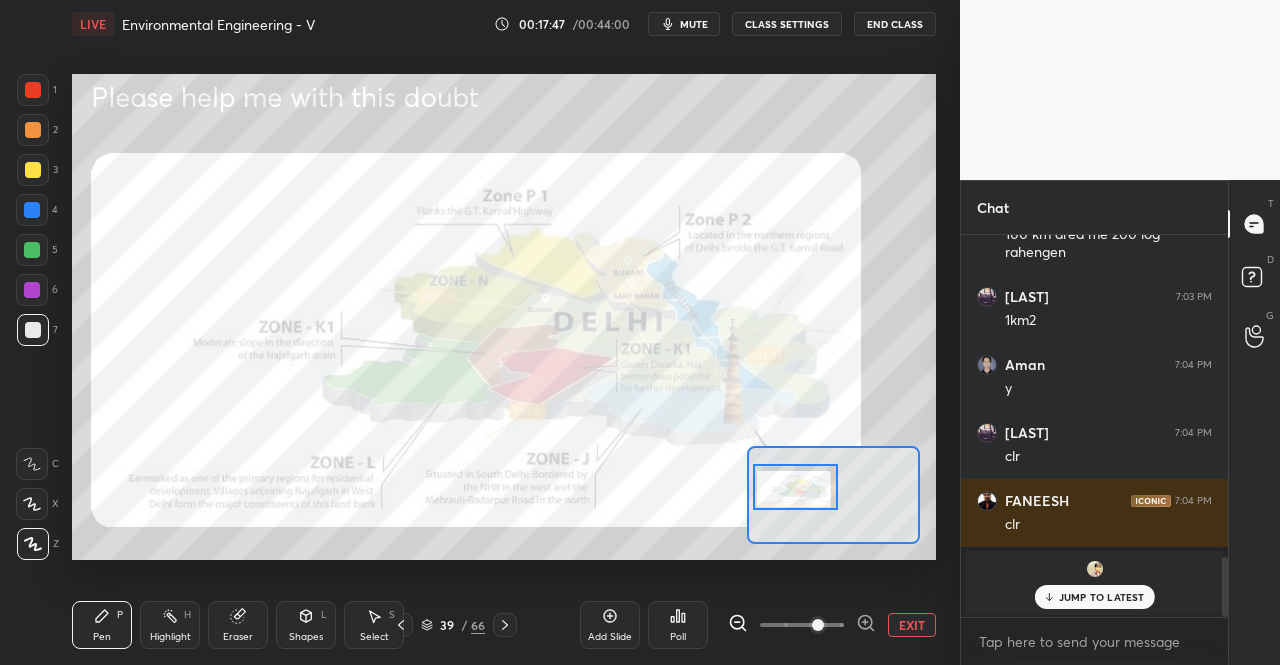 click 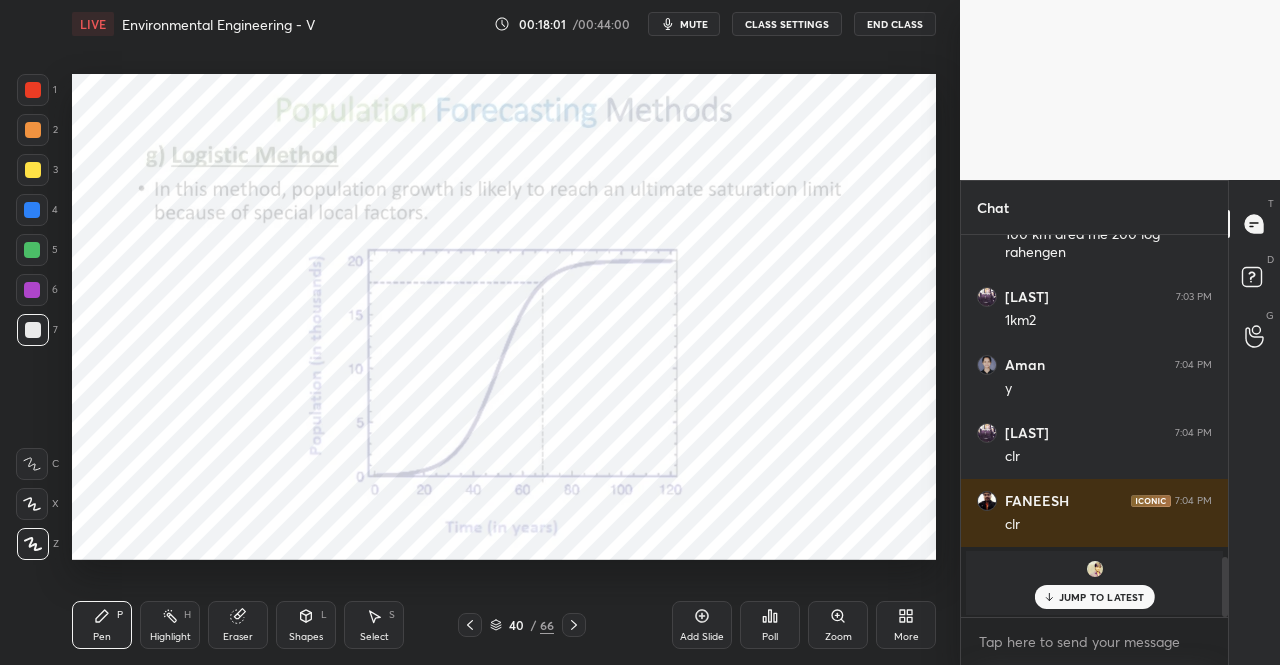 click on "Pen P" at bounding box center [102, 625] 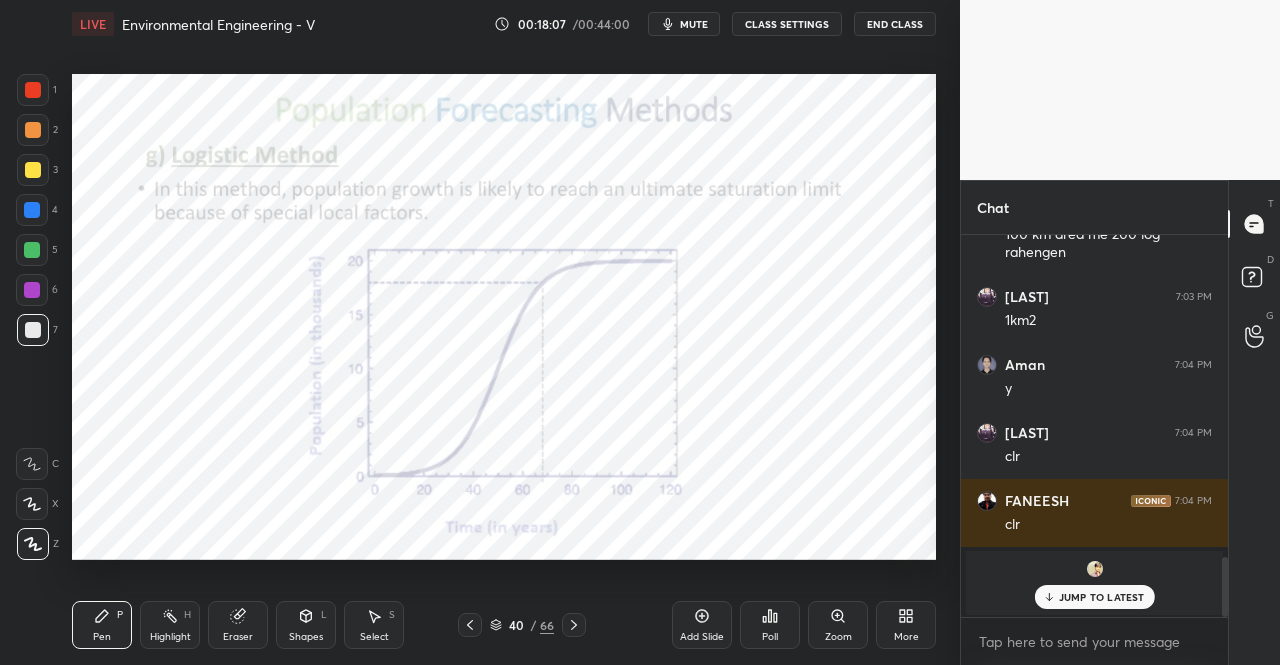 click on "Shapes L" at bounding box center (306, 625) 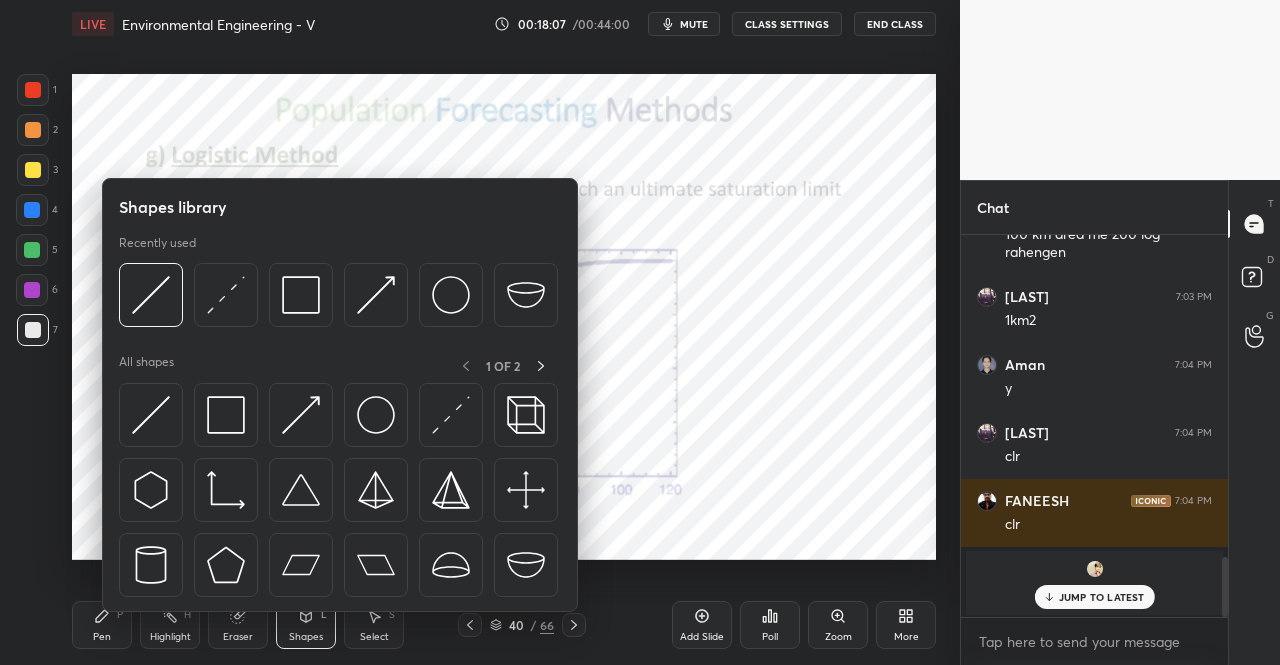 click at bounding box center [151, 415] 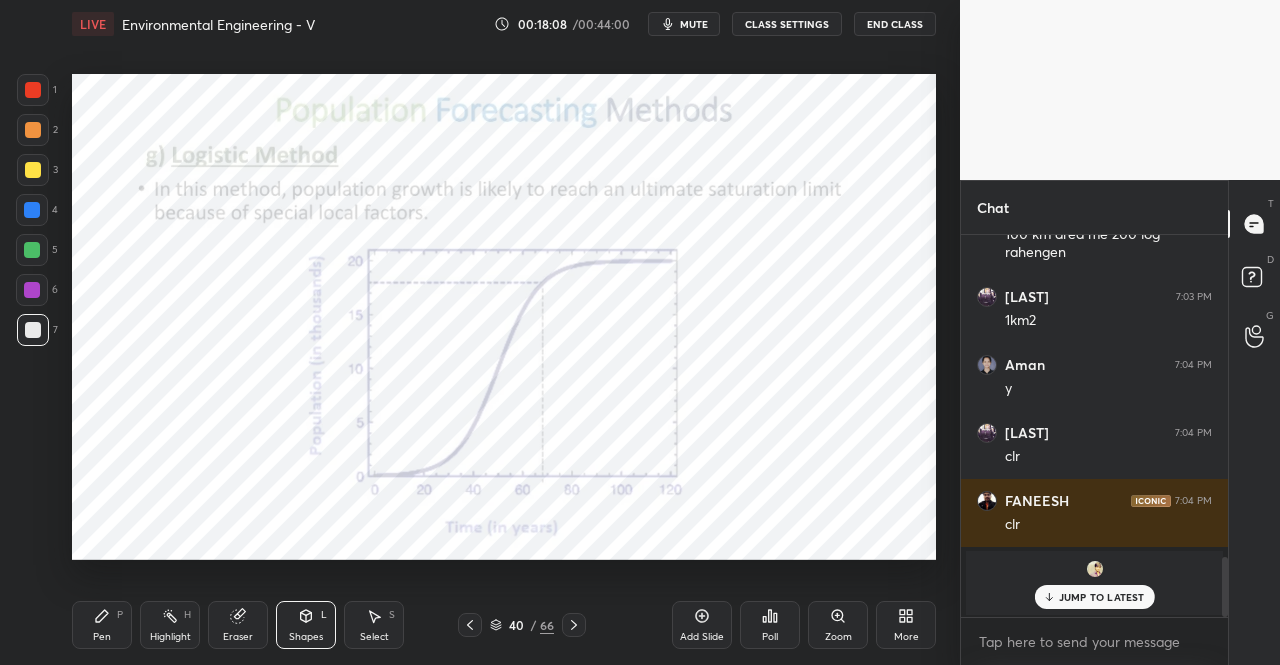 click at bounding box center (32, 210) 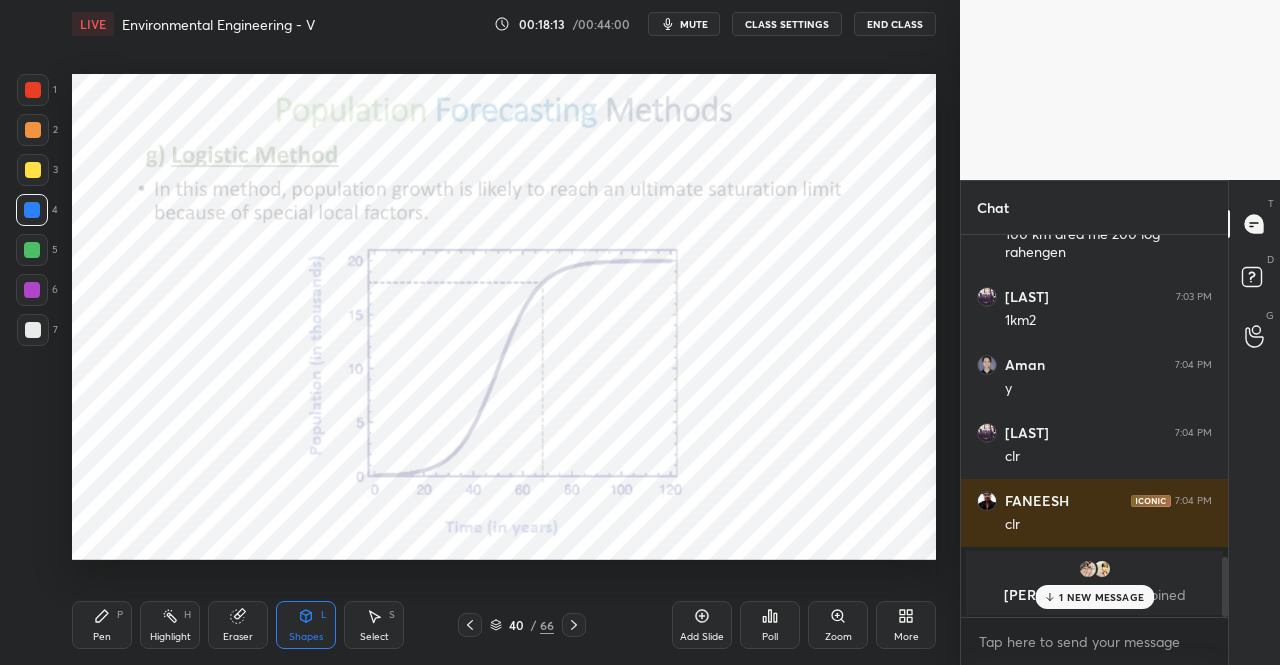 click on "Pen P" at bounding box center [102, 625] 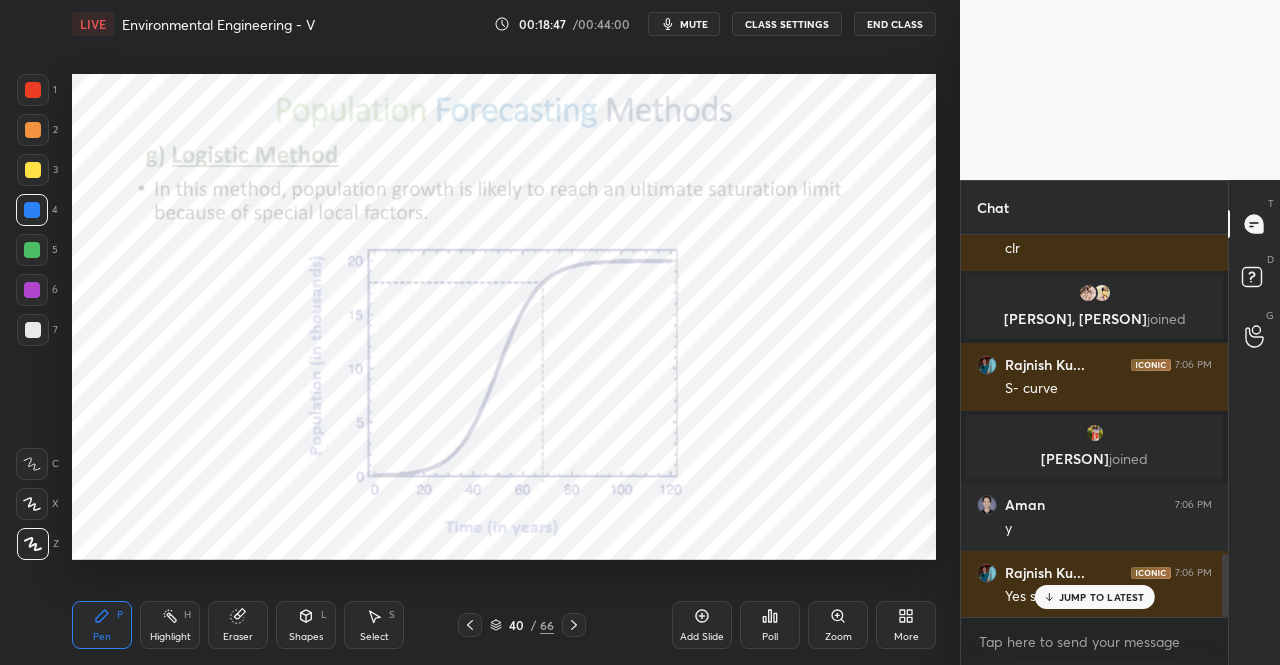 scroll, scrollTop: 2012, scrollLeft: 0, axis: vertical 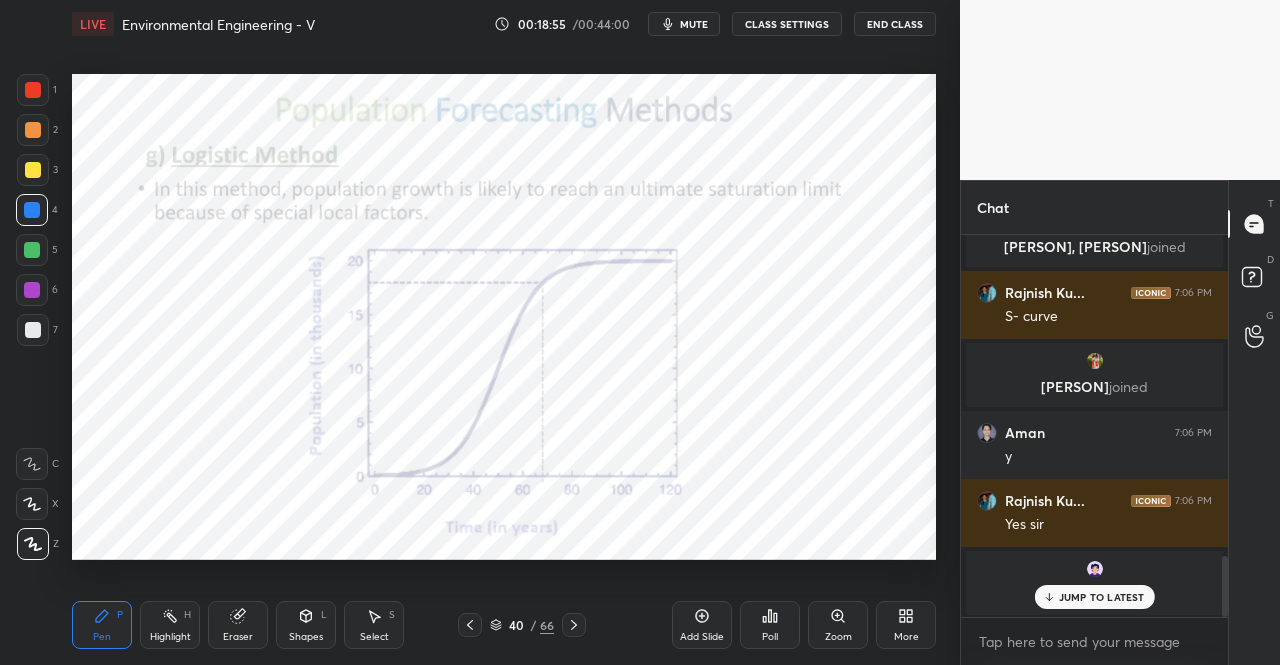 click at bounding box center [33, 90] 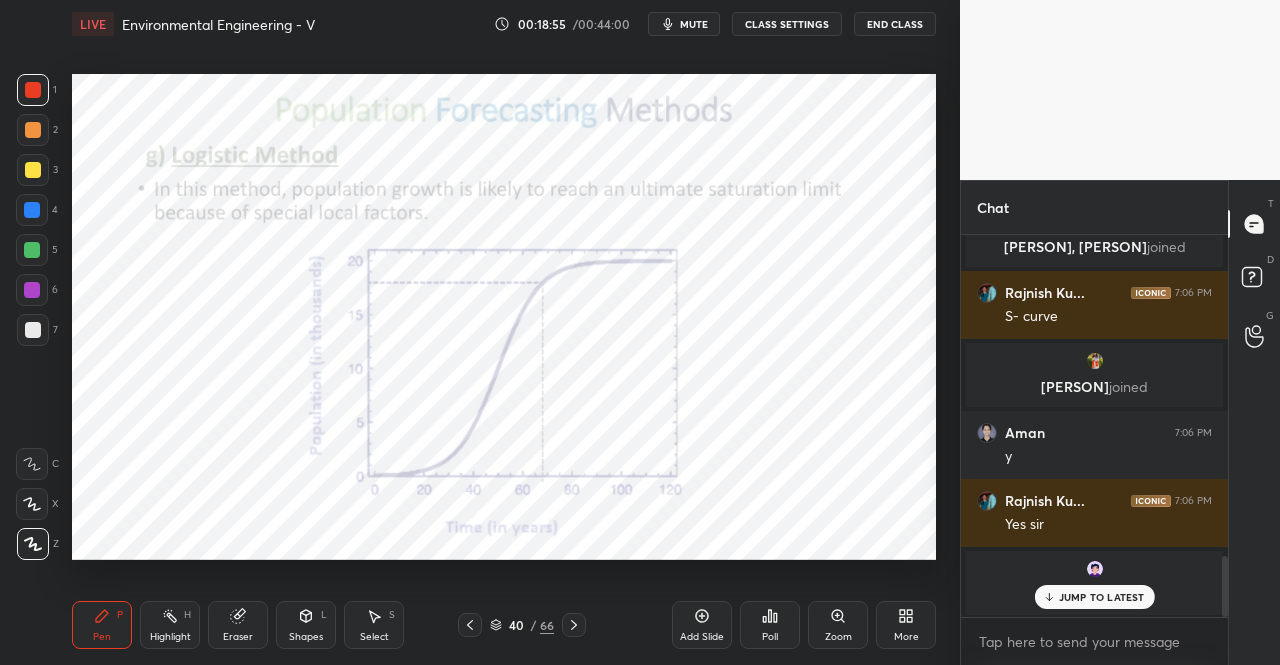 click 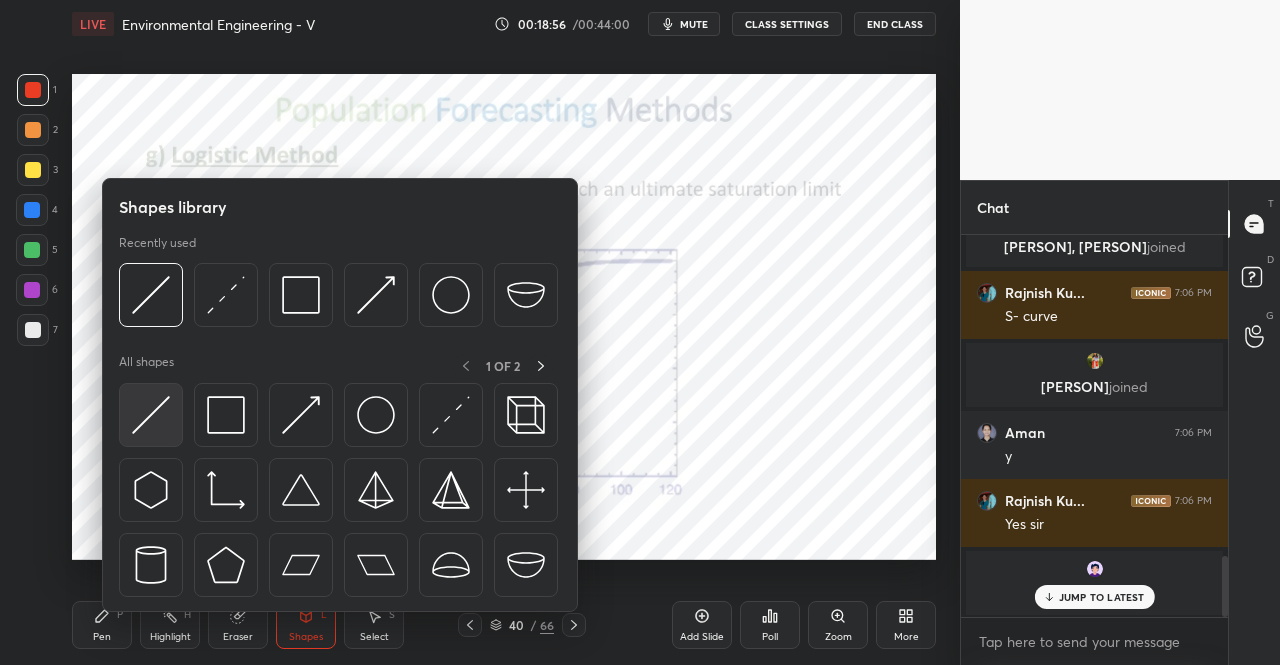 click at bounding box center (151, 415) 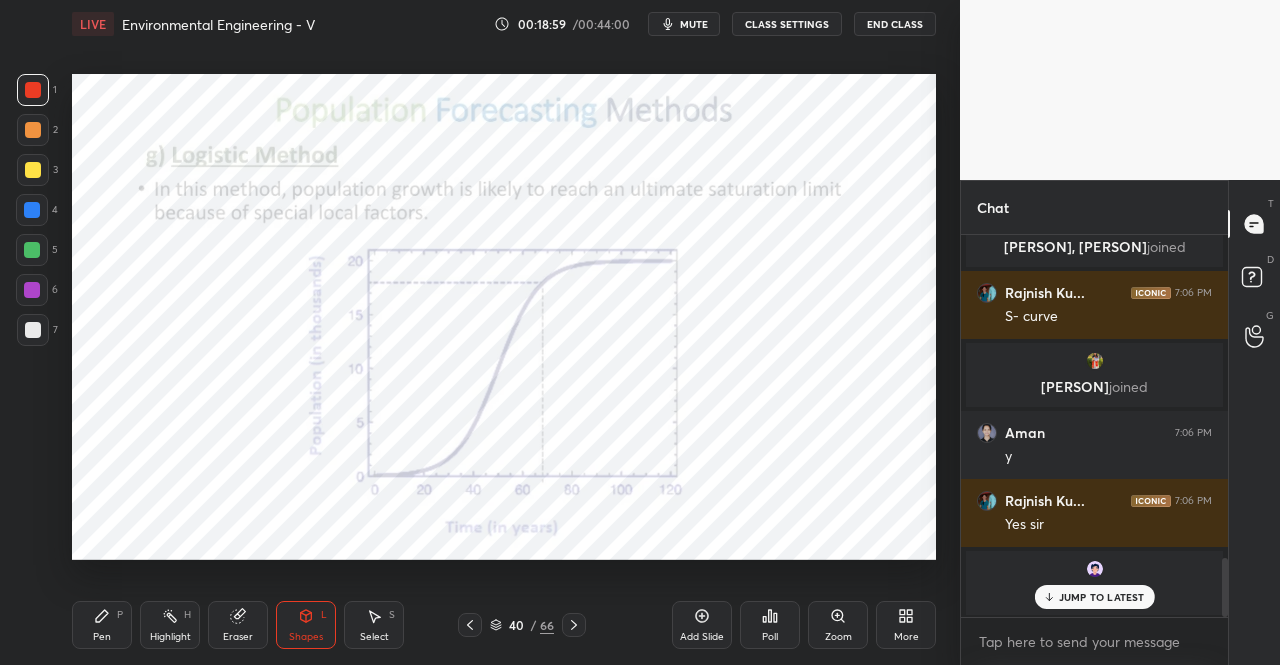scroll, scrollTop: 2080, scrollLeft: 0, axis: vertical 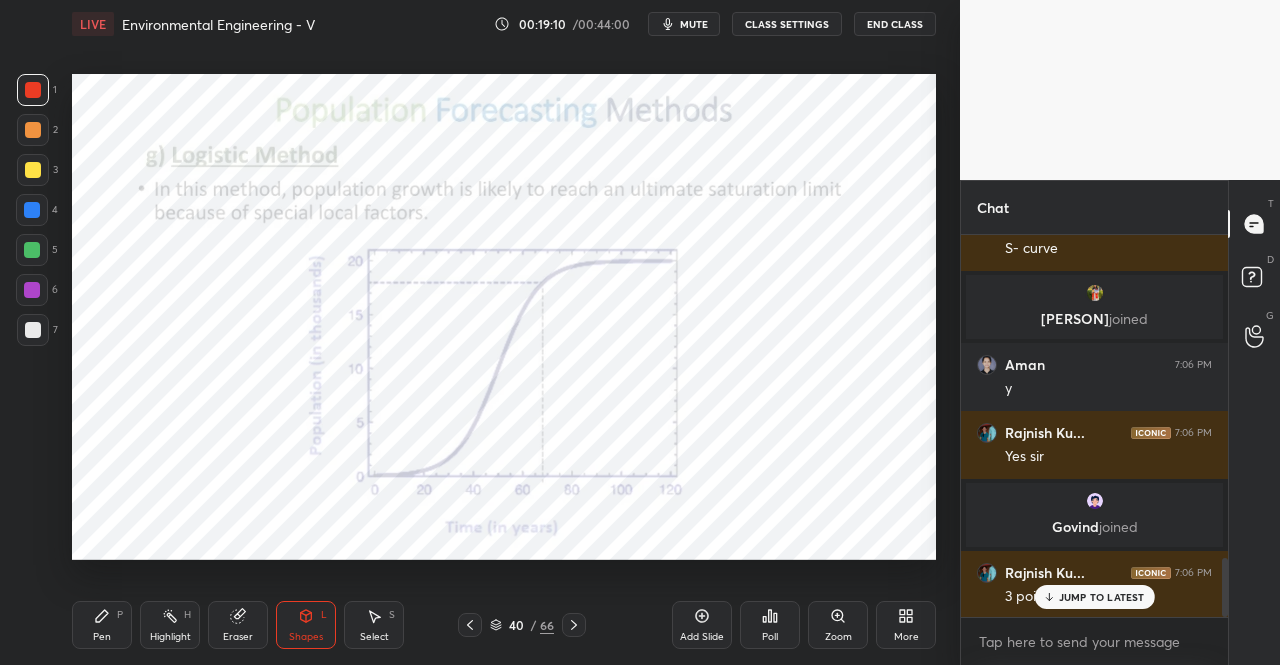 click on "Pen P" at bounding box center (102, 625) 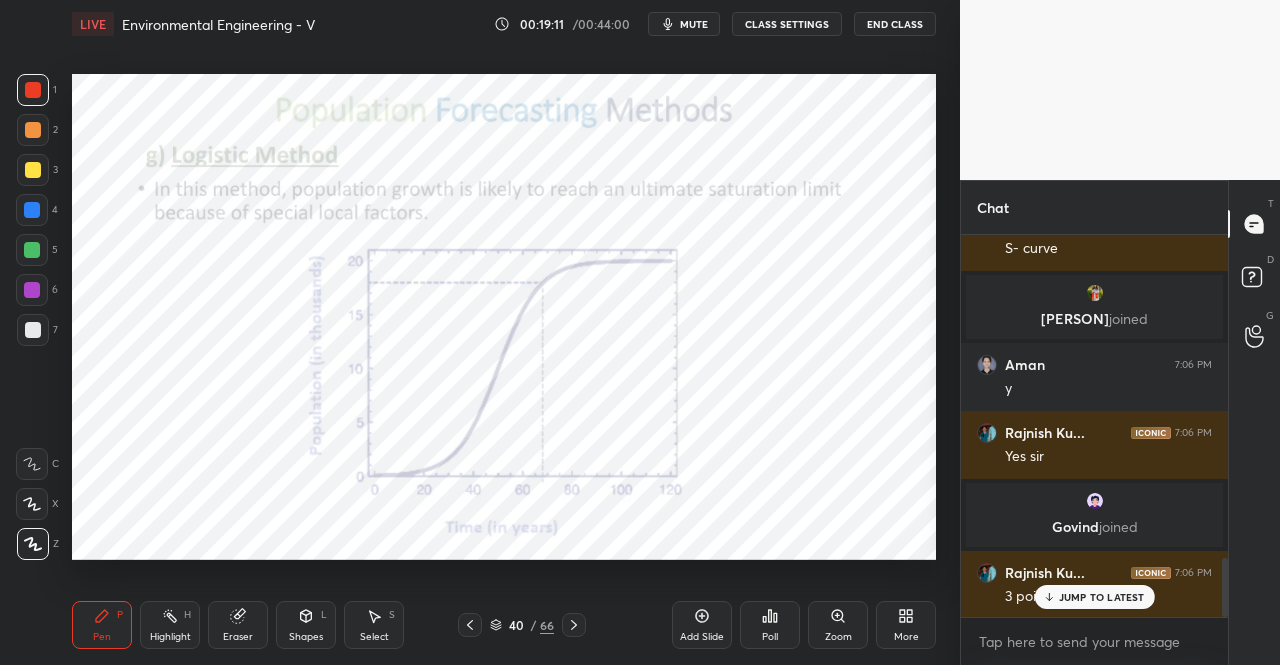 click on "Pen P" at bounding box center (102, 625) 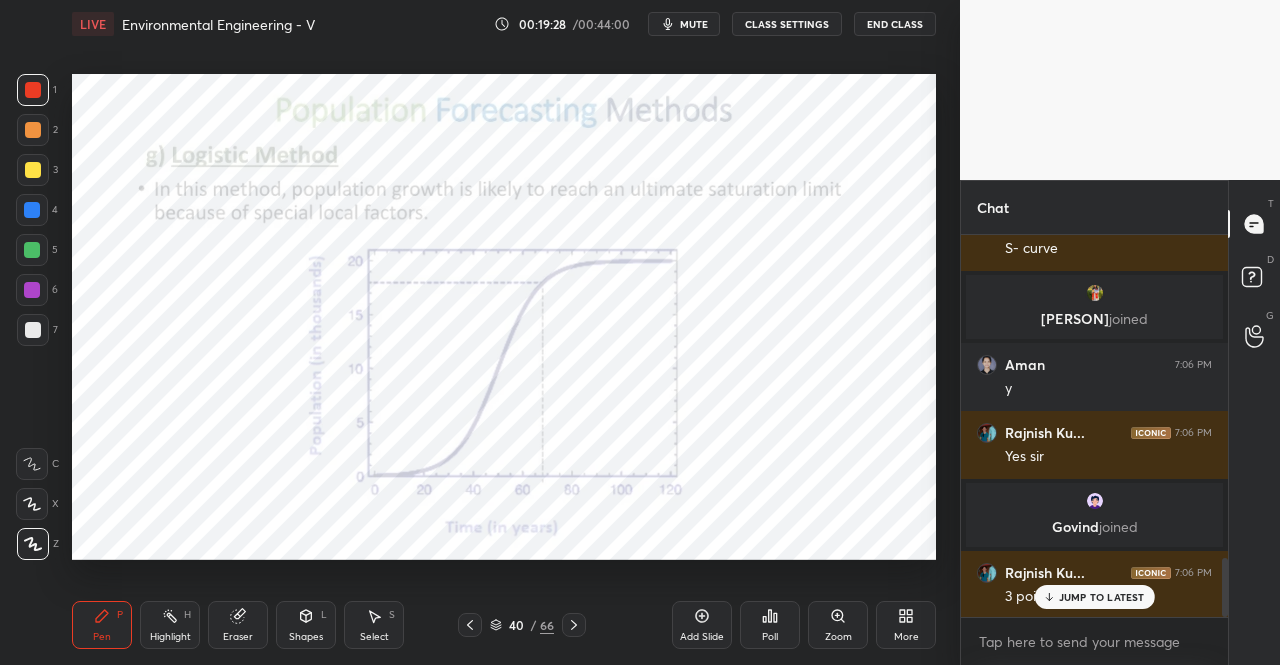 click on "Shapes L" at bounding box center [306, 625] 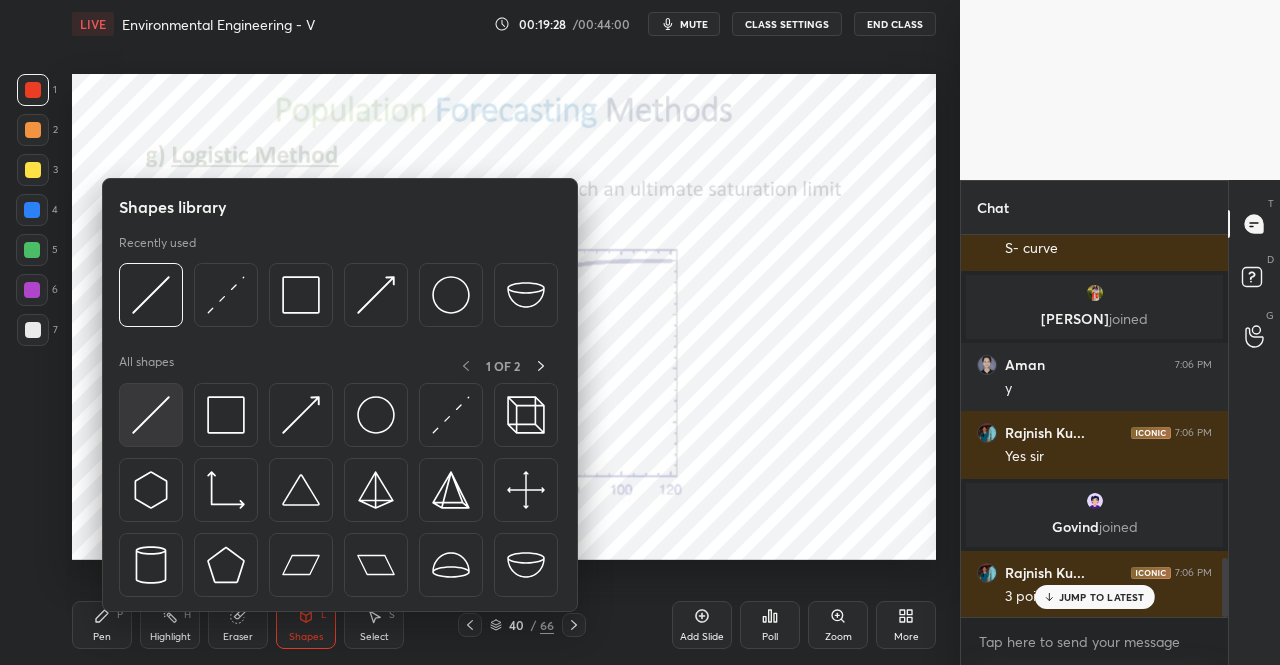 click at bounding box center [151, 415] 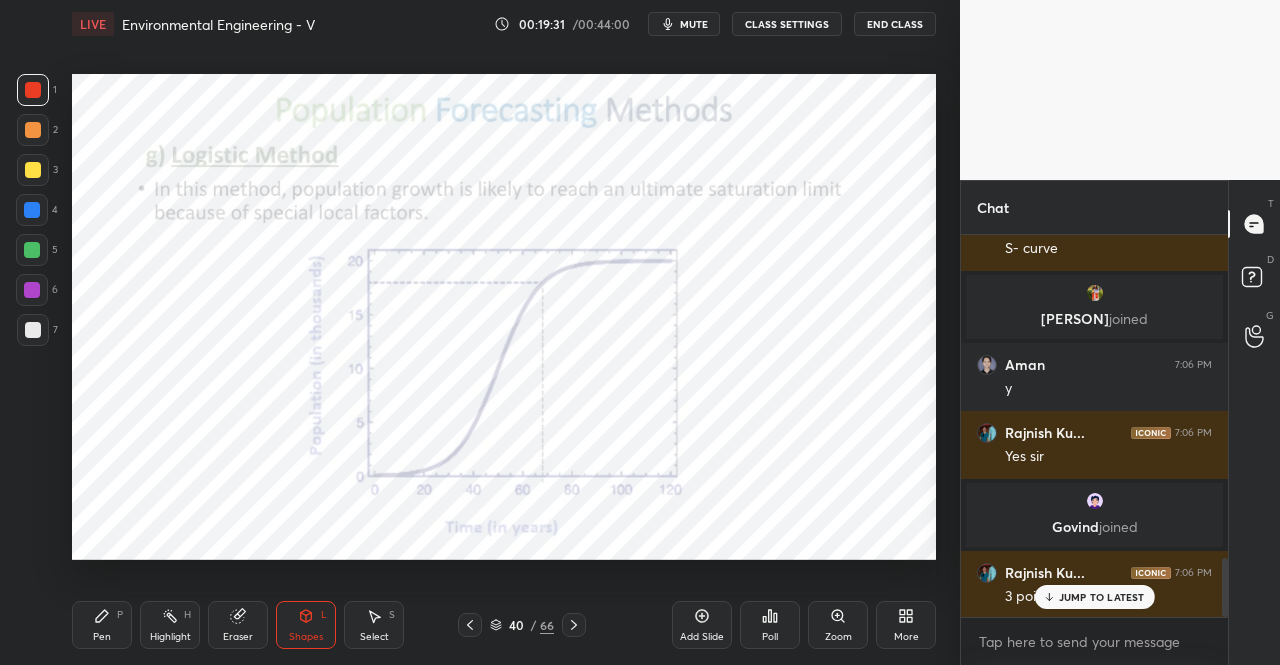 click at bounding box center [32, 250] 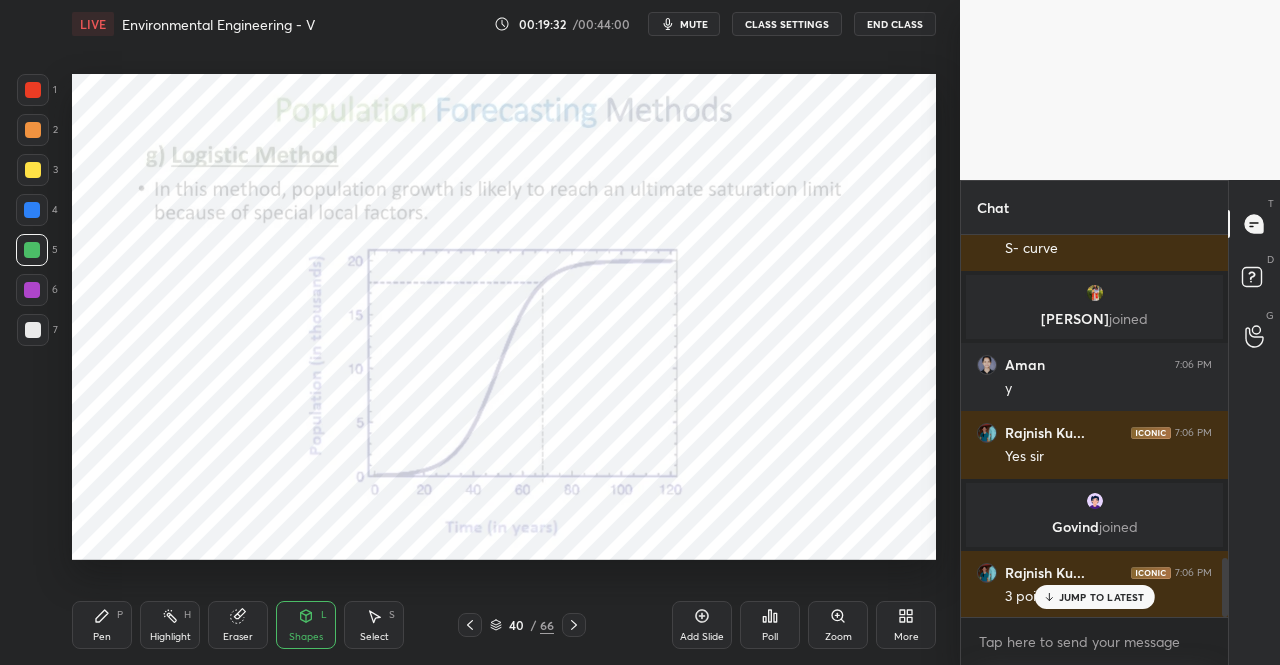 click on "Shapes L" at bounding box center [306, 625] 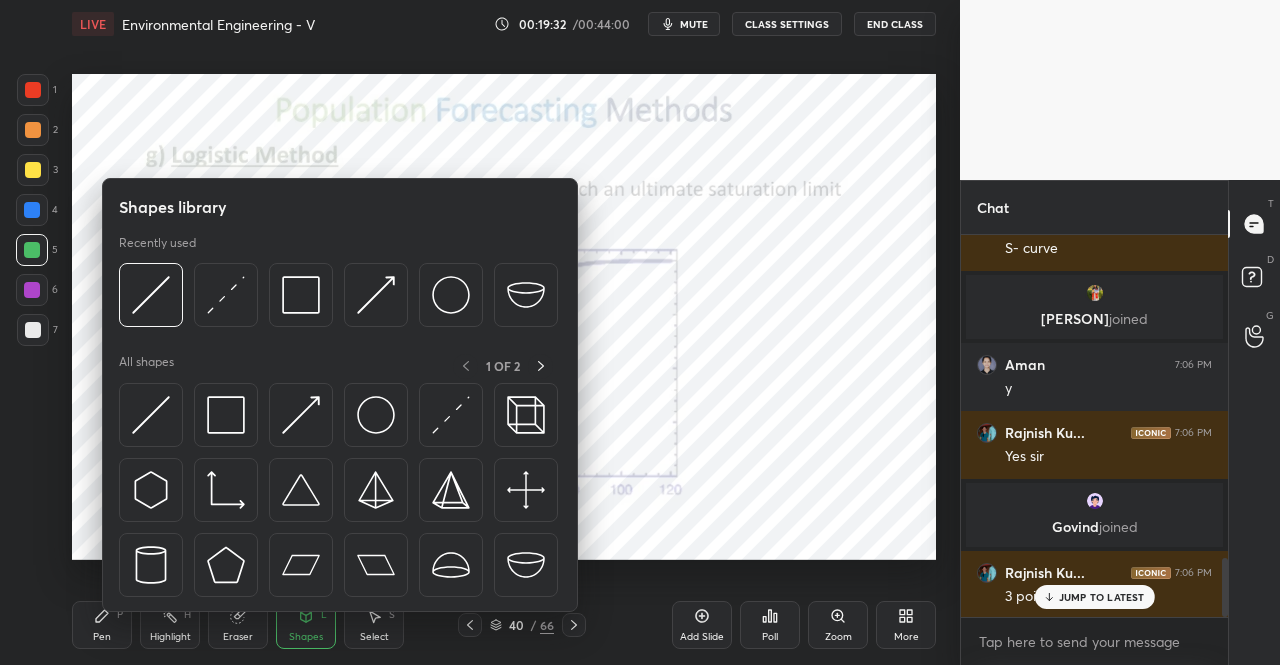 click at bounding box center (151, 415) 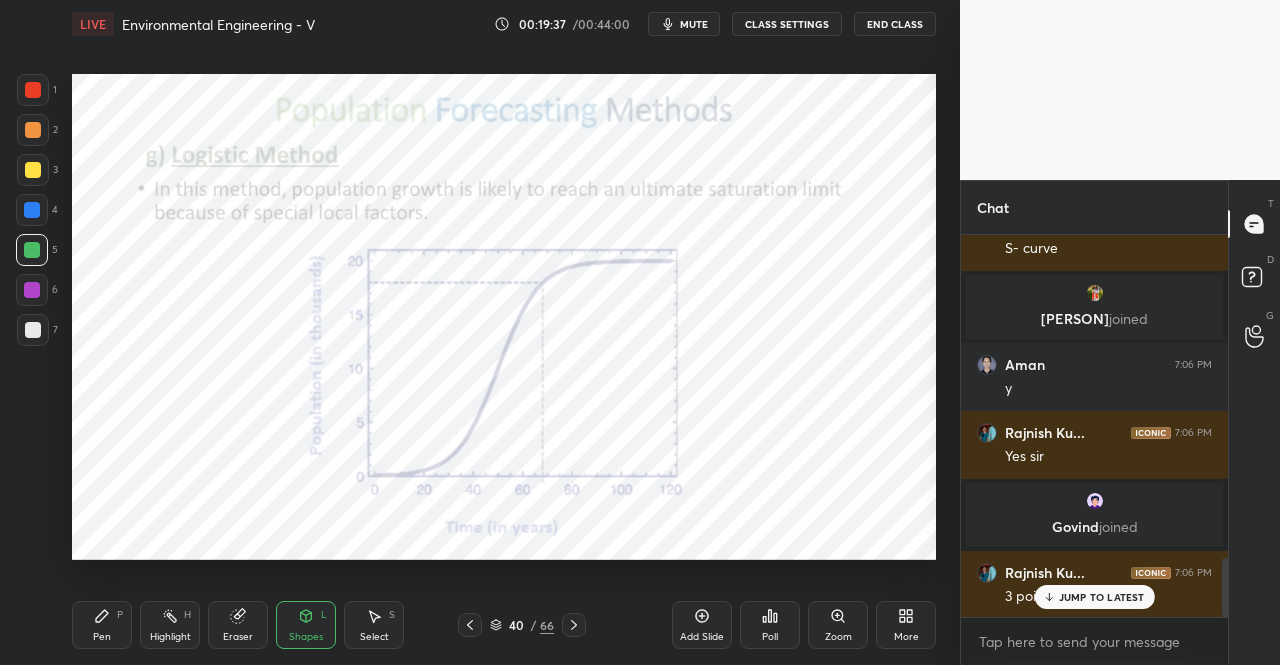 click on "Pen P" at bounding box center [102, 625] 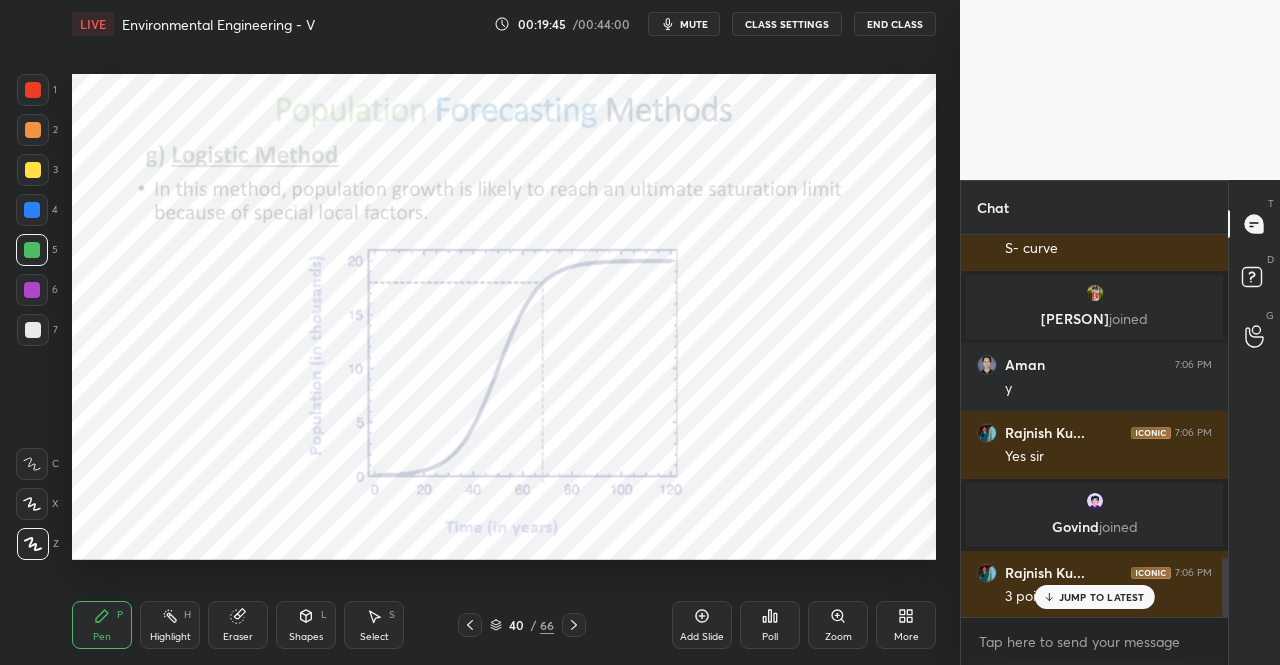 click 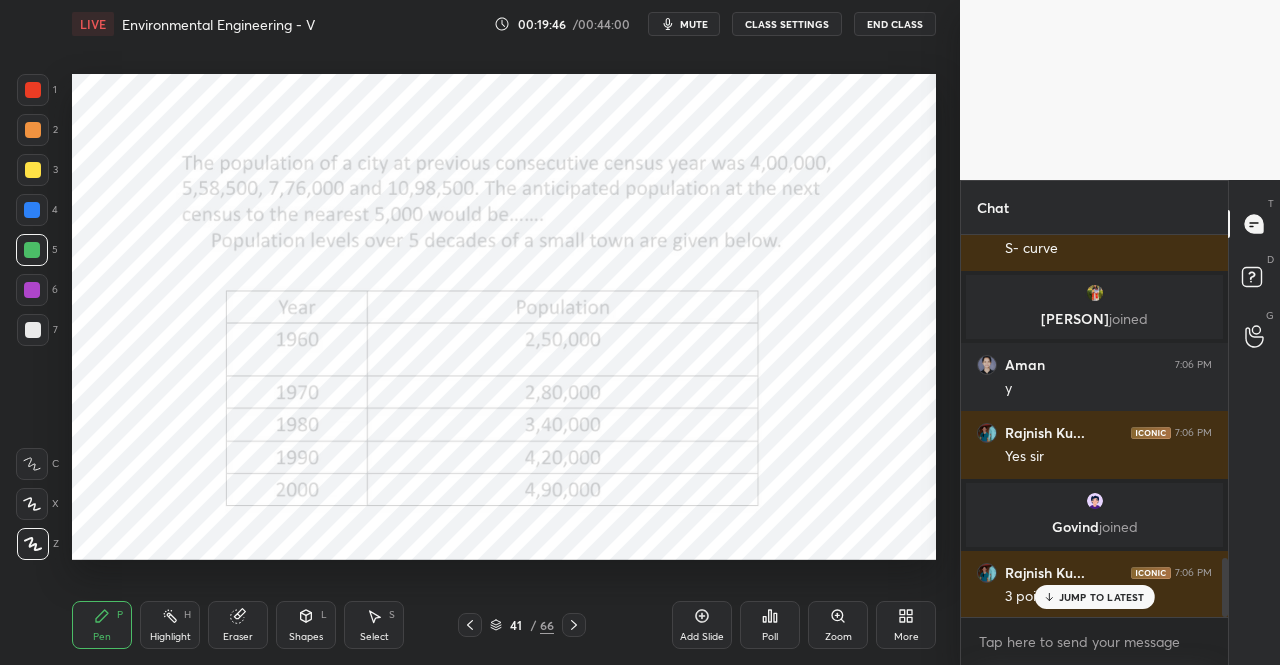click 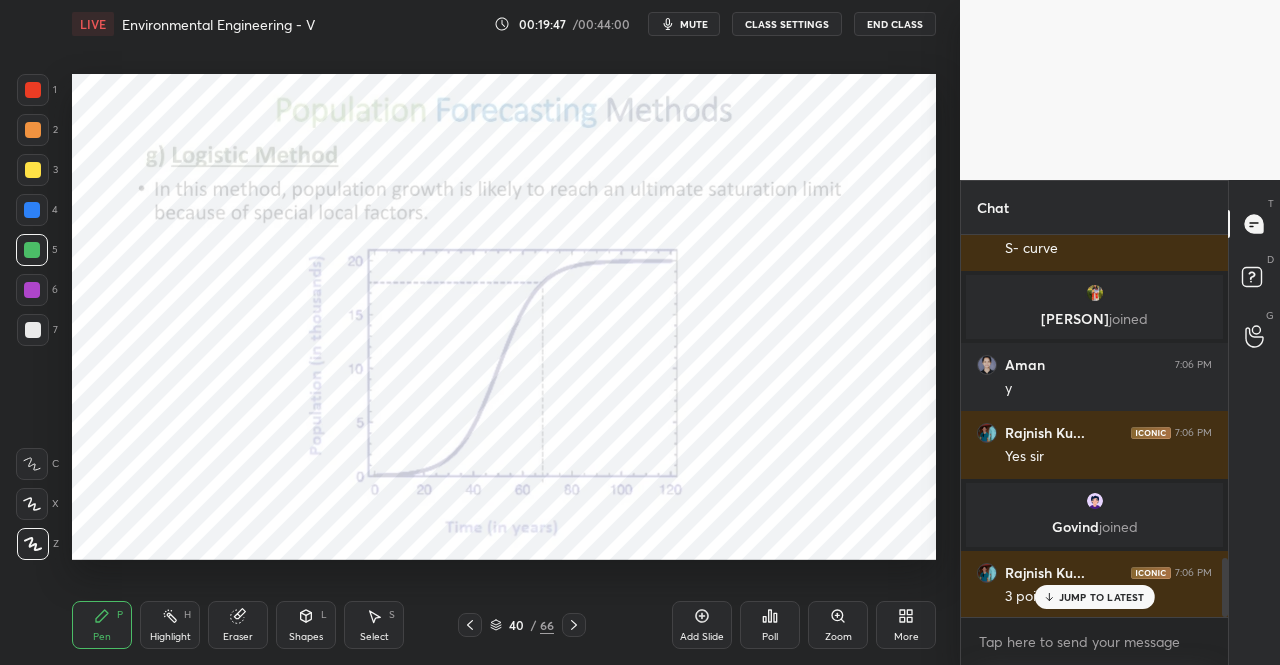 click 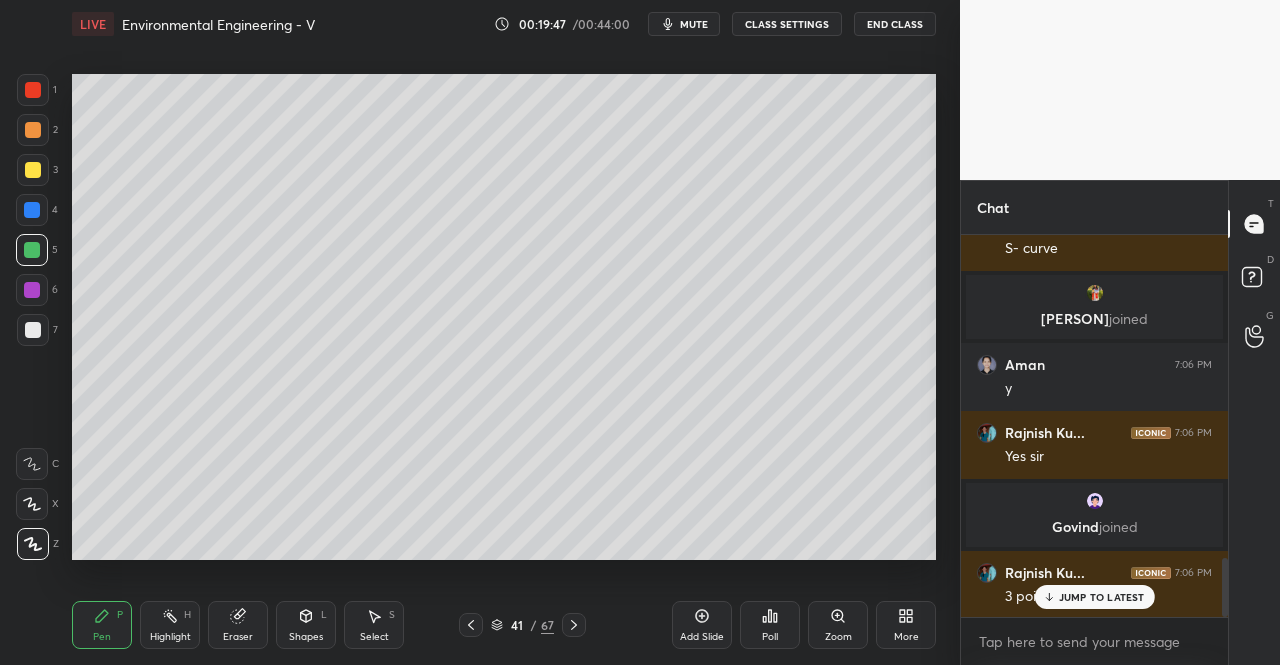 click on "Pen P" at bounding box center [102, 625] 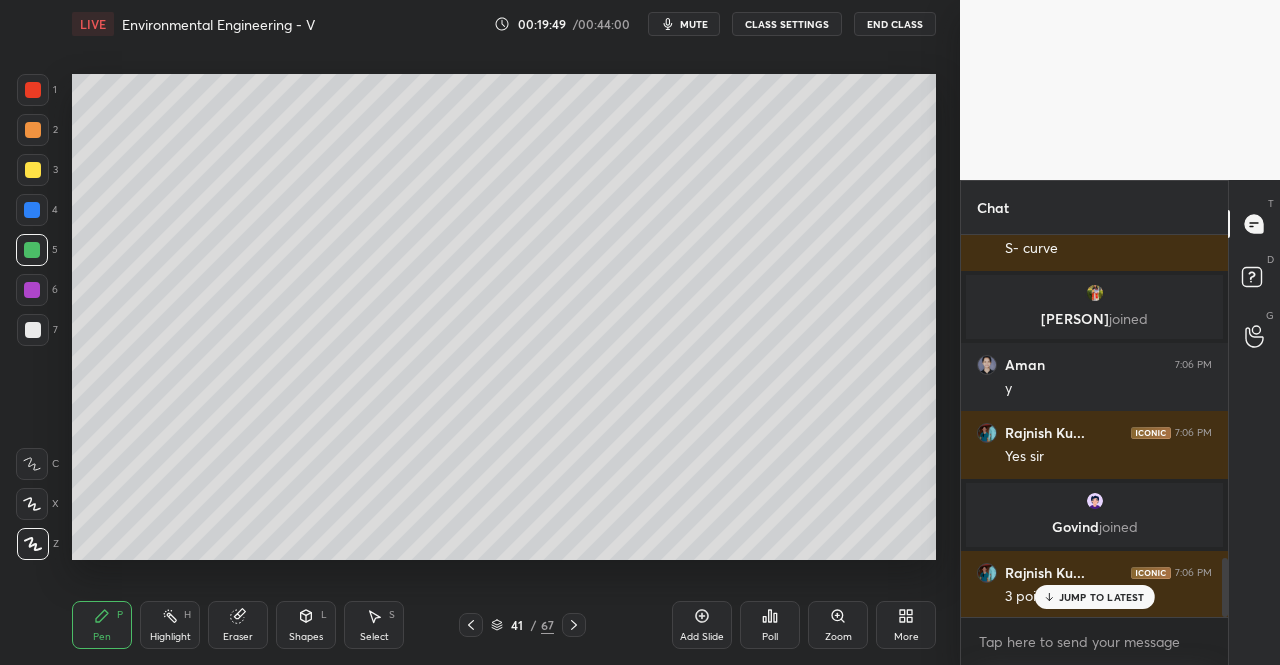 click at bounding box center [33, 170] 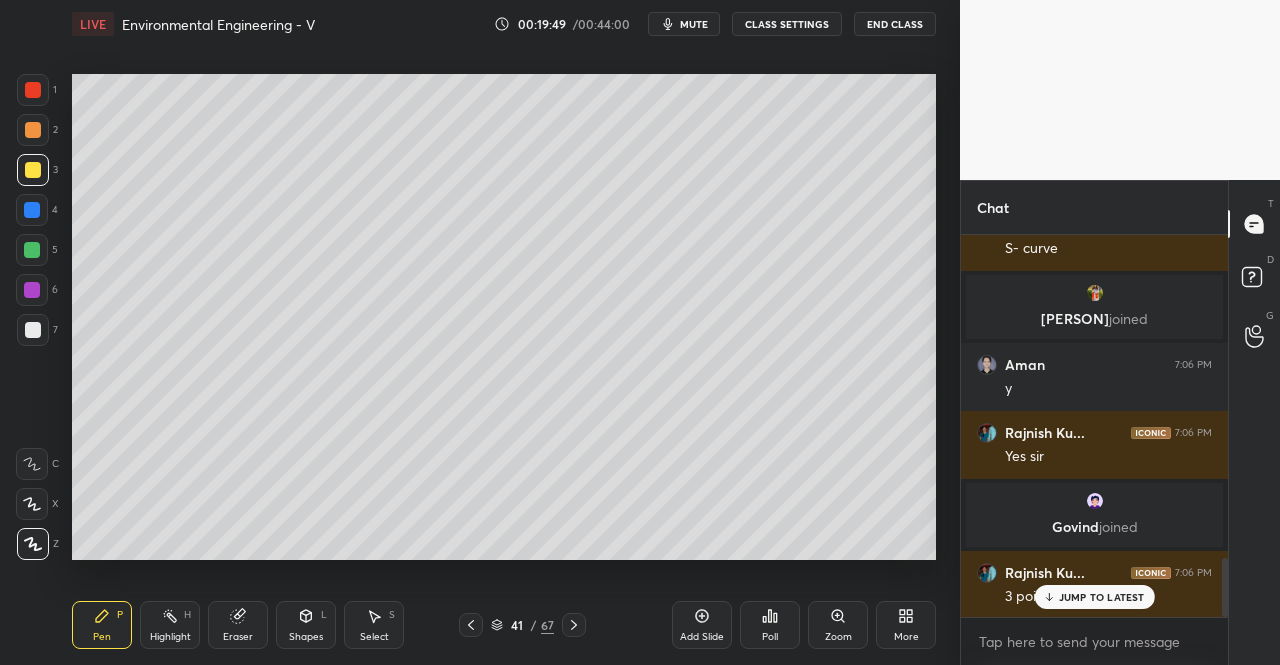 click at bounding box center (33, 170) 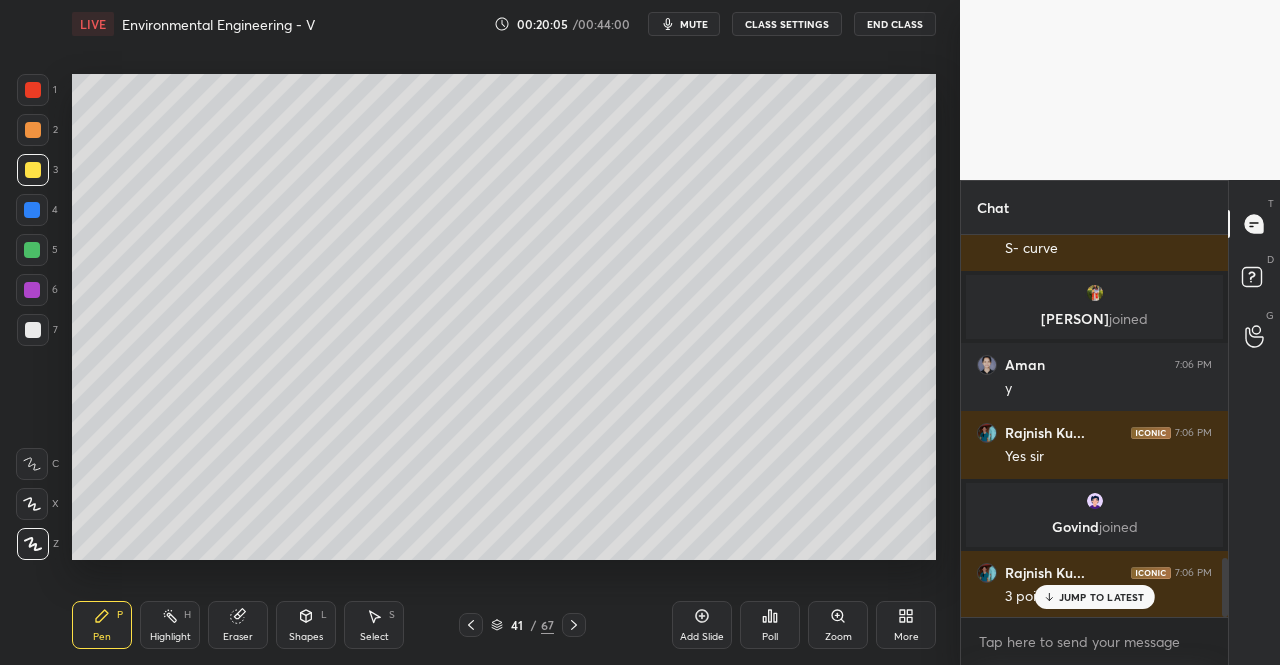click on "Pen P Highlight H Eraser Shapes L Select S" at bounding box center [222, 625] 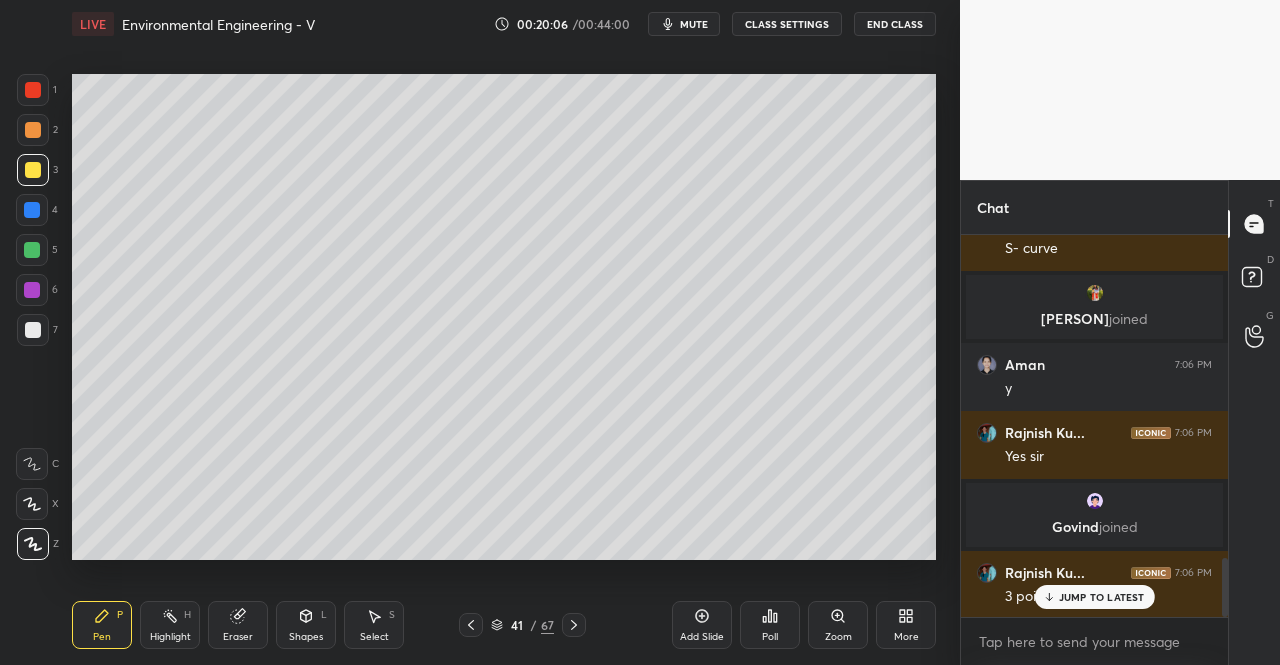 click on "Shapes L" at bounding box center [306, 625] 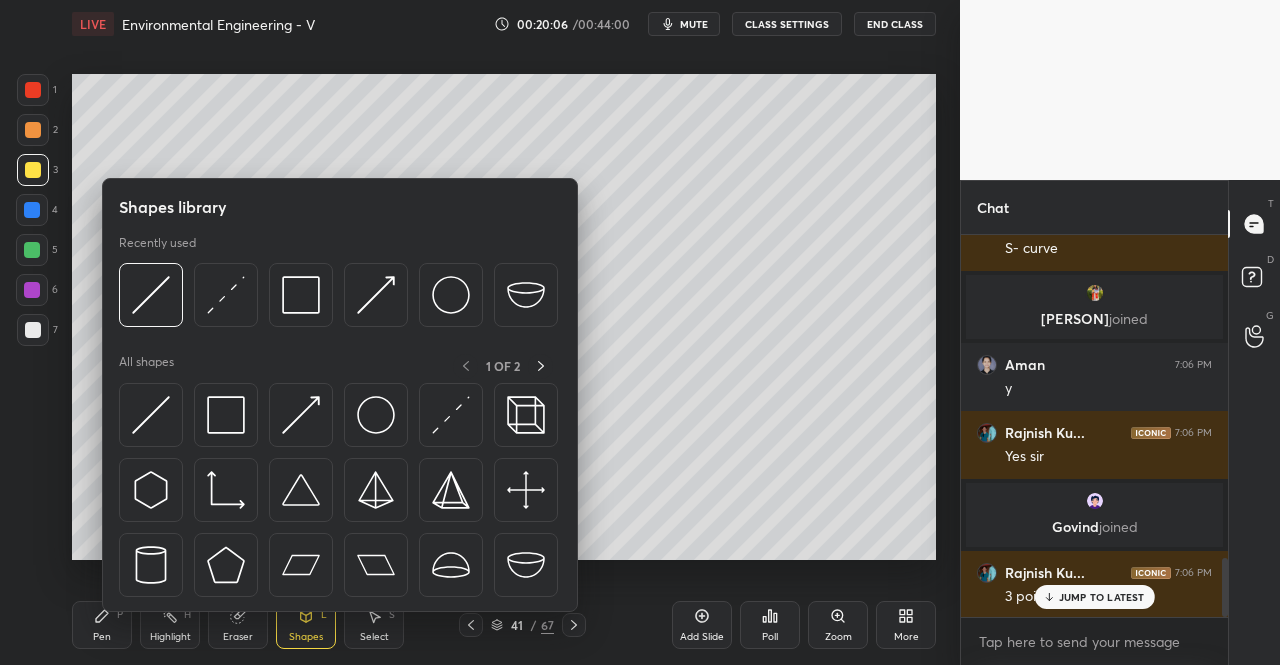 click at bounding box center (151, 415) 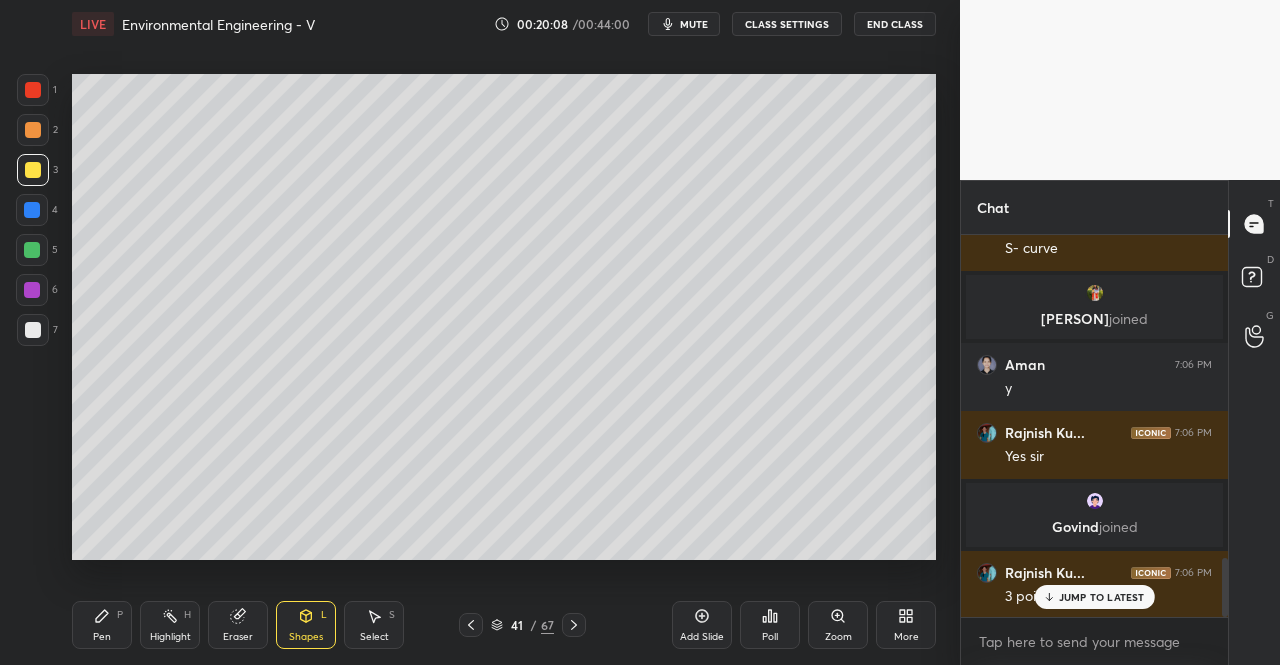 click on "Pen P" at bounding box center (102, 625) 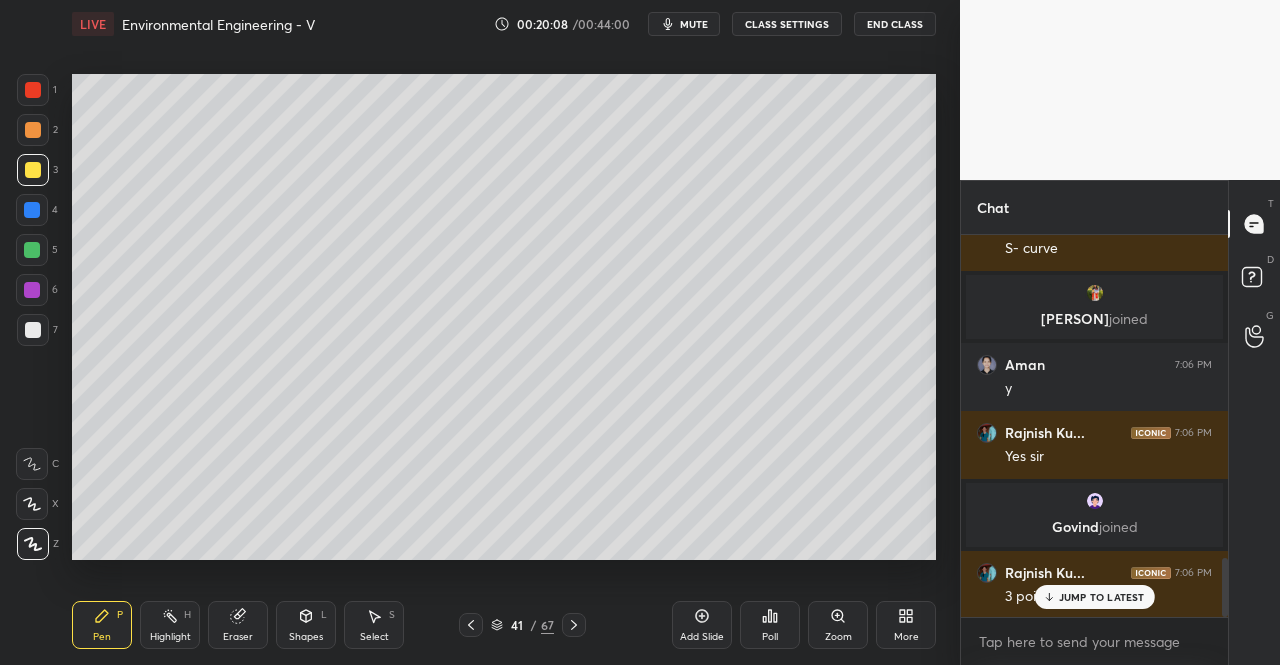 click on "Pen P" at bounding box center (102, 625) 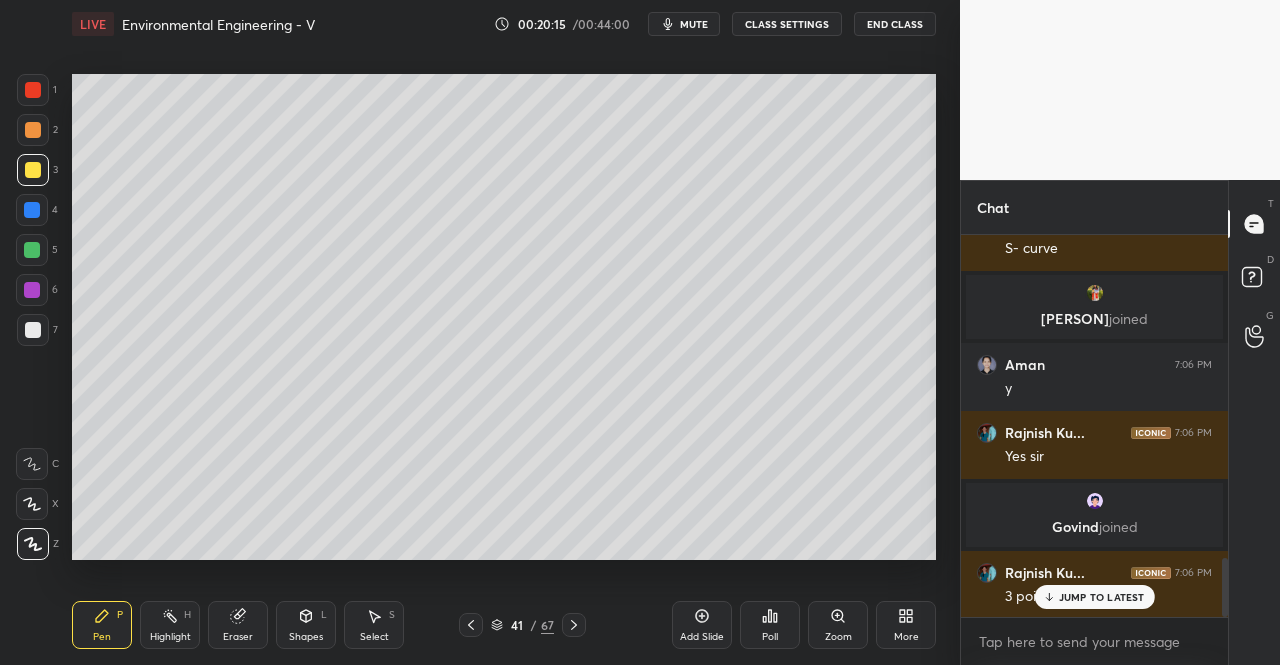 click on "Shapes L" at bounding box center [306, 625] 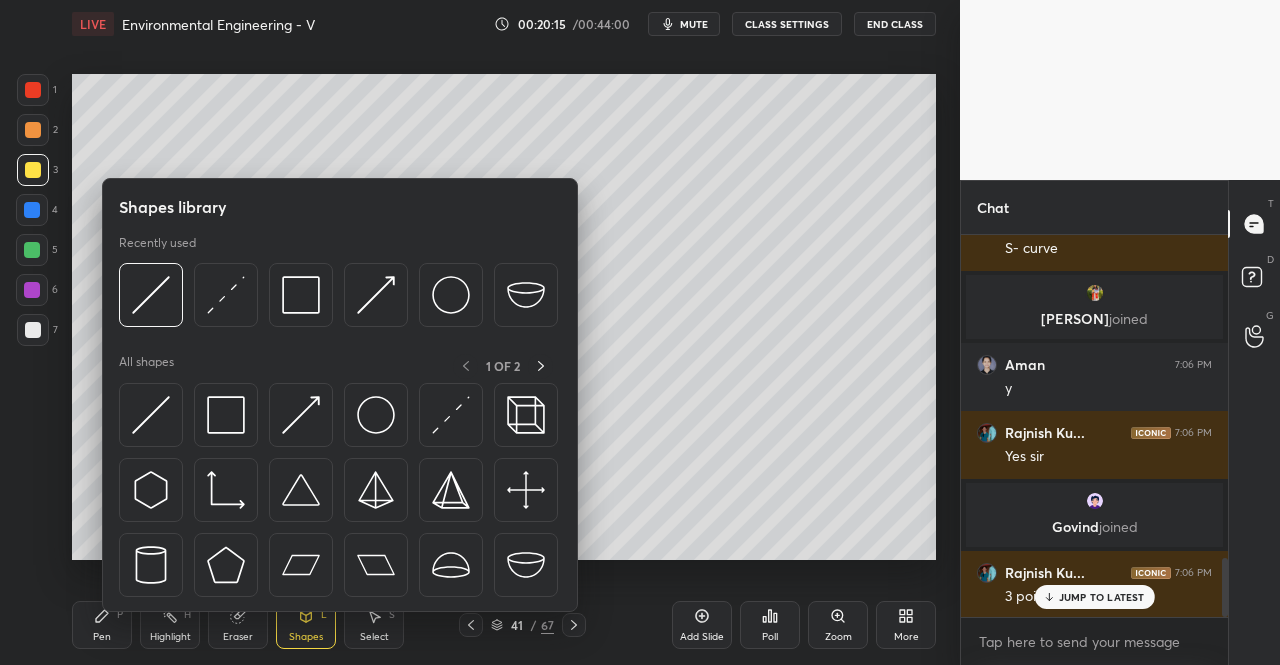 click at bounding box center [151, 415] 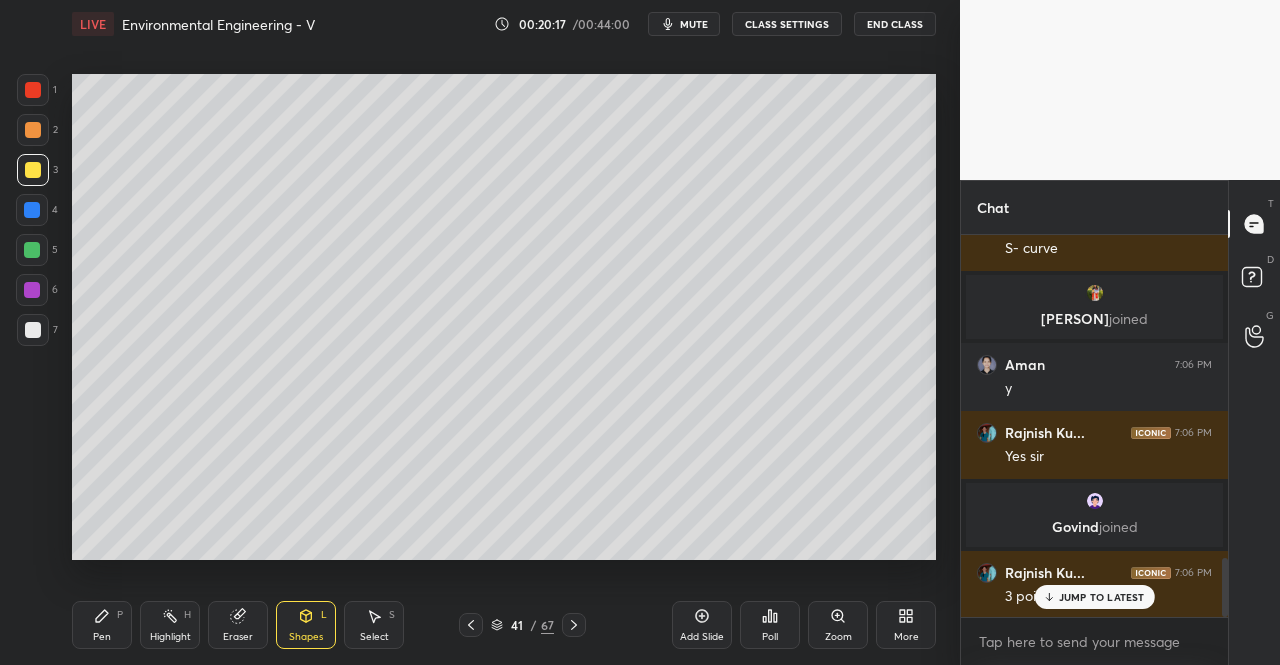 click 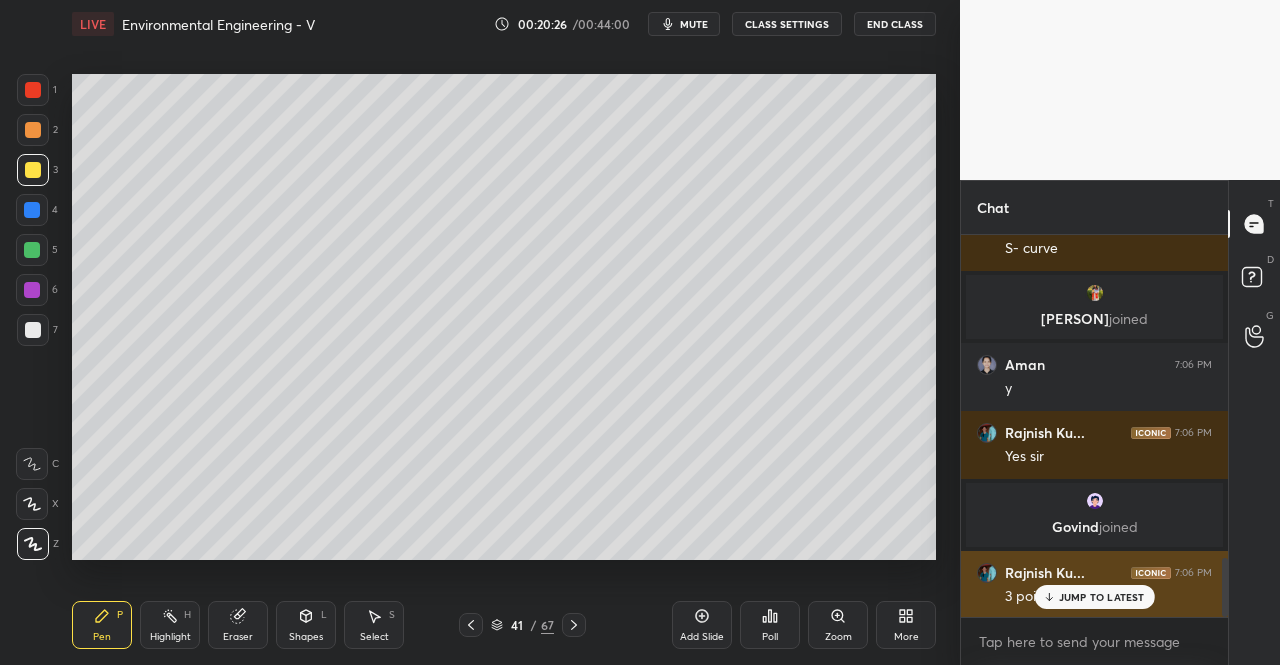 click on "JUMP TO LATEST" at bounding box center (1102, 597) 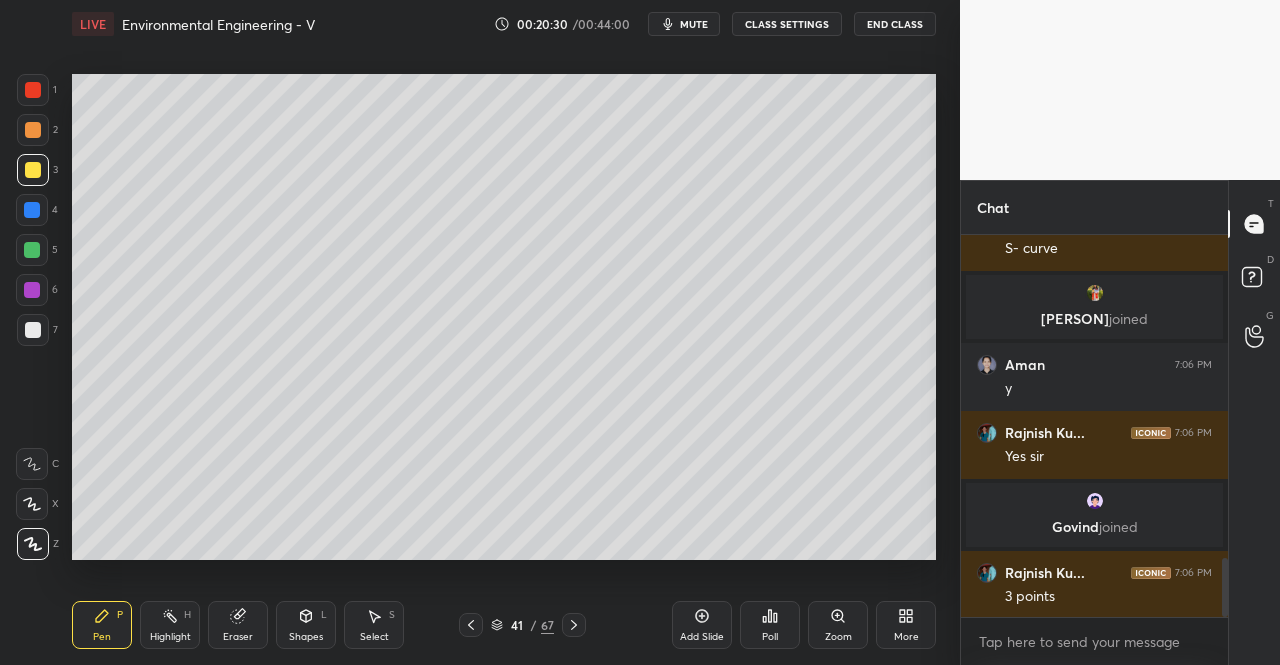 click on "Eraser" at bounding box center [238, 637] 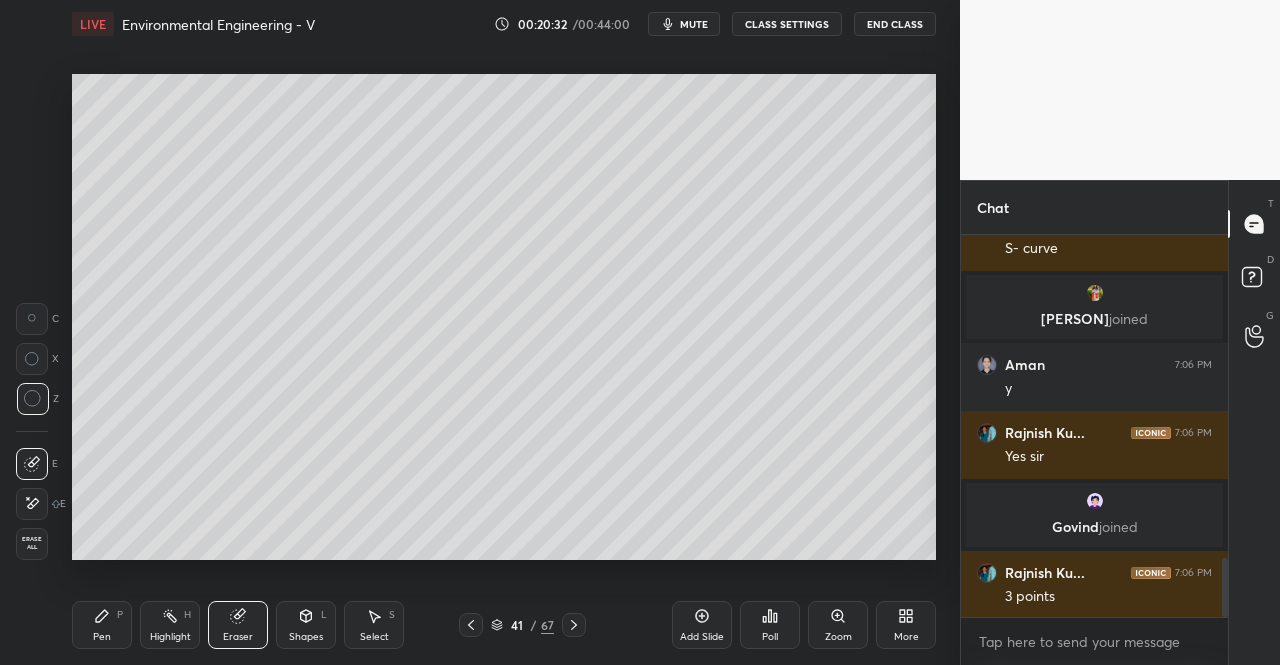 click at bounding box center [32, 319] 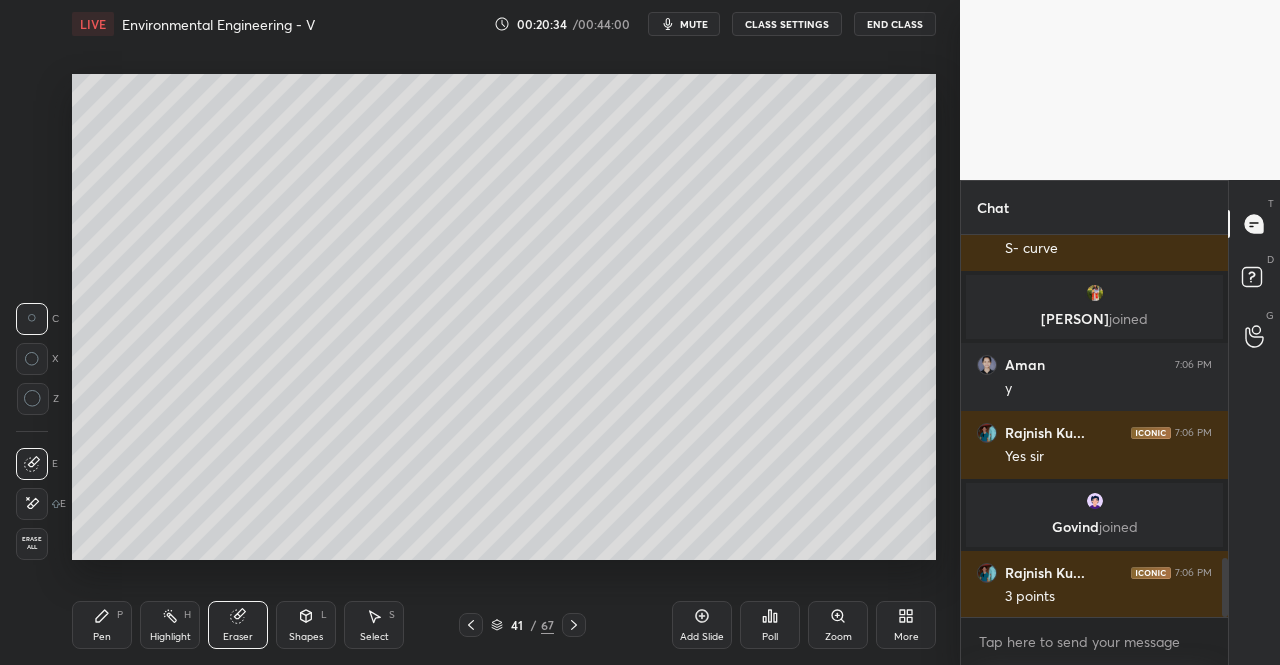 click on "Pen P" at bounding box center (102, 625) 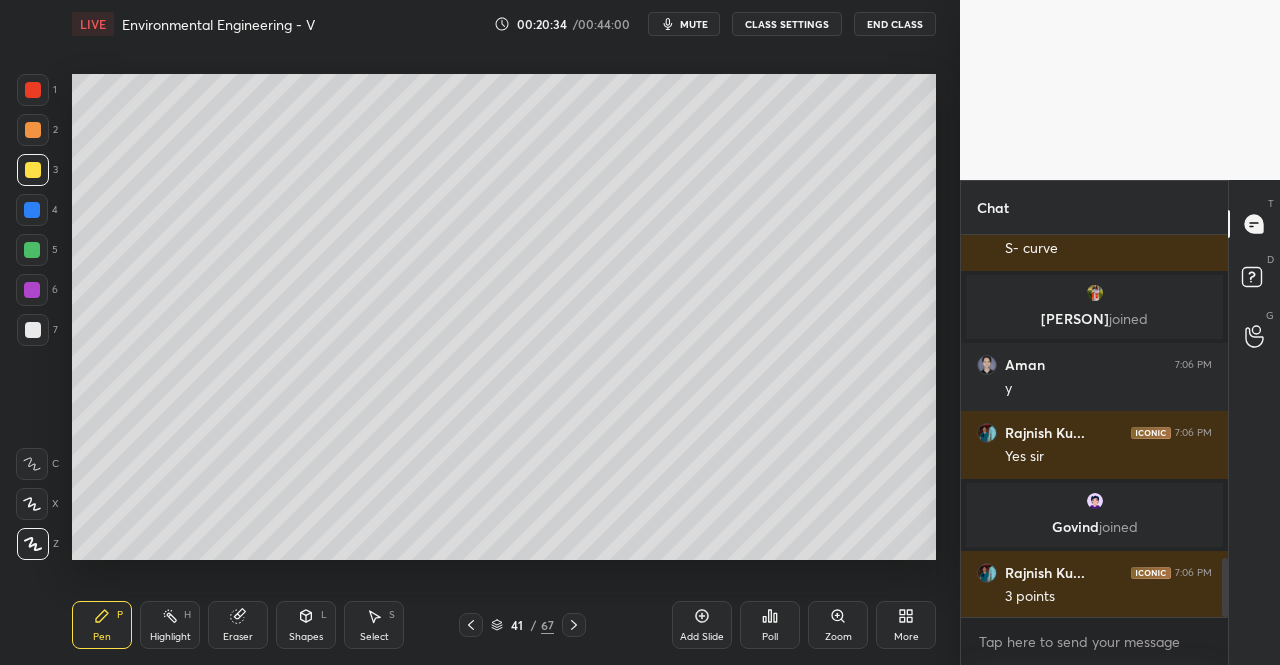click 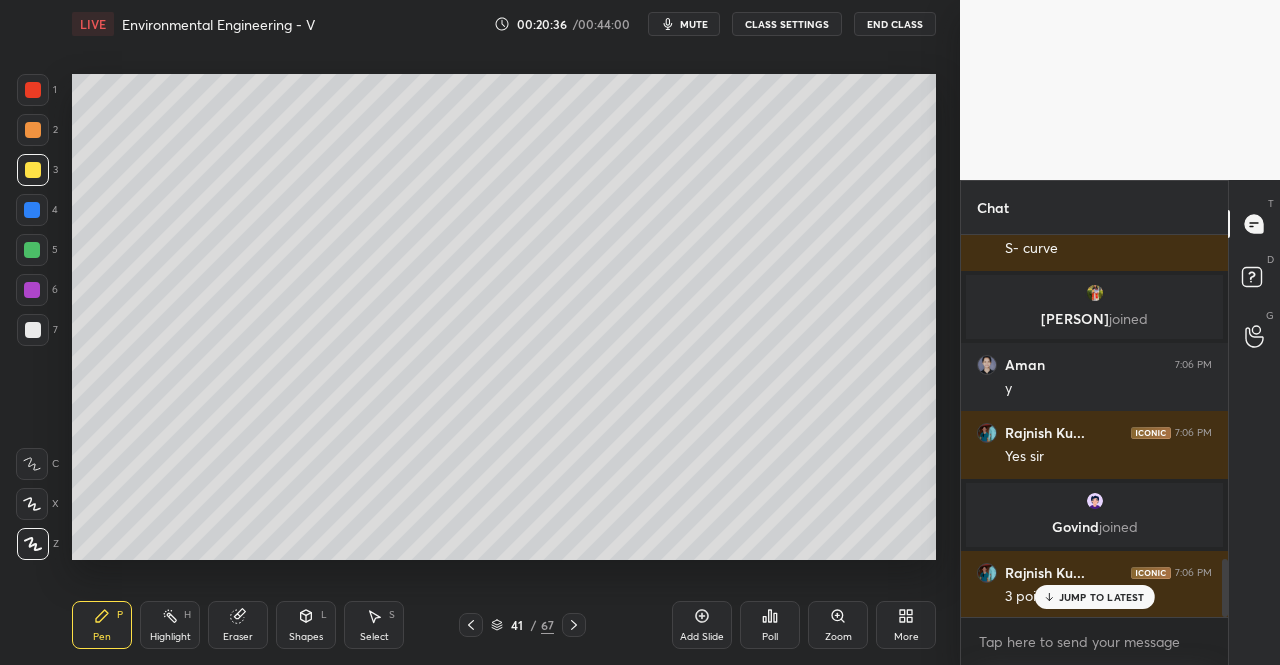 scroll, scrollTop: 2148, scrollLeft: 0, axis: vertical 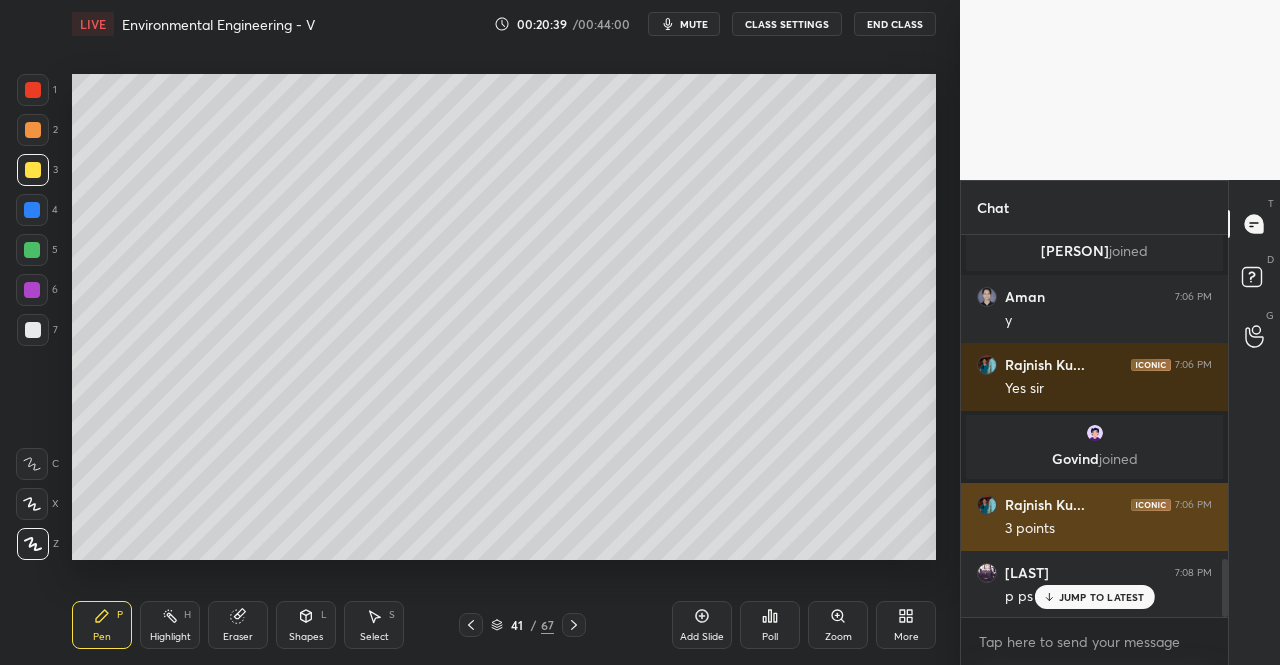 click on "JUMP TO LATEST" at bounding box center [1102, 597] 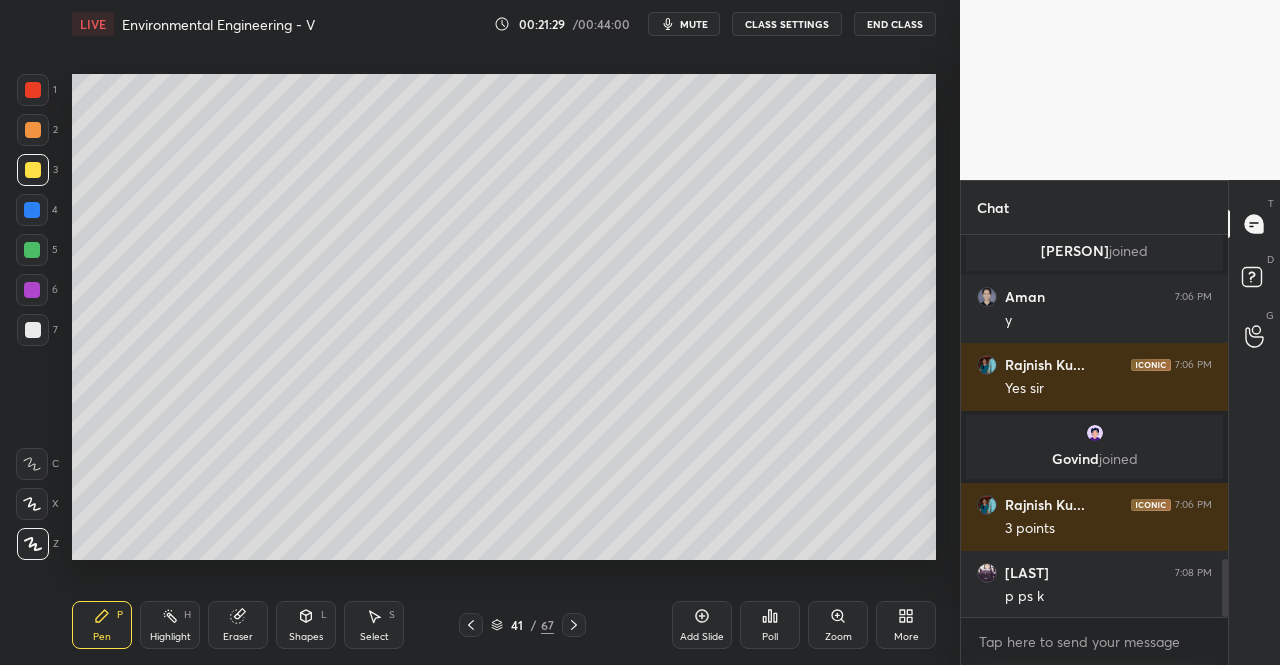 click on "Eraser" at bounding box center [238, 625] 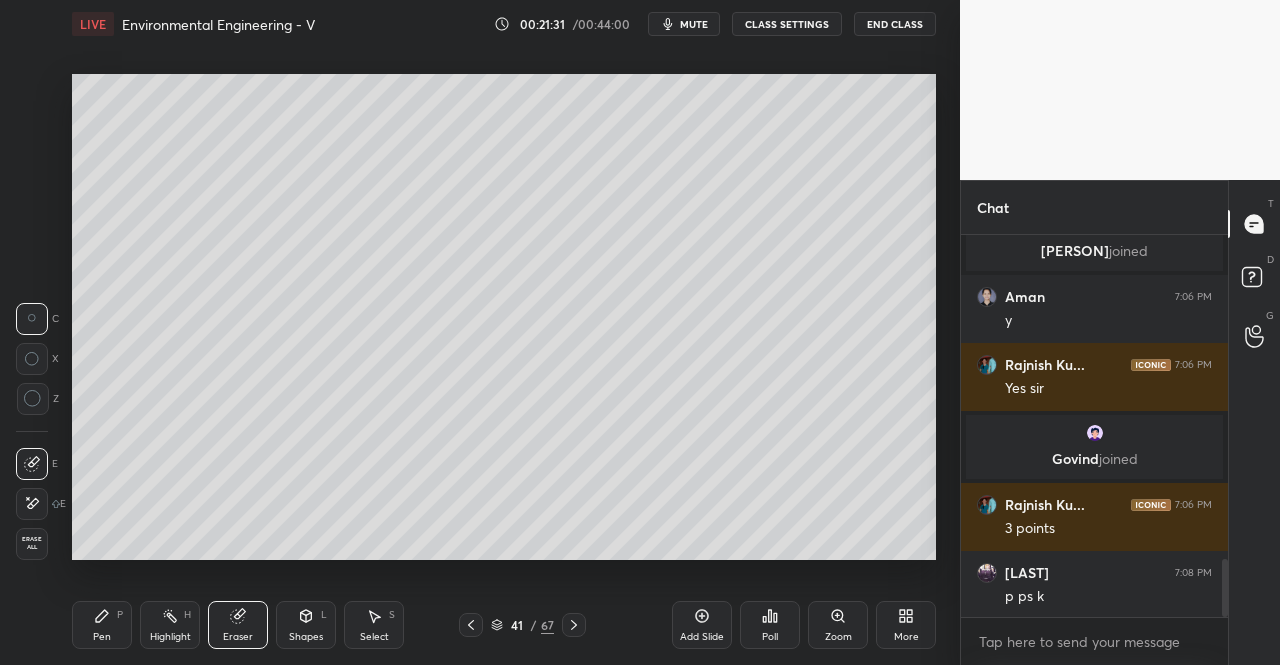 click 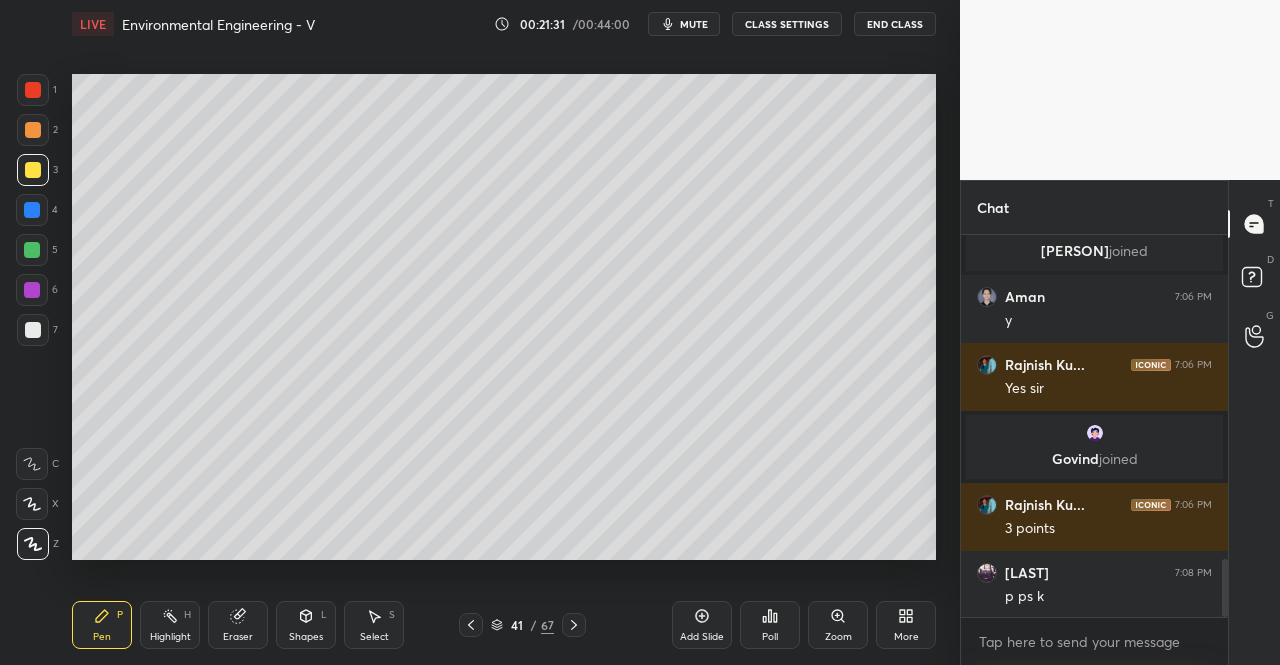click on "Pen" at bounding box center [102, 637] 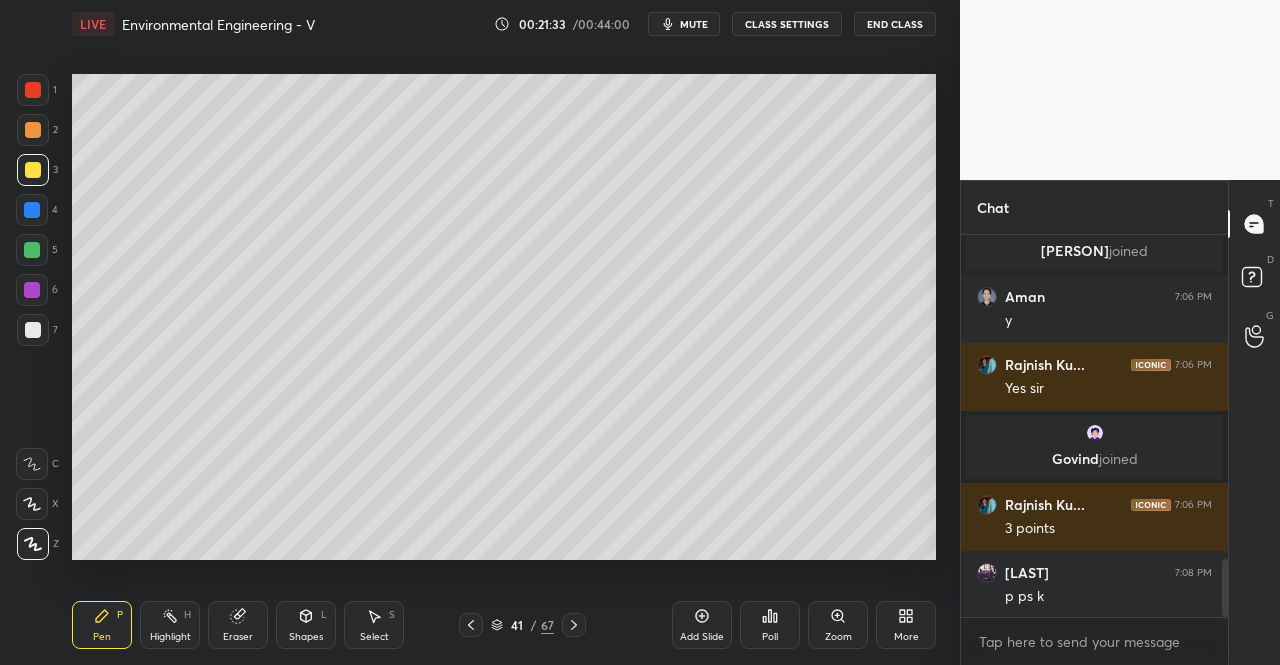 click on "Shapes L" at bounding box center [306, 625] 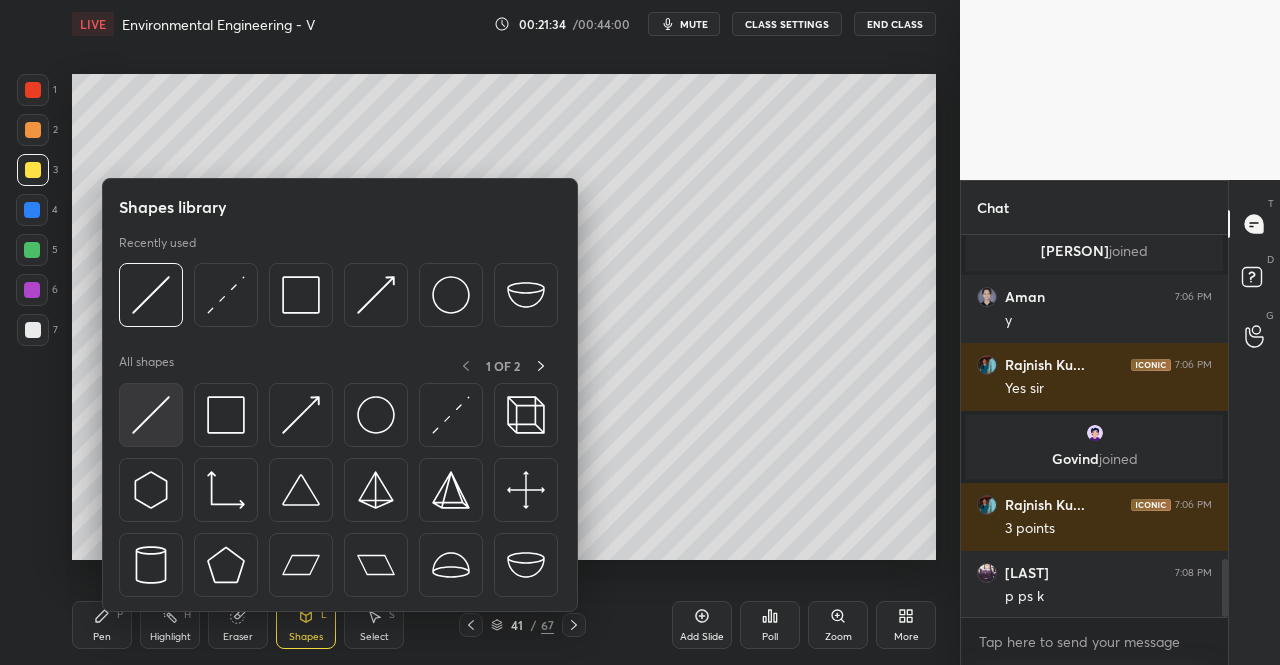click at bounding box center [151, 415] 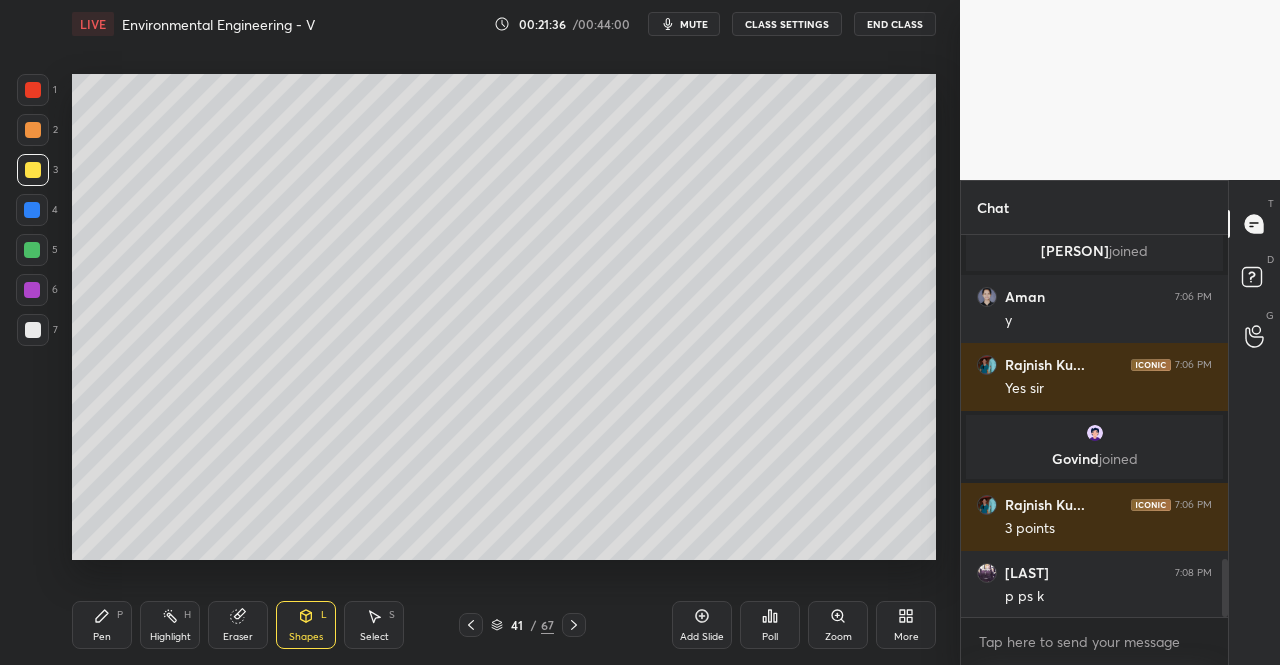 click 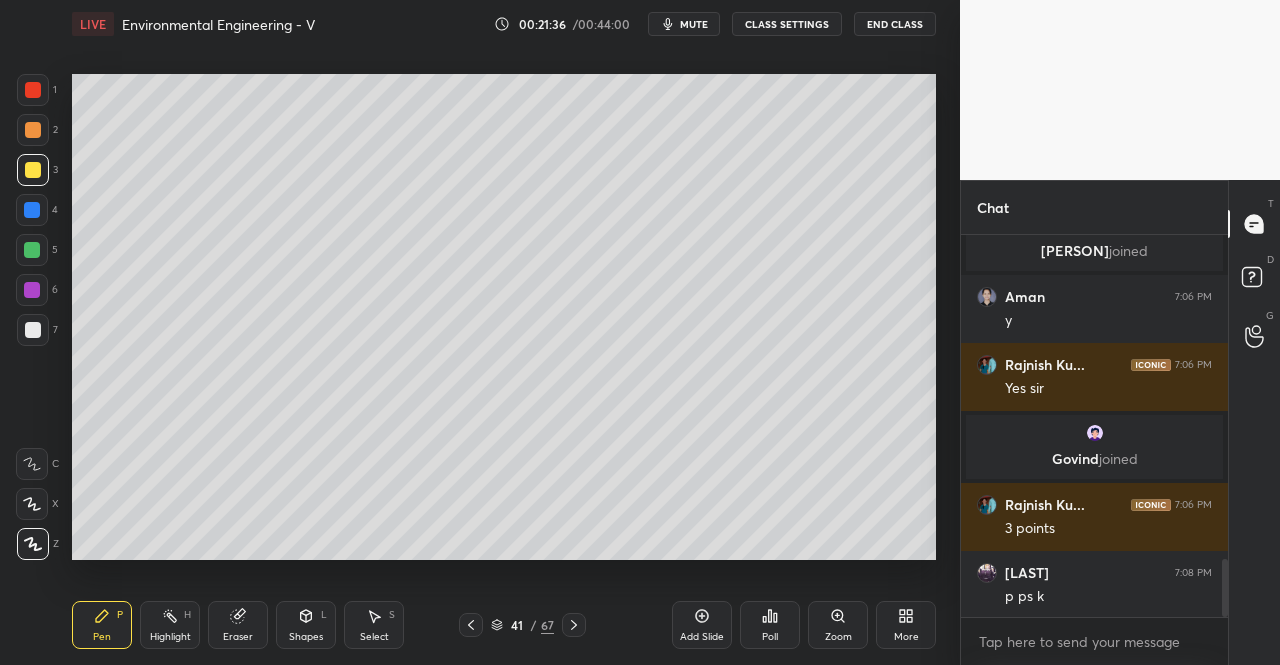 click on "Pen P" at bounding box center [102, 625] 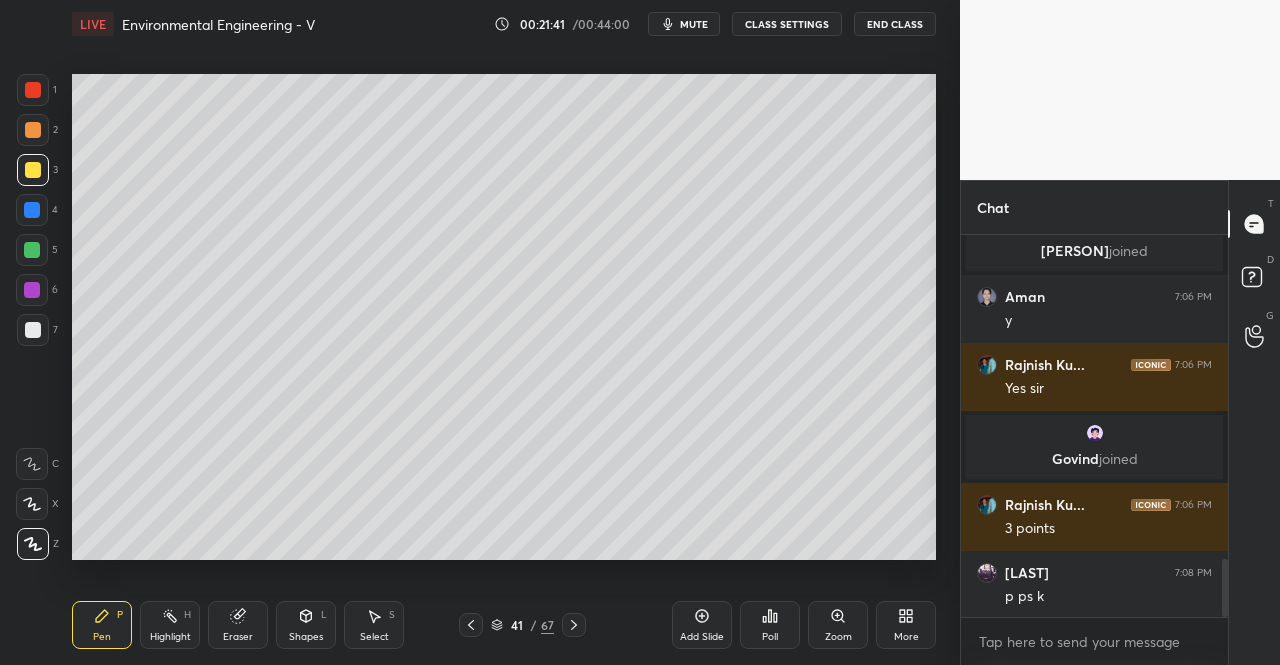 click on "Eraser" at bounding box center [238, 625] 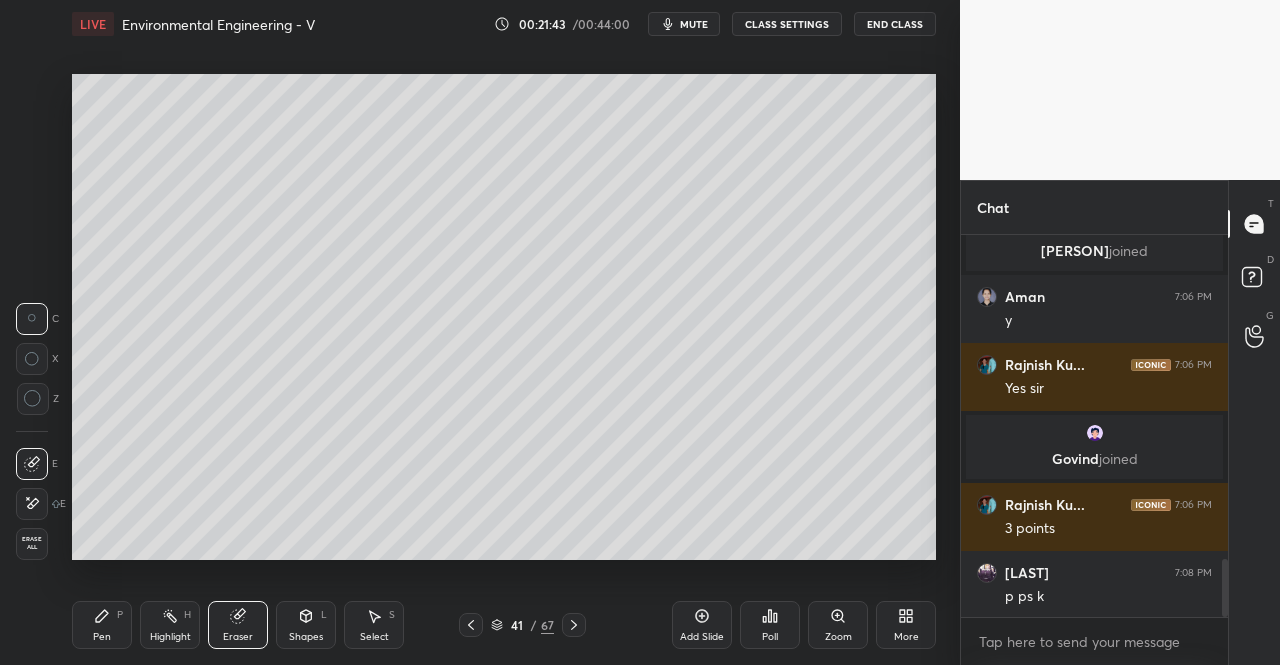 click on "Pen P" at bounding box center [102, 625] 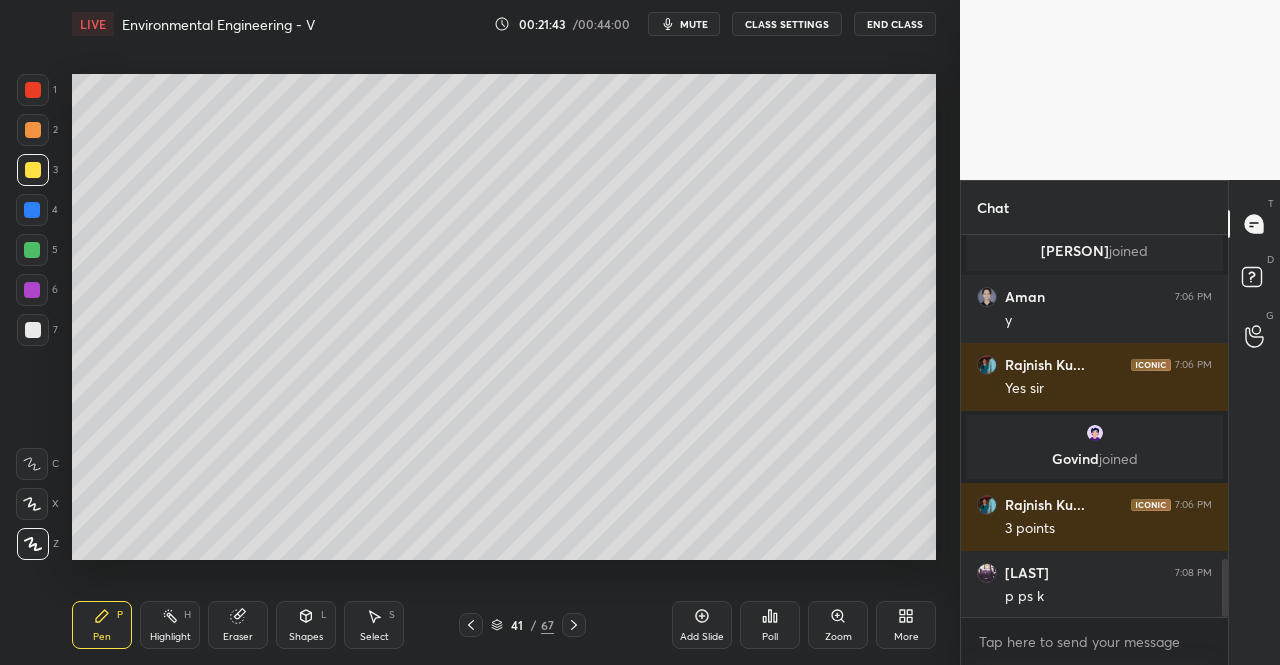 click on "Pen P" at bounding box center (102, 625) 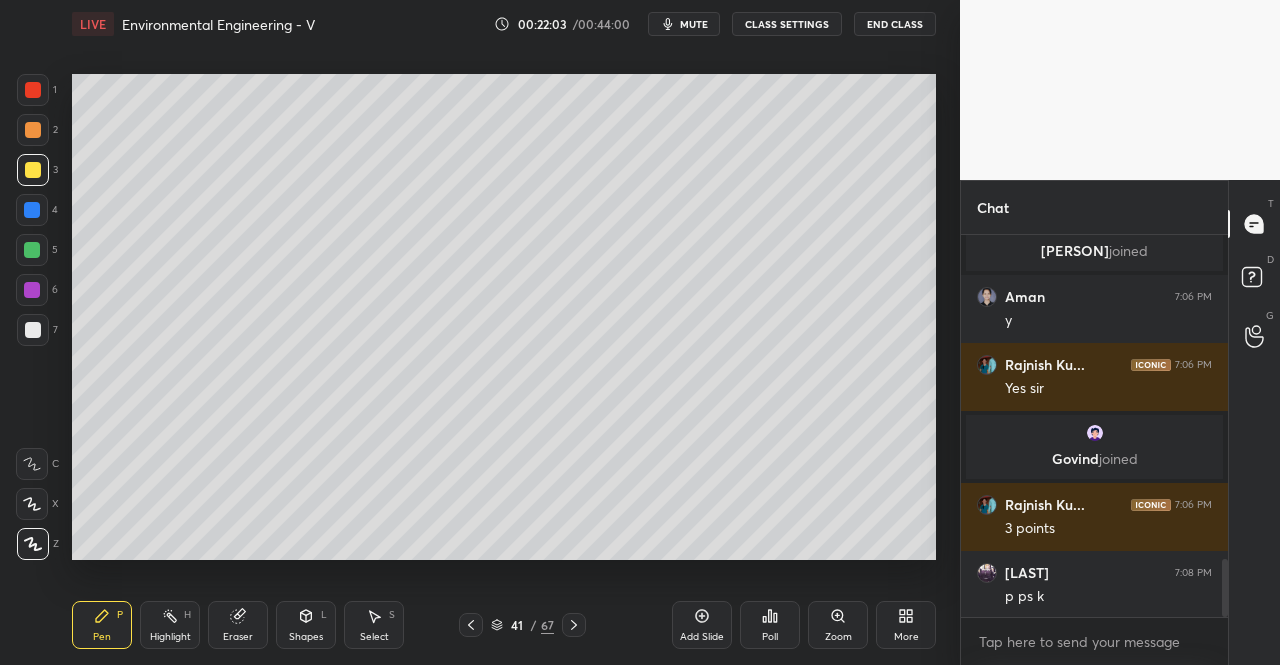 click 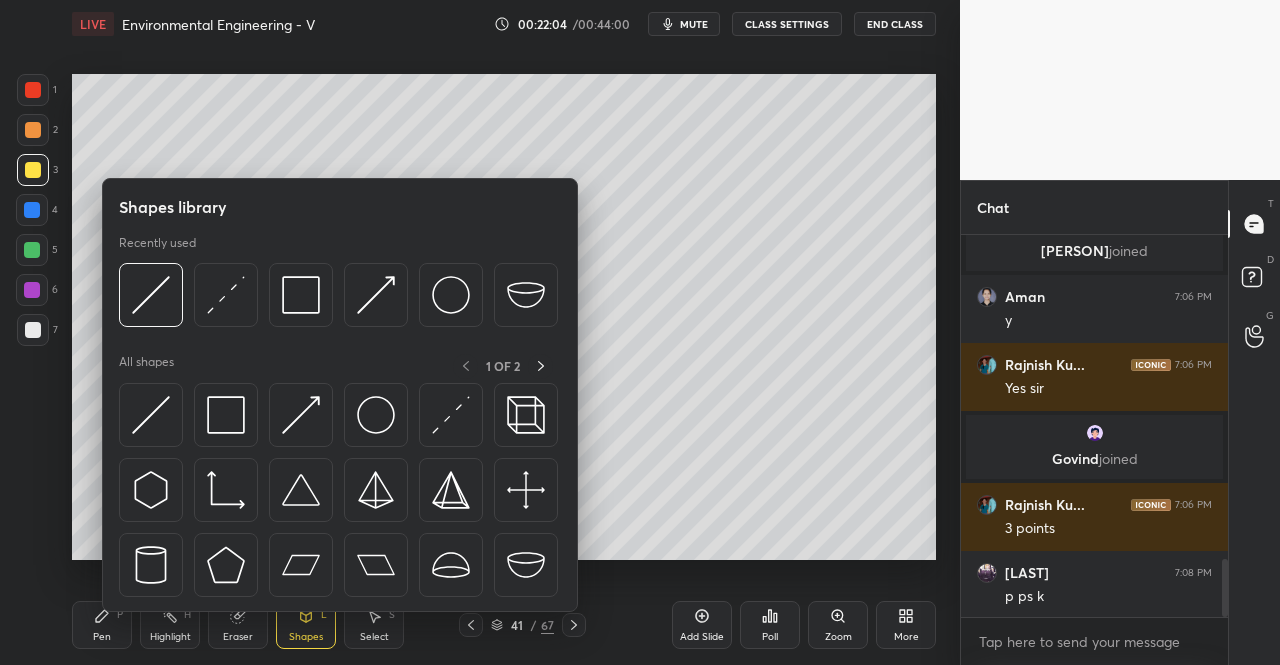 click at bounding box center (151, 415) 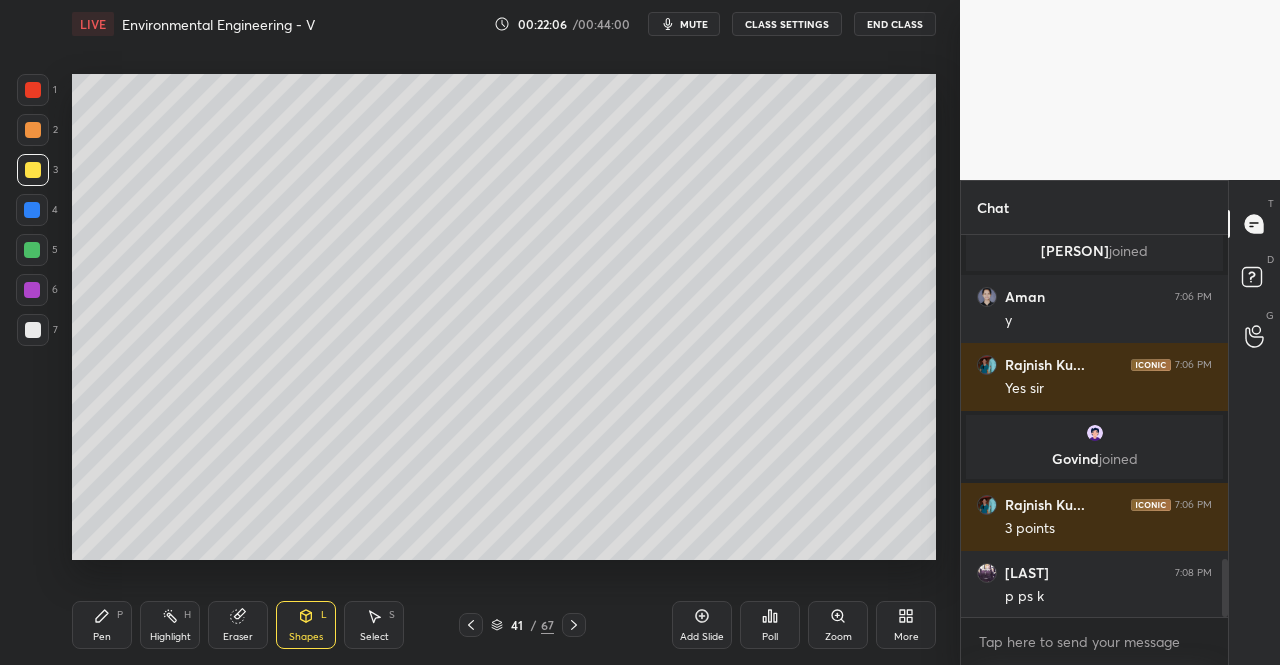 scroll, scrollTop: 2220, scrollLeft: 0, axis: vertical 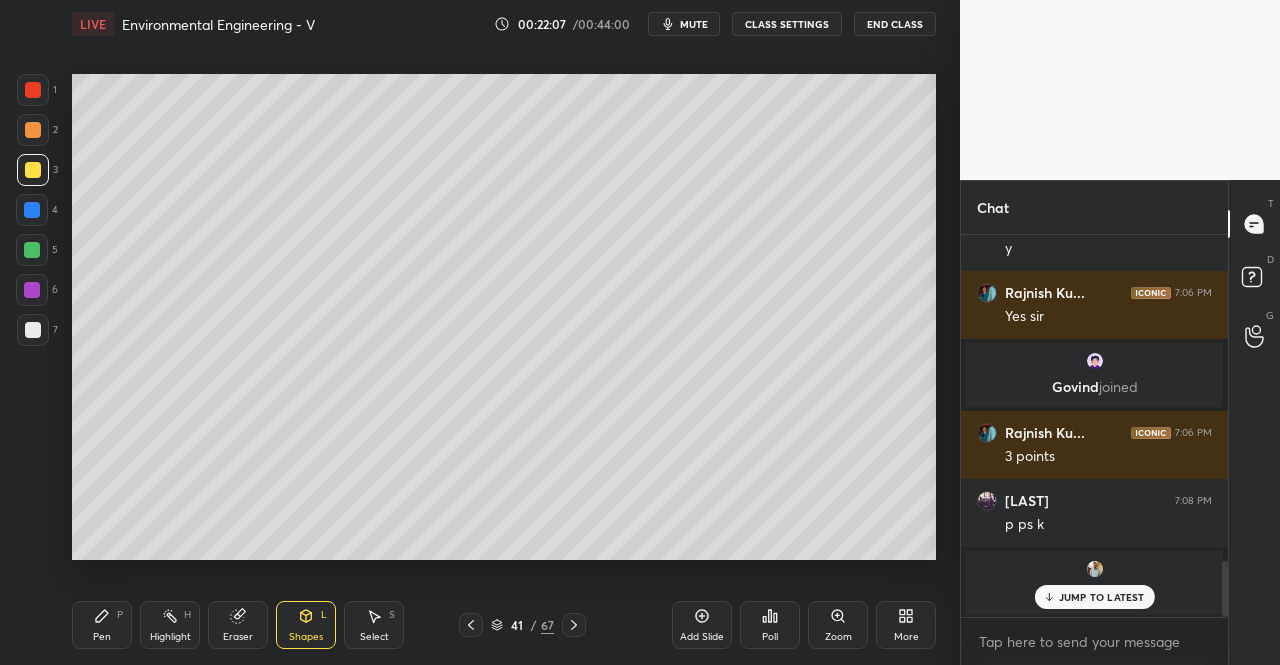 click on "Pen P" at bounding box center [102, 625] 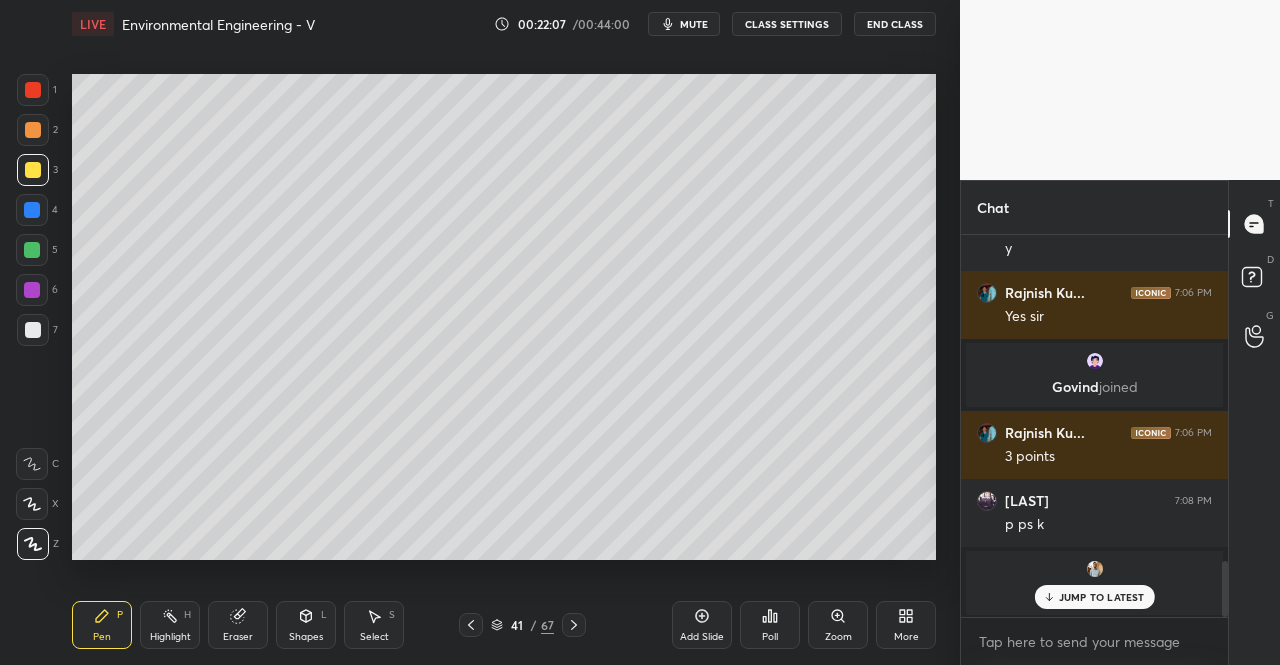 click on "Pen P" at bounding box center [102, 625] 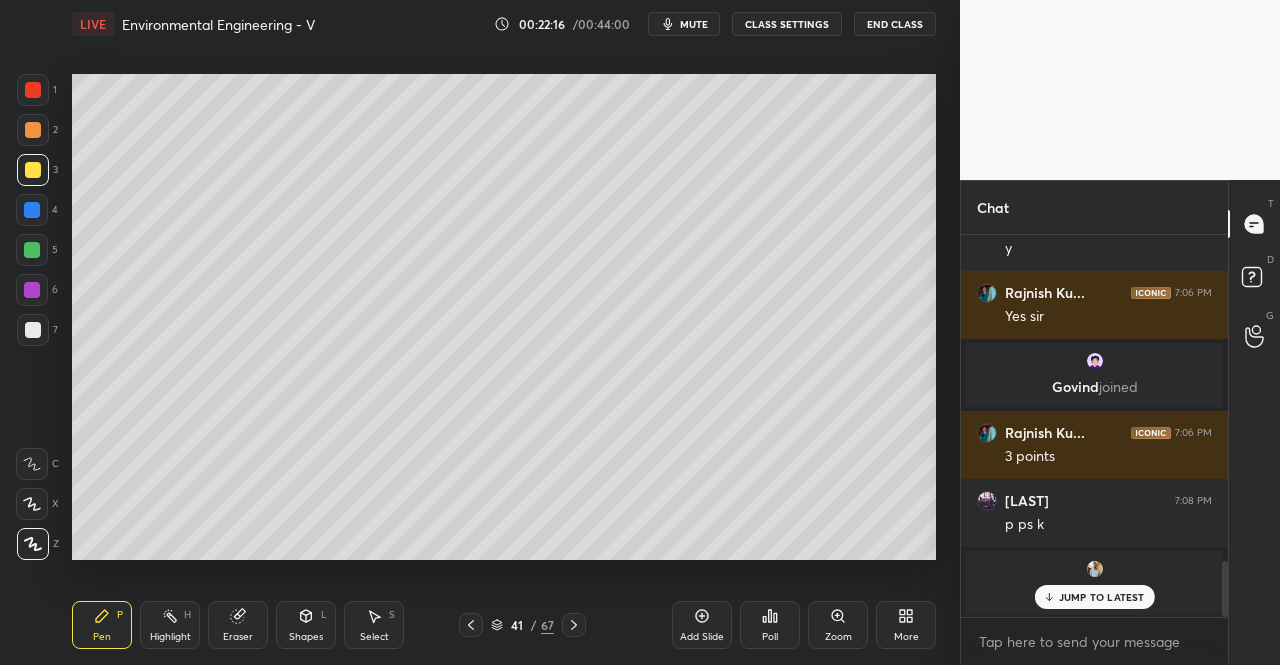 click on "Shapes L" at bounding box center (306, 625) 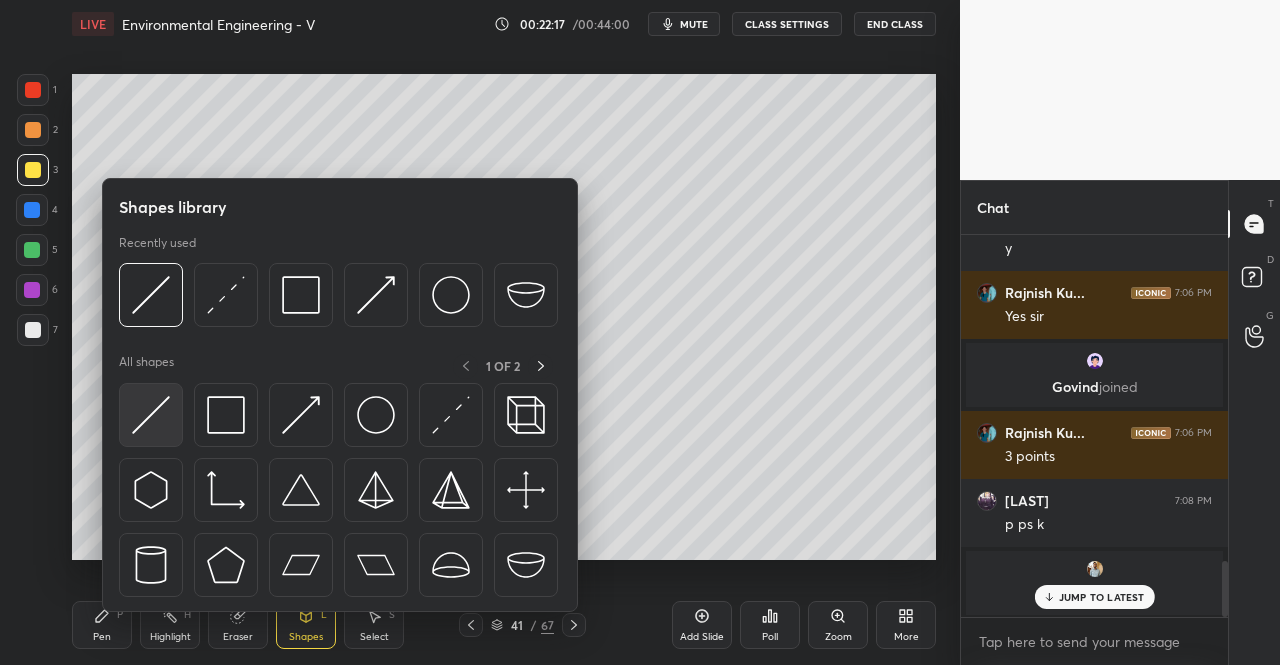click at bounding box center [151, 415] 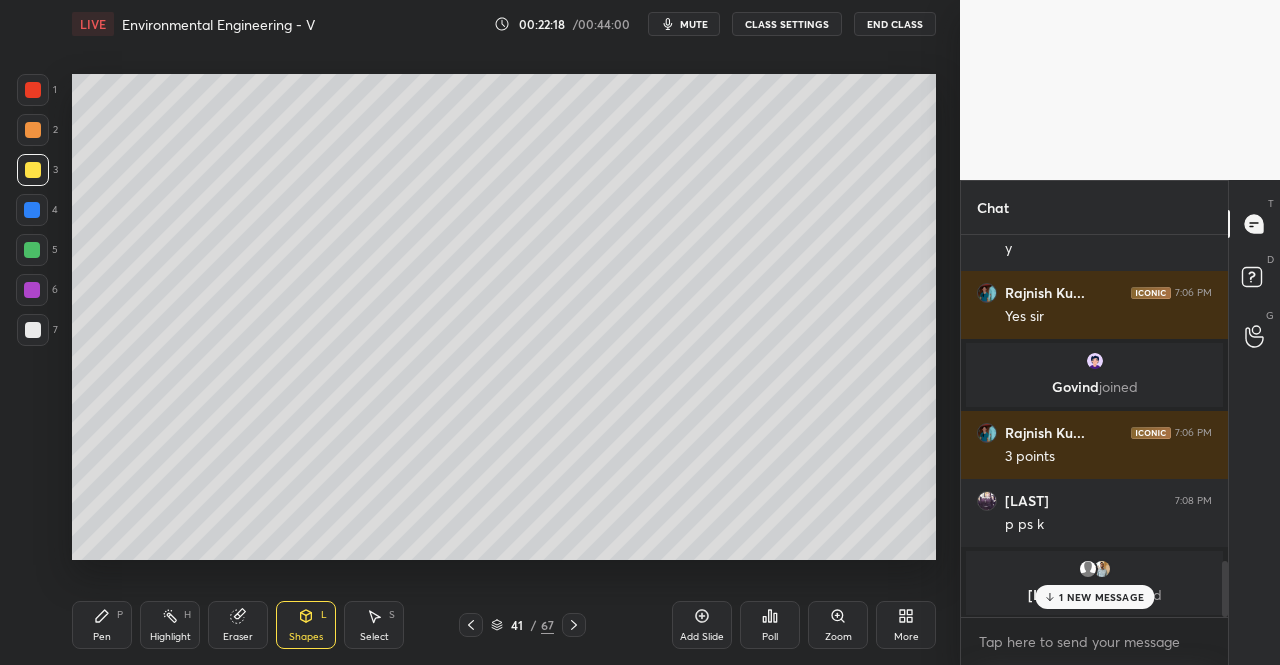 click on "Pen P" at bounding box center [102, 625] 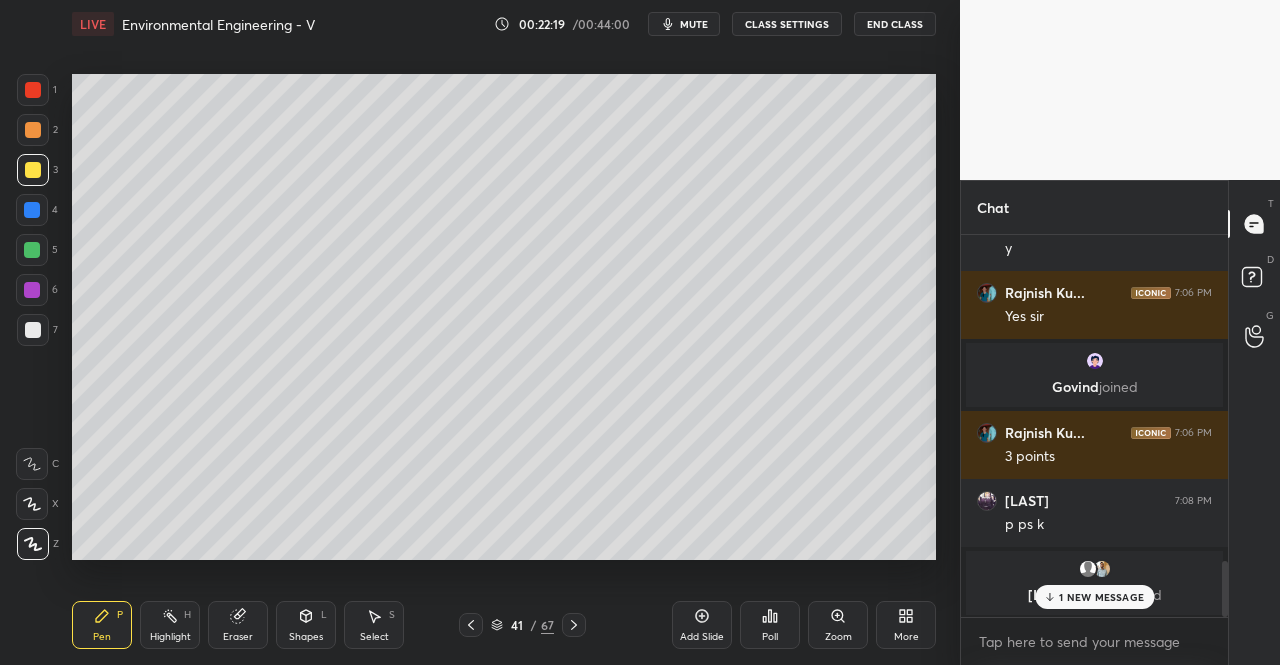 click on "Pen P" at bounding box center (102, 625) 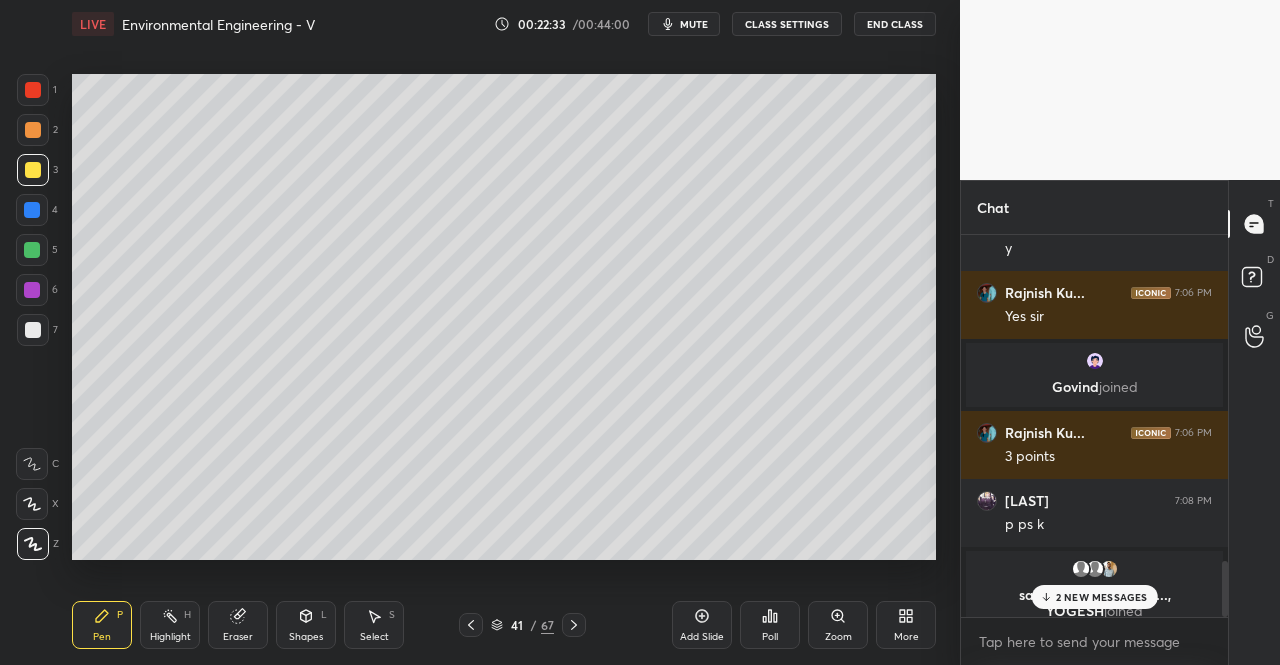 click on "Shapes L" at bounding box center (306, 625) 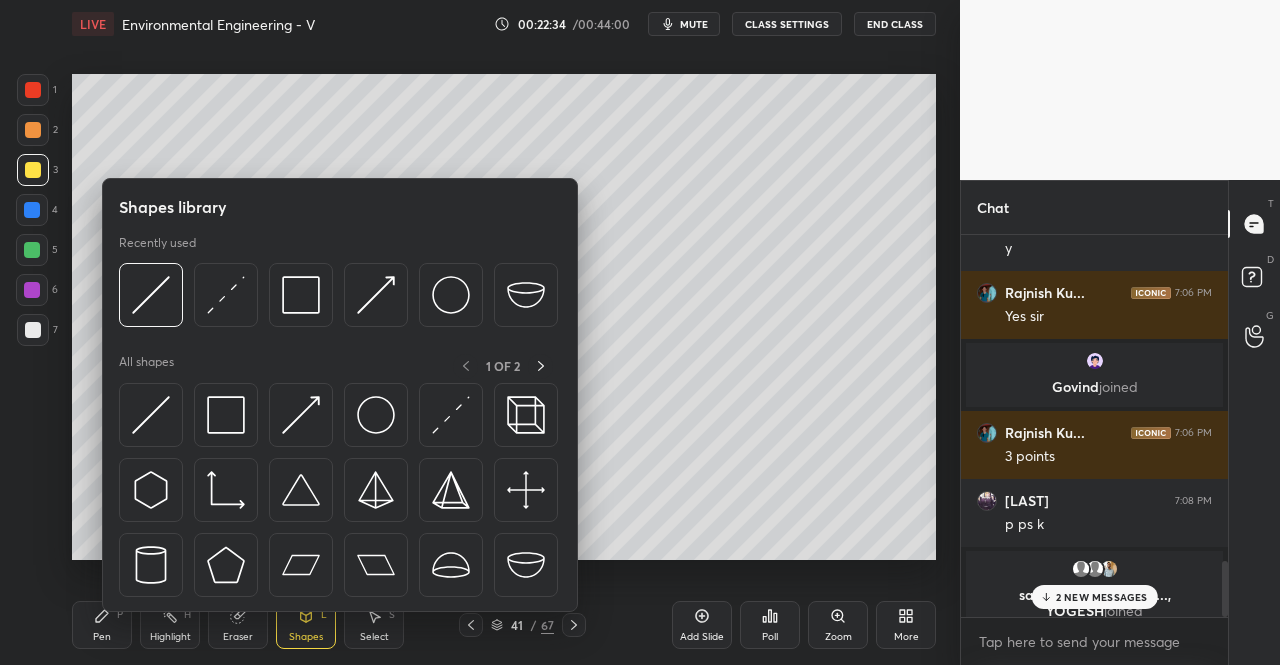 click at bounding box center (151, 415) 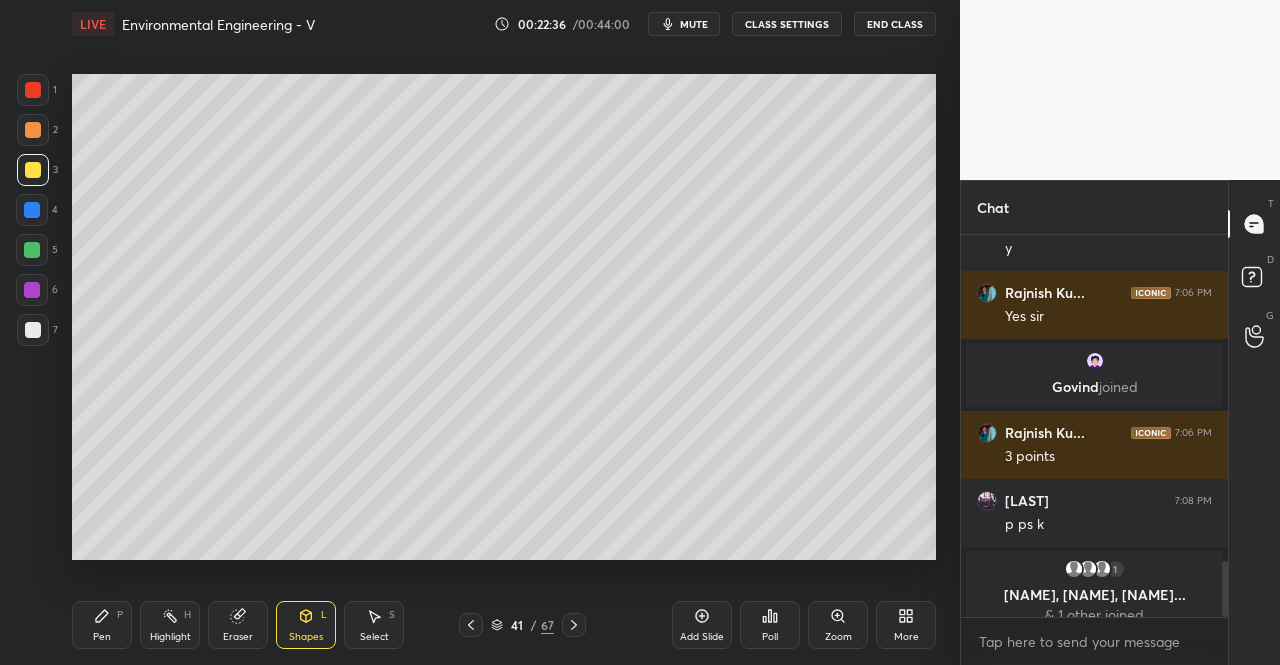 click on "Pen P" at bounding box center [102, 625] 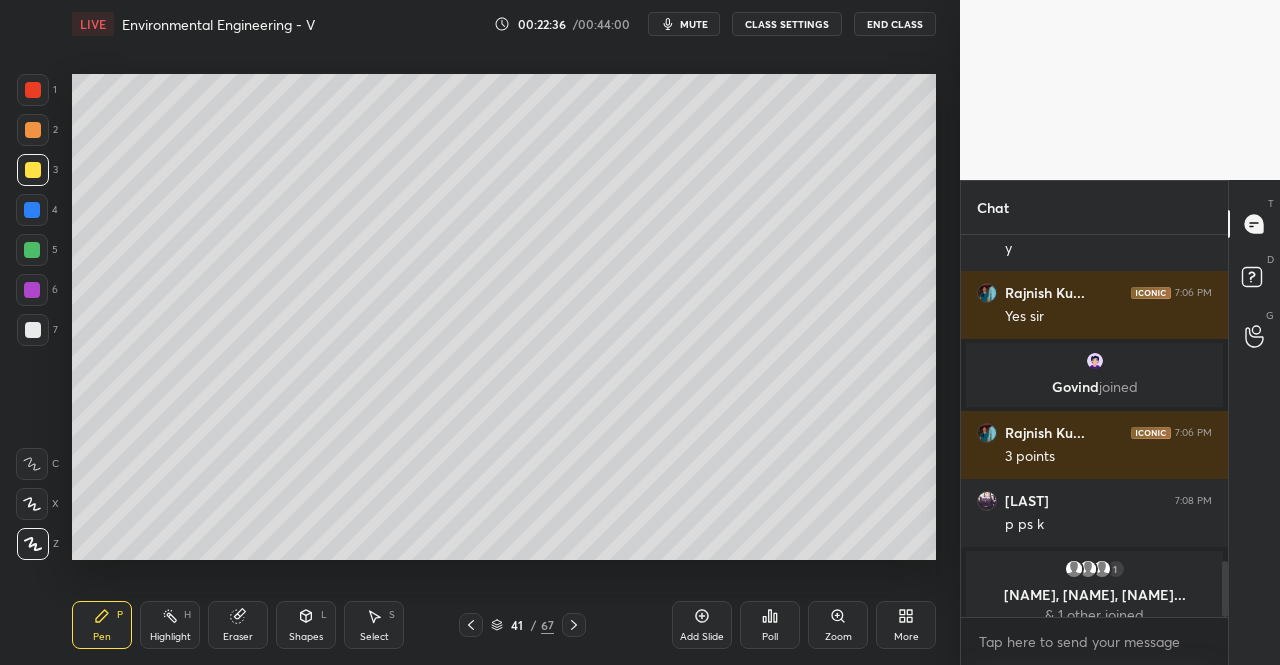 click on "Pen P" at bounding box center [102, 625] 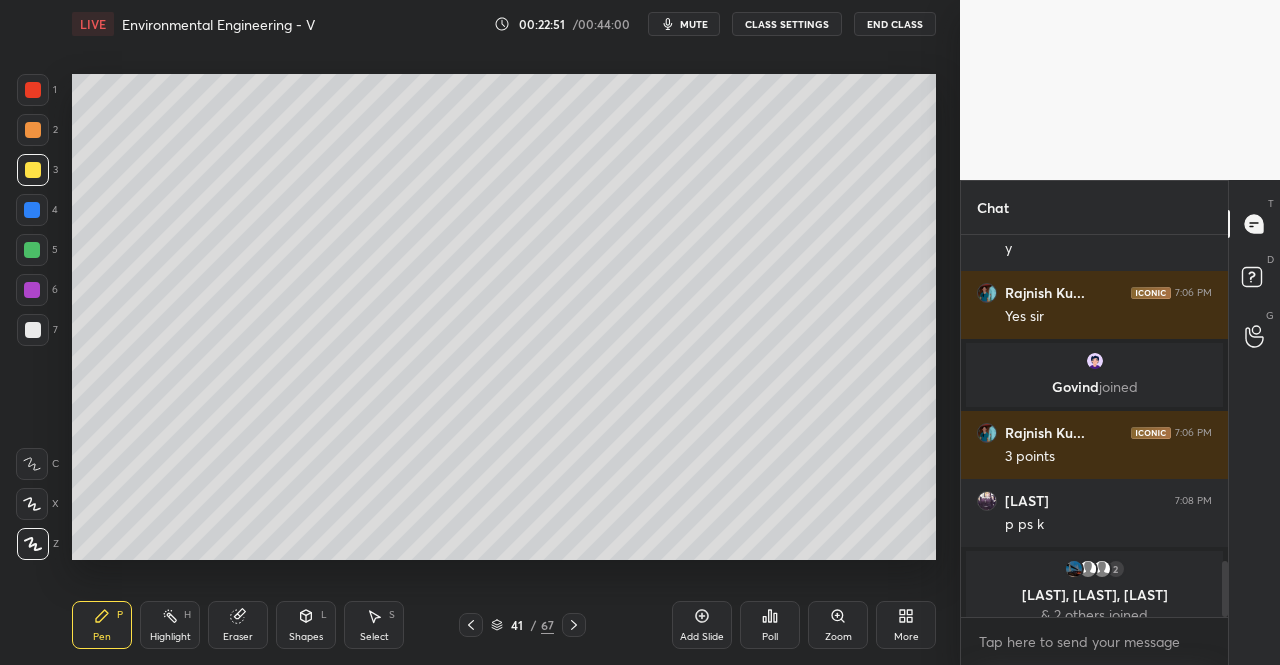click 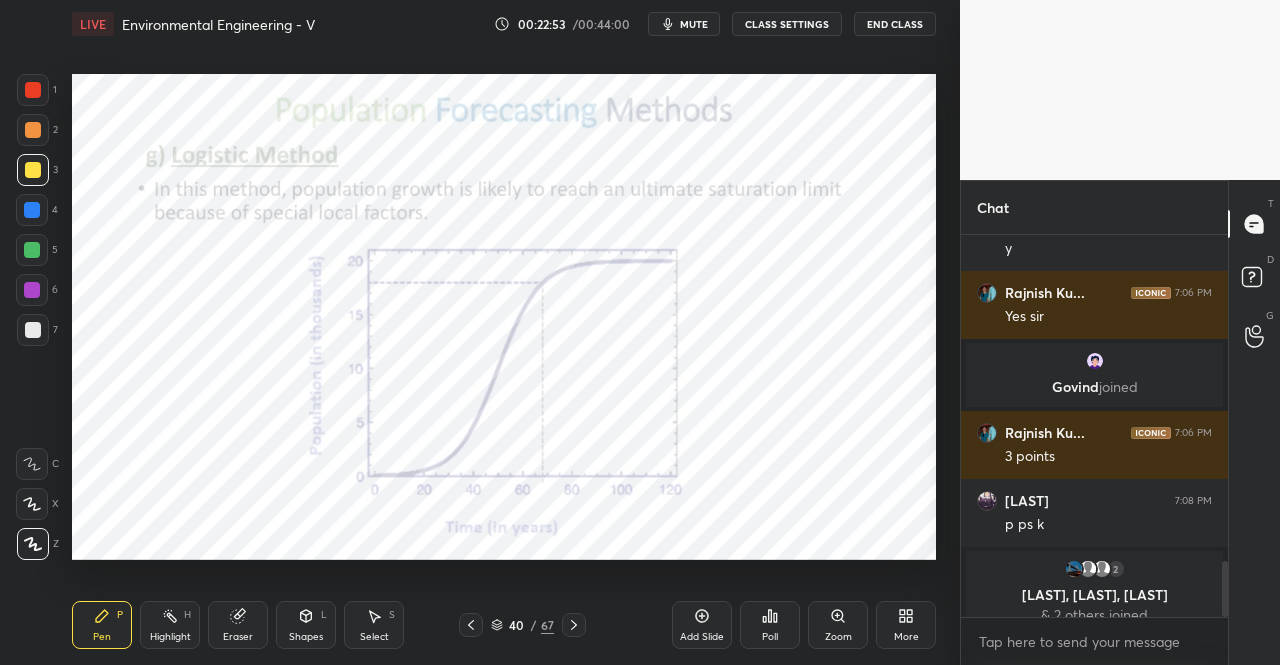 click at bounding box center [33, 90] 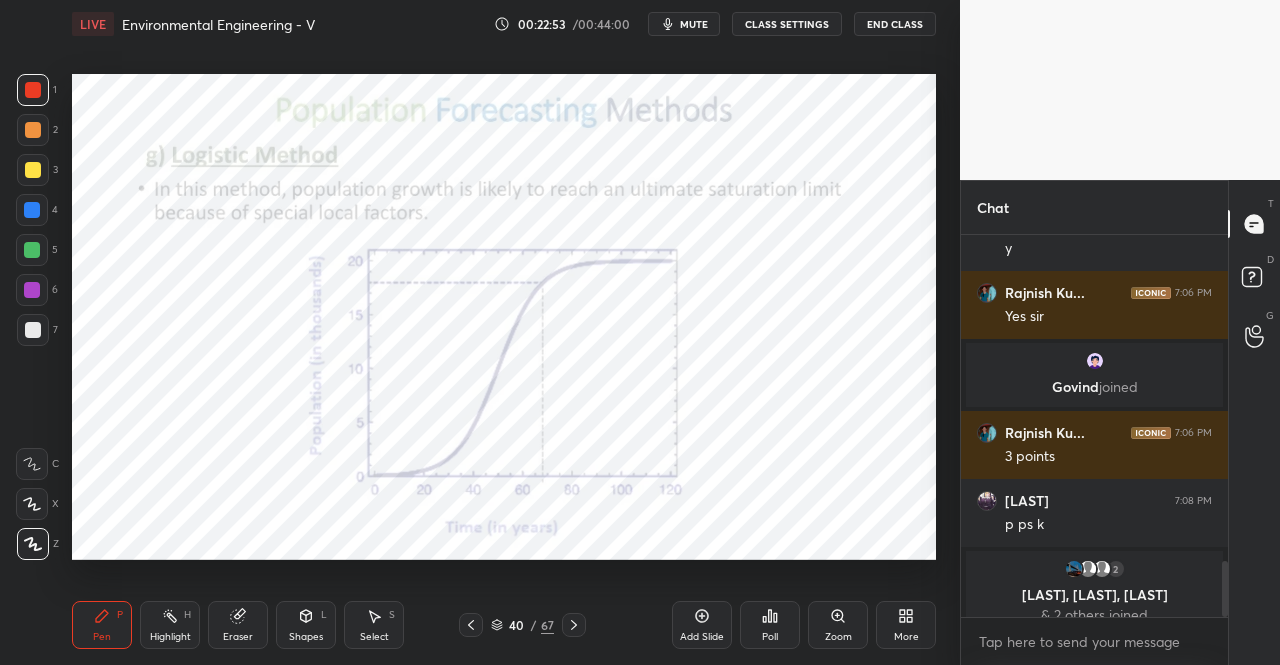 click at bounding box center (33, 90) 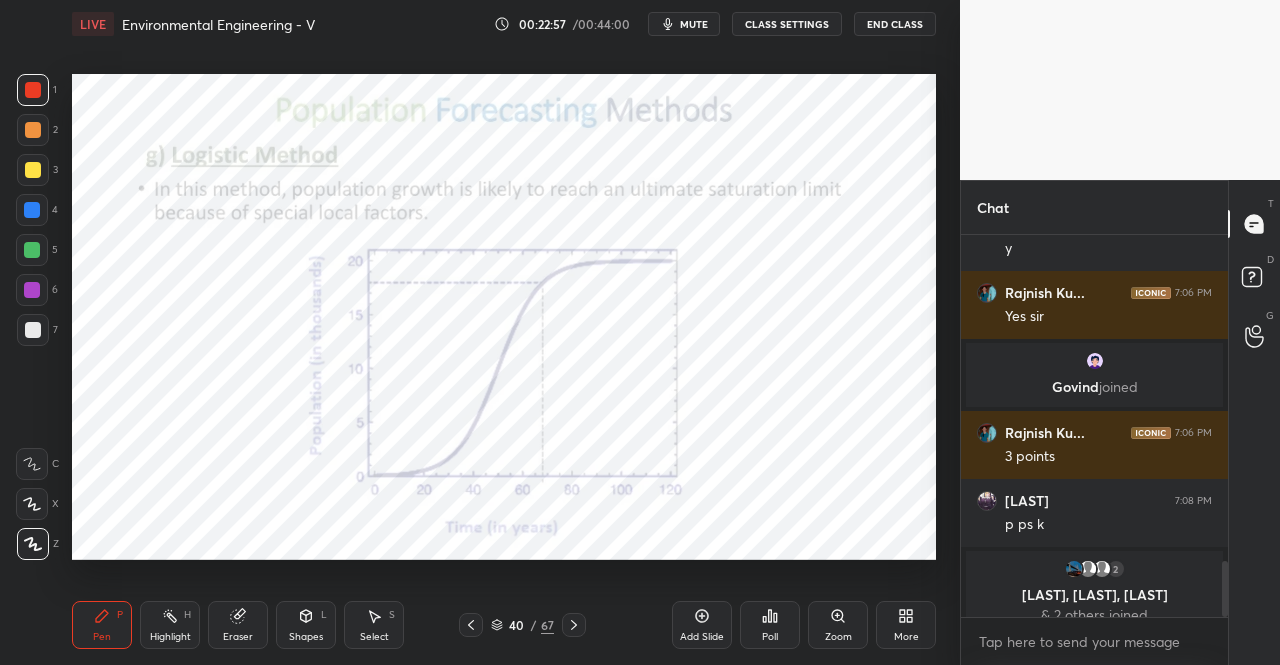 click on "Eraser" at bounding box center (238, 625) 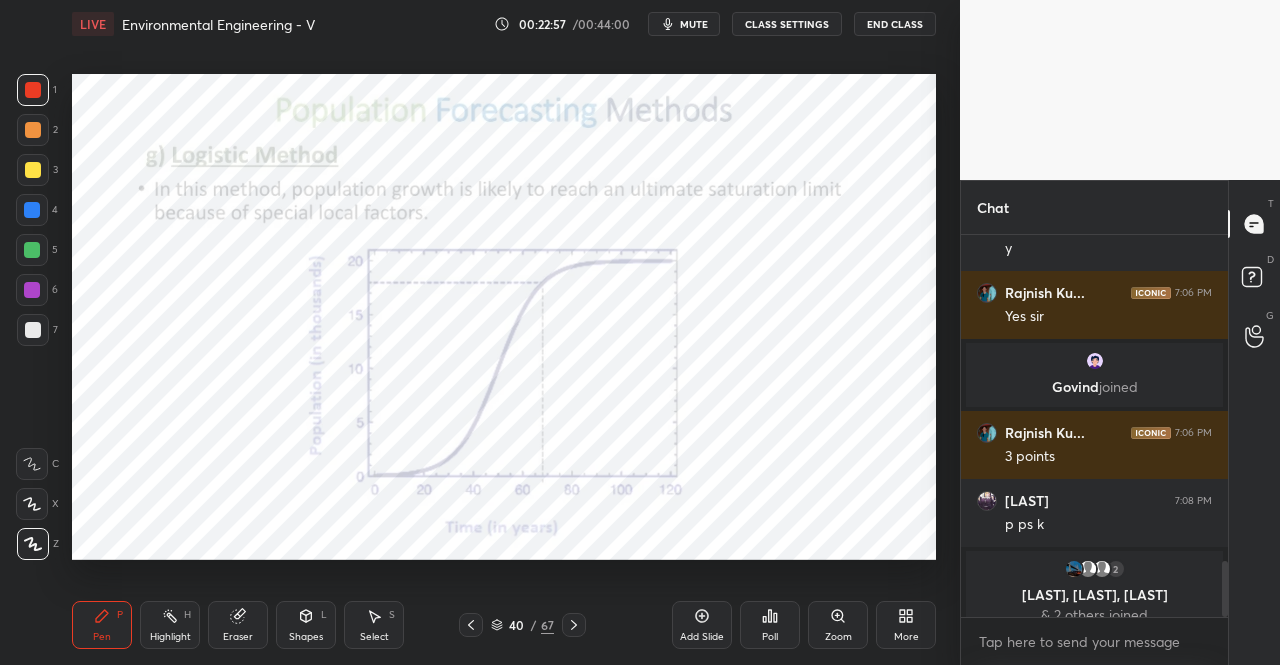 click on "Eraser" at bounding box center [238, 625] 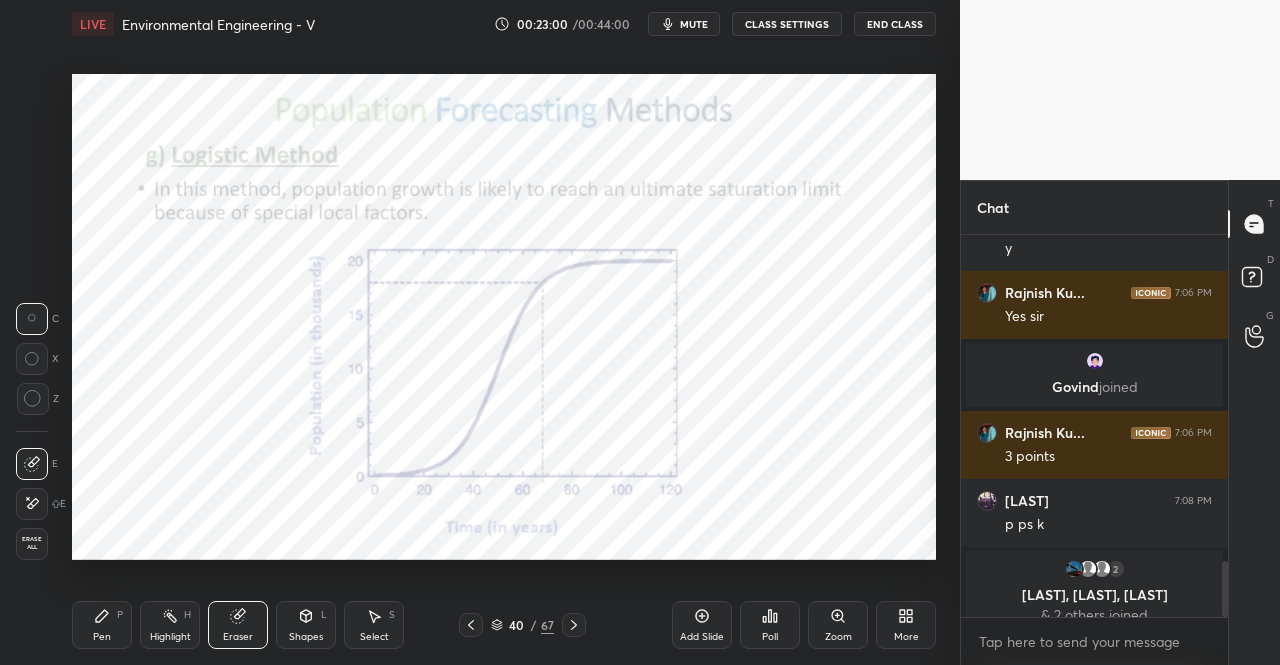 click on "Pen P" at bounding box center (102, 625) 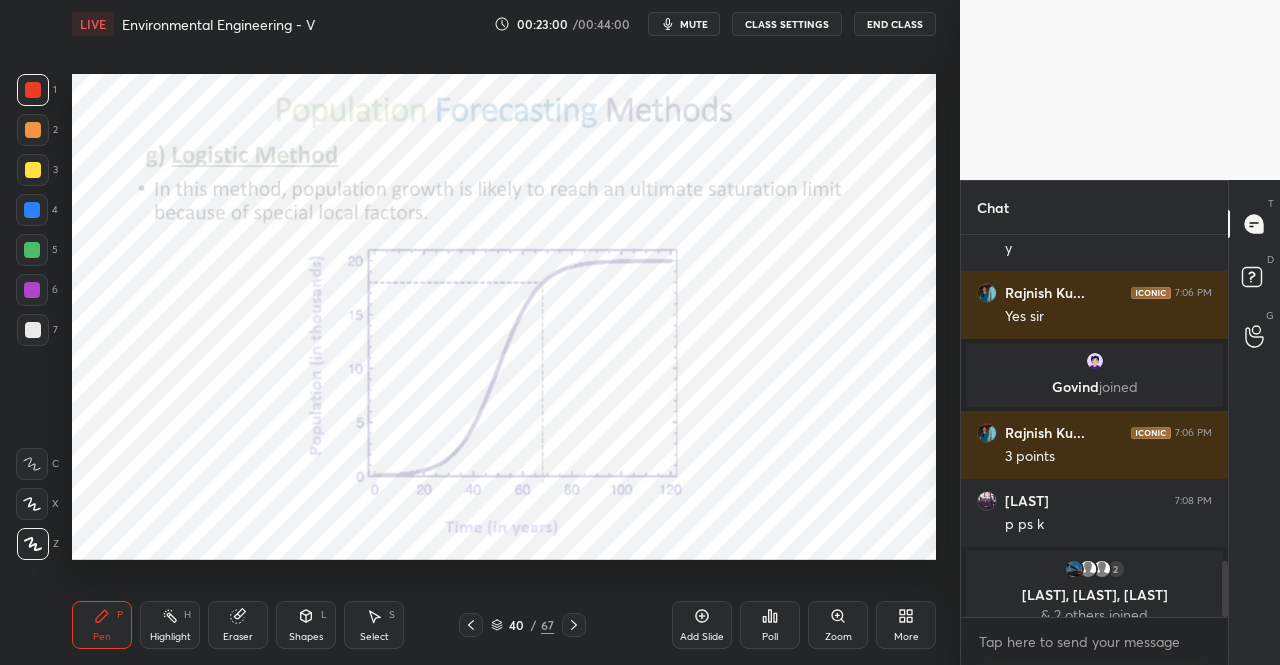 click on "Pen P" at bounding box center (102, 625) 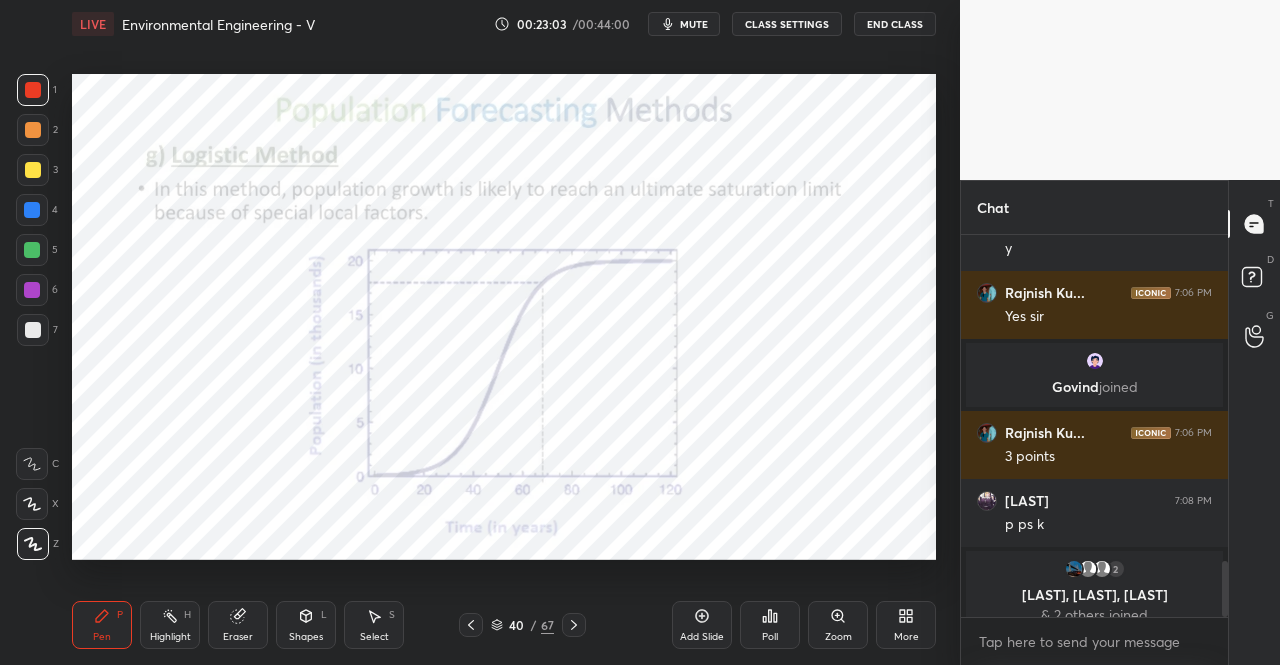 click on "Shapes" at bounding box center (306, 637) 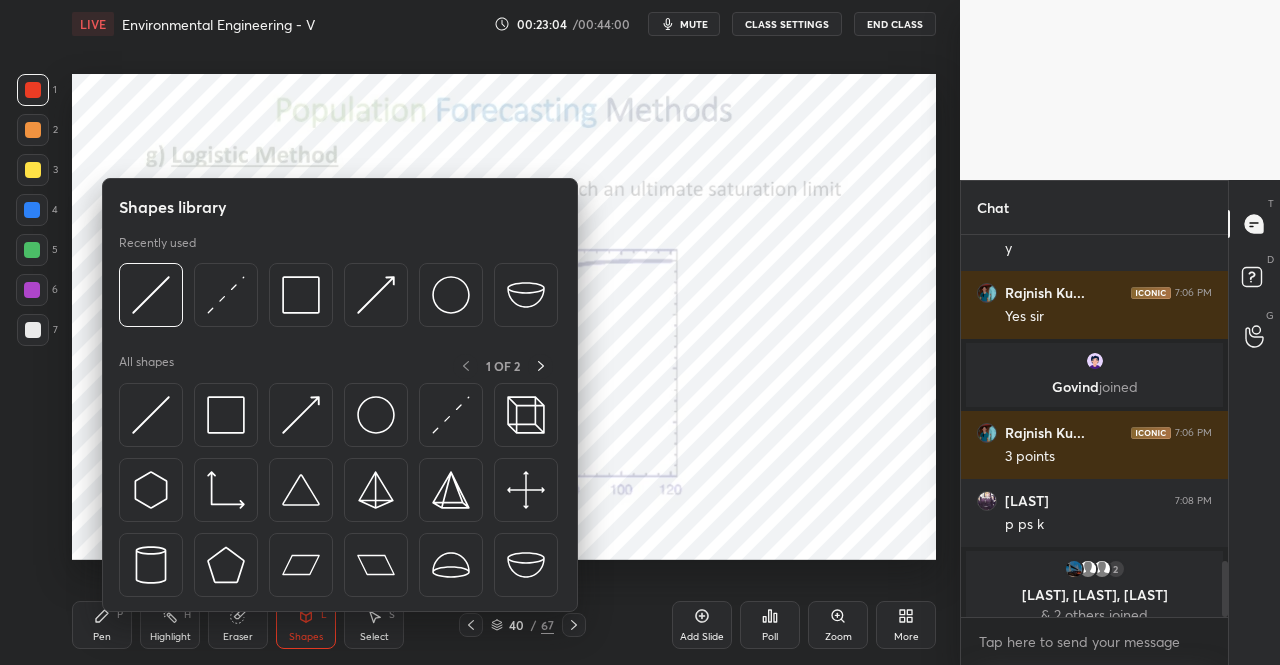click at bounding box center (226, 415) 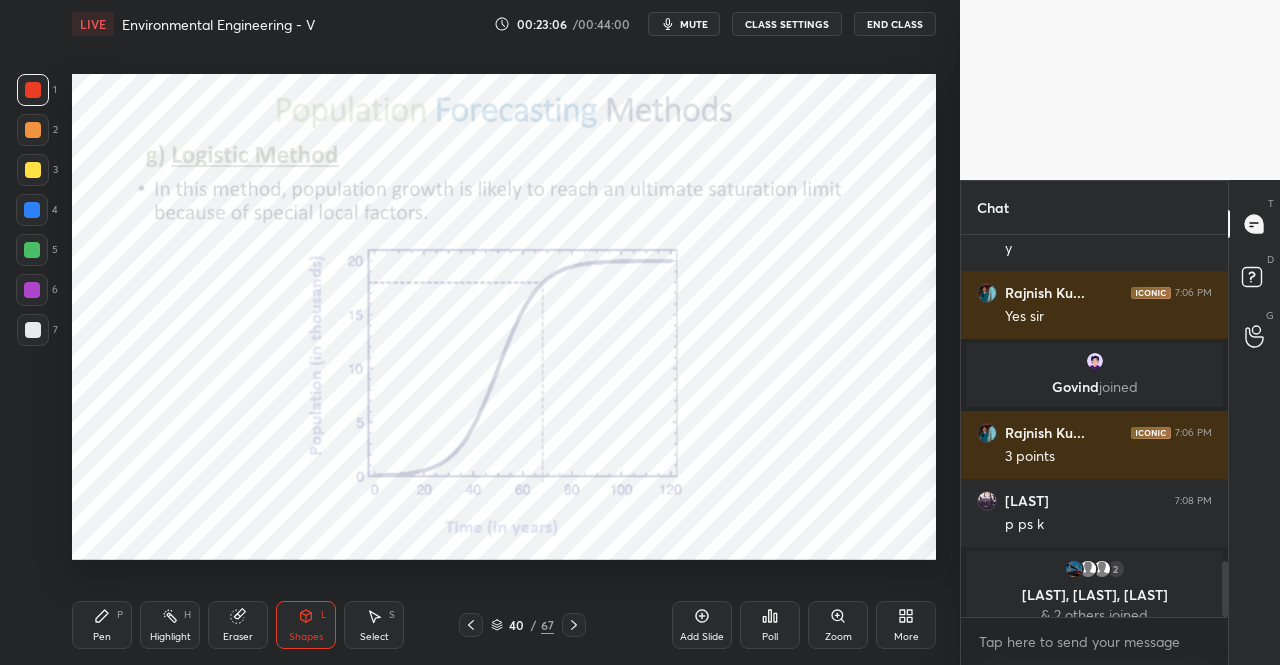 click on "Pen P" at bounding box center [102, 625] 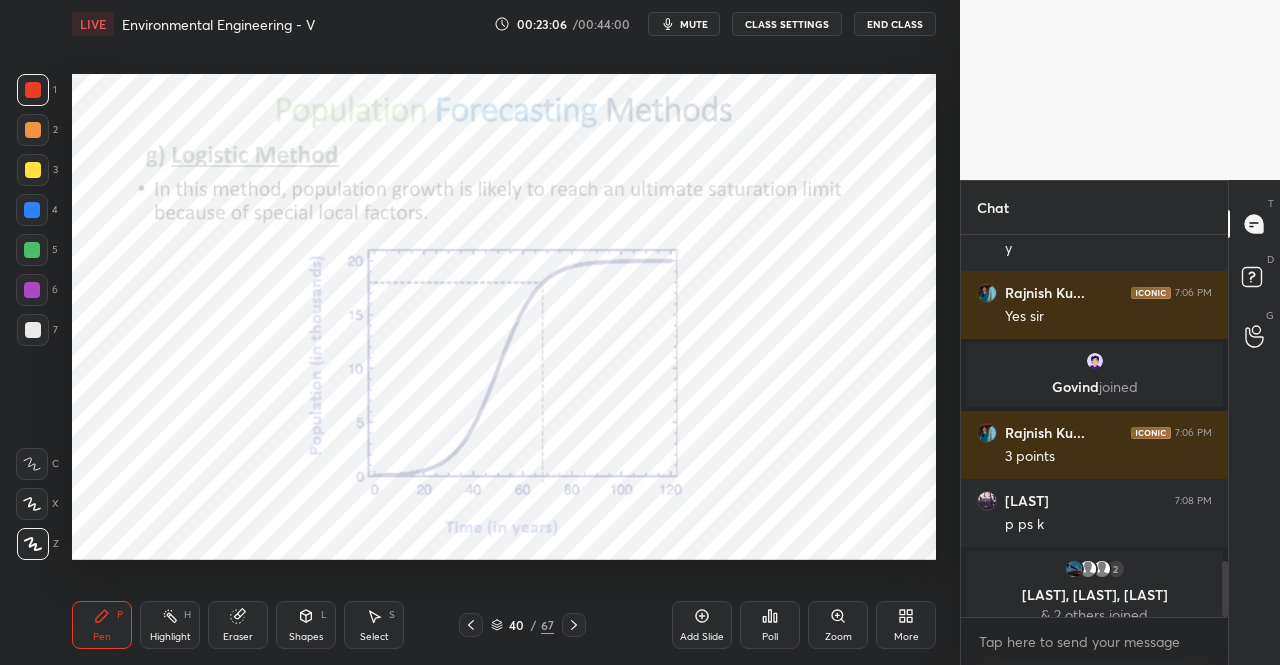 click 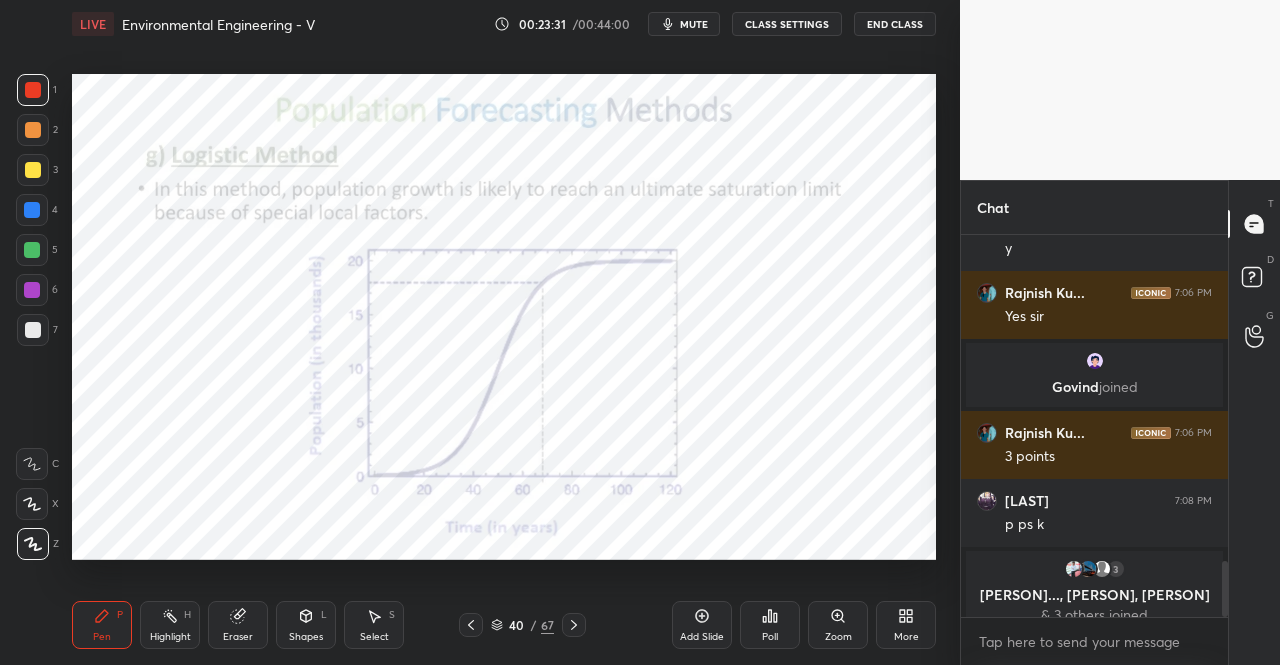 click 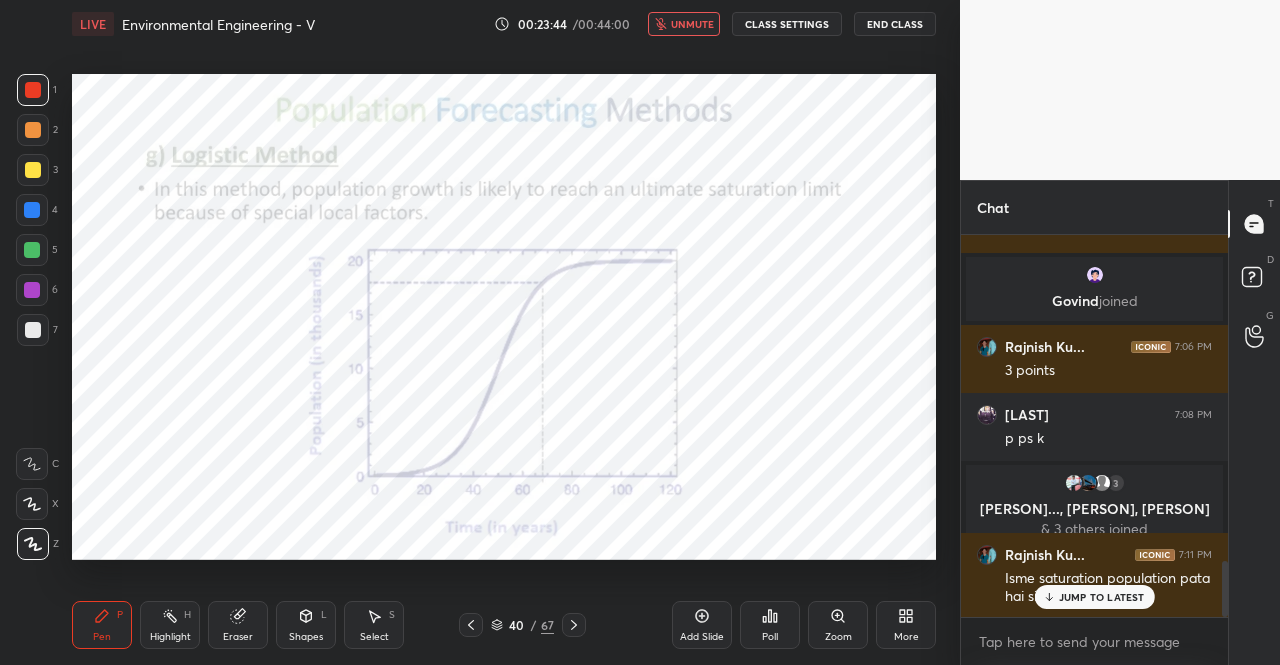 scroll, scrollTop: 2242, scrollLeft: 0, axis: vertical 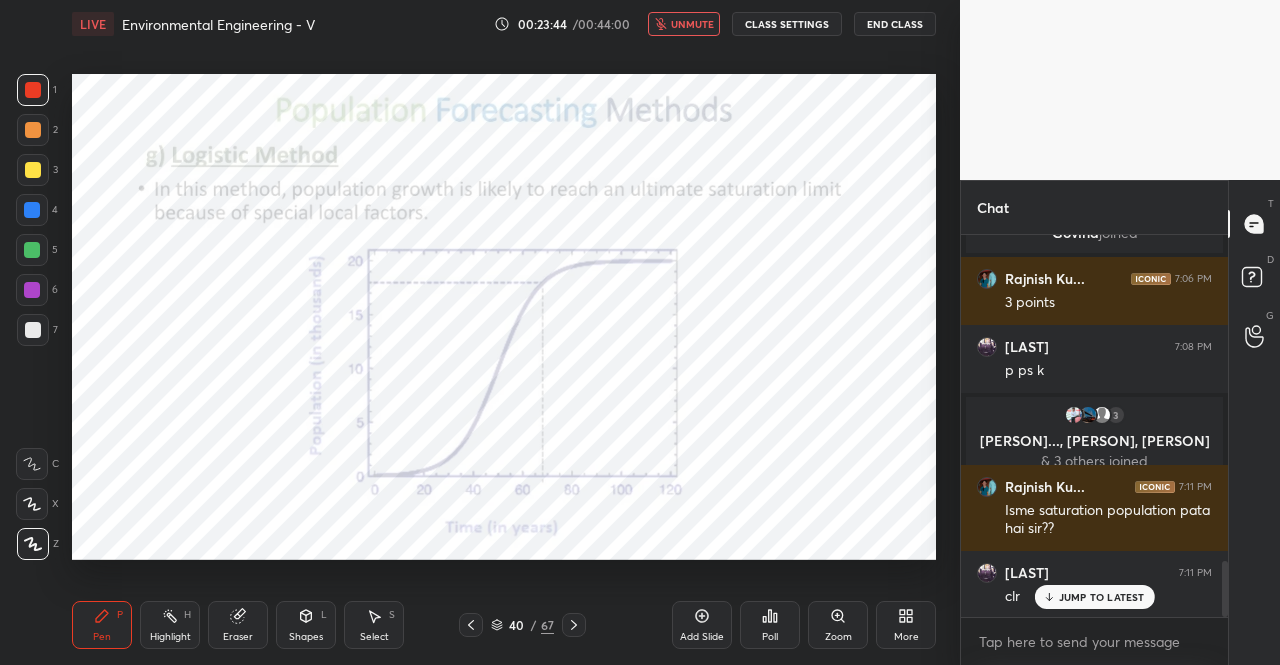 click on "unmute" at bounding box center (692, 24) 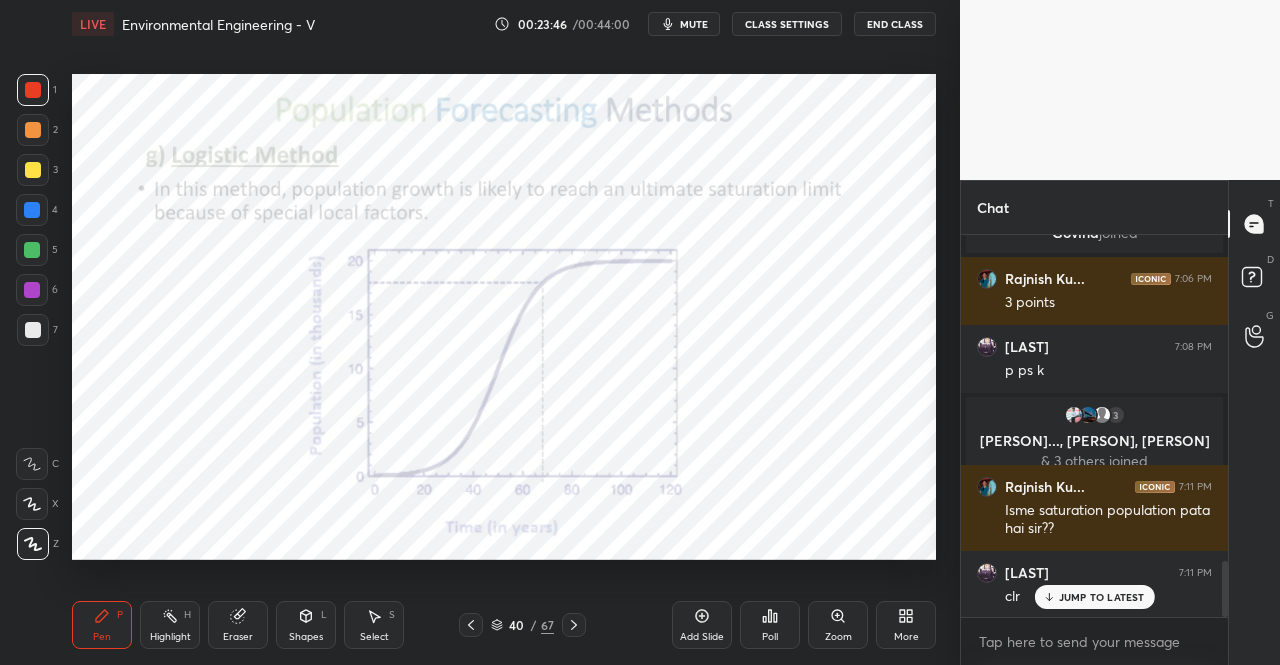 click 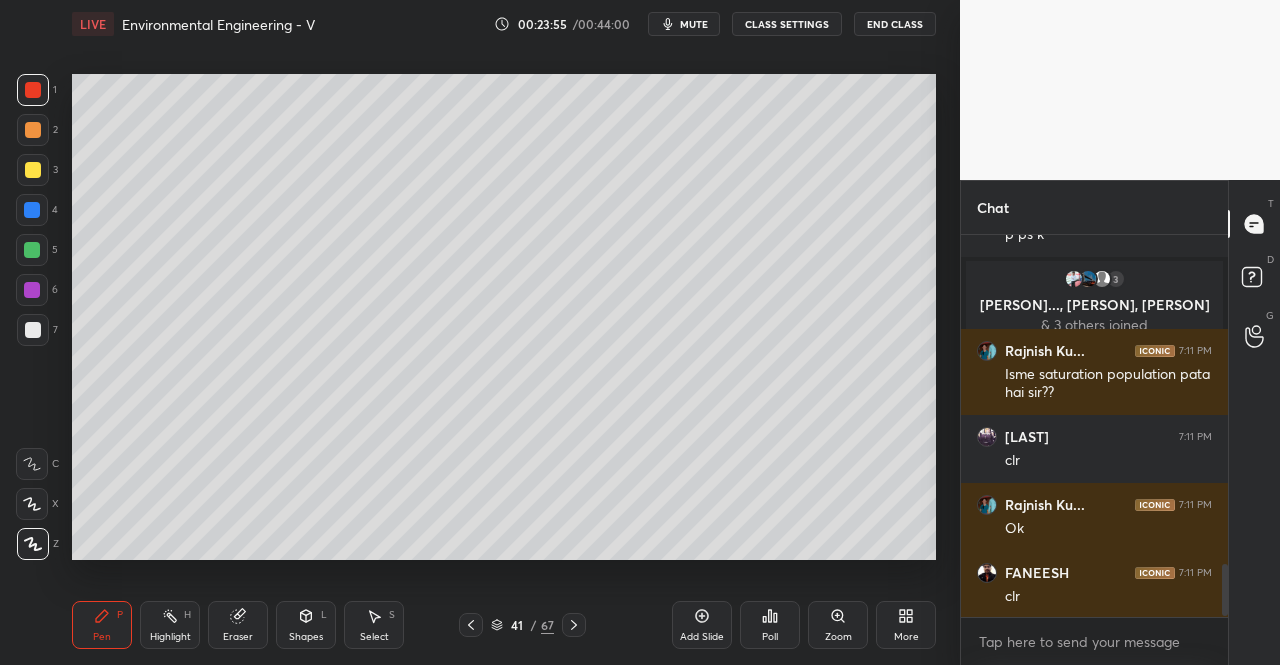 scroll, scrollTop: 2450, scrollLeft: 0, axis: vertical 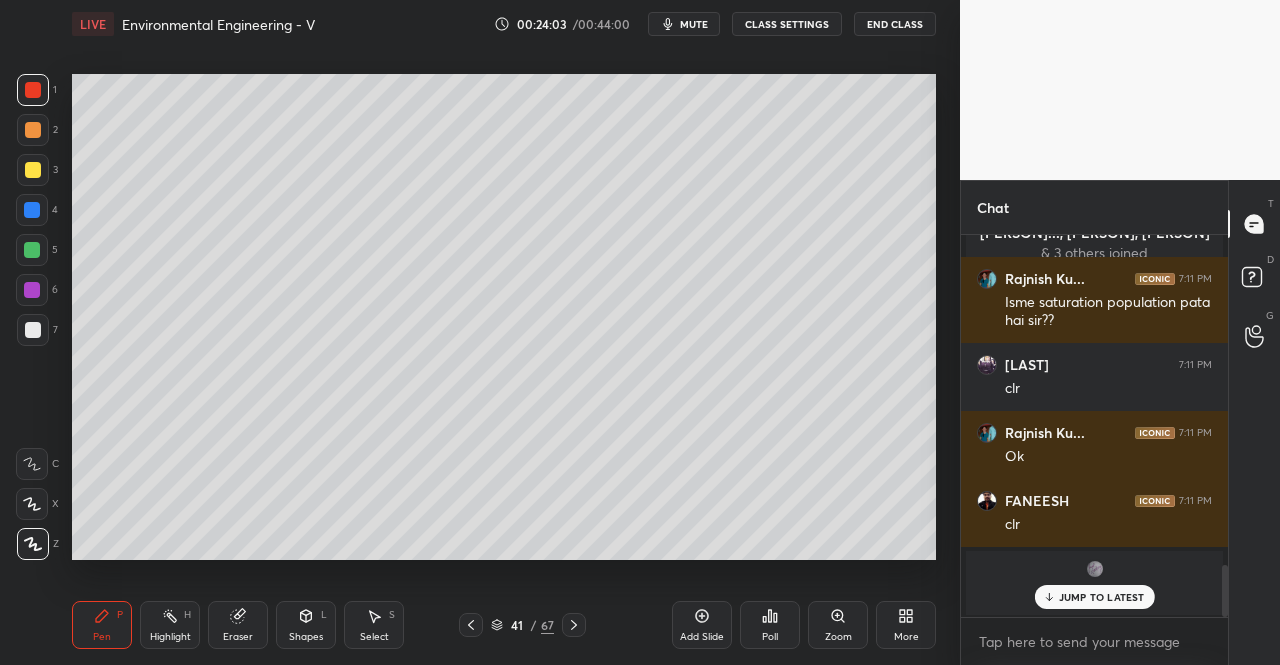 click on "mute" at bounding box center [694, 24] 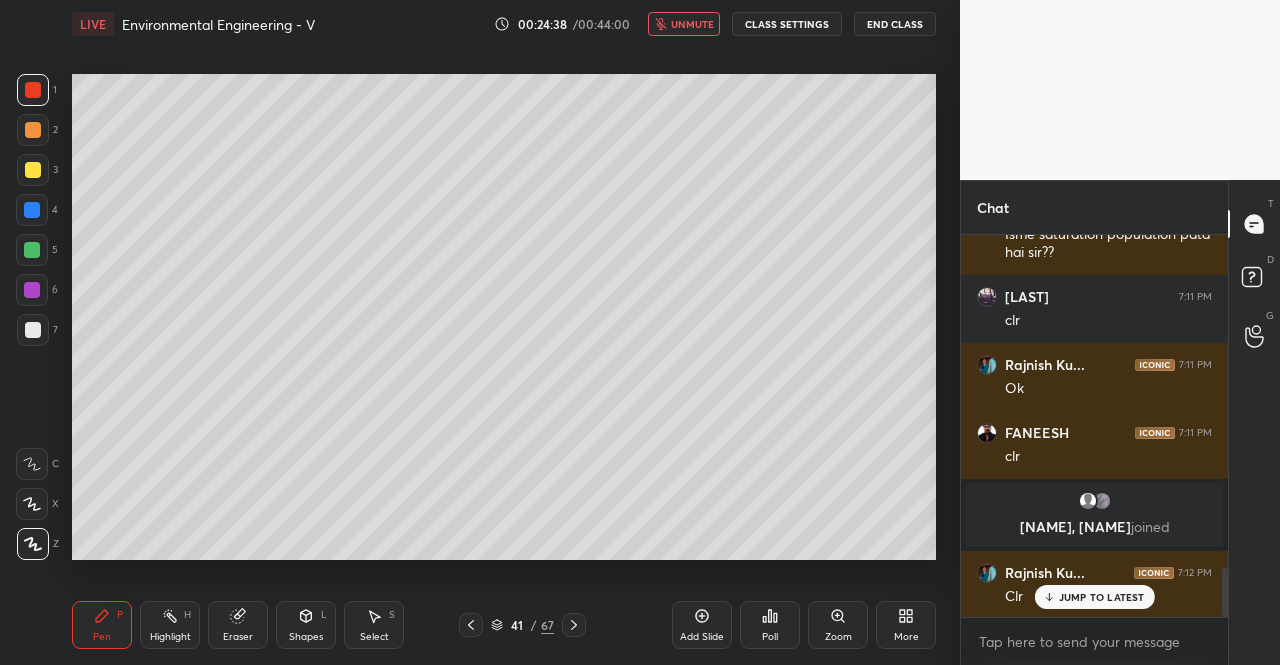 scroll, scrollTop: 2590, scrollLeft: 0, axis: vertical 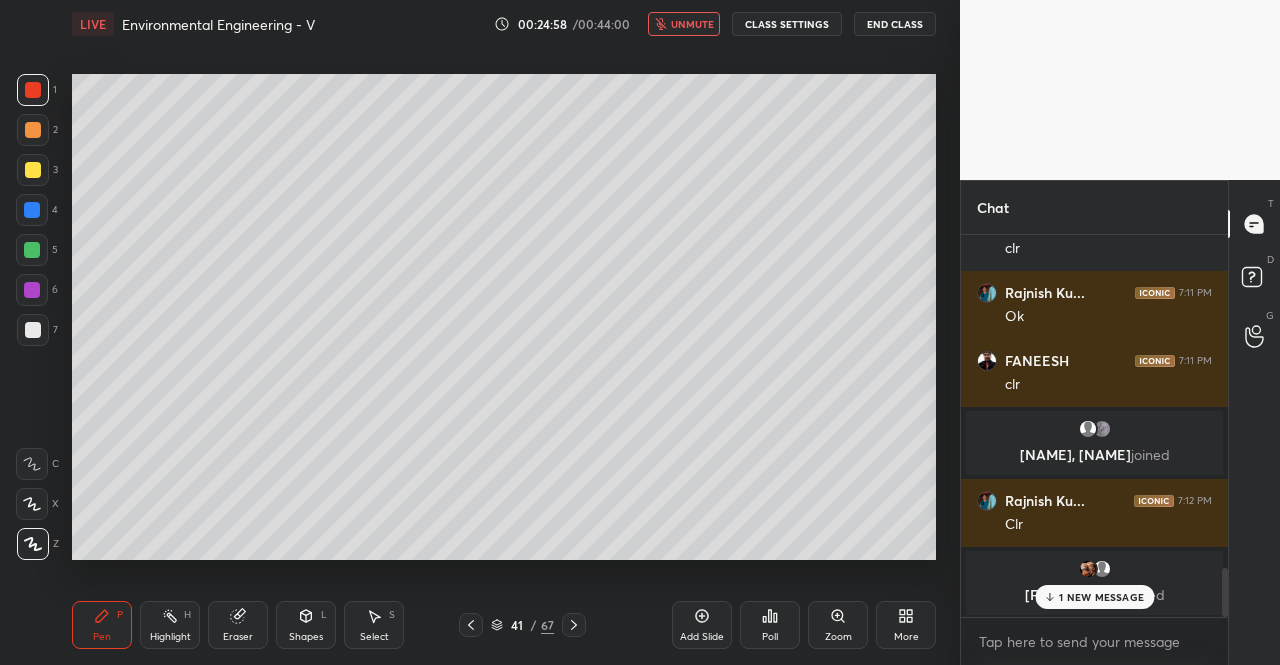 click on "unmute" at bounding box center [692, 24] 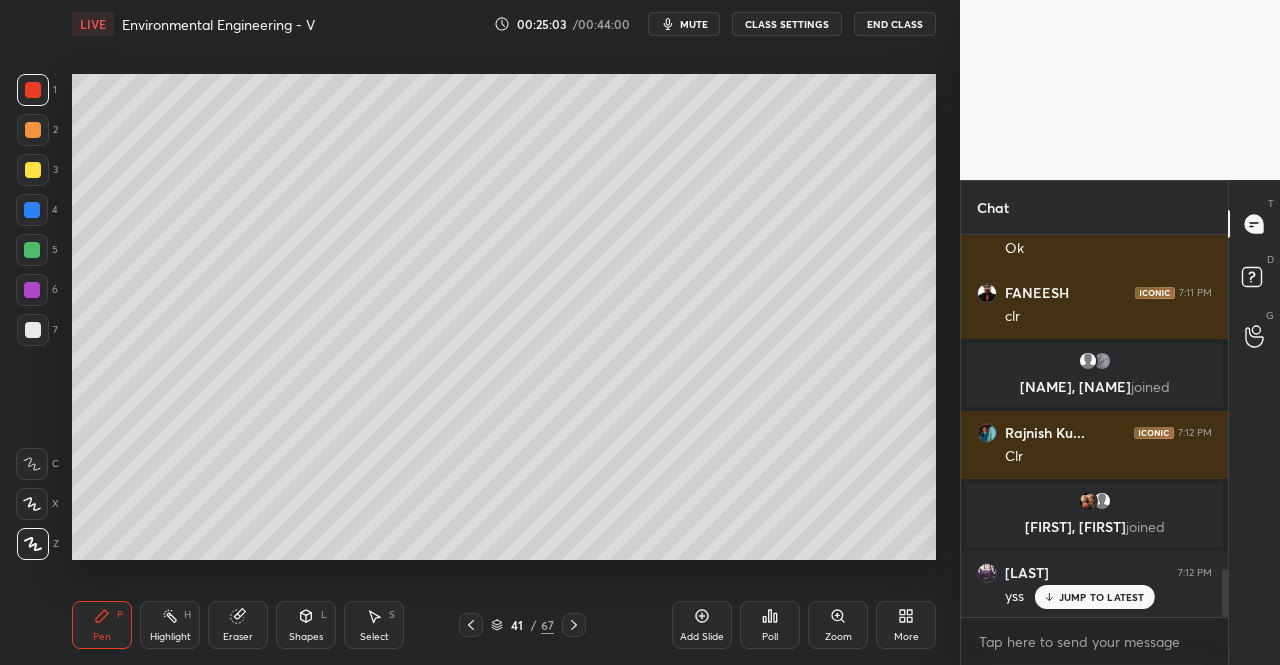 scroll, scrollTop: 2726, scrollLeft: 0, axis: vertical 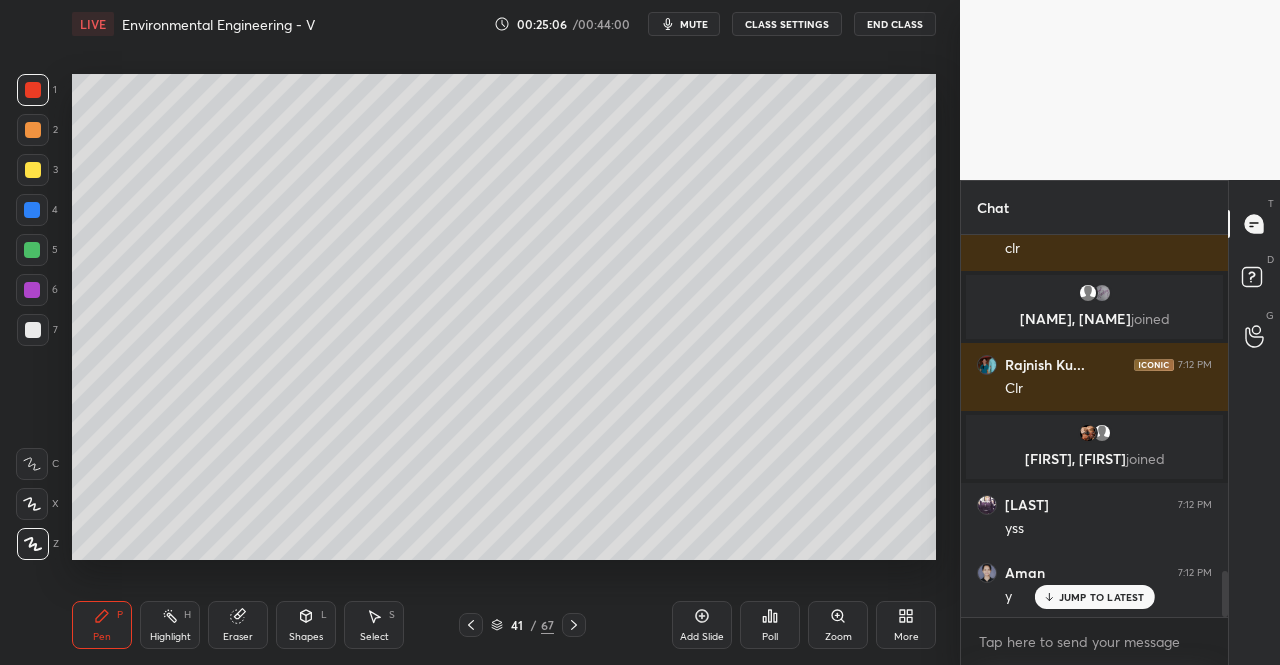 click 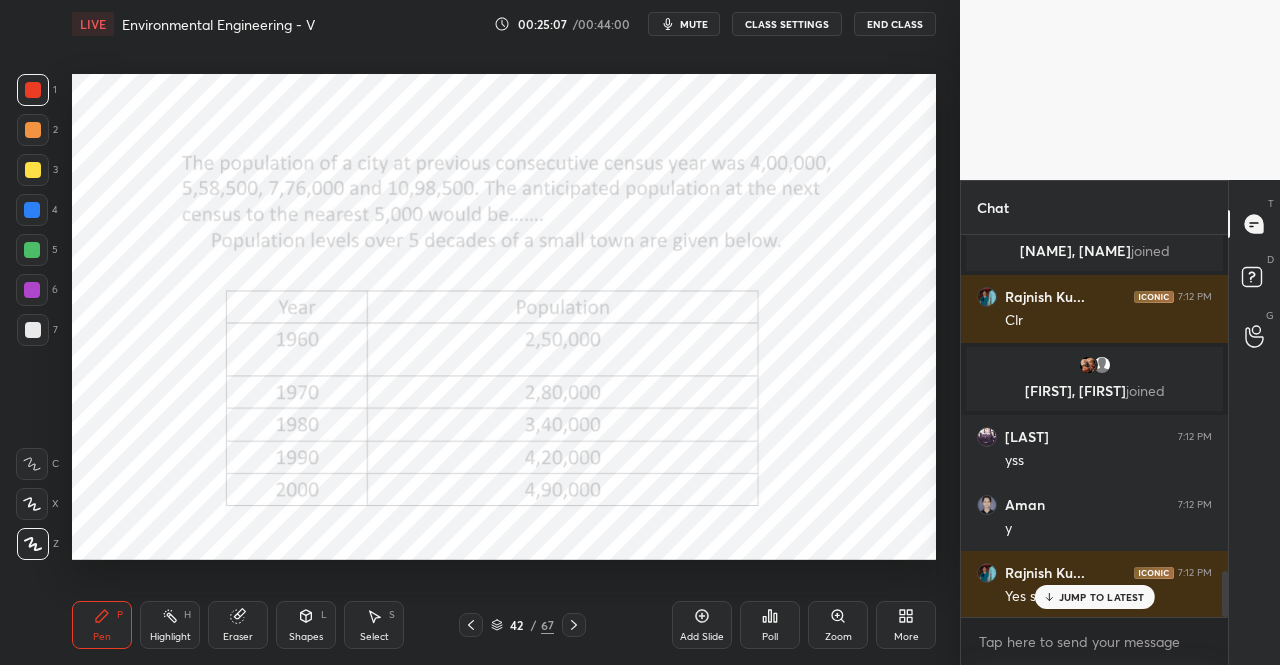 click on "JUMP TO LATEST" at bounding box center [1102, 597] 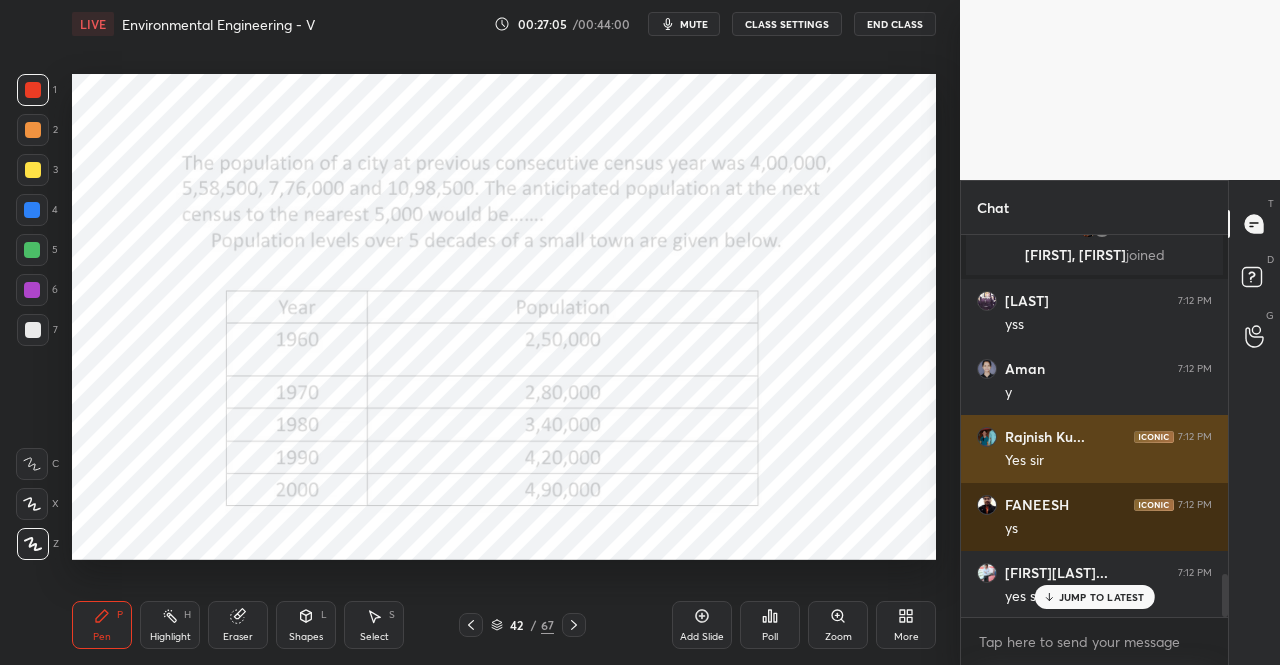scroll, scrollTop: 2998, scrollLeft: 0, axis: vertical 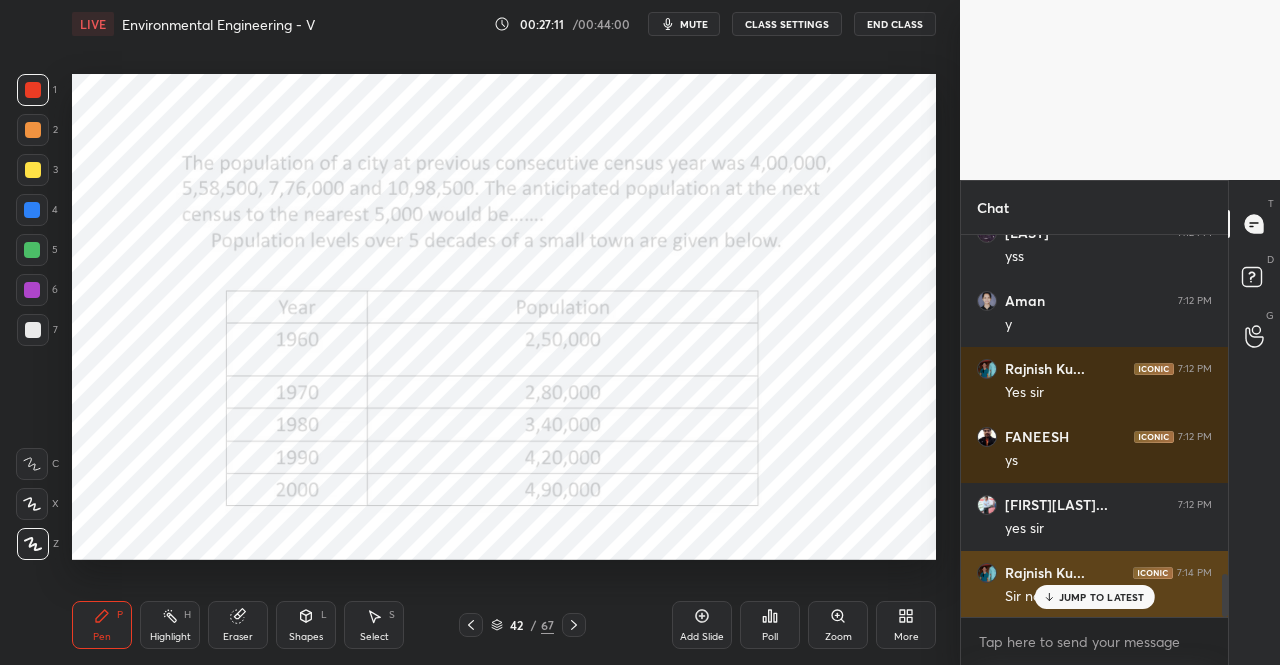 click on "JUMP TO LATEST" at bounding box center [1094, 597] 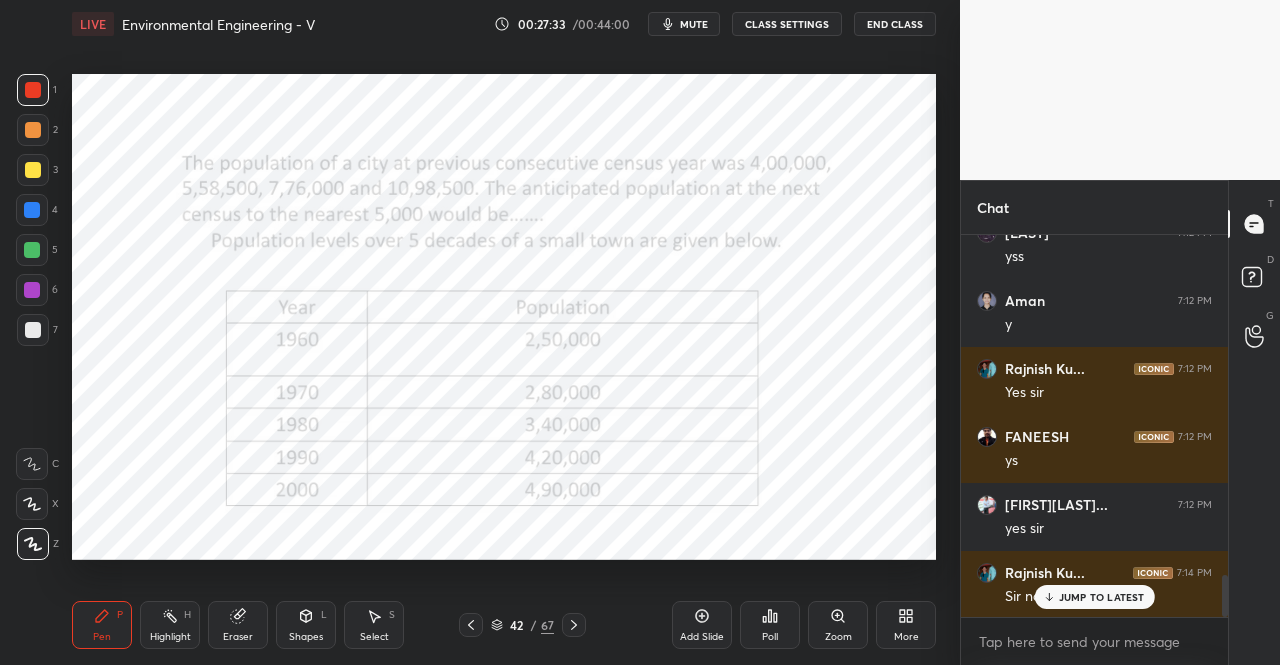scroll, scrollTop: 3066, scrollLeft: 0, axis: vertical 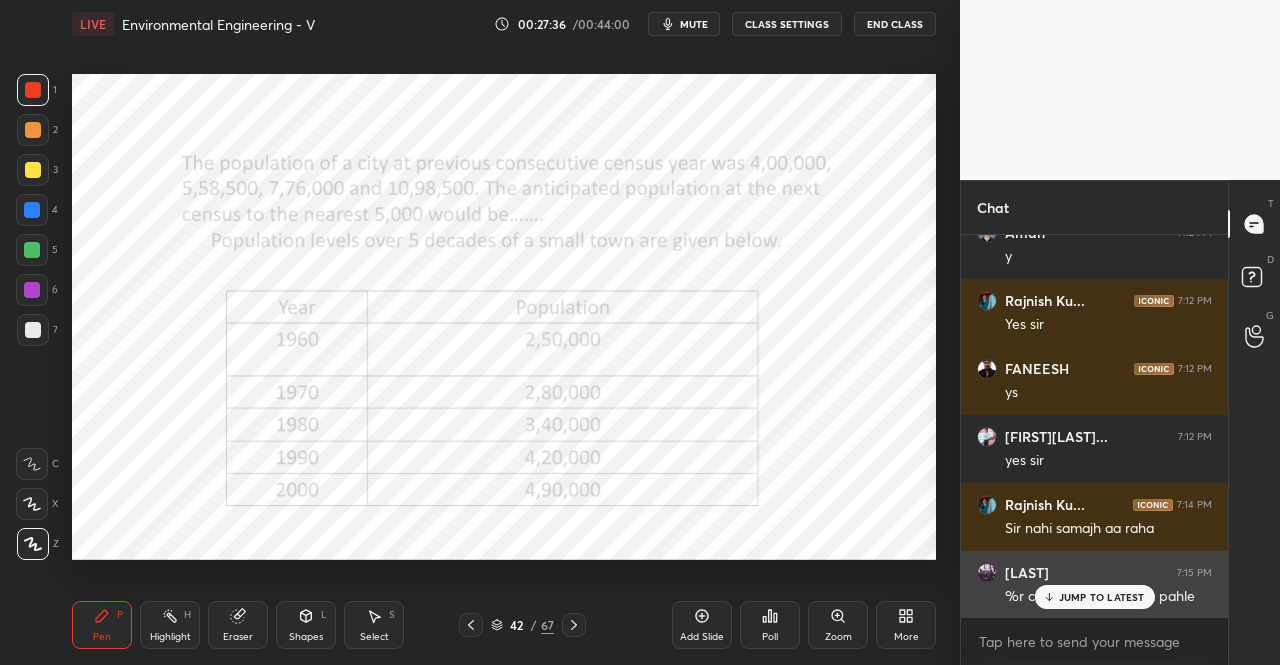 click on "JUMP TO LATEST" at bounding box center [1102, 597] 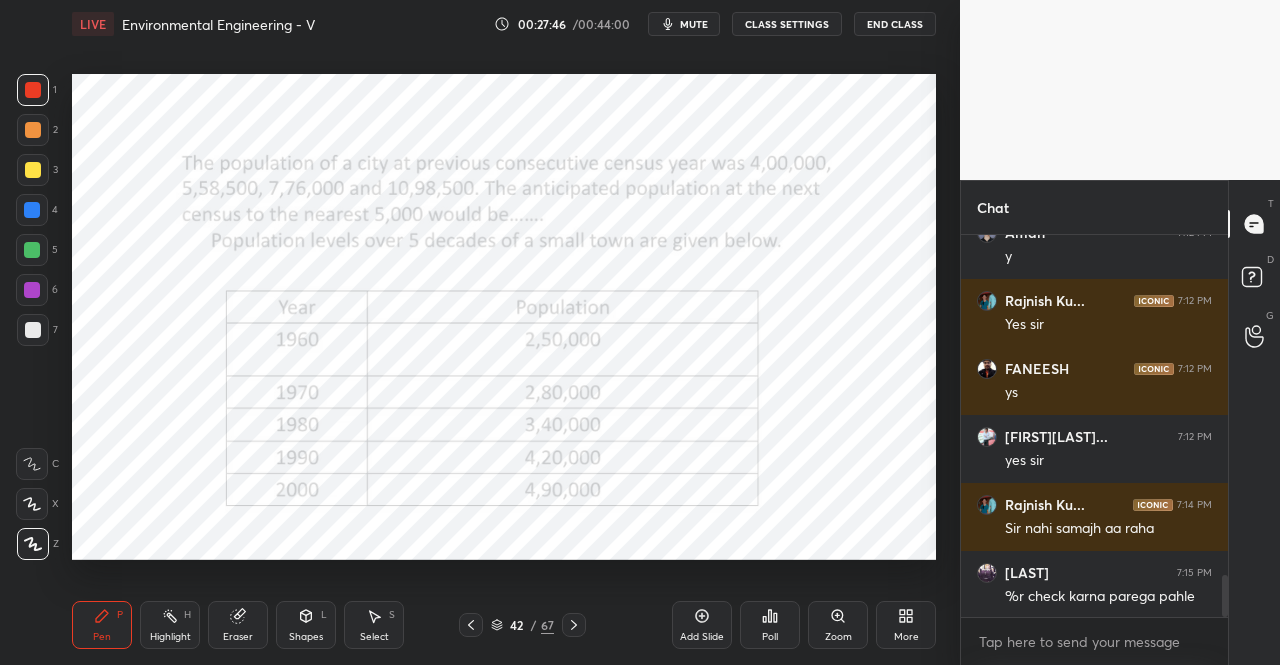 click 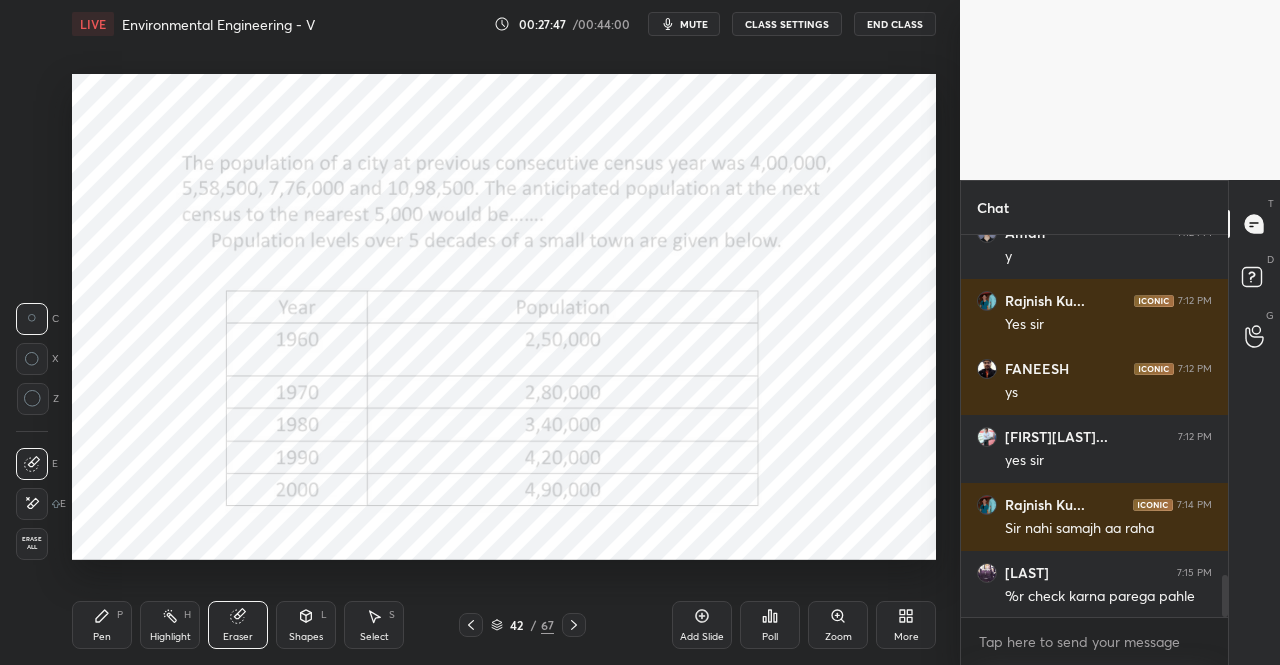 click on "Pen P" at bounding box center [102, 625] 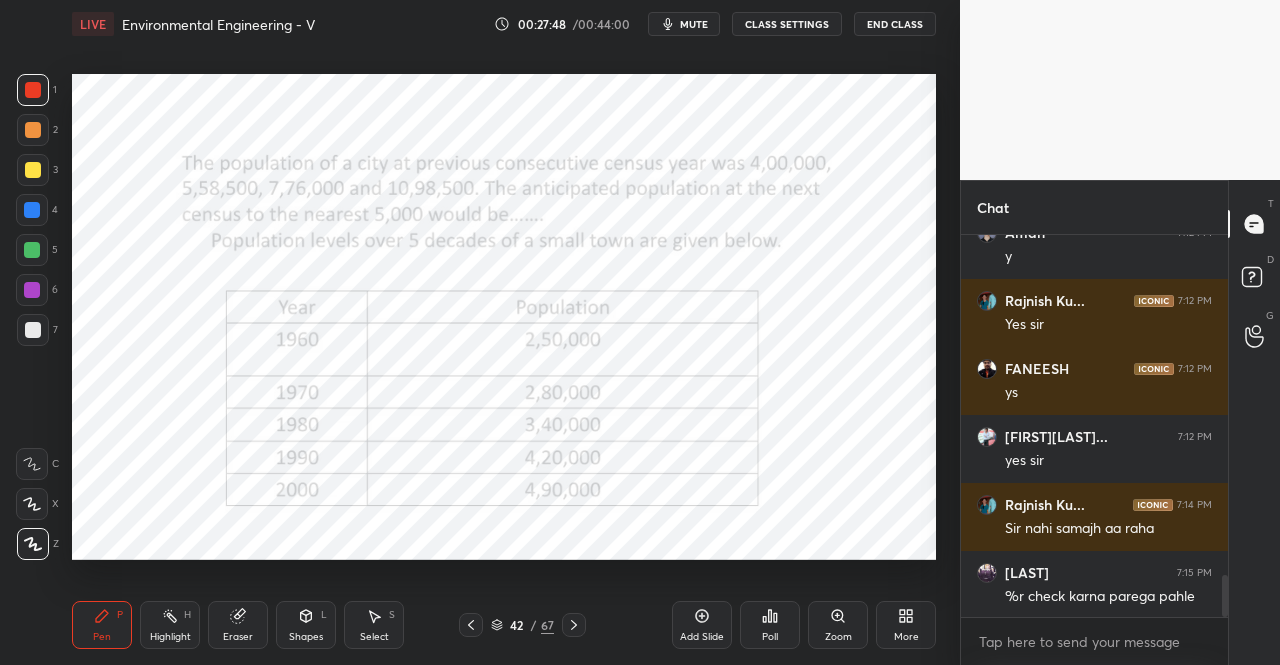 click 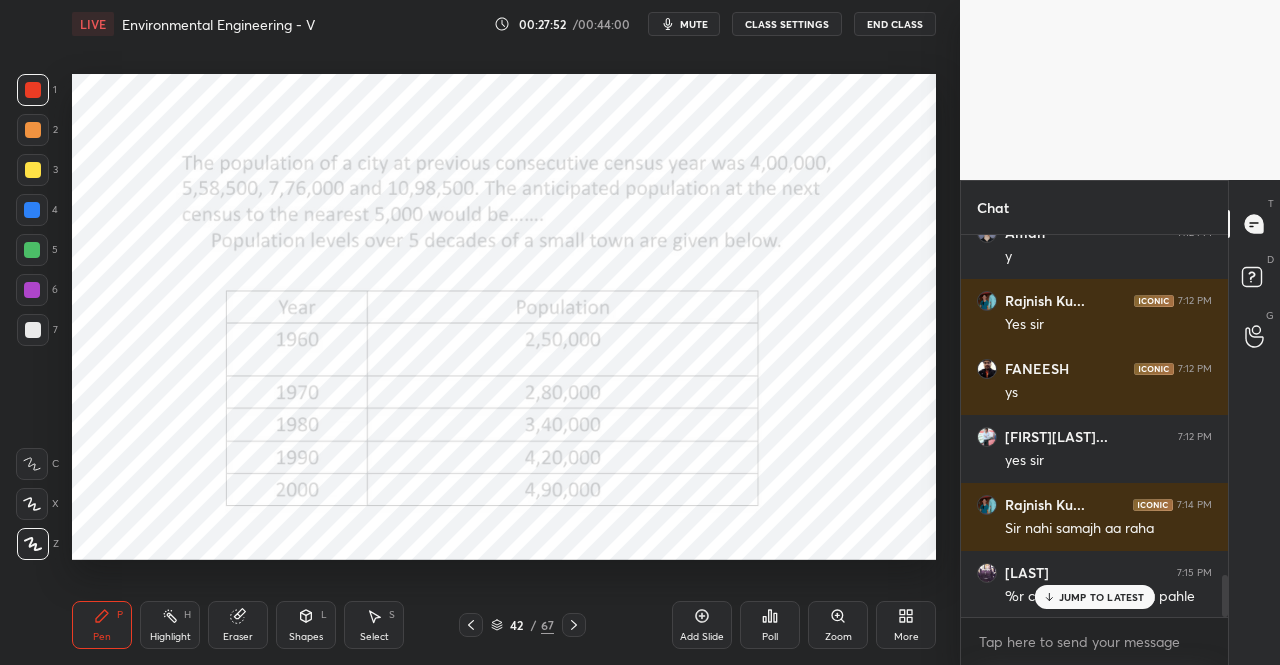 scroll, scrollTop: 3134, scrollLeft: 0, axis: vertical 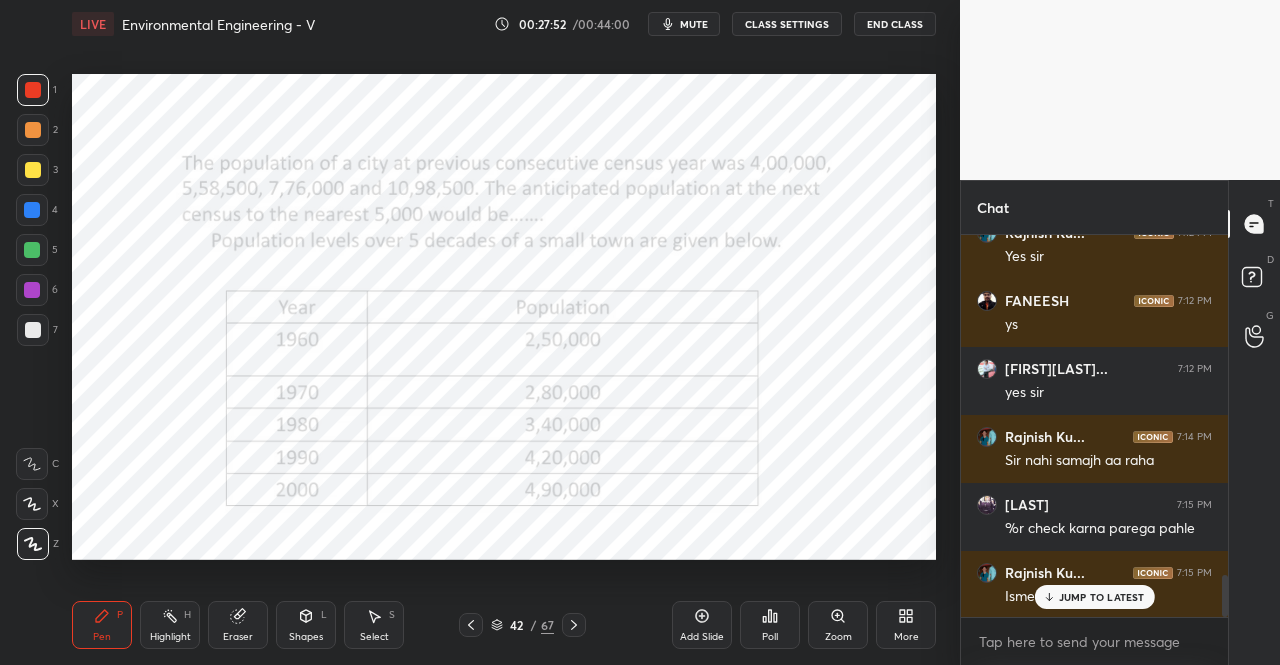 click on "Eraser" at bounding box center [238, 637] 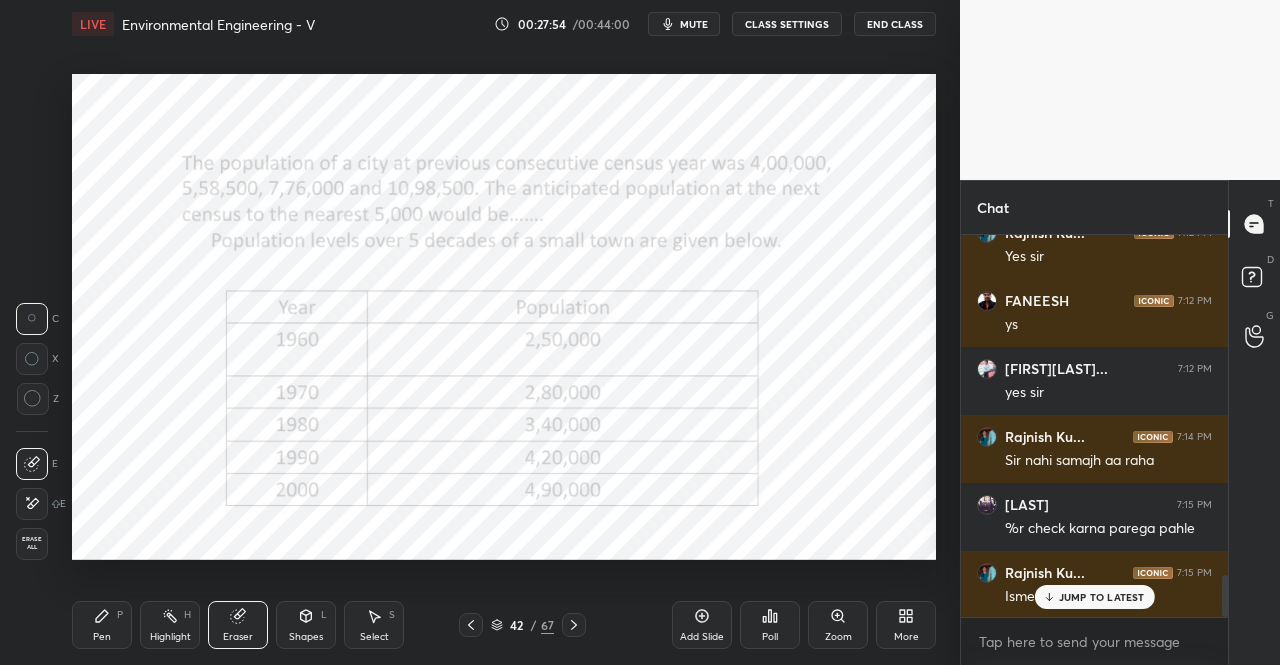 click on "Pen" at bounding box center [102, 637] 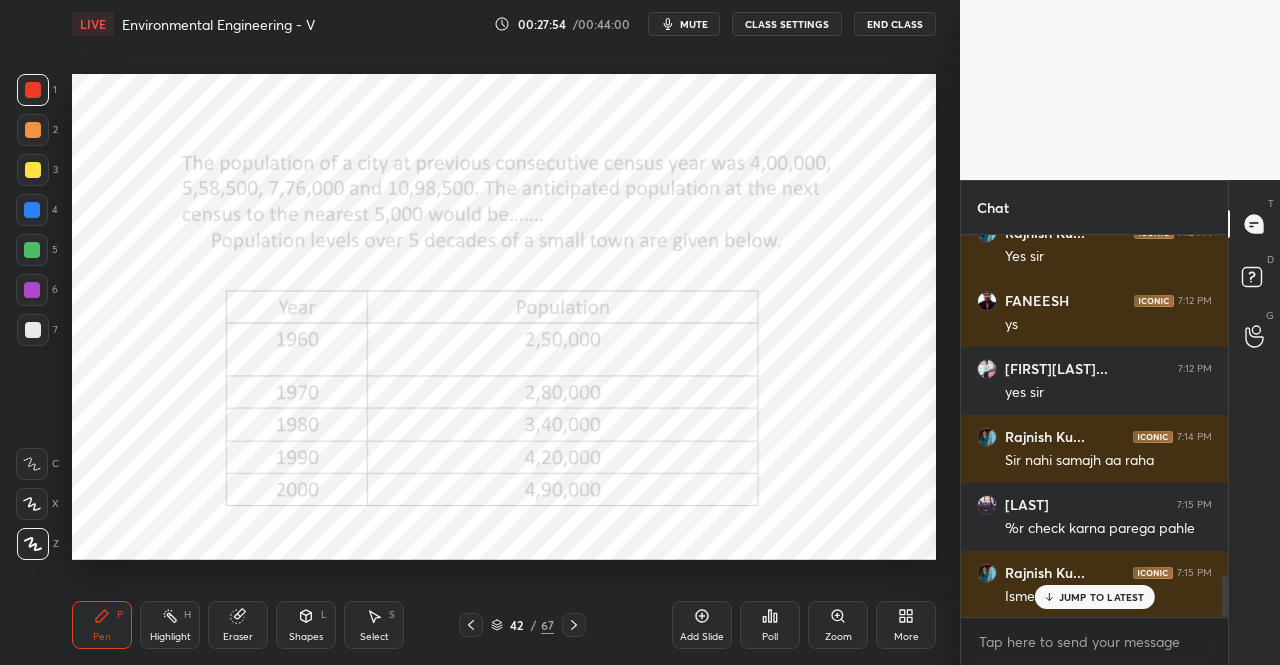 click on "Pen P" at bounding box center [102, 625] 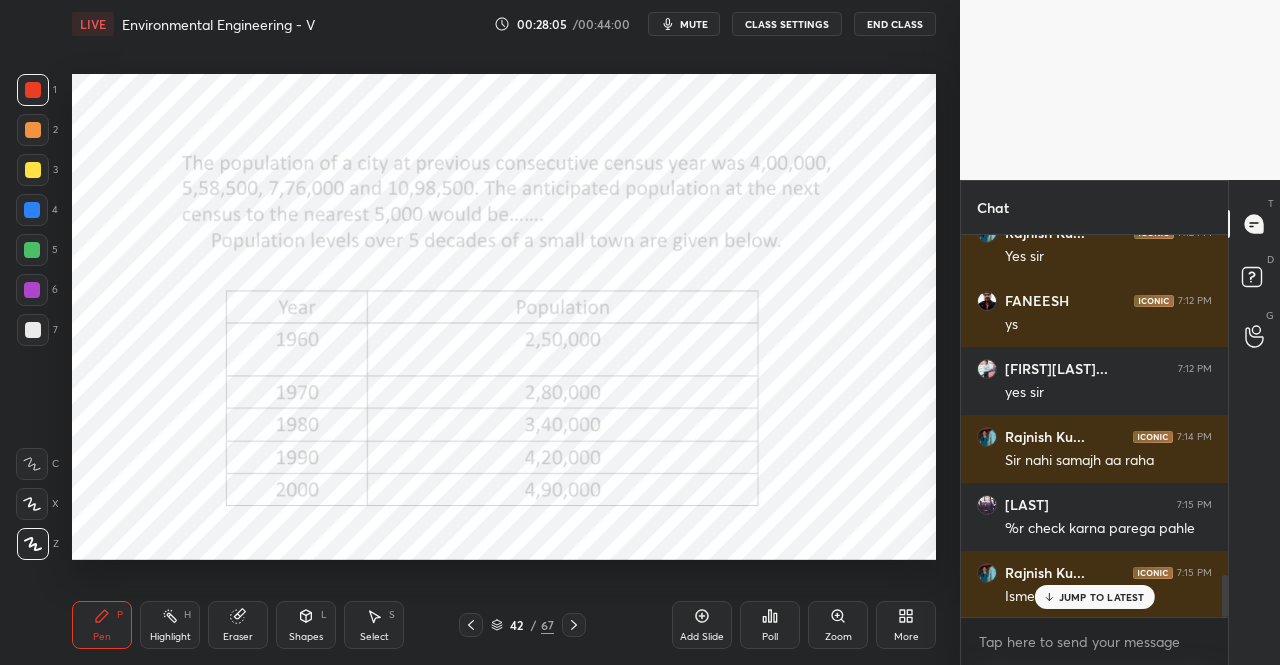 scroll, scrollTop: 3202, scrollLeft: 0, axis: vertical 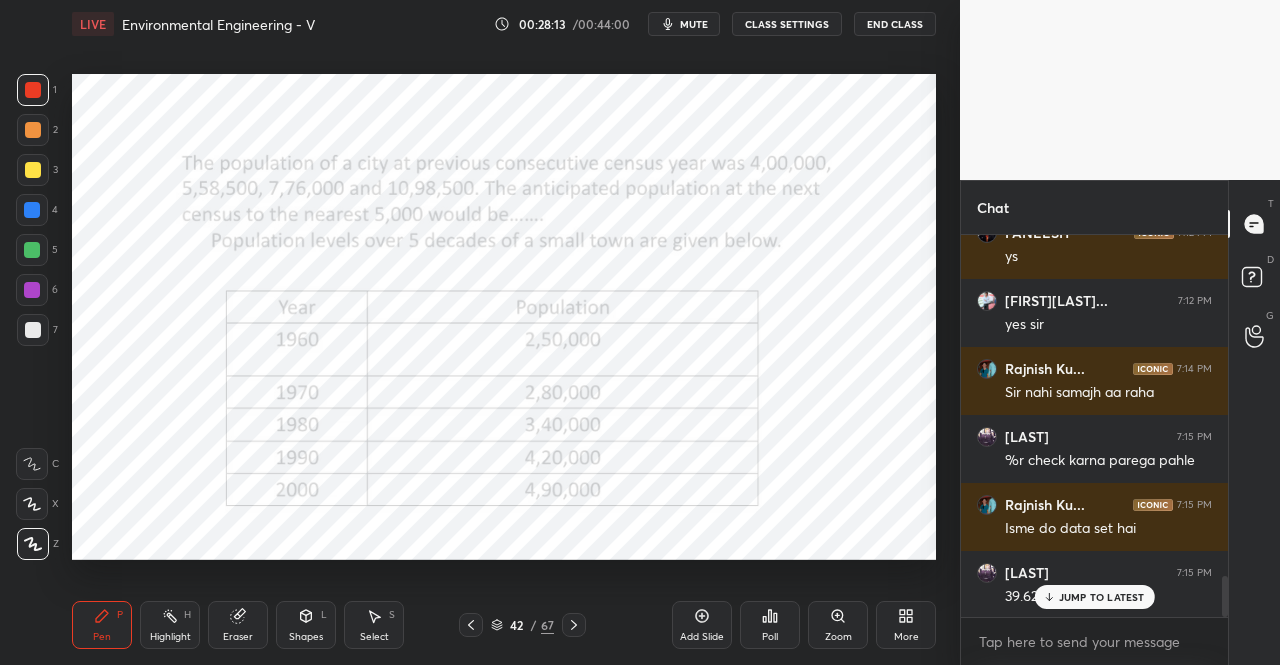 click on "JUMP TO LATEST" at bounding box center [1102, 597] 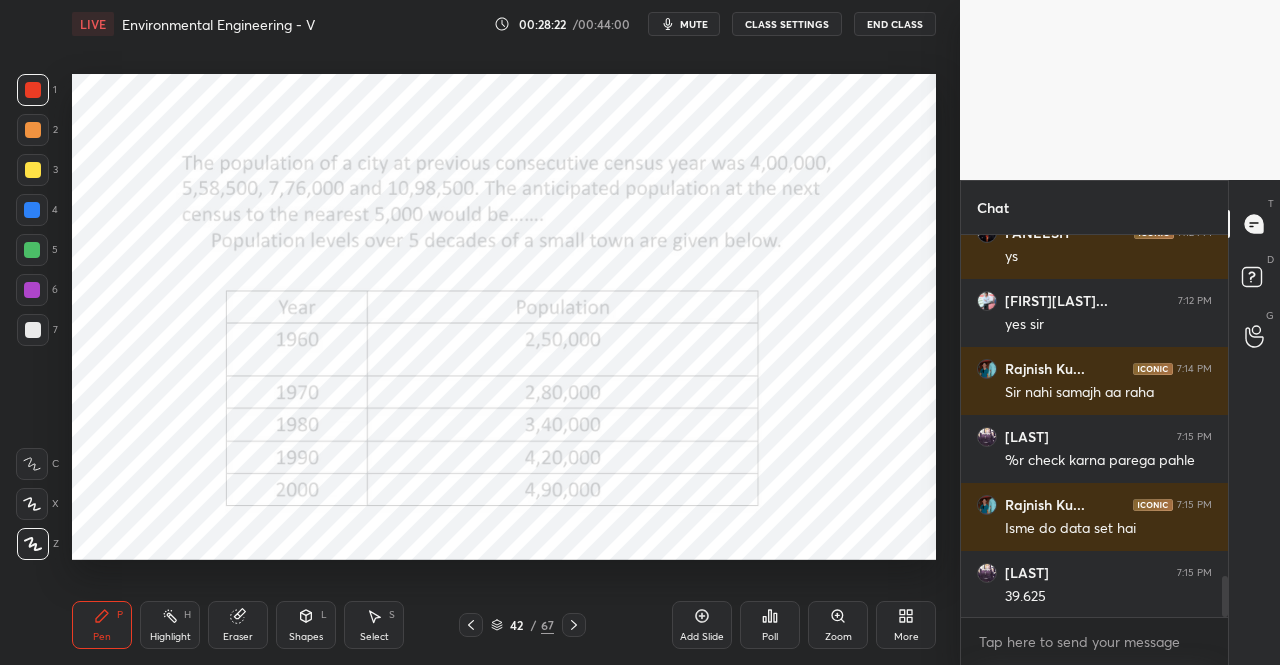click on "Eraser" at bounding box center [238, 625] 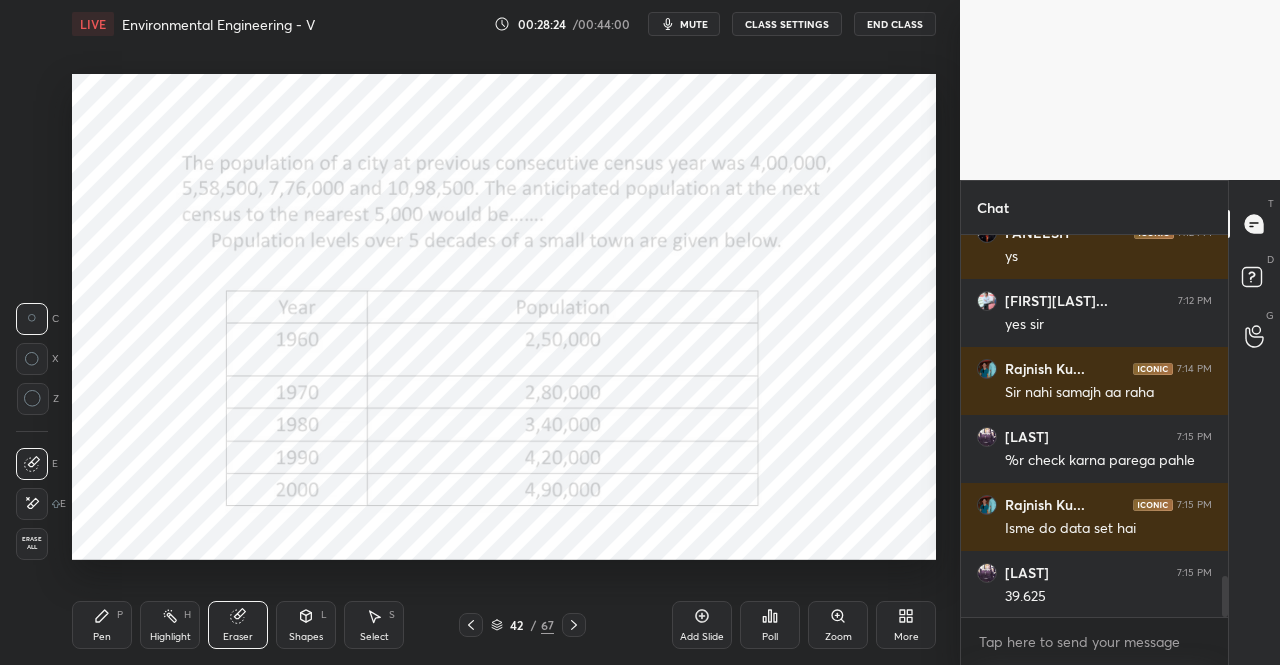 click 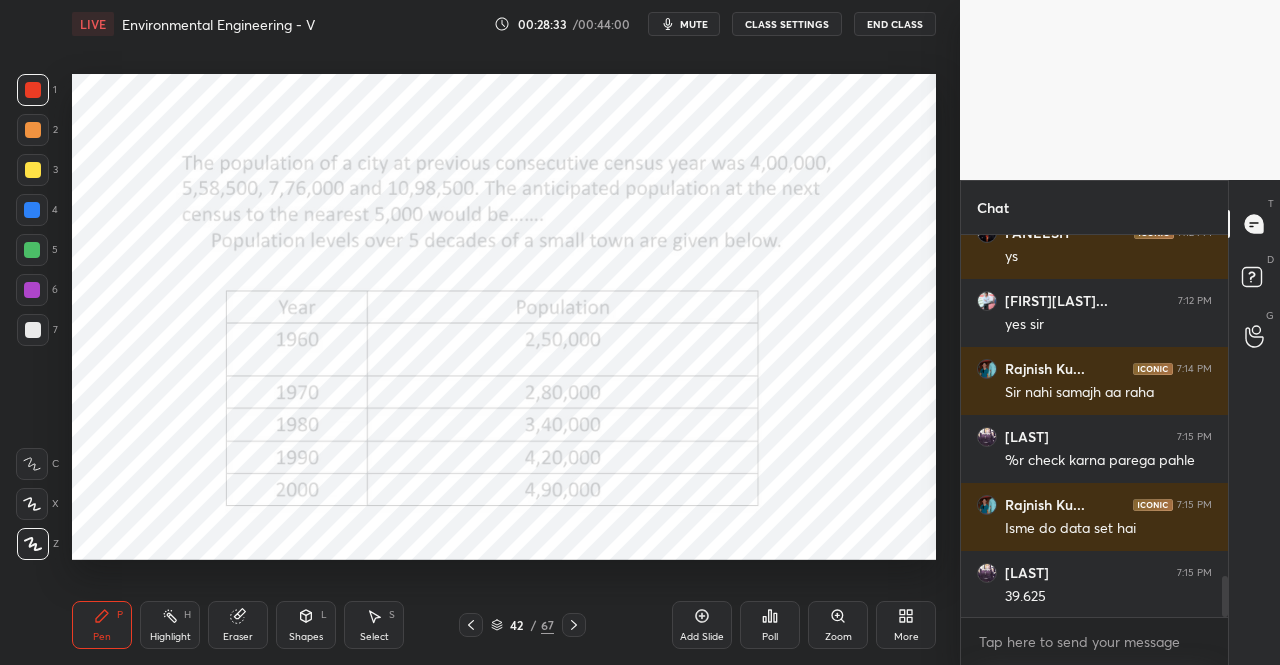 scroll, scrollTop: 3274, scrollLeft: 0, axis: vertical 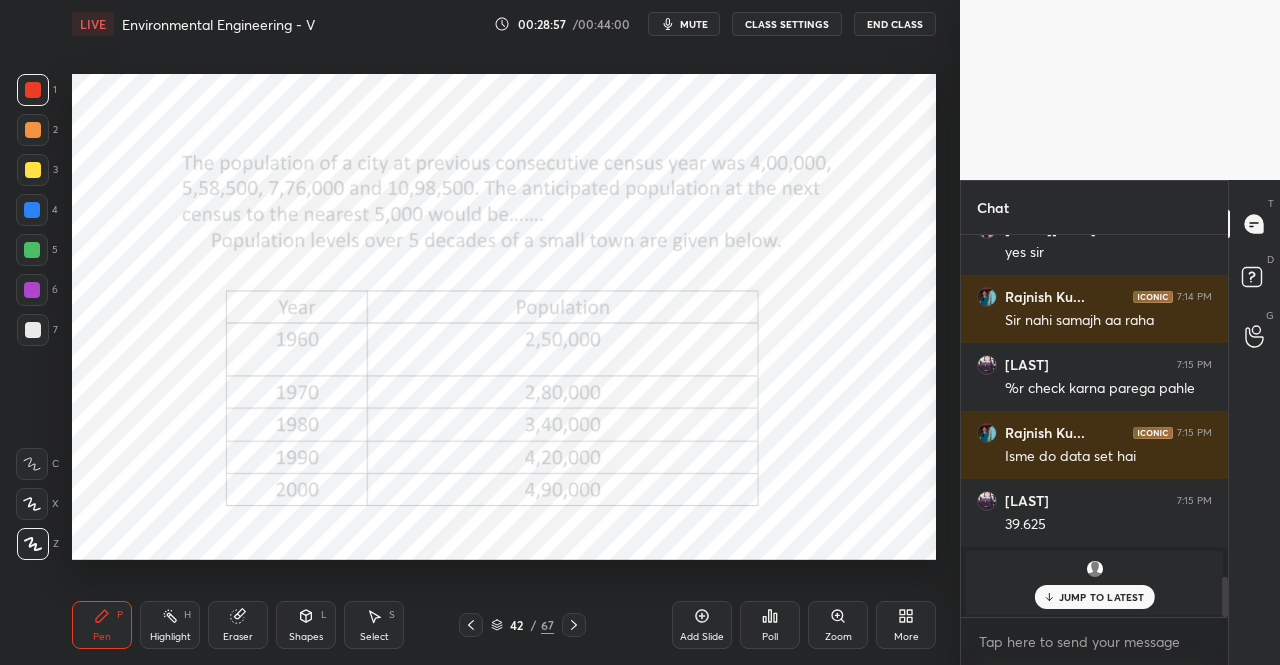 drag, startPoint x: 1130, startPoint y: 597, endPoint x: 1215, endPoint y: 626, distance: 89.81091 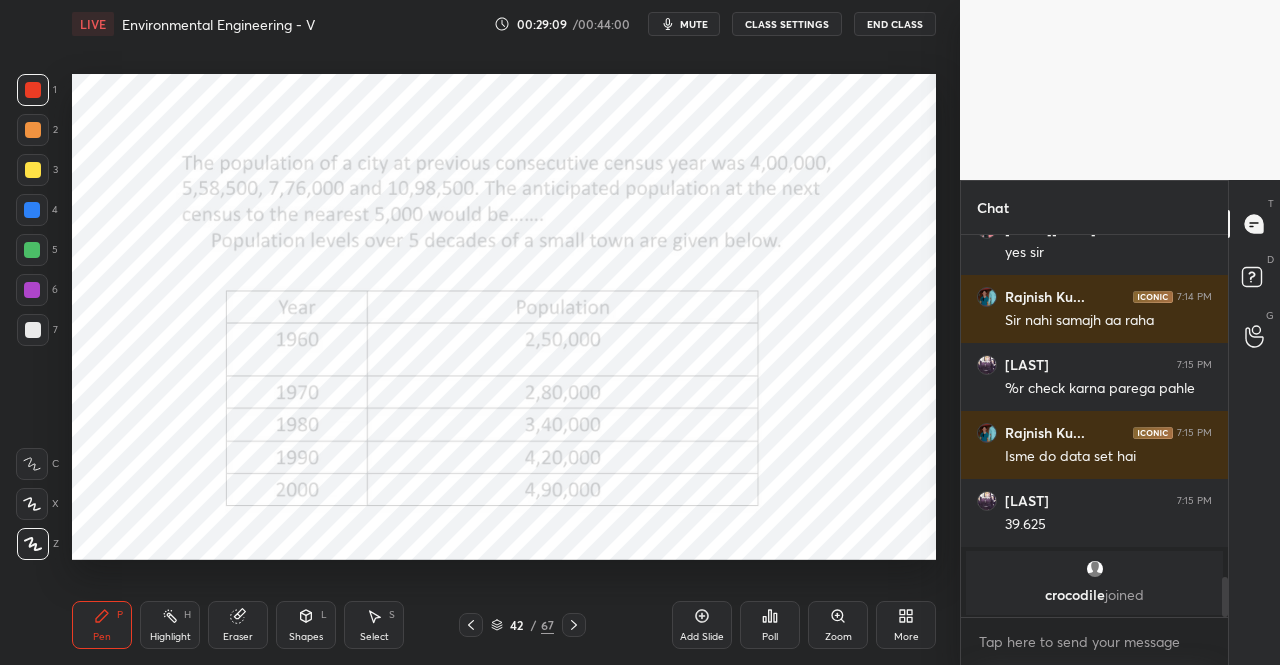 click 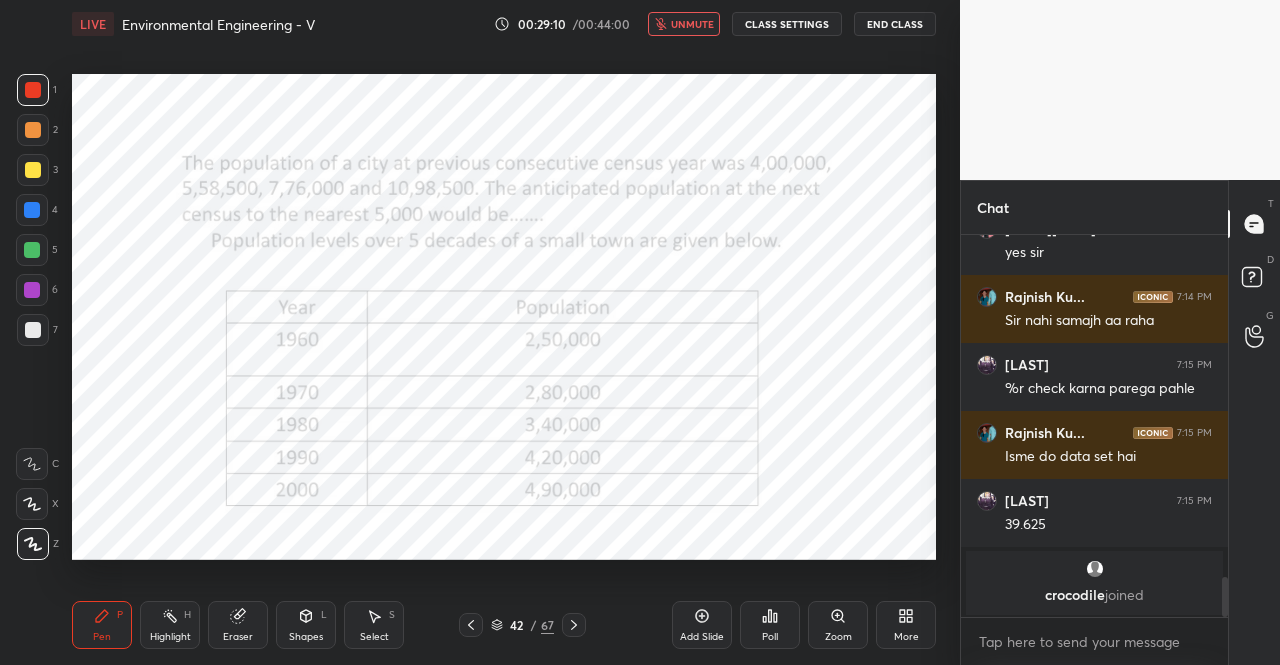 scroll, scrollTop: 2984, scrollLeft: 0, axis: vertical 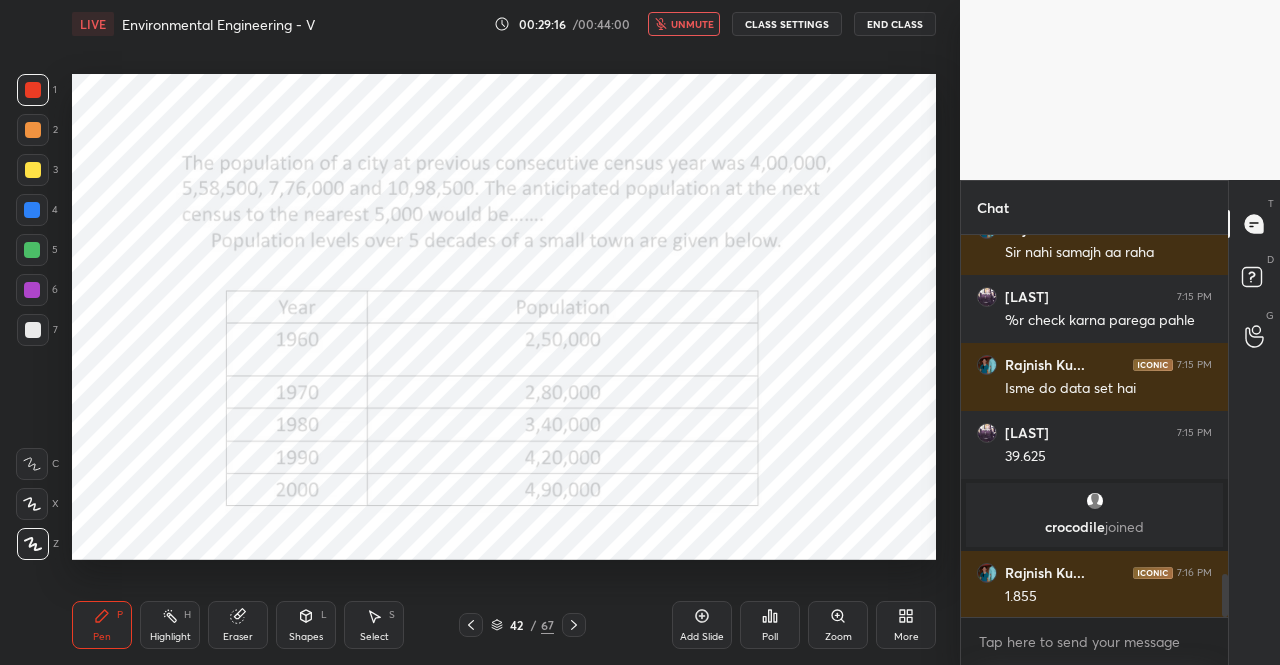 click on "unmute" at bounding box center (692, 24) 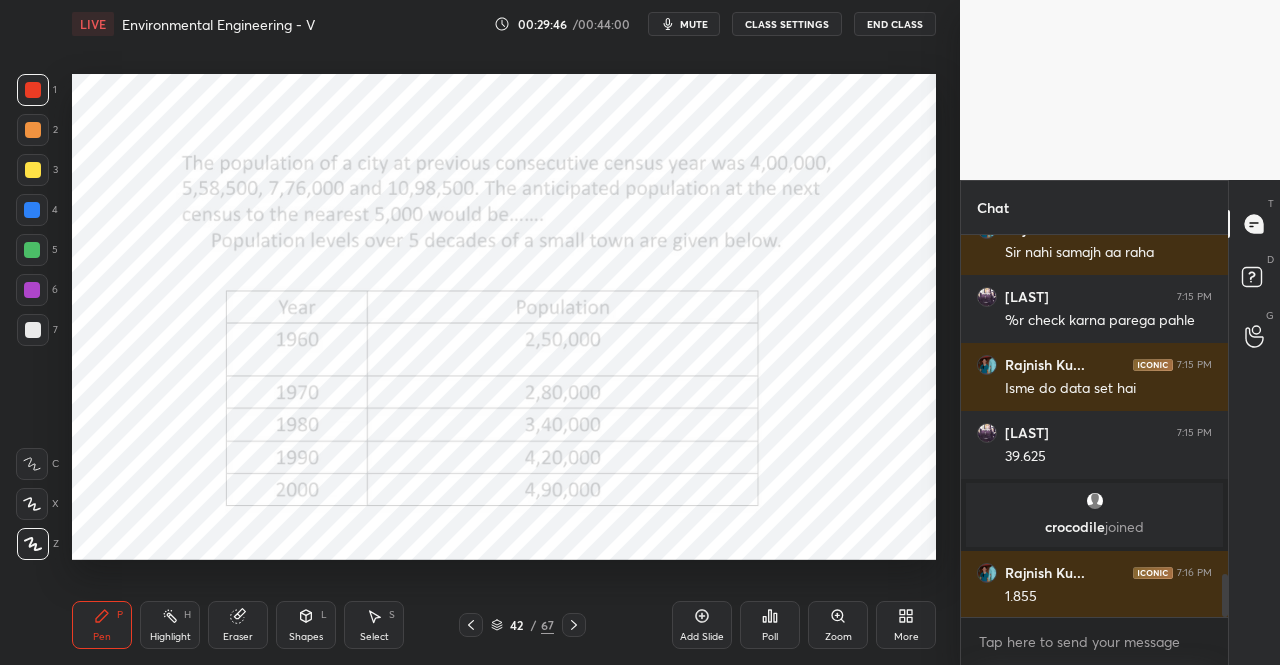 click on "Select S" at bounding box center [374, 625] 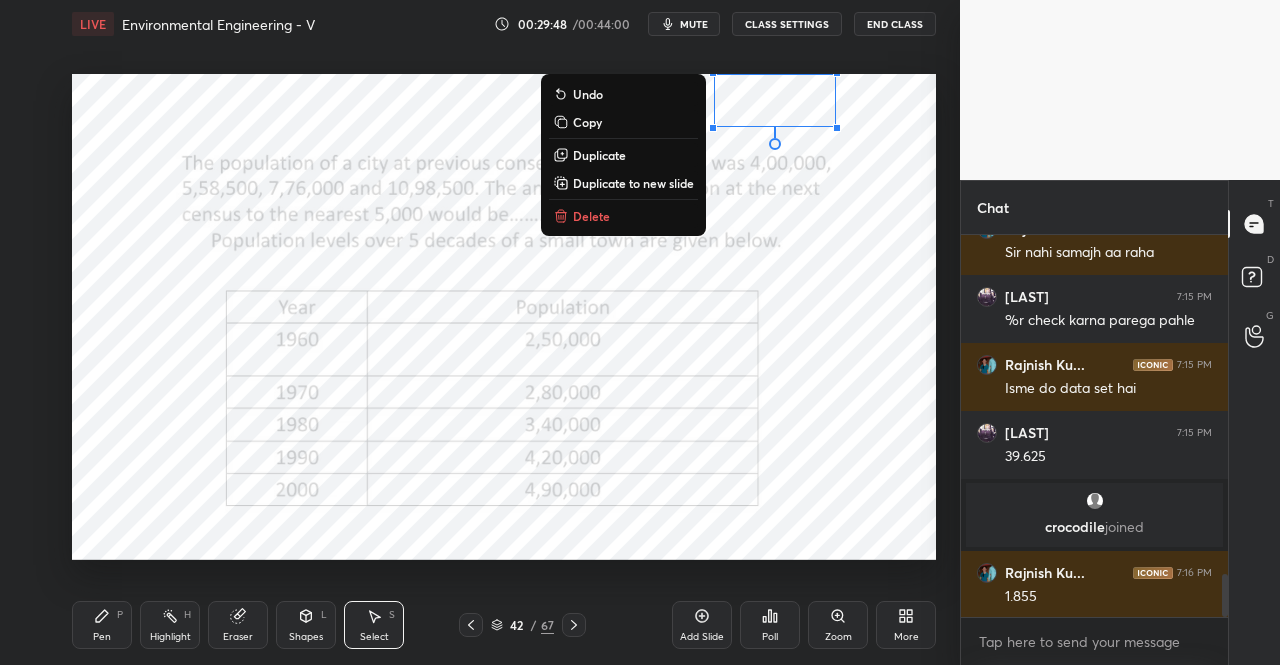 click on "Delete" at bounding box center [623, 216] 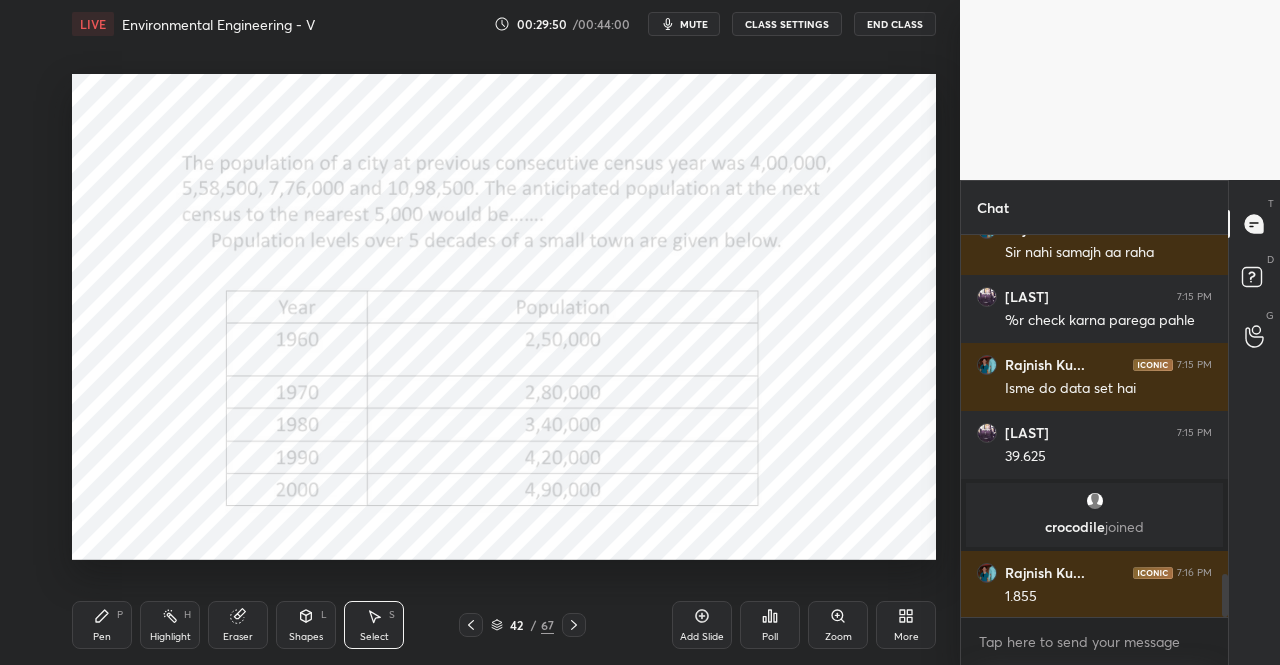 click on "mute" at bounding box center (684, 24) 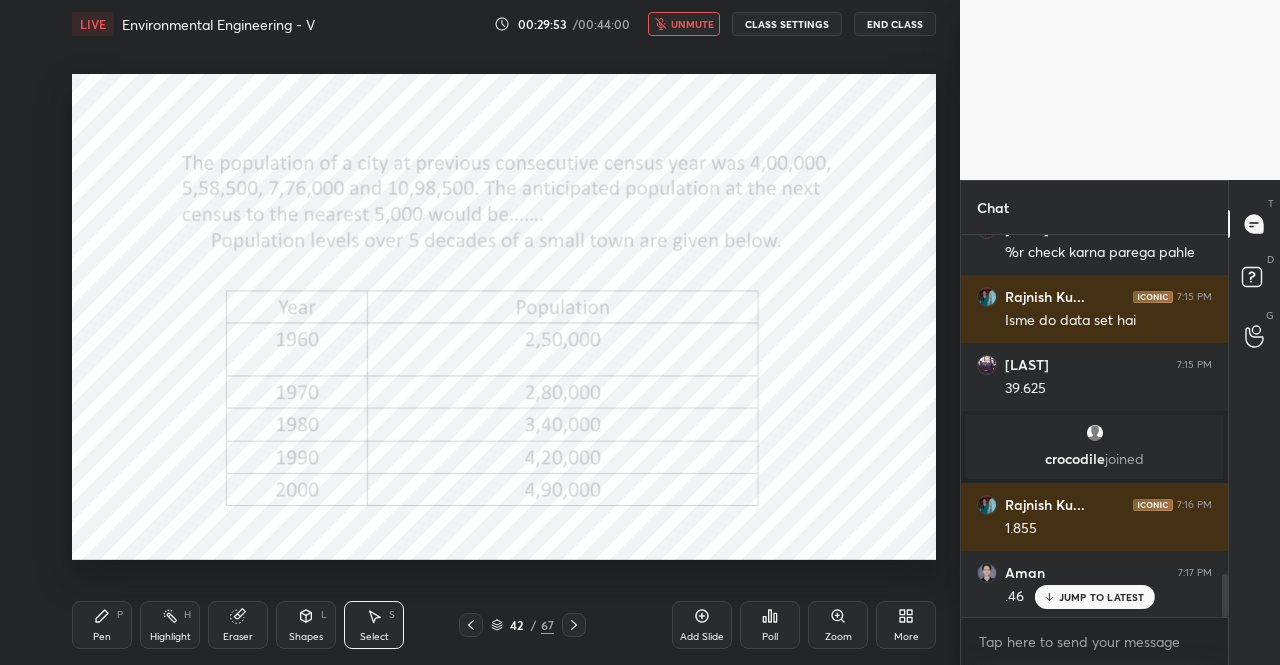scroll, scrollTop: 3120, scrollLeft: 0, axis: vertical 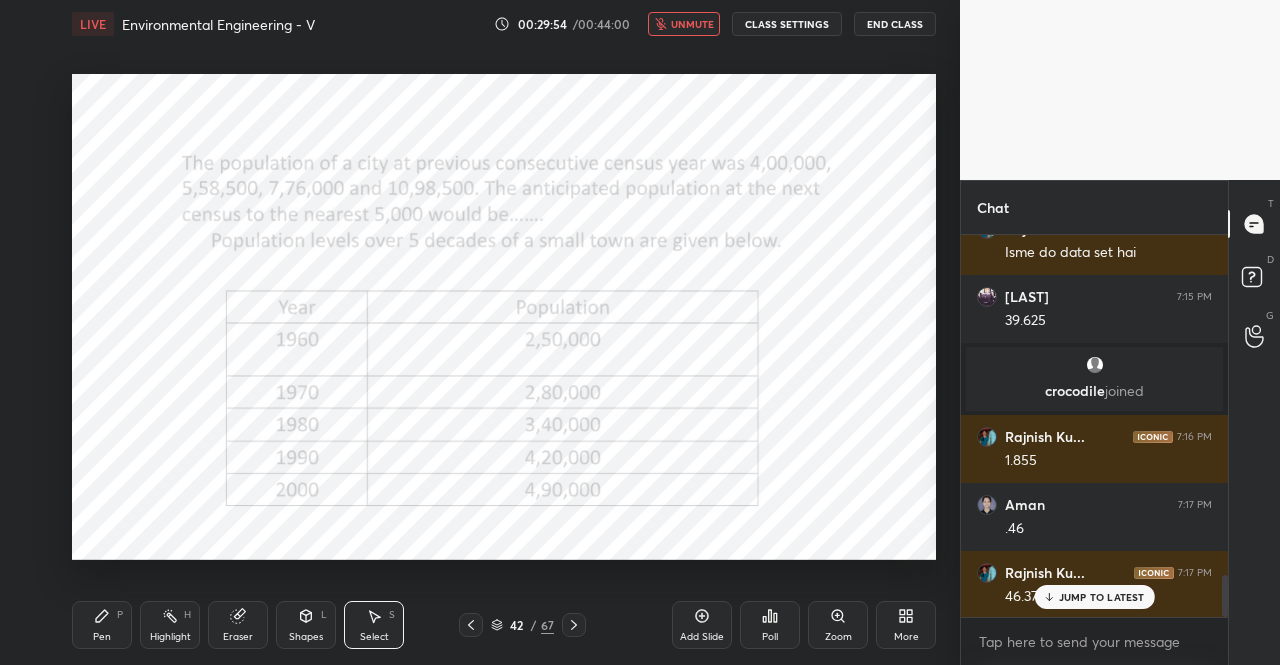 click on "unmute" at bounding box center [684, 24] 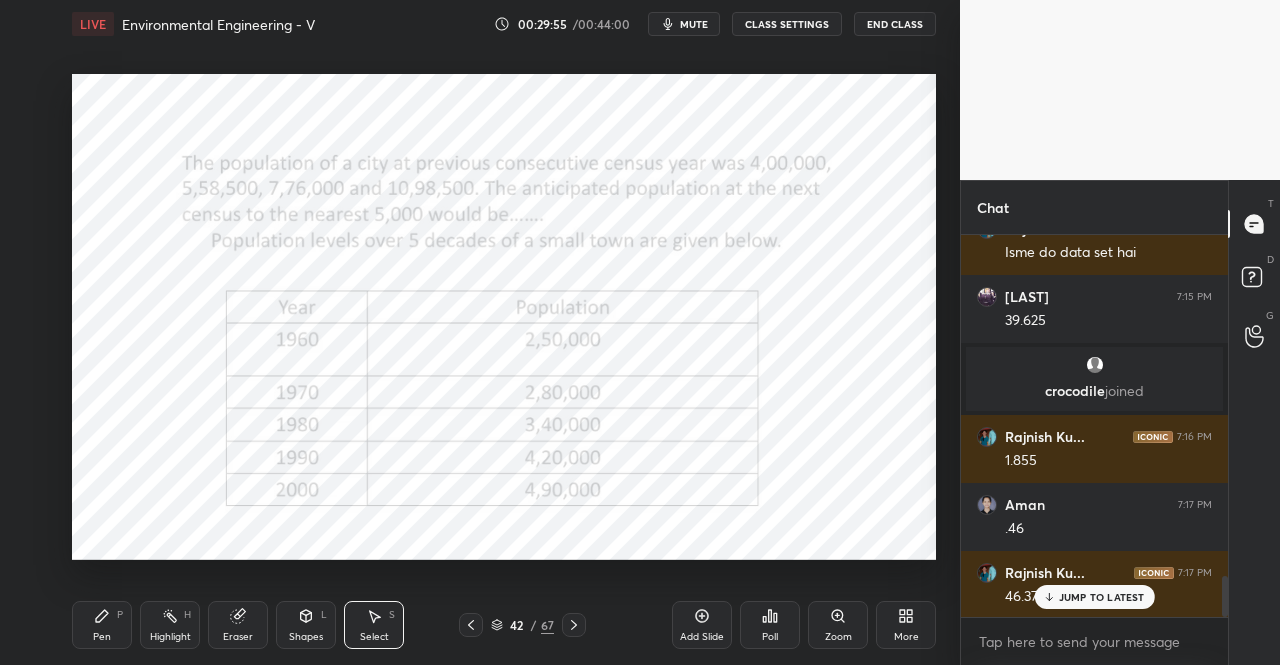 scroll, scrollTop: 3188, scrollLeft: 0, axis: vertical 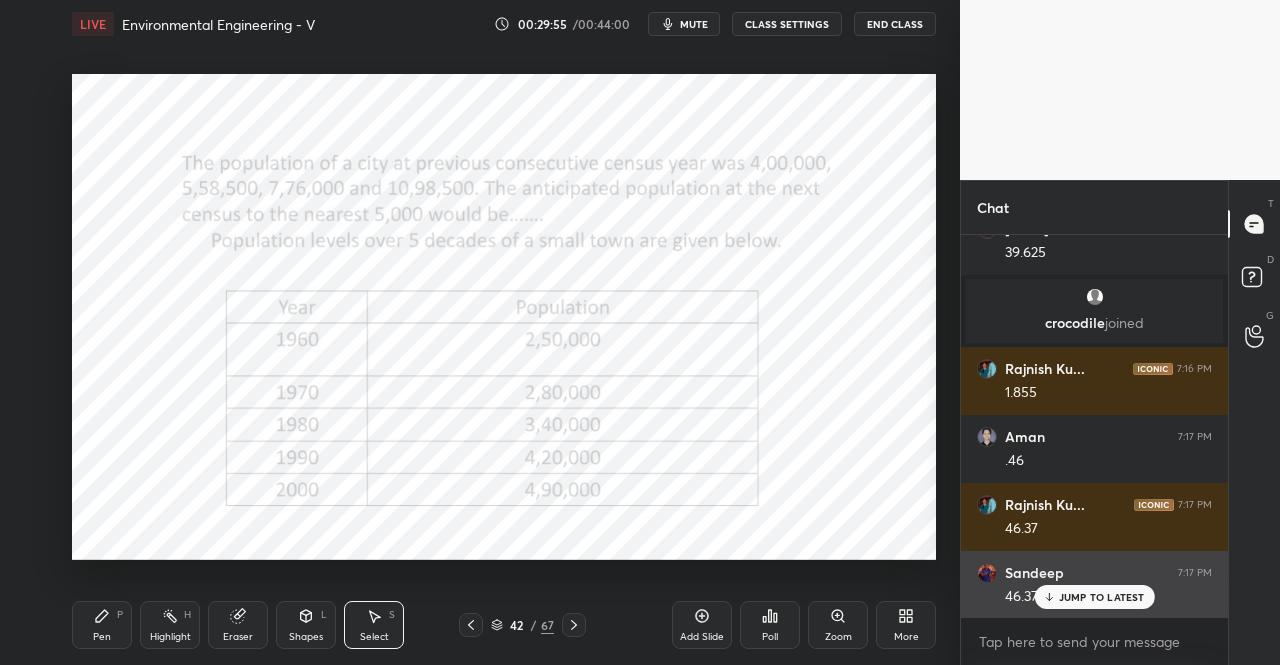 click on "JUMP TO LATEST" at bounding box center [1094, 597] 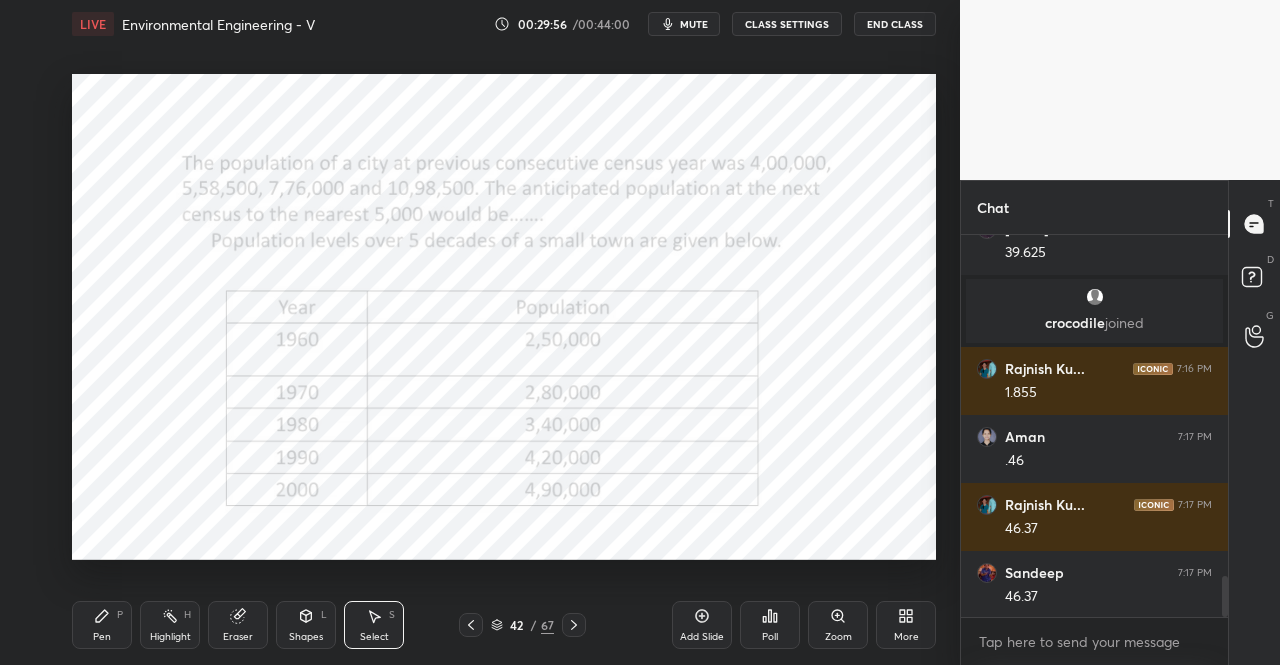 click on "Pen P" at bounding box center (102, 625) 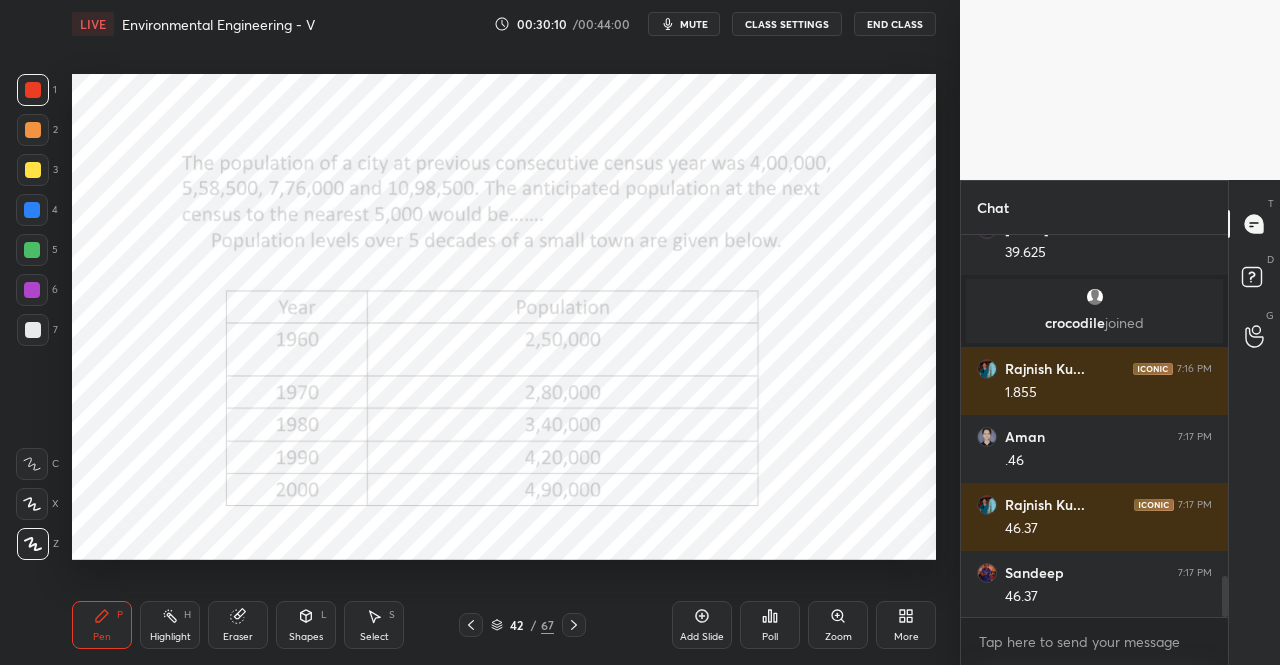 scroll, scrollTop: 3256, scrollLeft: 0, axis: vertical 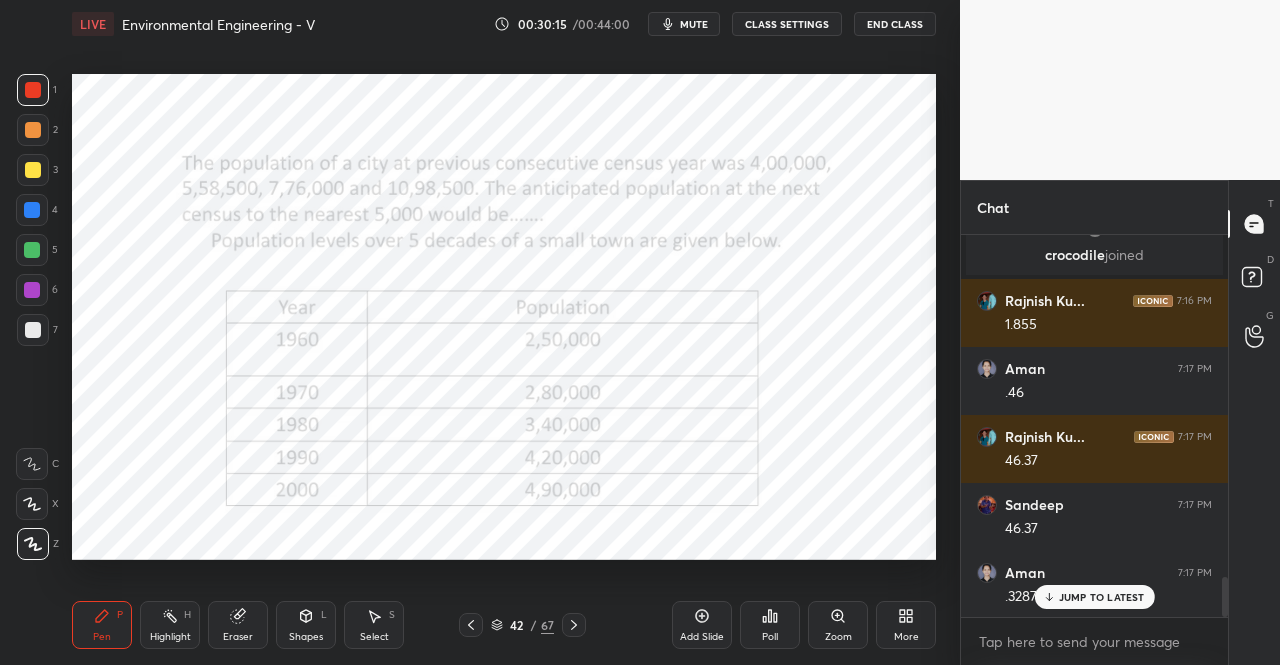 click on "mute" at bounding box center (684, 24) 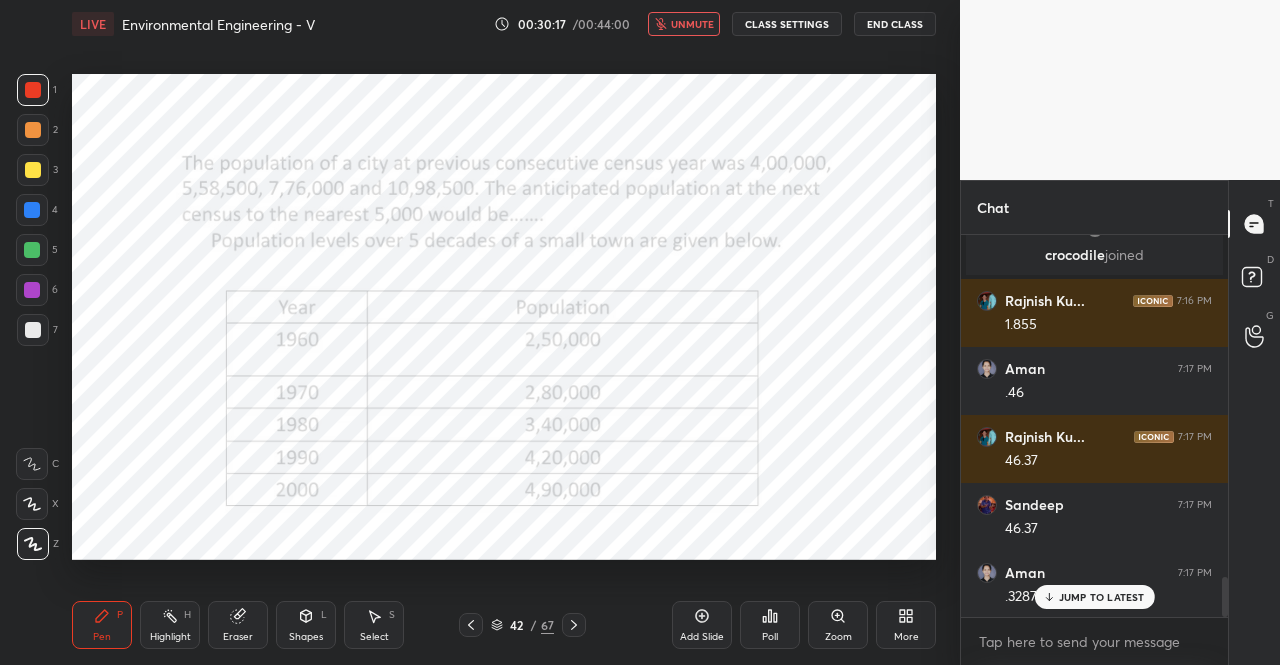 click on "unmute" at bounding box center (684, 24) 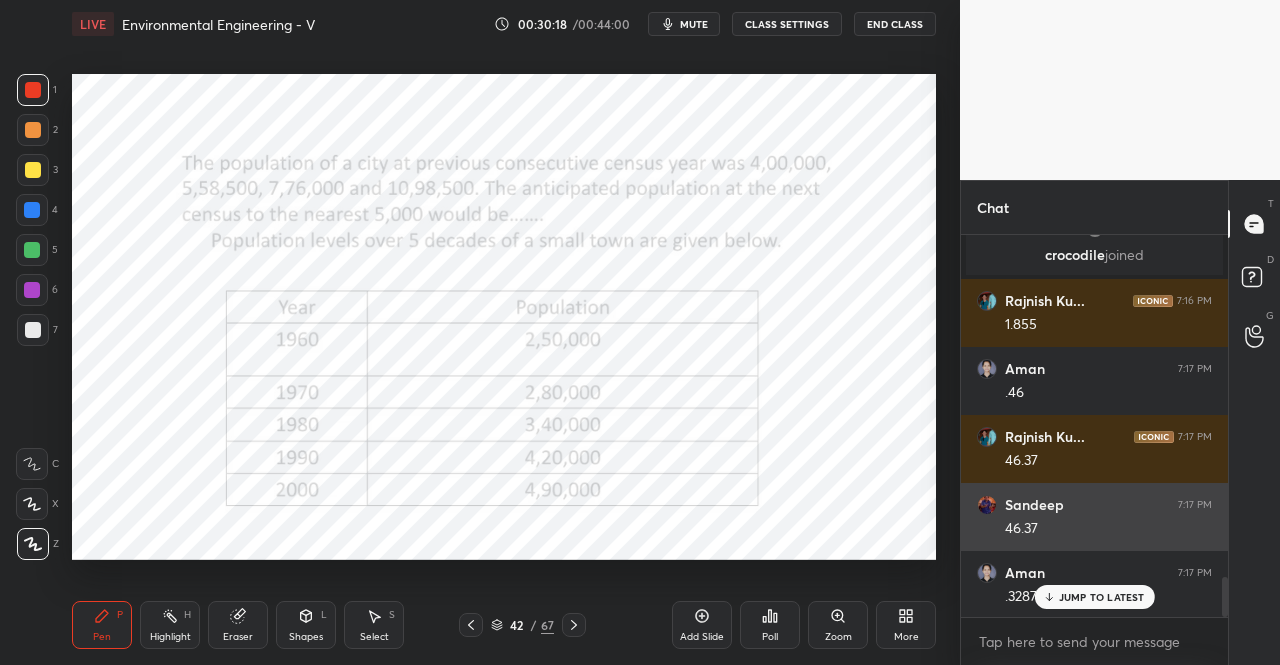 click on "JUMP TO LATEST" at bounding box center [1102, 597] 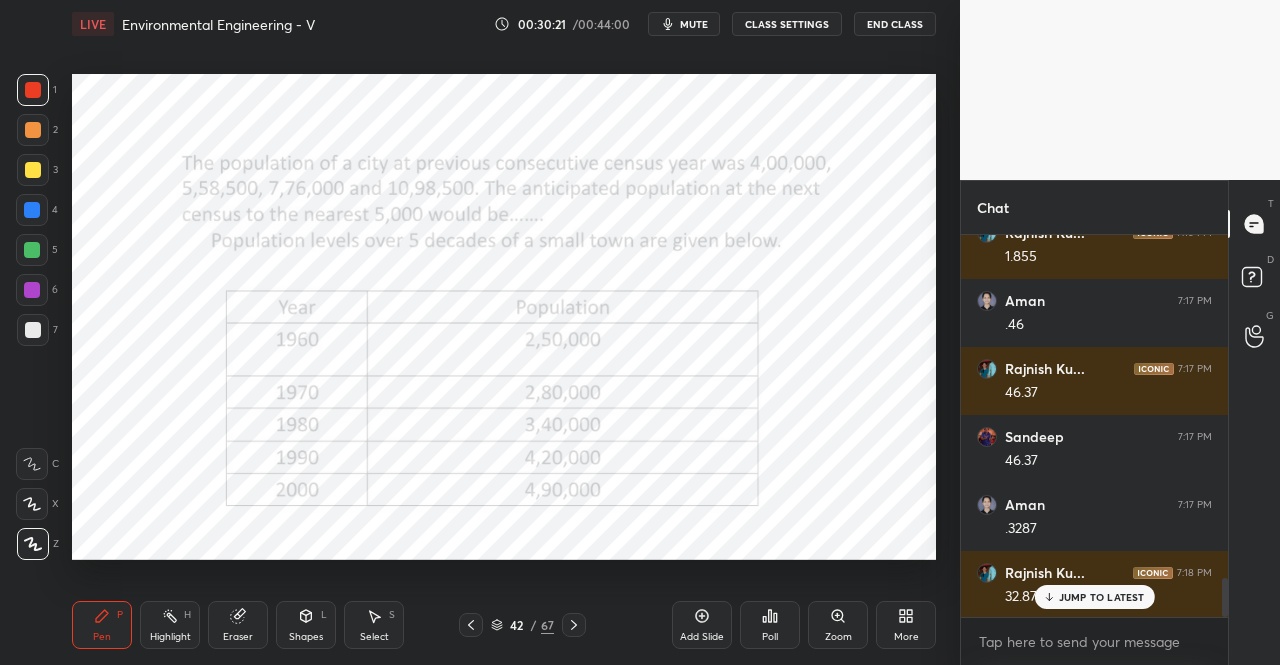 scroll, scrollTop: 3392, scrollLeft: 0, axis: vertical 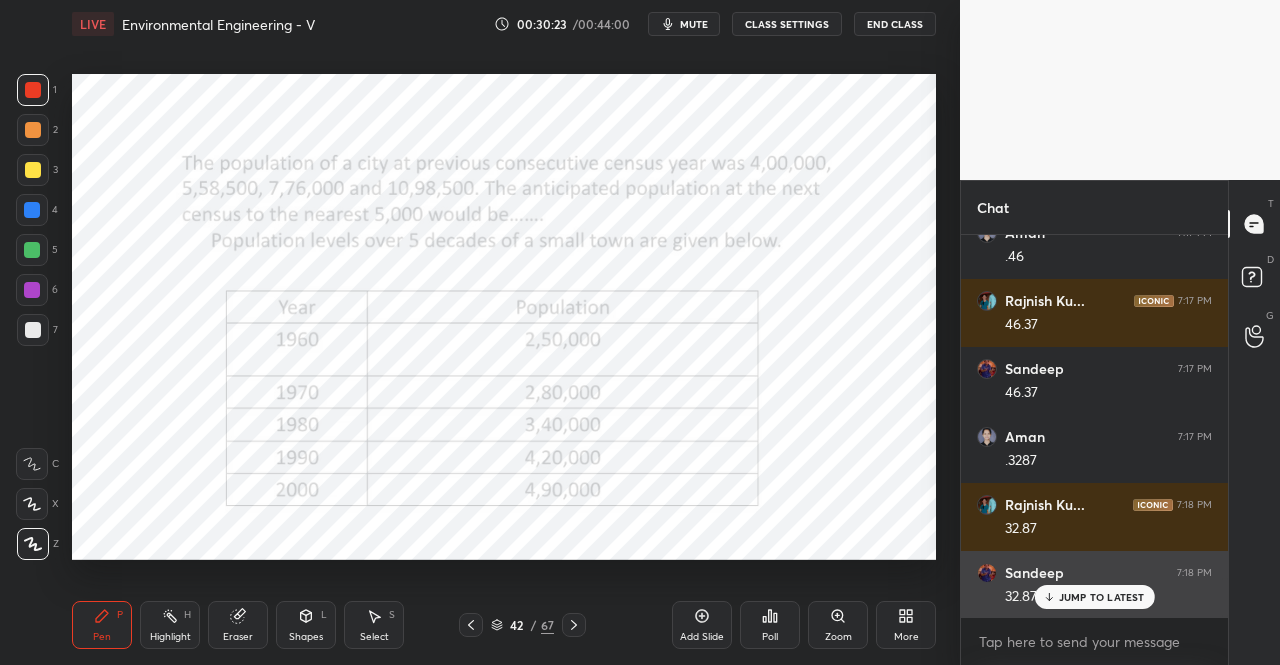 click on "JUMP TO LATEST" at bounding box center (1102, 597) 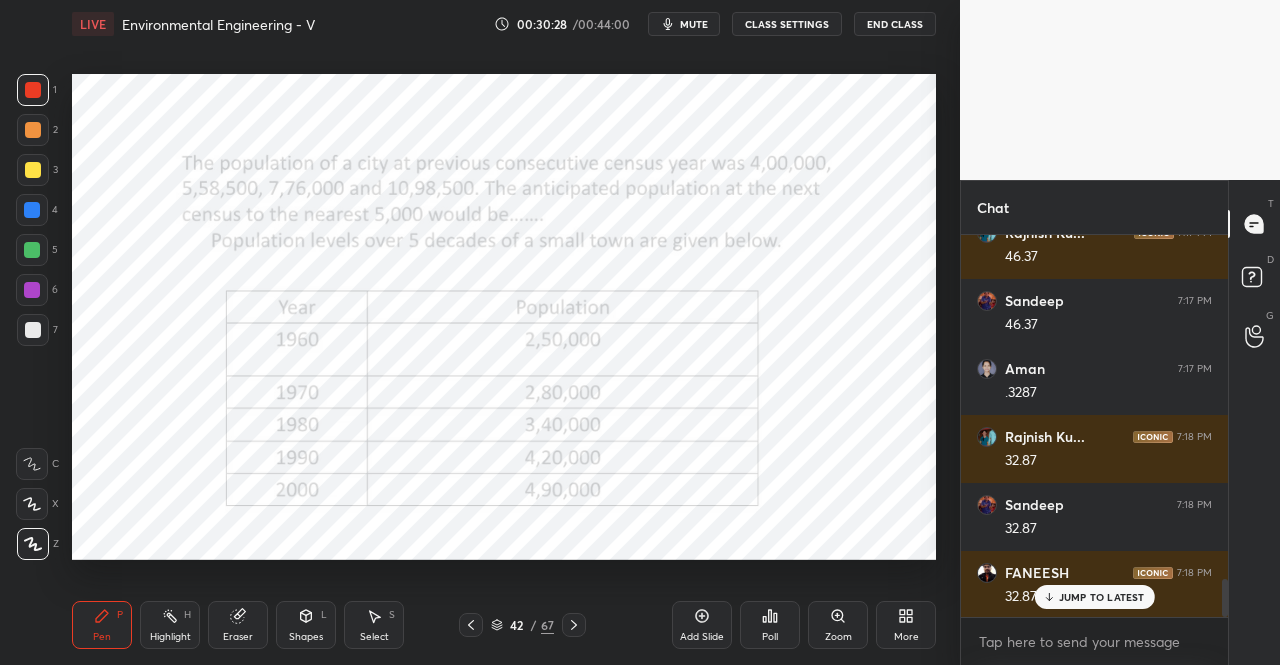 scroll, scrollTop: 3528, scrollLeft: 0, axis: vertical 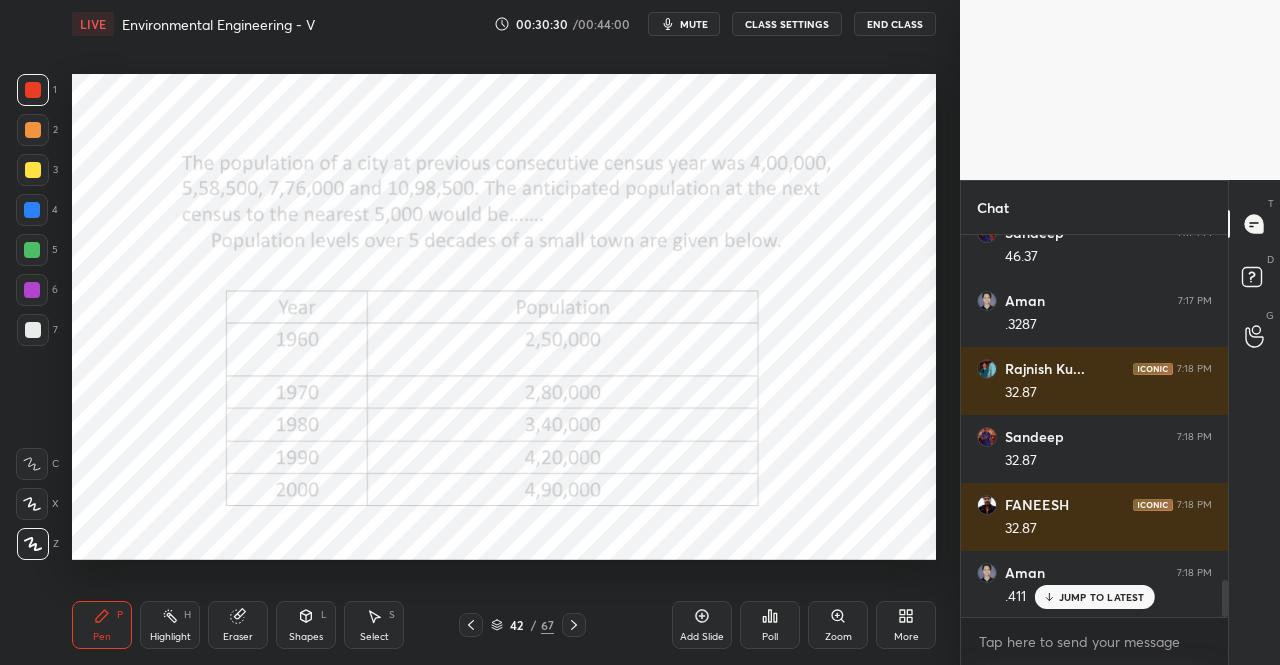 click on "mute" at bounding box center [684, 24] 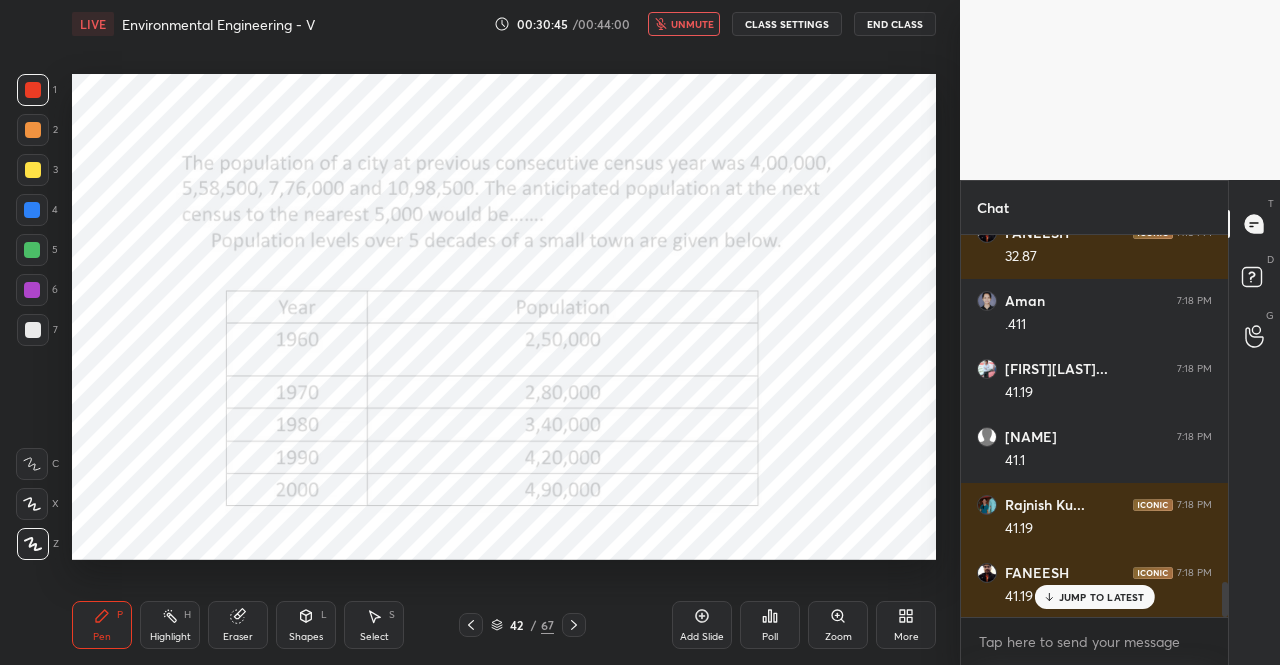 scroll, scrollTop: 3868, scrollLeft: 0, axis: vertical 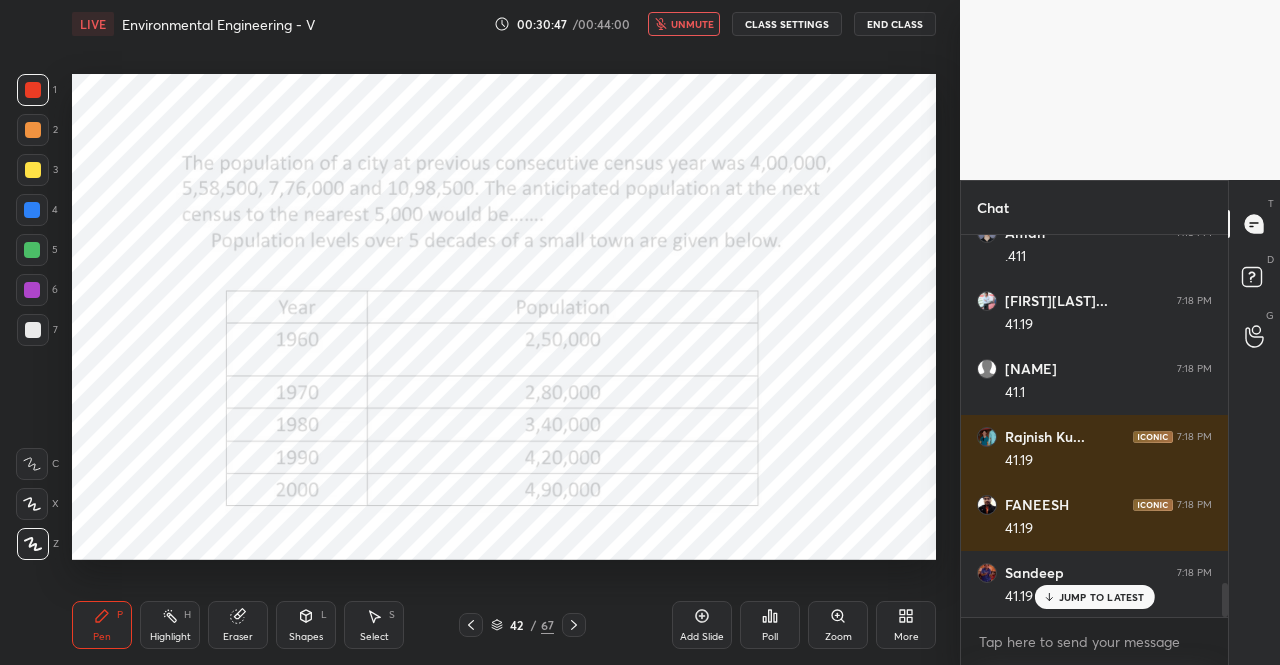 click on "JUMP TO LATEST" at bounding box center (1094, 597) 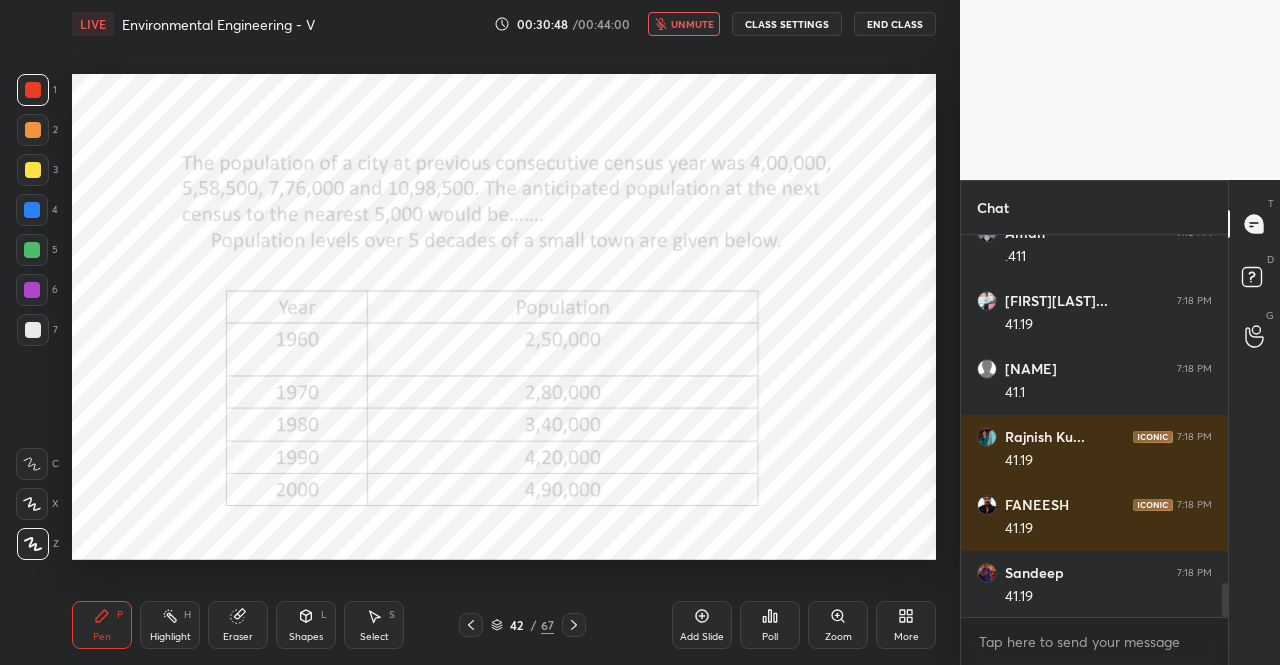 click on "unmute" at bounding box center (692, 24) 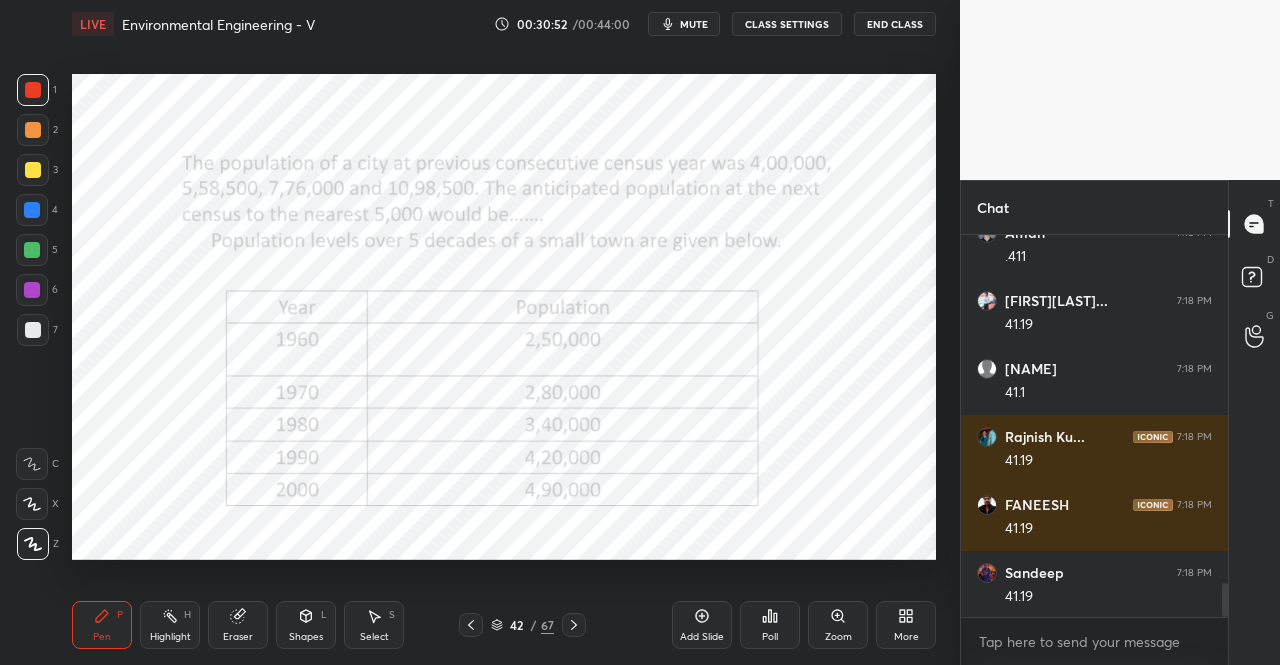 scroll, scrollTop: 3936, scrollLeft: 0, axis: vertical 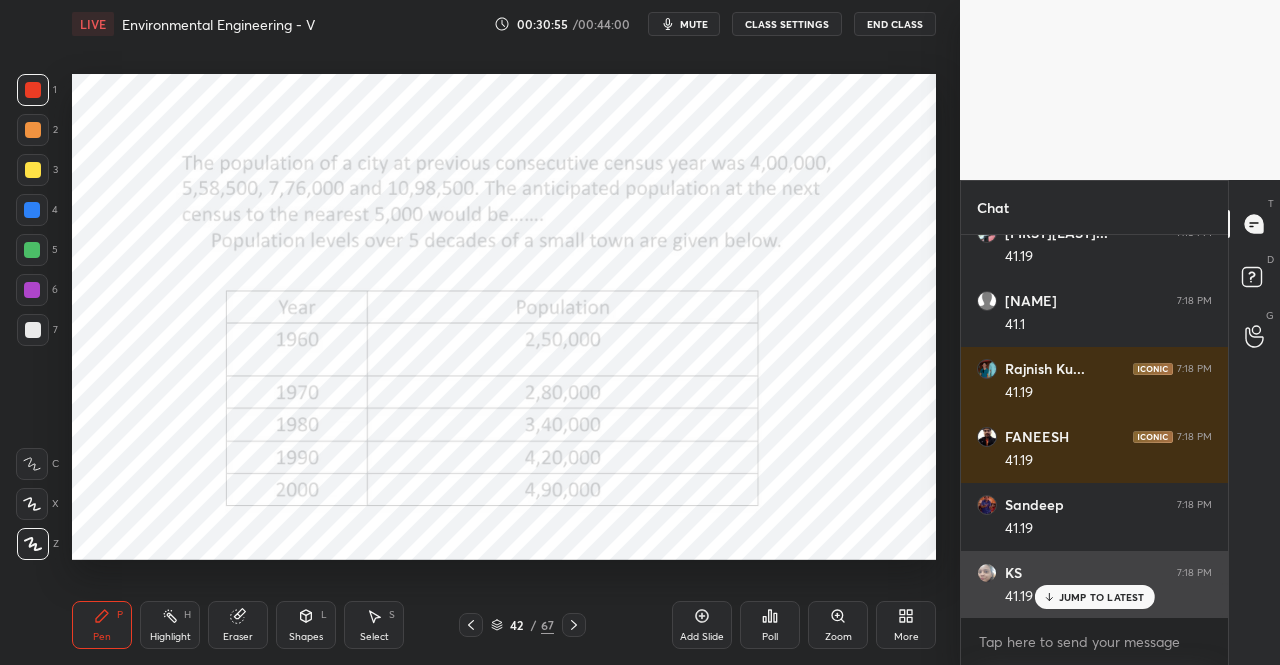 click 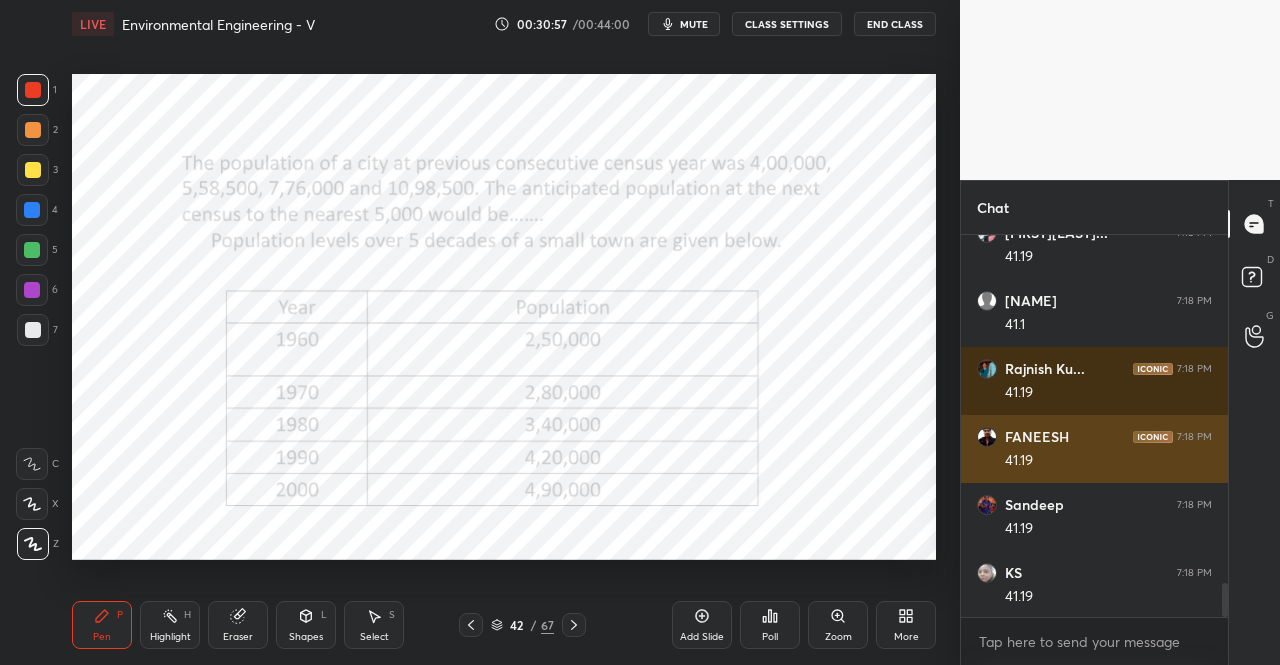scroll, scrollTop: 4004, scrollLeft: 0, axis: vertical 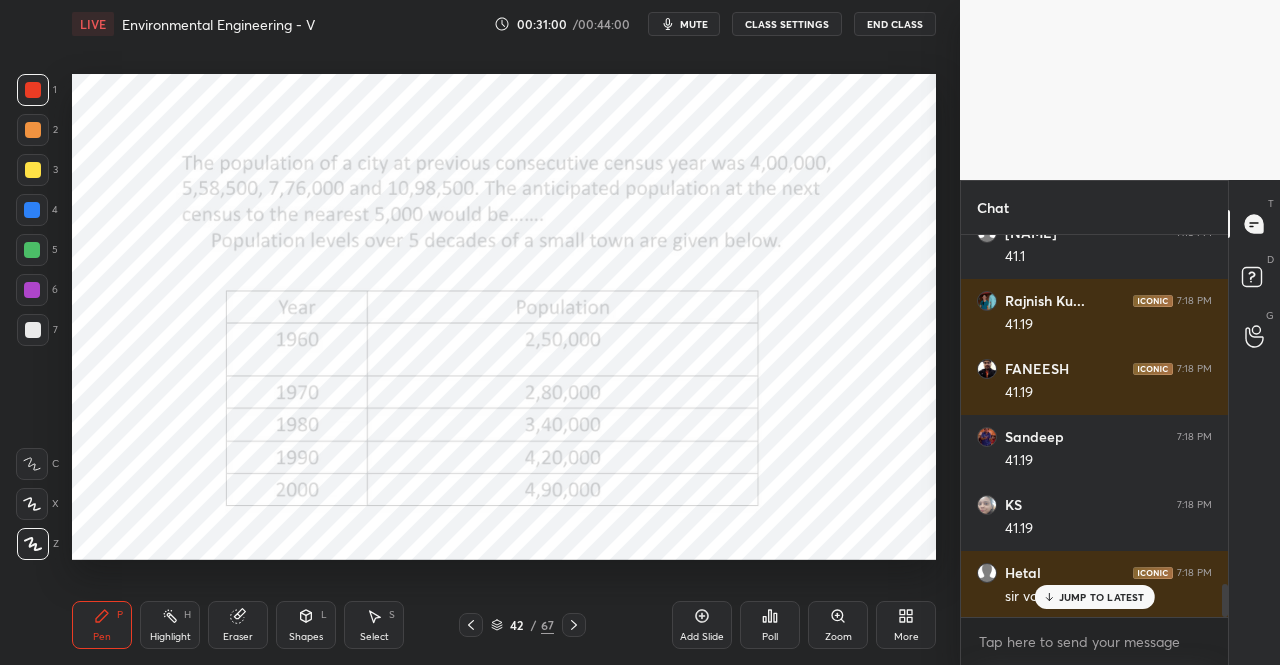 click on "JUMP TO LATEST" at bounding box center (1102, 597) 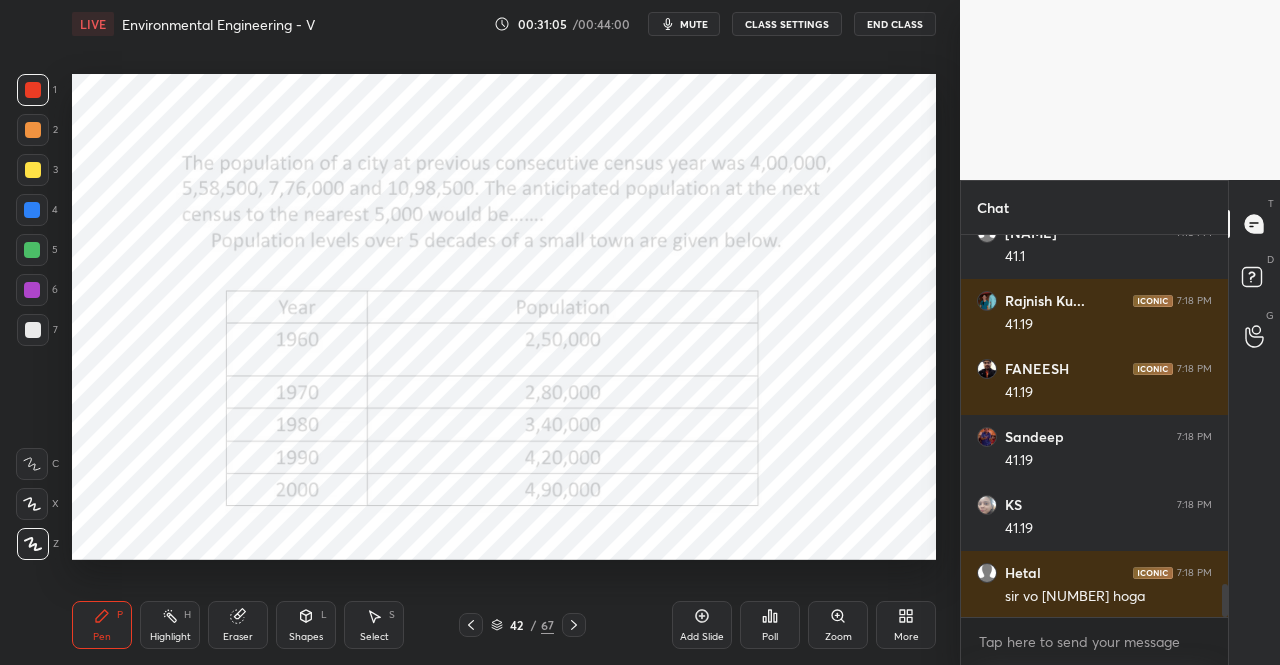 click on "Eraser" at bounding box center (238, 625) 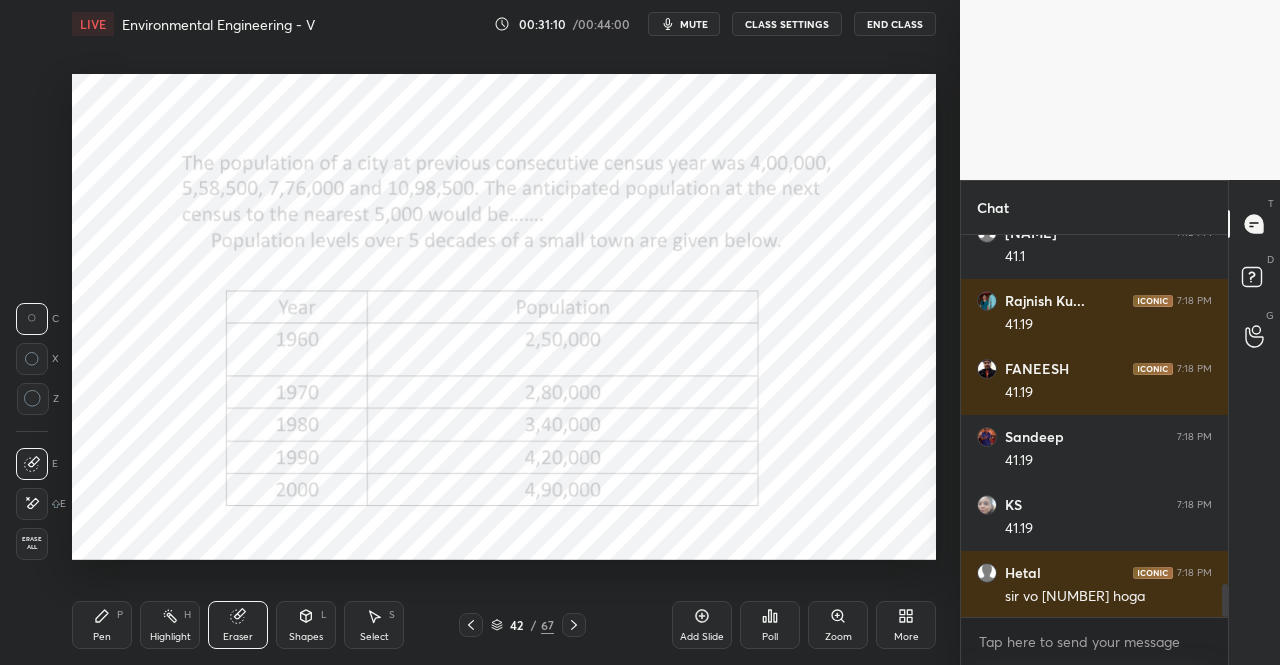 click on "Pen P" at bounding box center [102, 625] 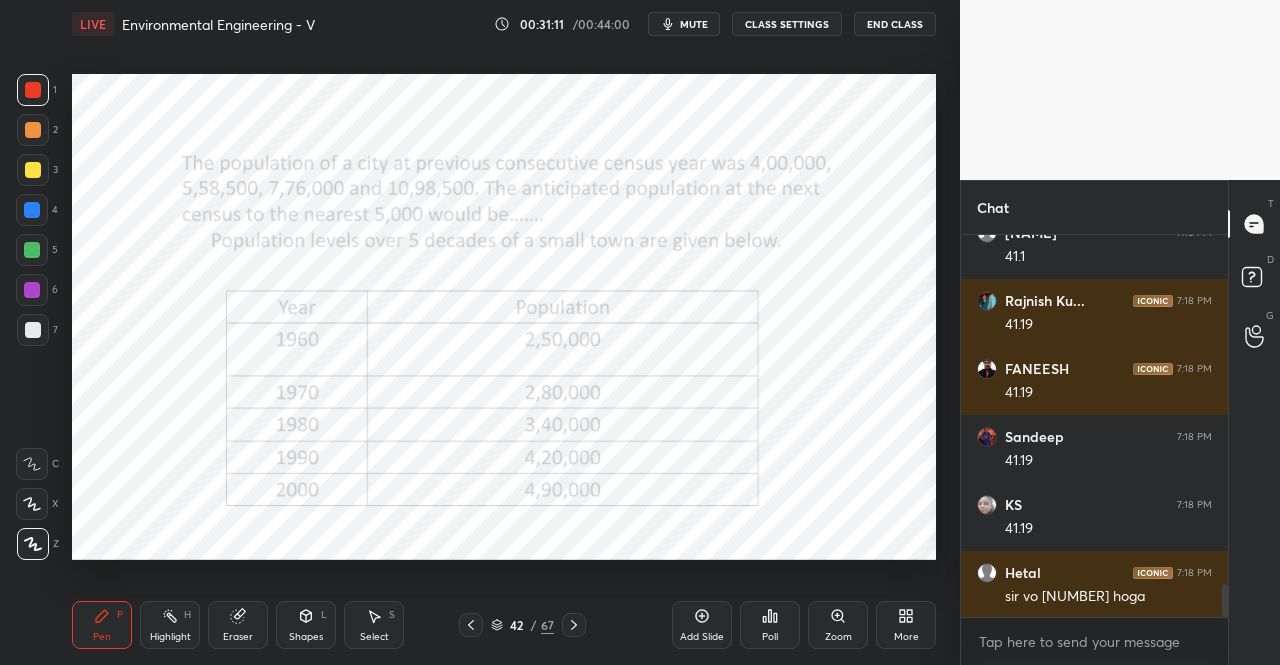 click on "Pen P" at bounding box center (102, 625) 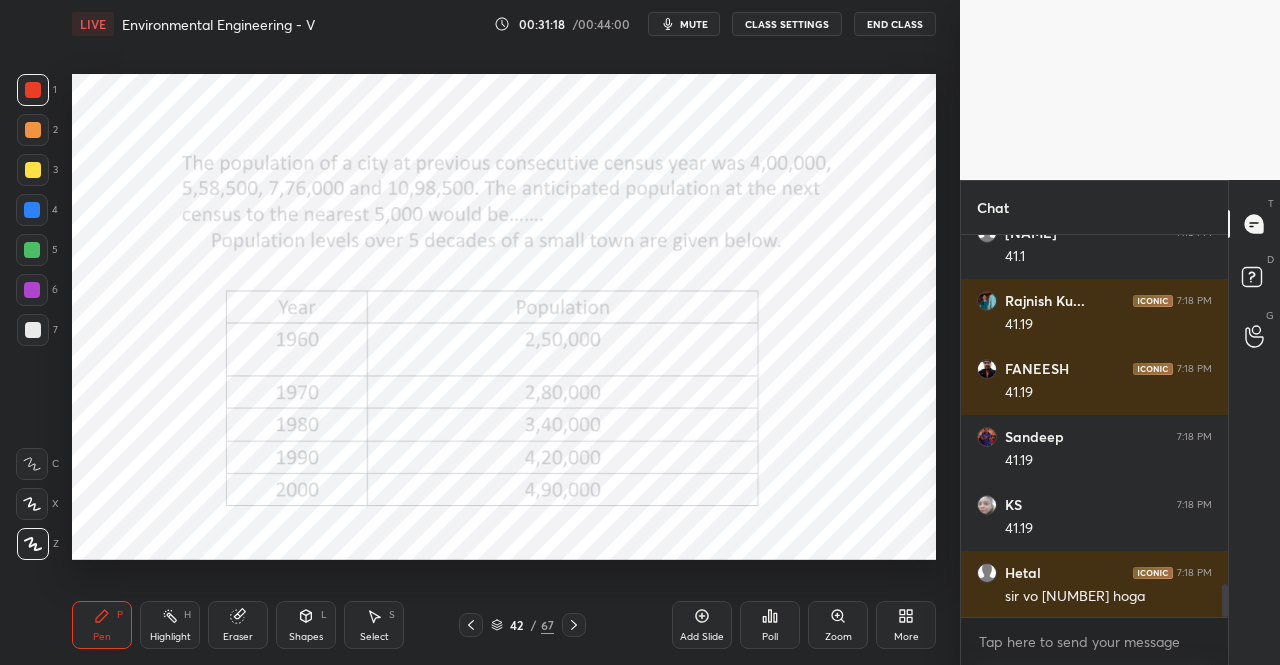 scroll, scrollTop: 4072, scrollLeft: 0, axis: vertical 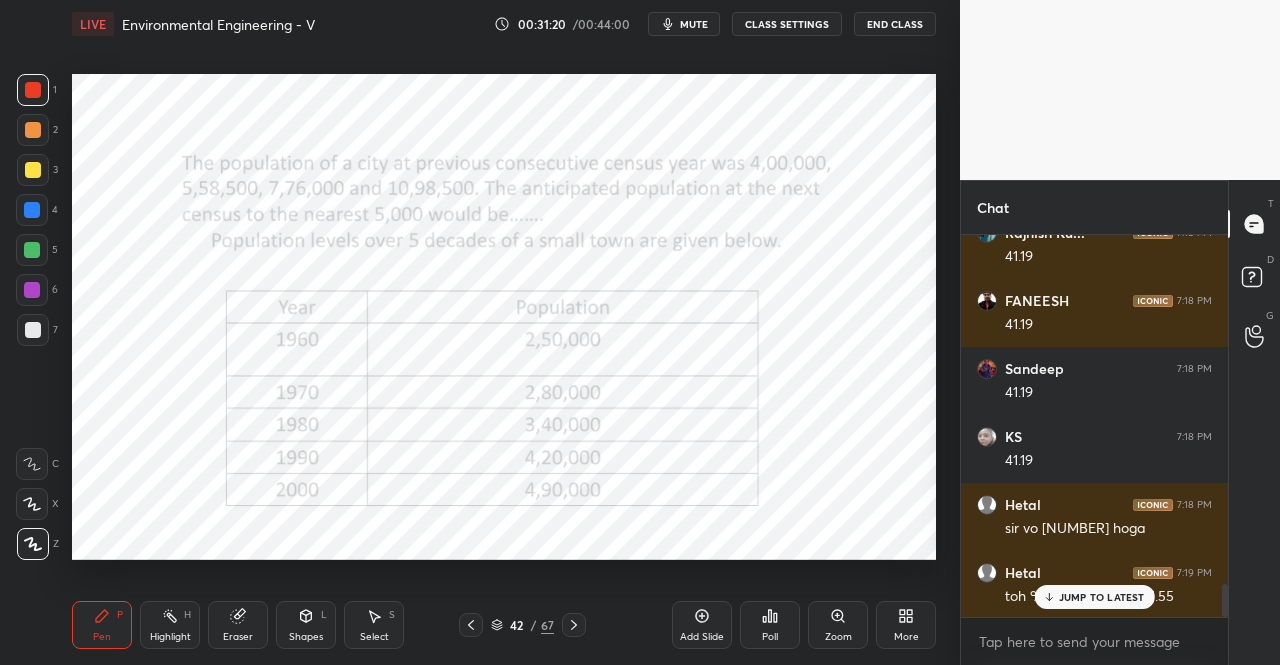 click on "JUMP TO LATEST" at bounding box center [1102, 597] 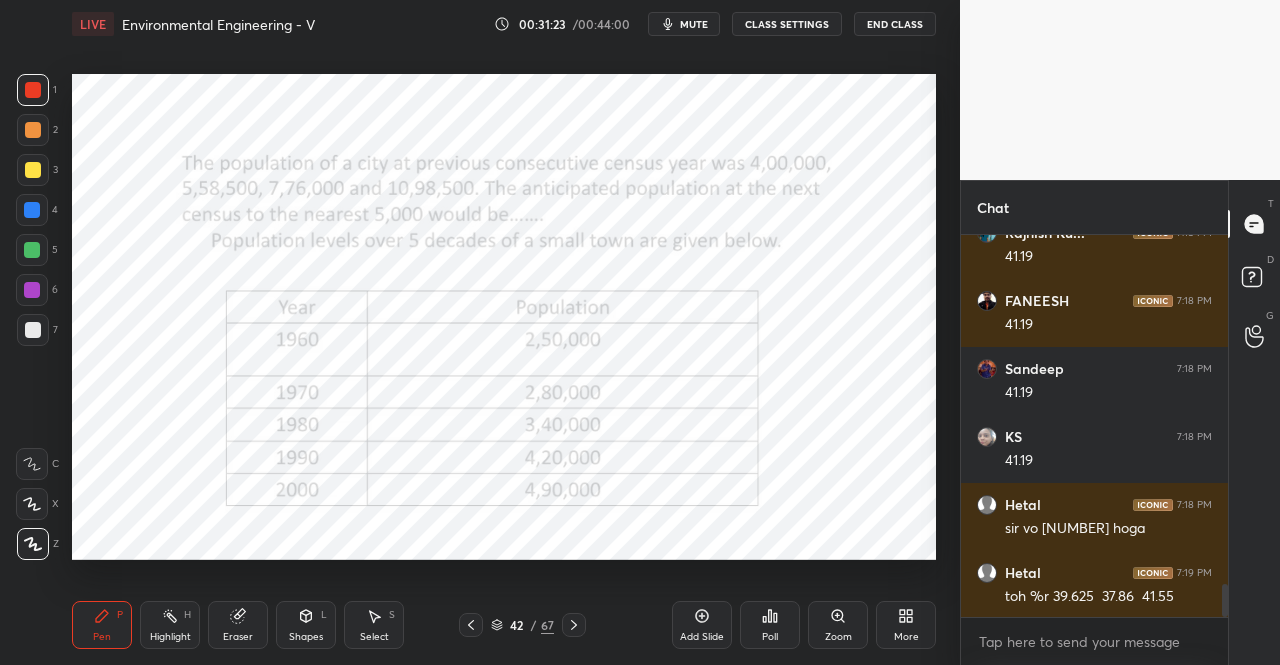 click on "Eraser" at bounding box center [238, 625] 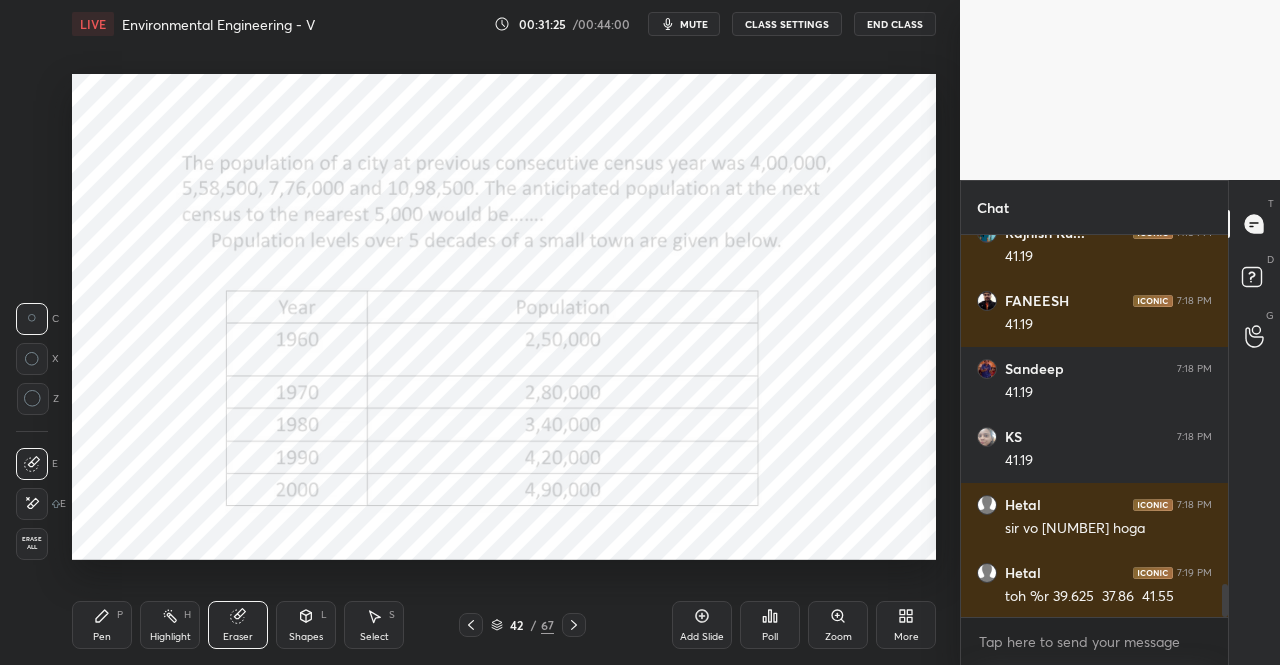 click on "Pen P" at bounding box center (102, 625) 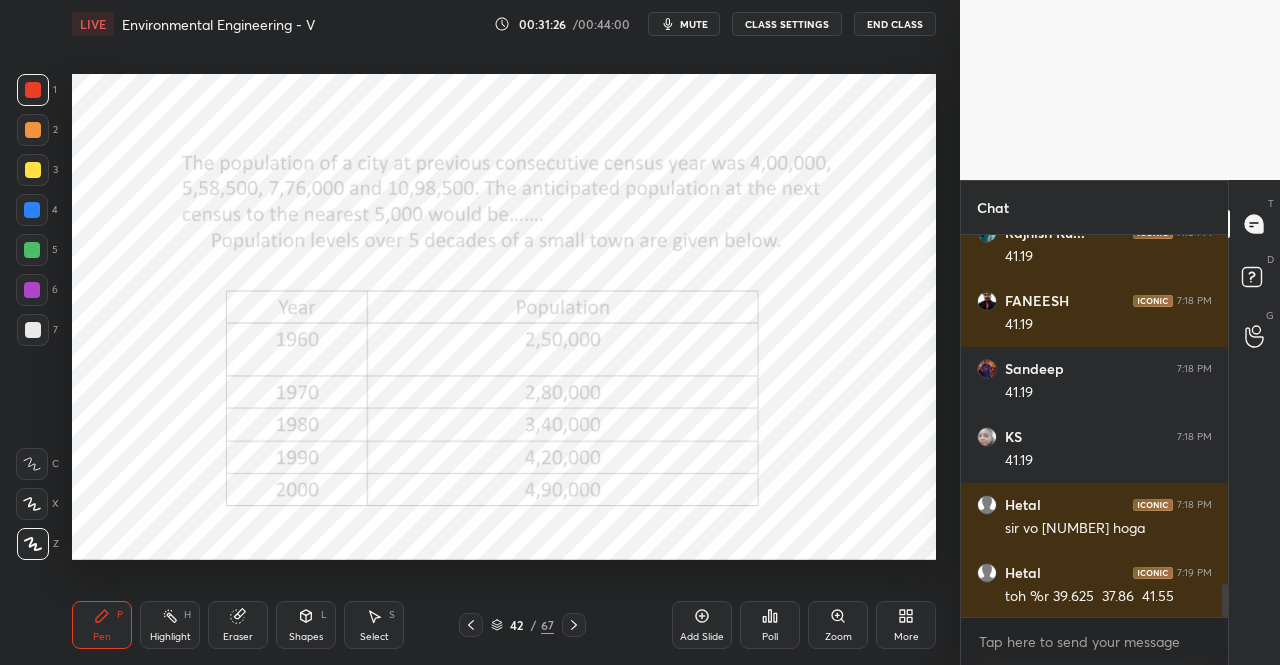 click on "Pen P" at bounding box center (102, 625) 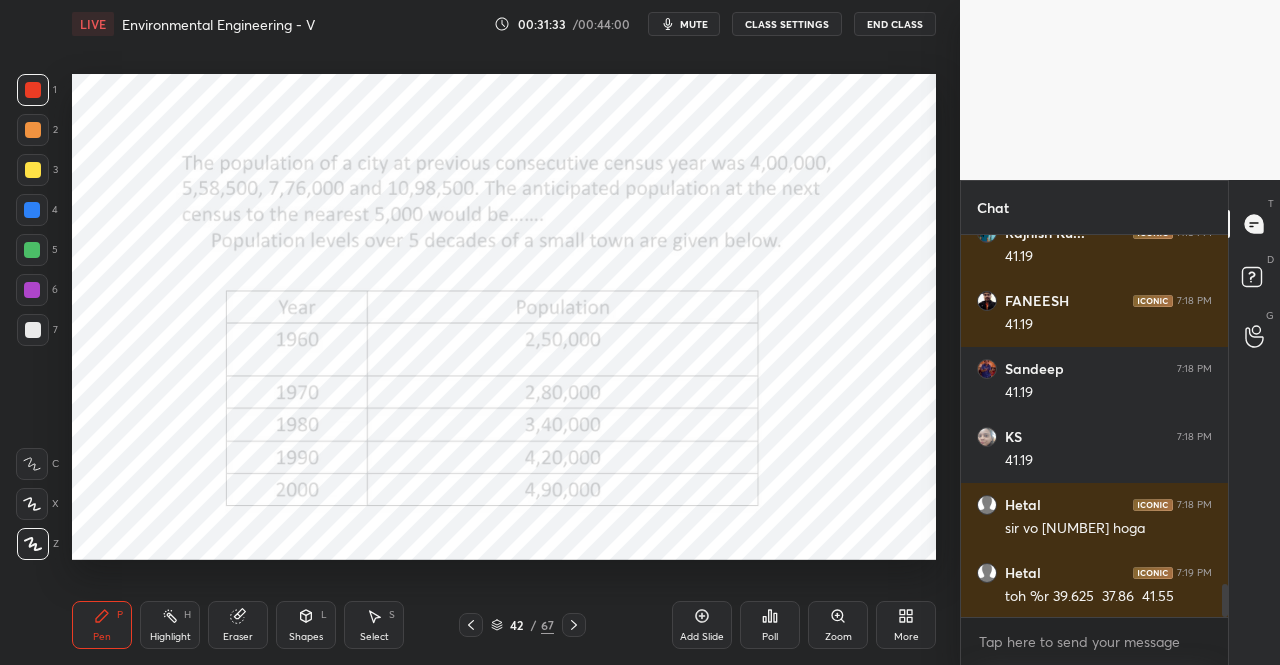 click on "Shapes L" at bounding box center [306, 625] 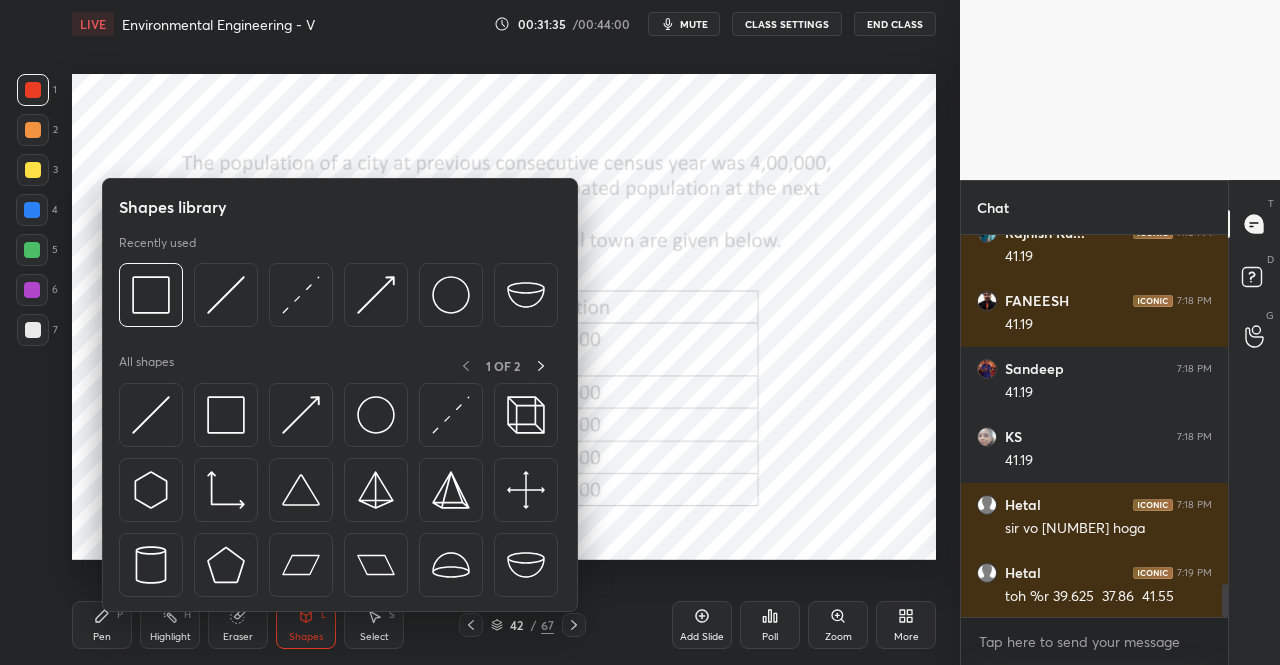 click on "Eraser" at bounding box center (238, 625) 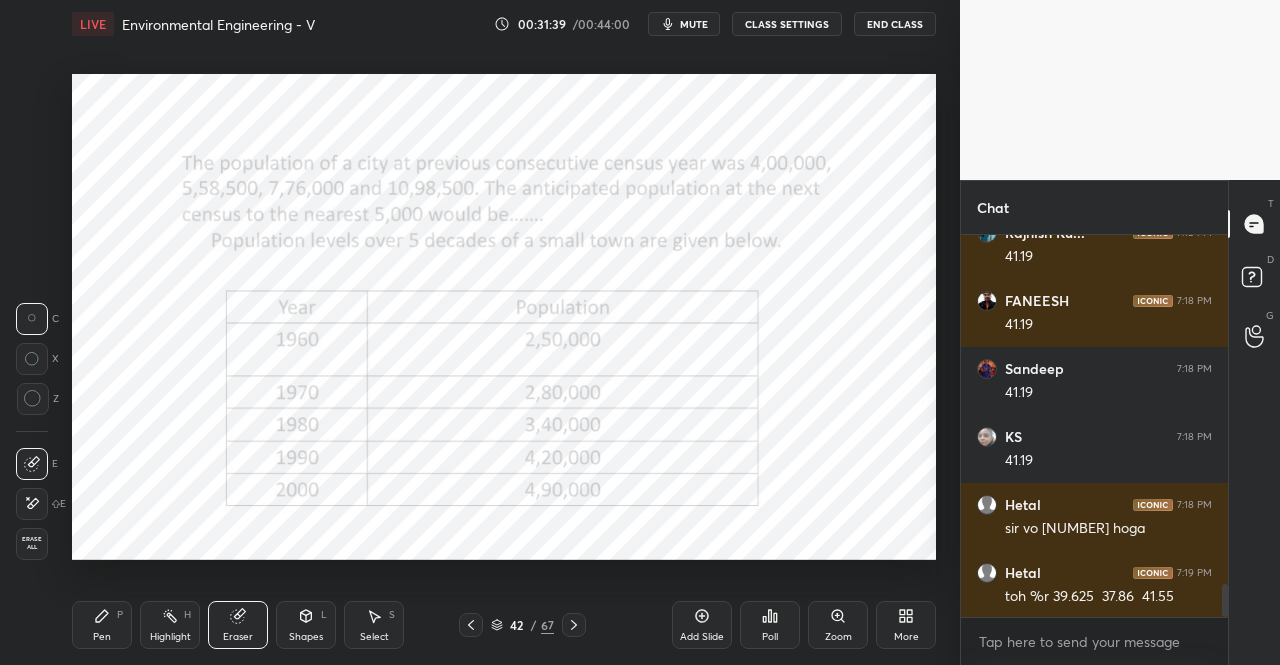 click on "Pen P" at bounding box center [102, 625] 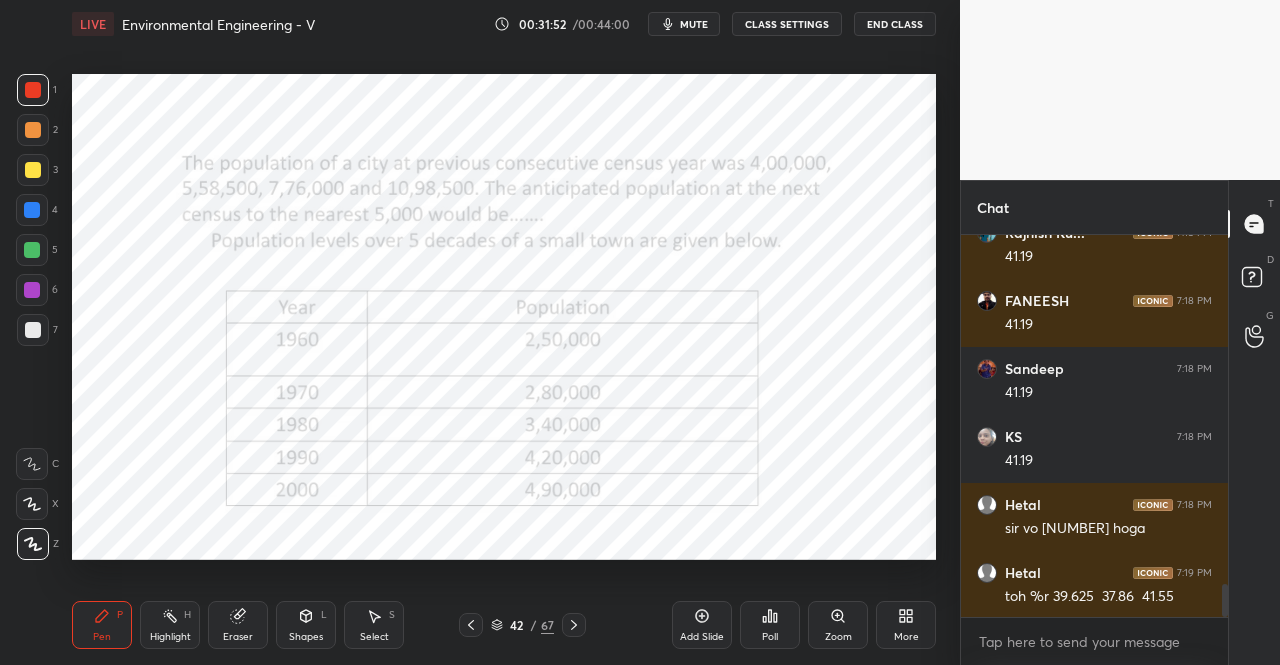 scroll, scrollTop: 4140, scrollLeft: 0, axis: vertical 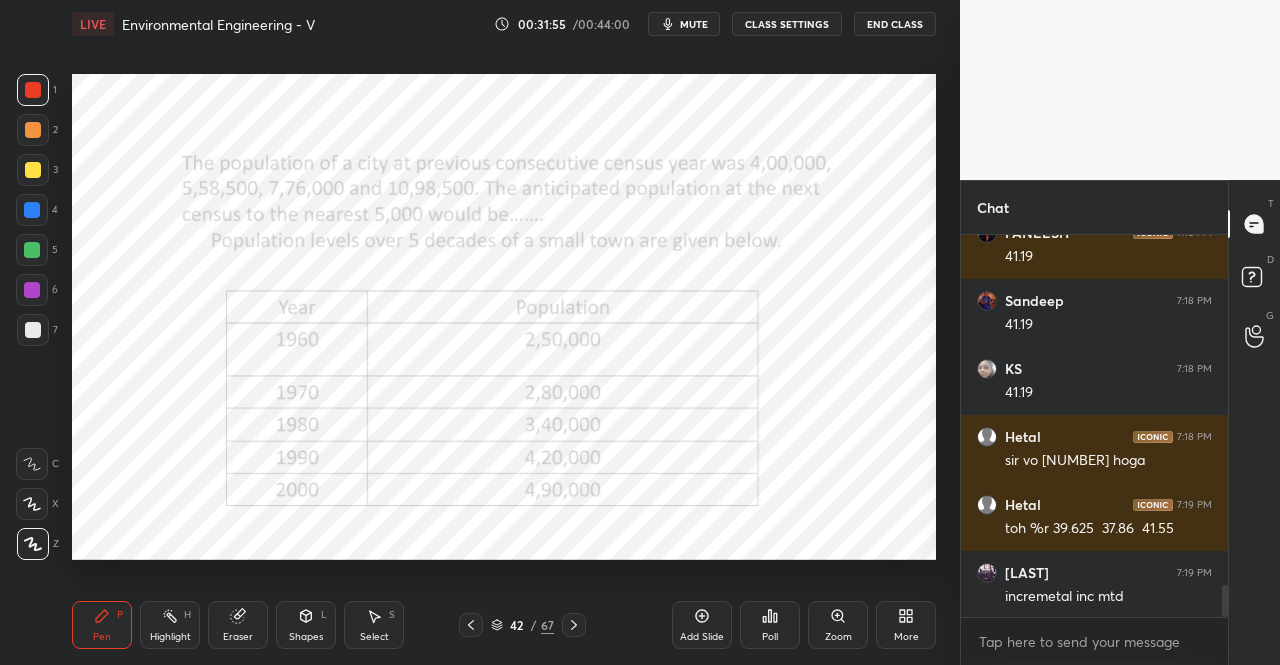 click 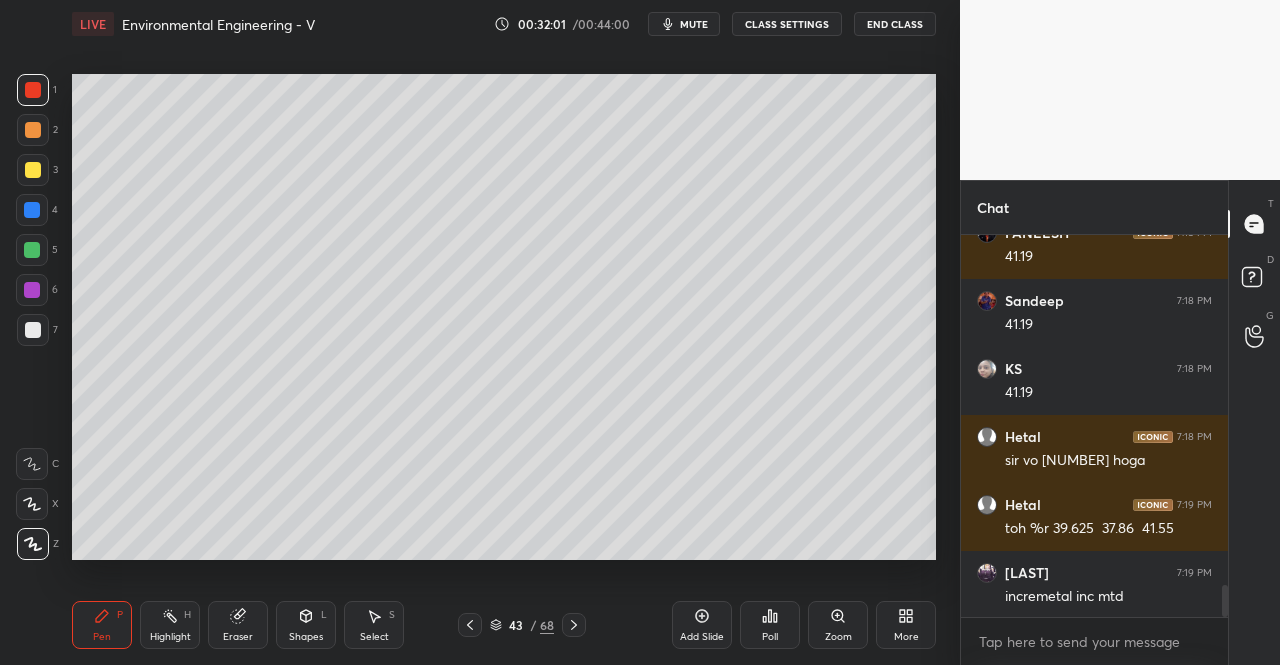 click on "Eraser" at bounding box center (238, 625) 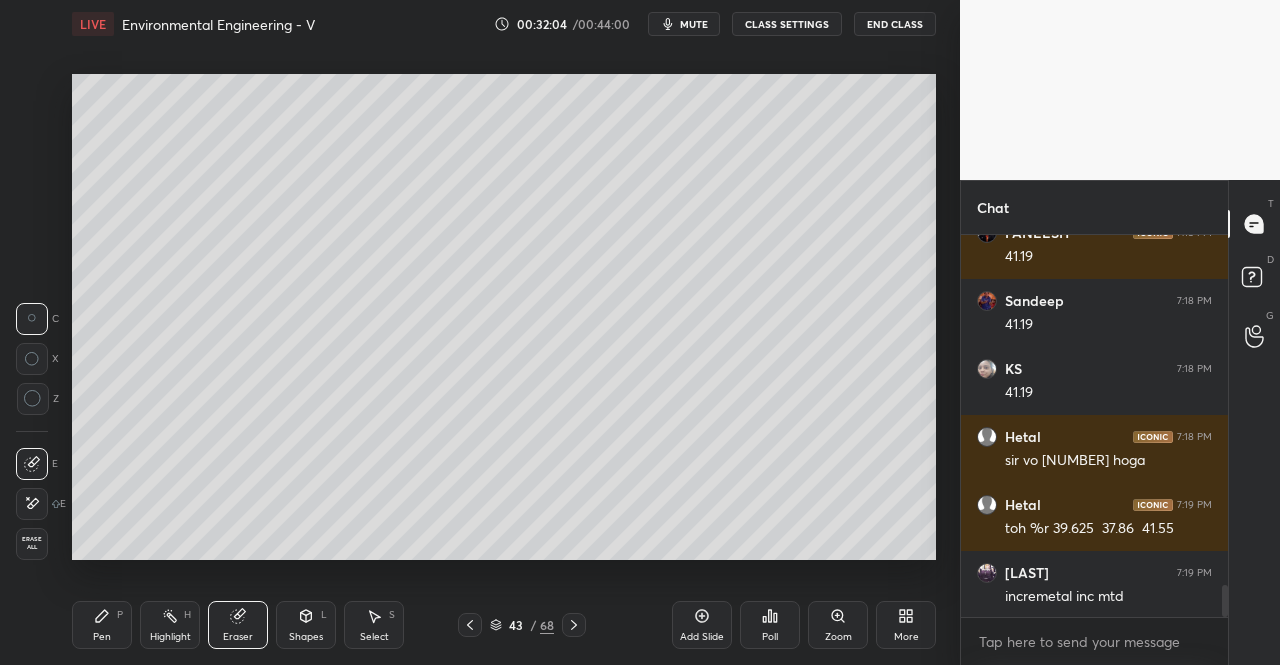 click on "Pen P" at bounding box center (102, 625) 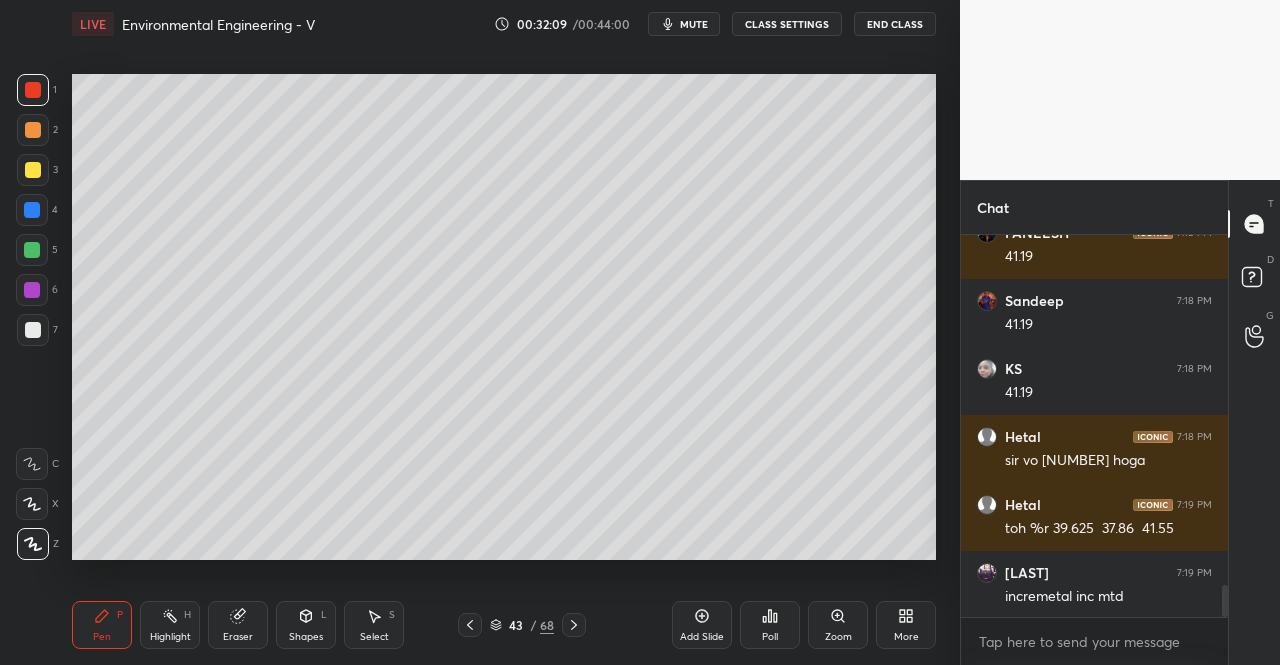 click 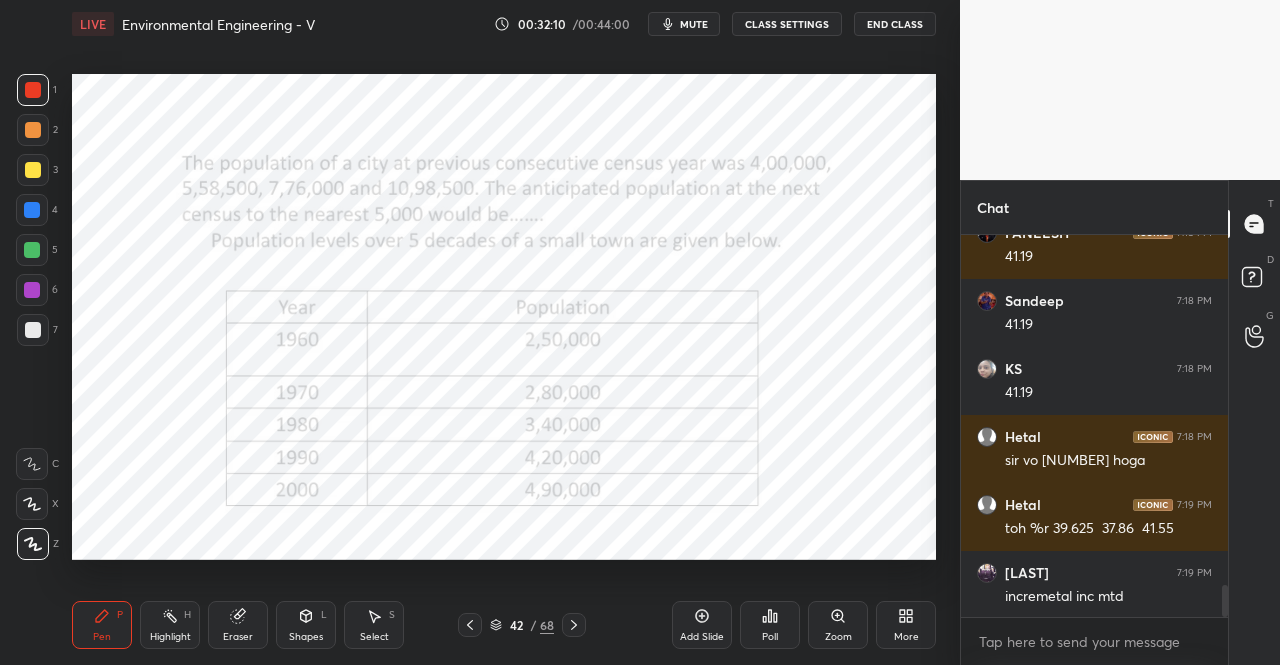 click 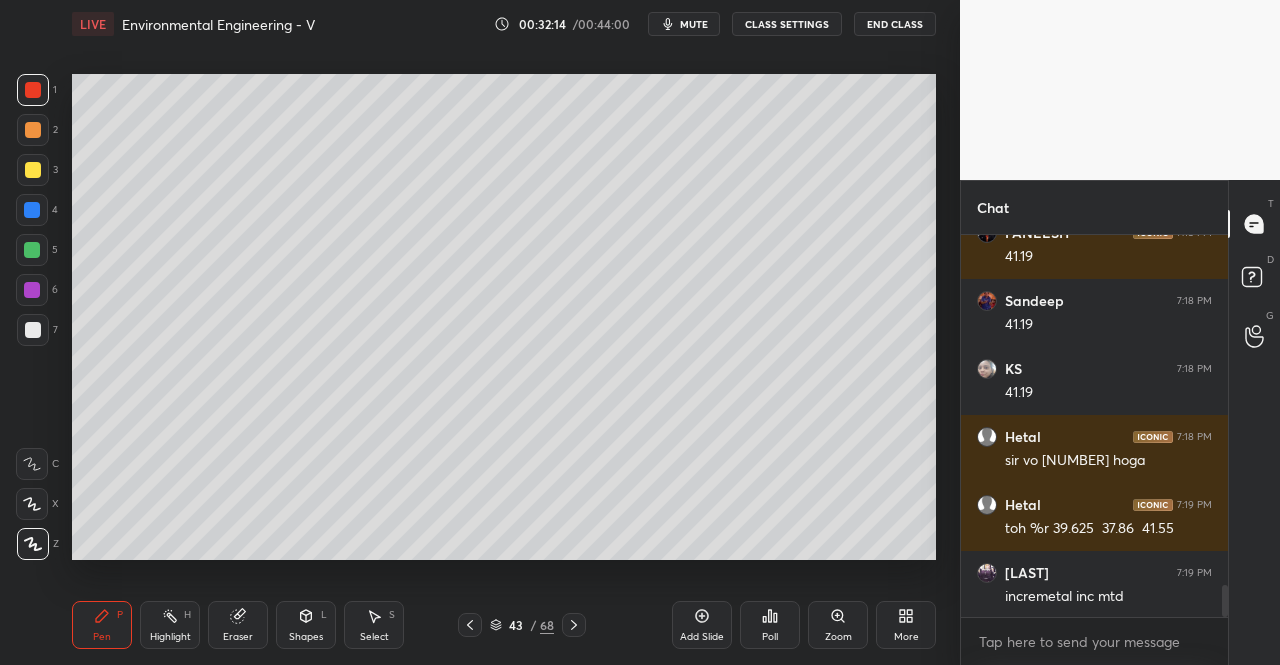 click 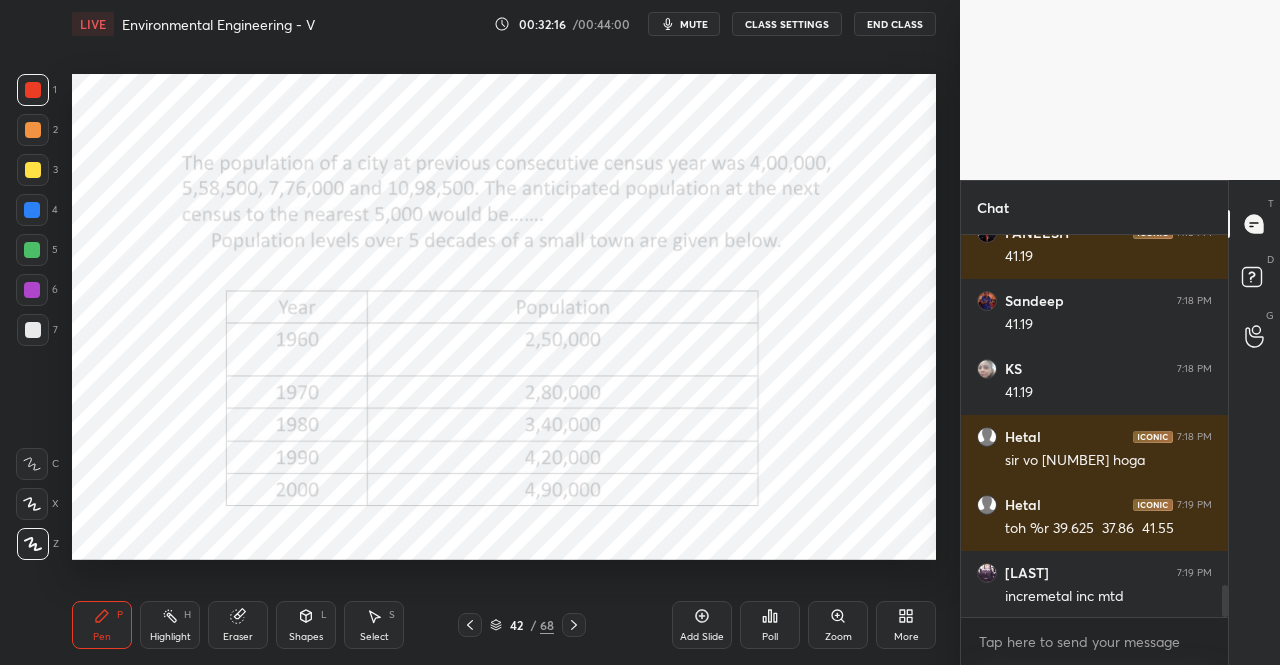 click at bounding box center [574, 625] 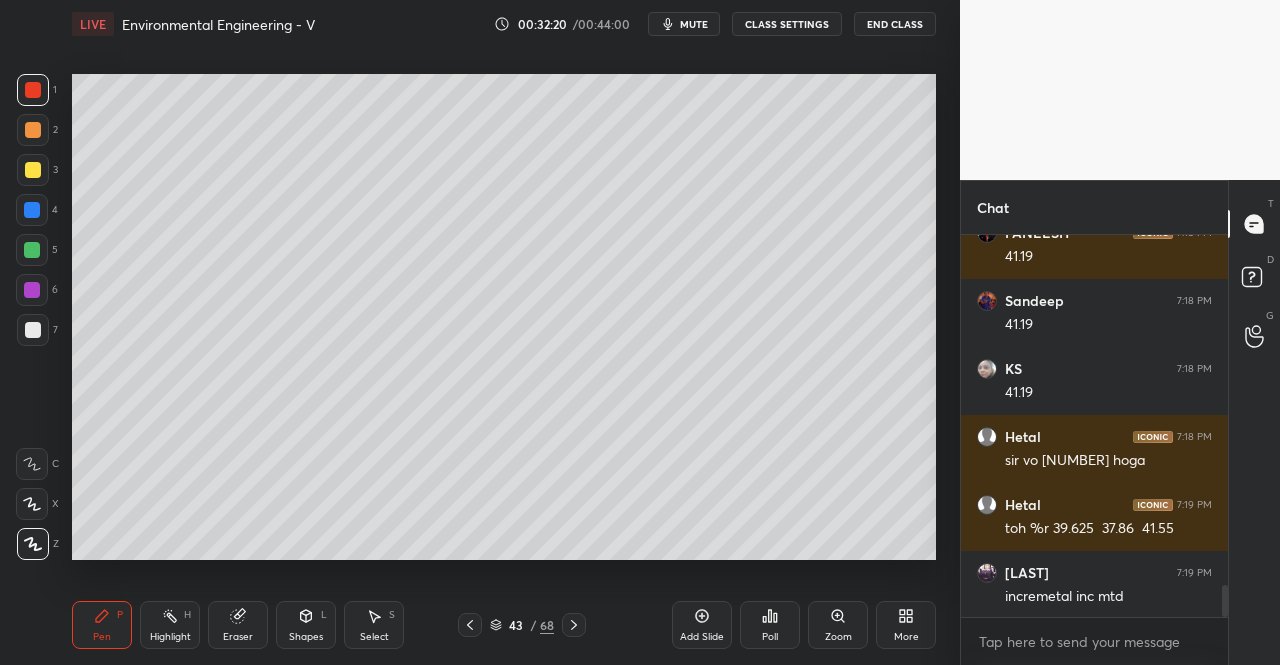 click 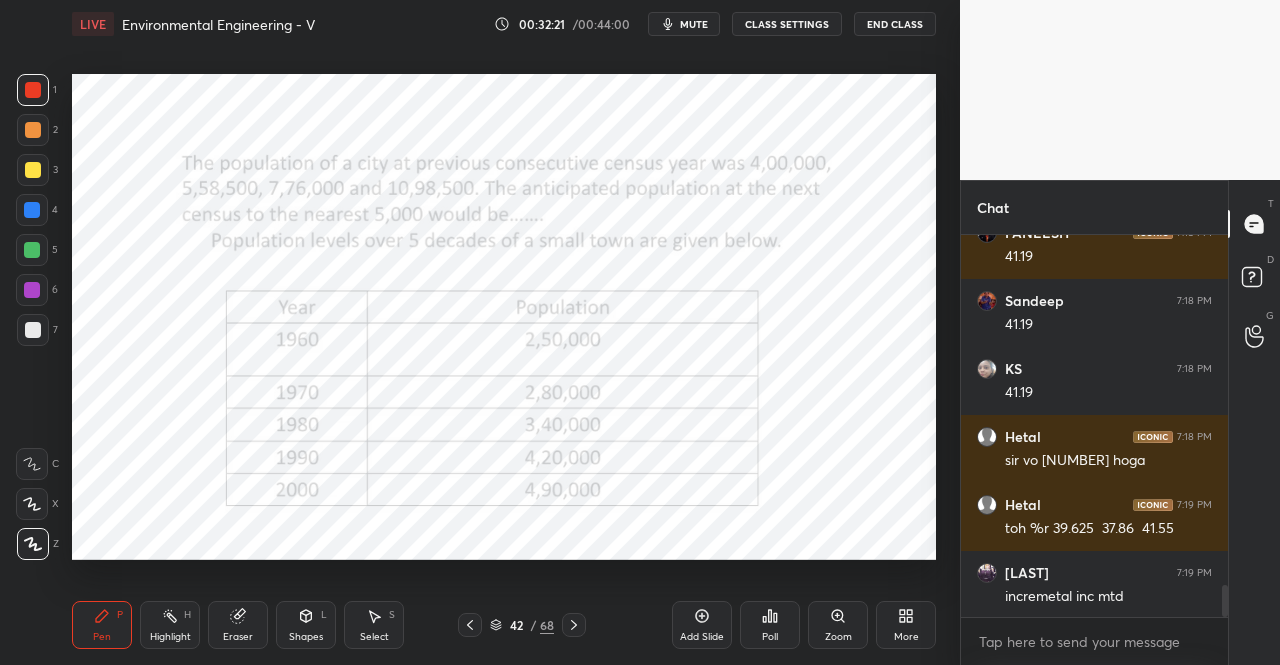click 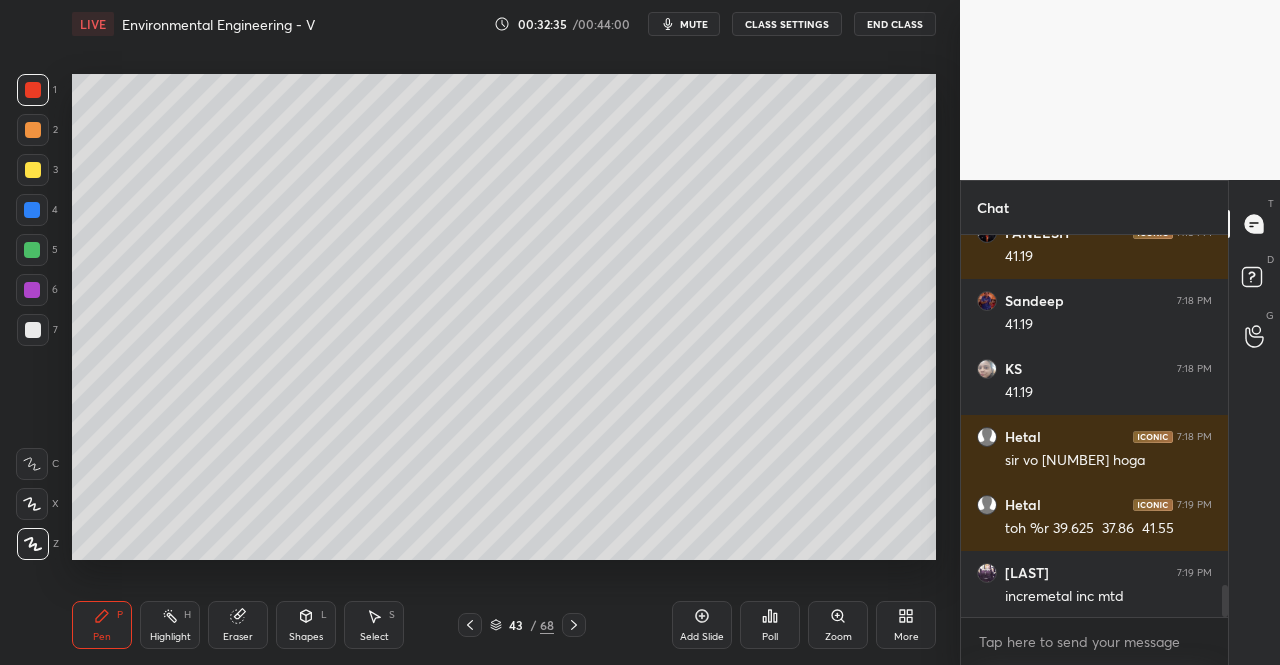click 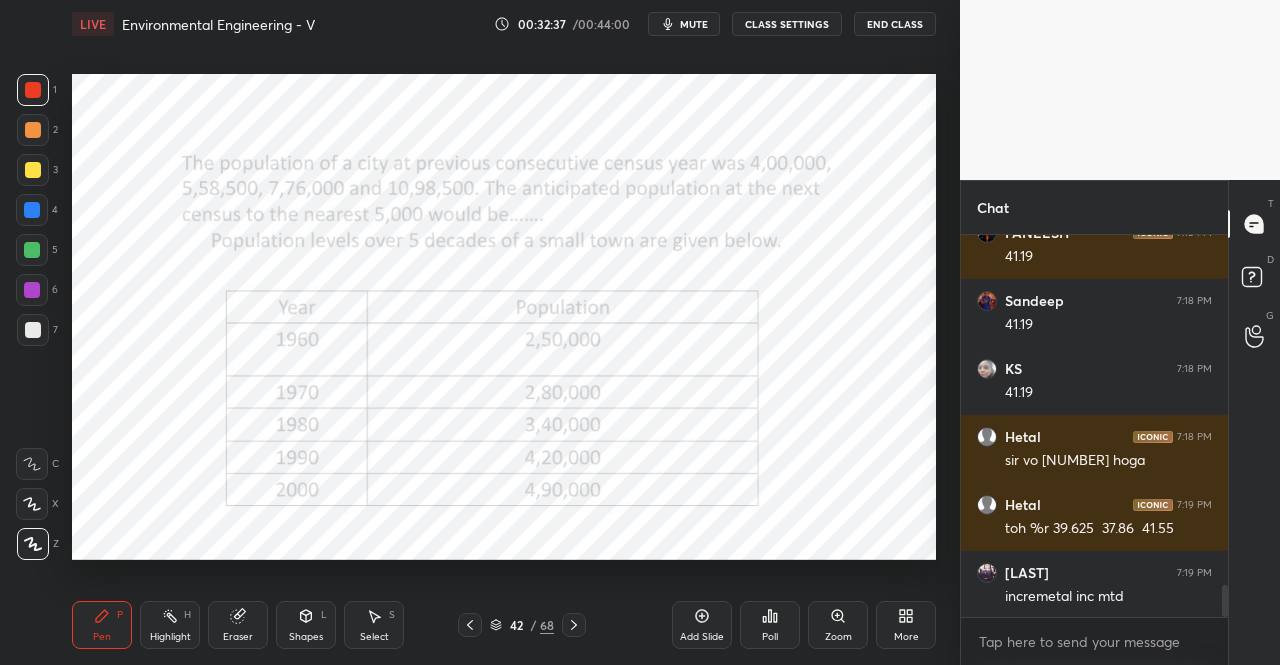click 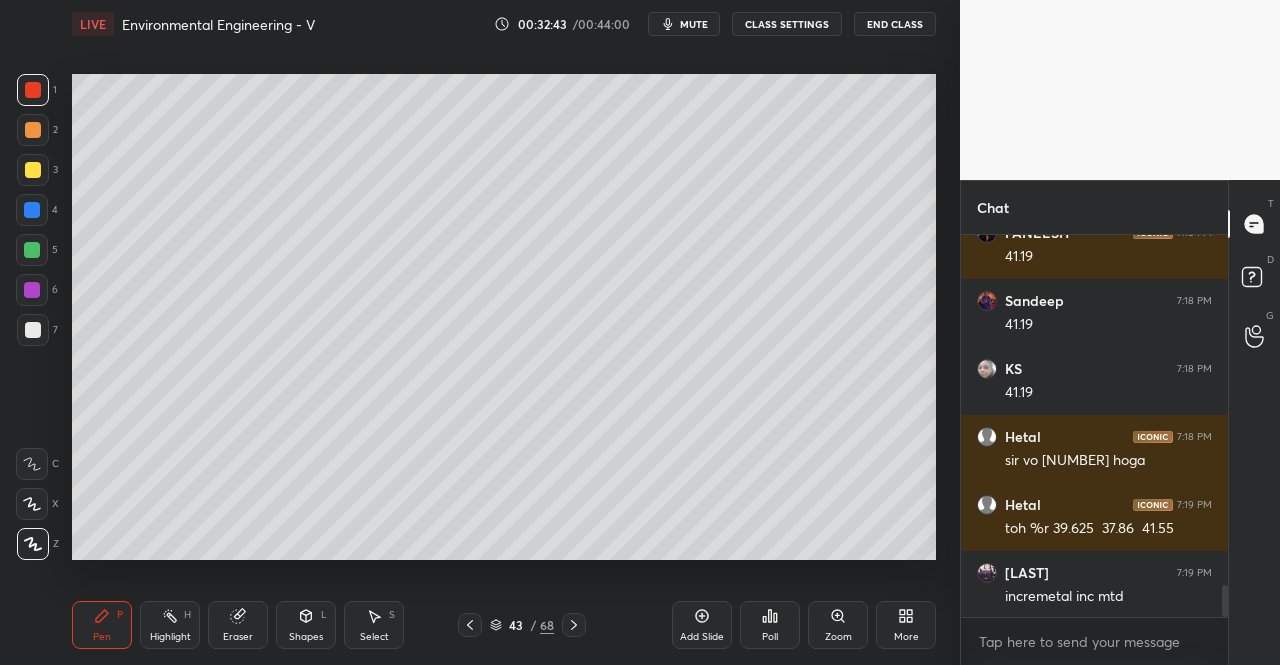 click on "Eraser" at bounding box center [238, 625] 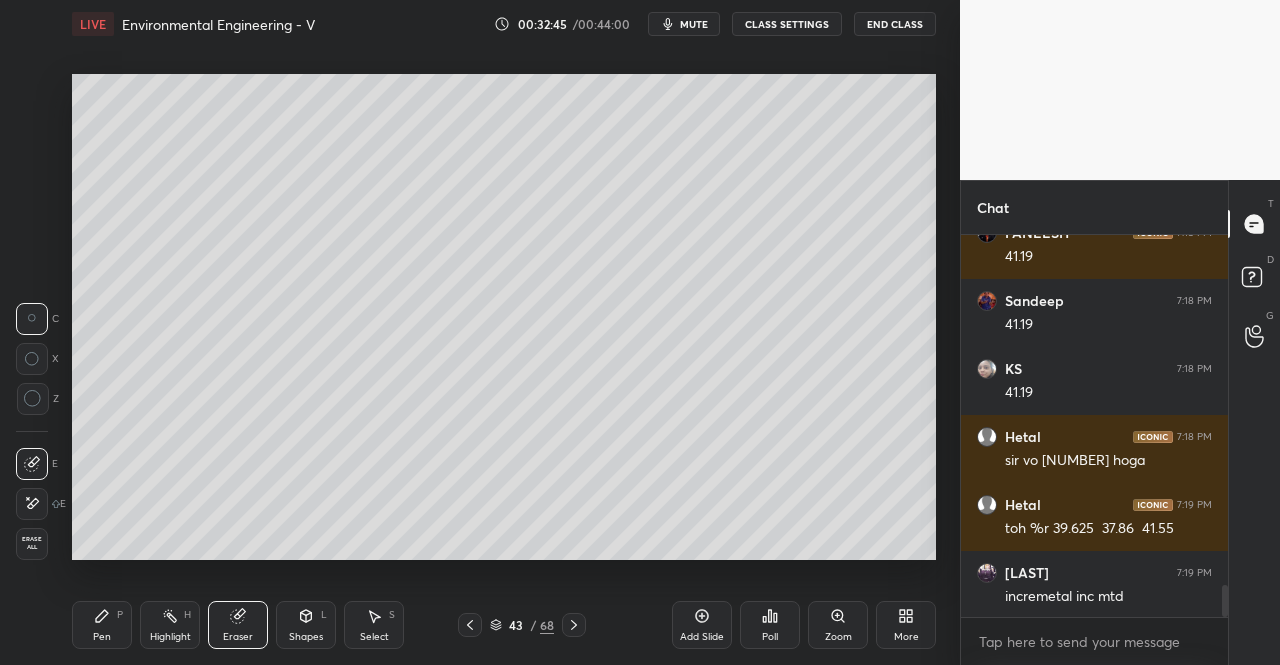 click on "Pen P" at bounding box center (102, 625) 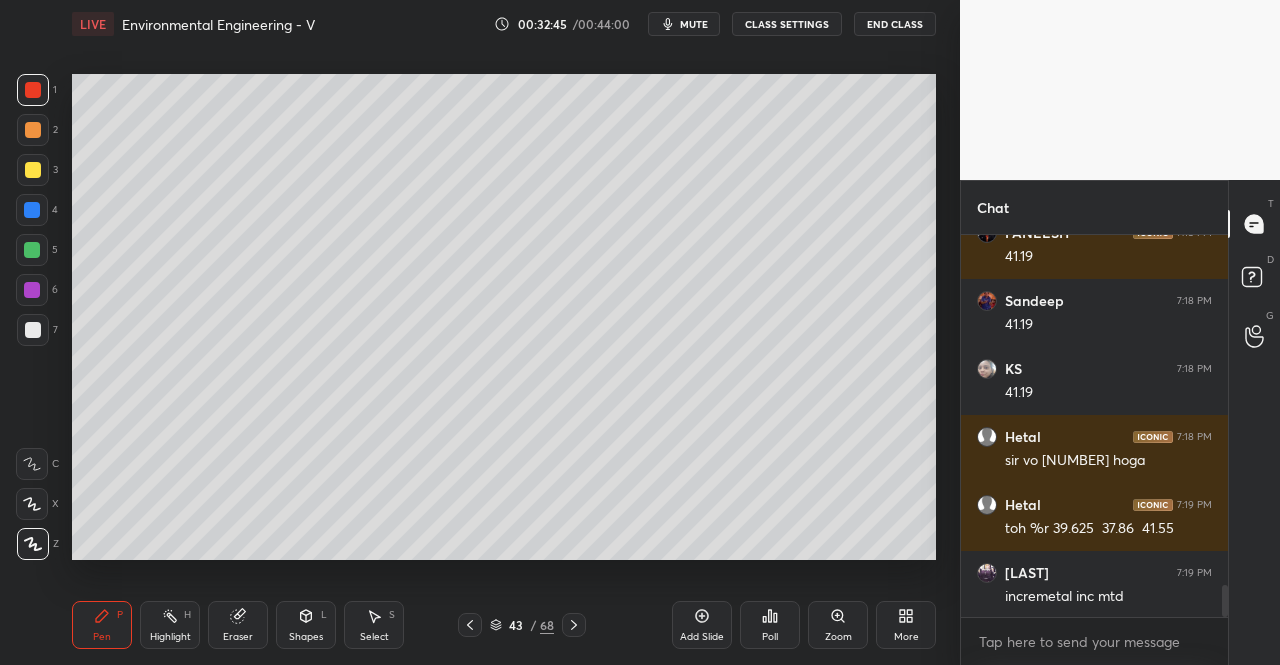 scroll, scrollTop: 4212, scrollLeft: 0, axis: vertical 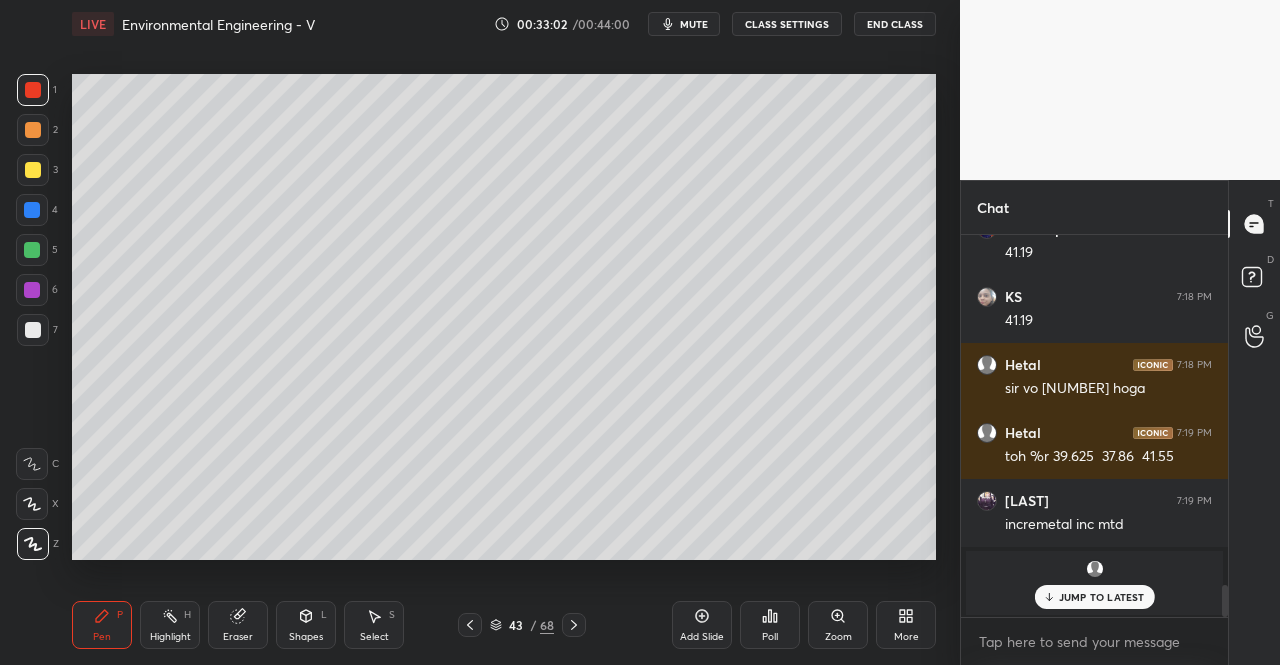click on "Select S" at bounding box center (374, 625) 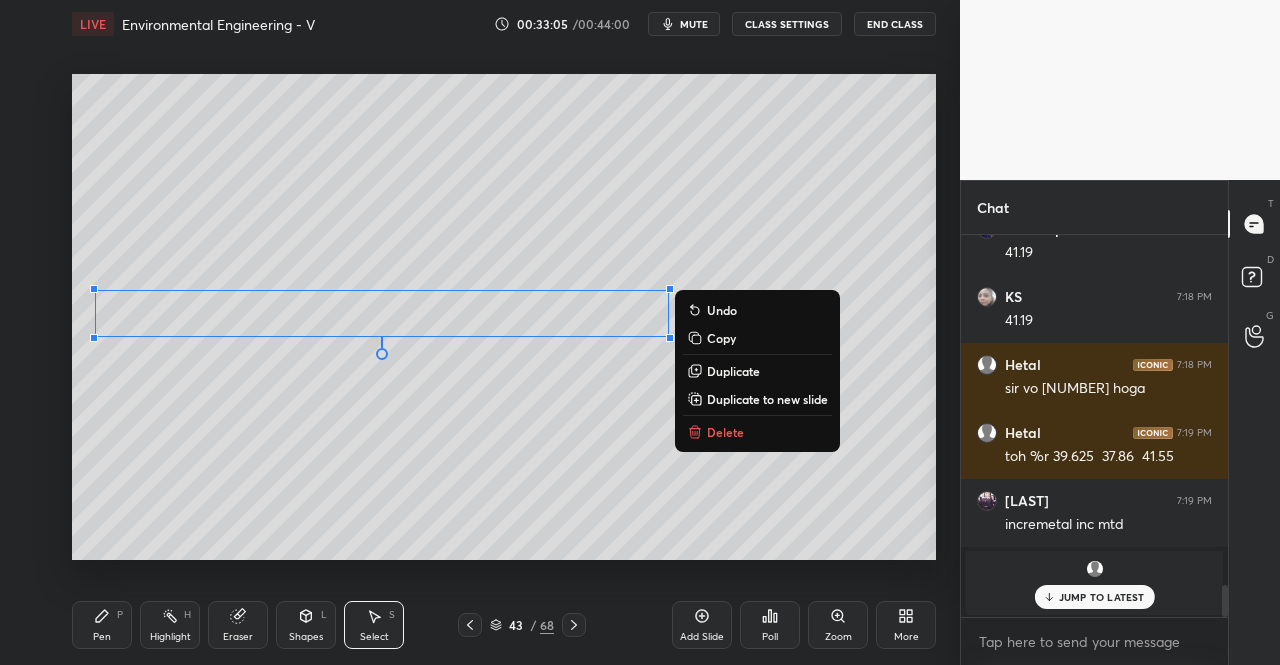 click on "0 ° Undo Copy Duplicate Duplicate to new slide Delete" at bounding box center (504, 317) 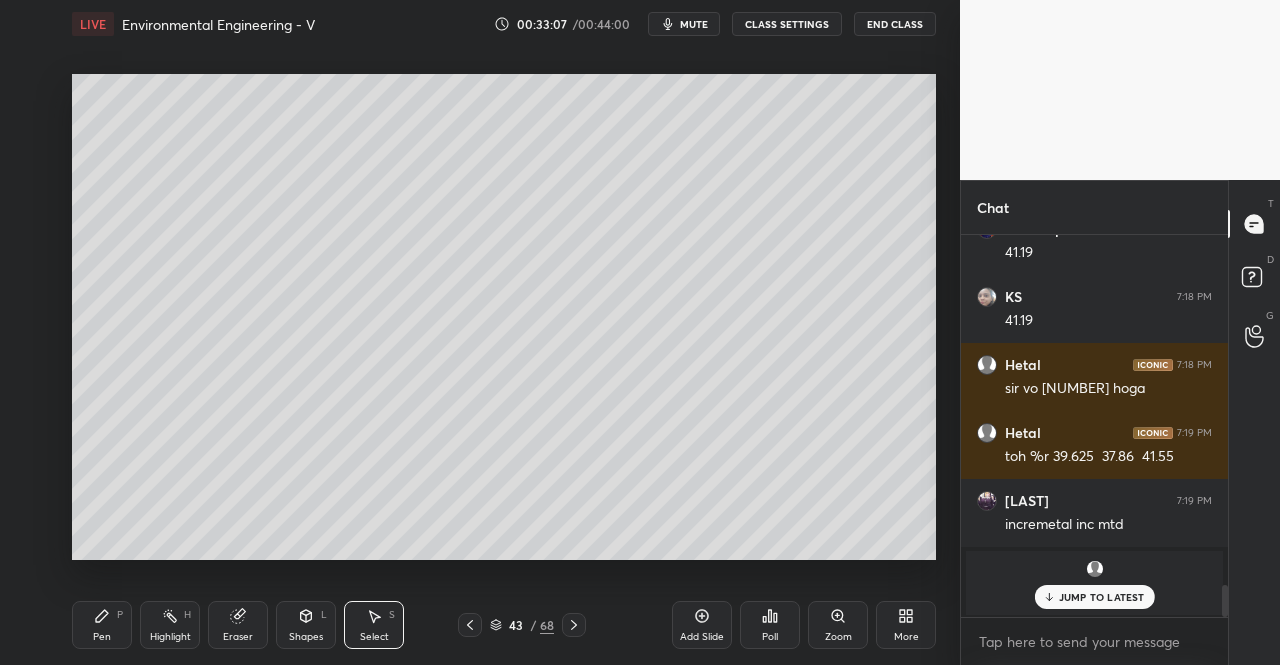 click on "Pen" at bounding box center (102, 637) 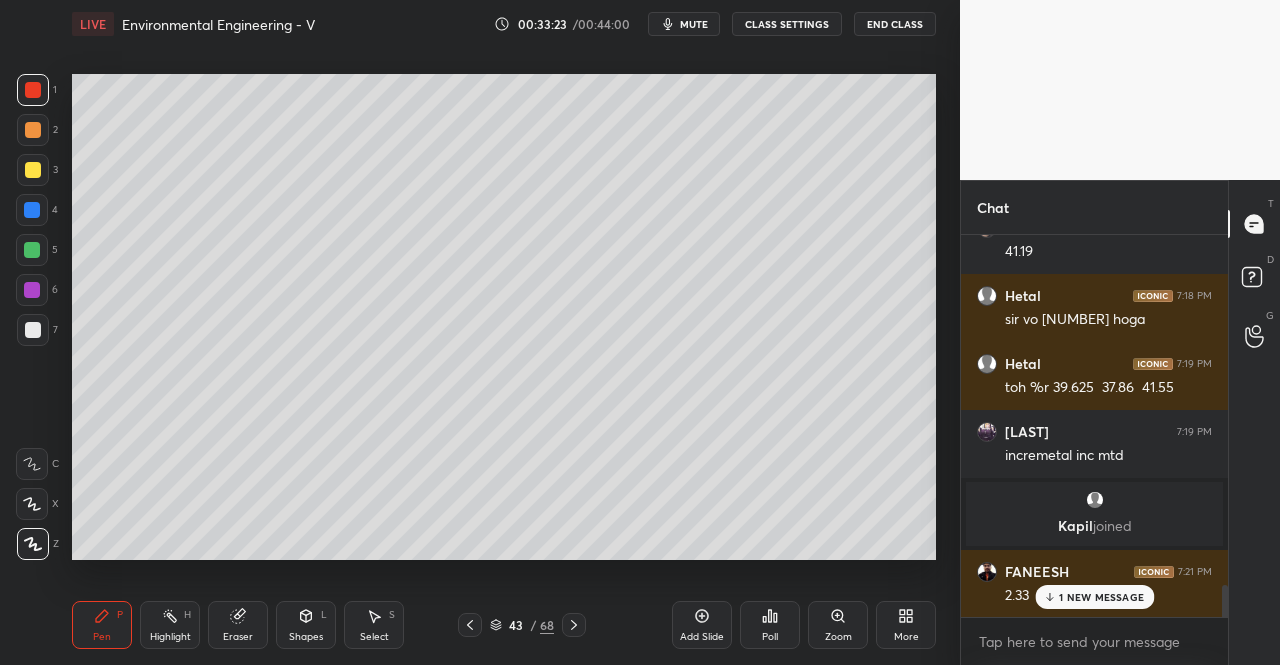 scroll, scrollTop: 3926, scrollLeft: 0, axis: vertical 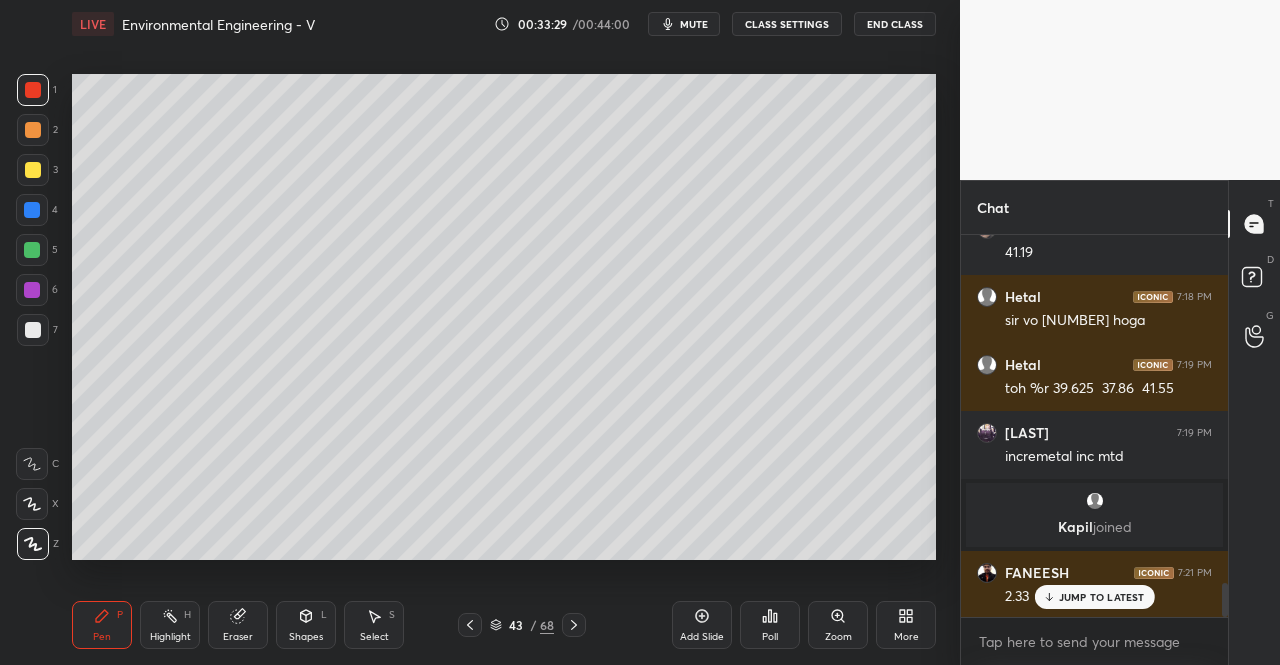 click on "mute" at bounding box center (694, 24) 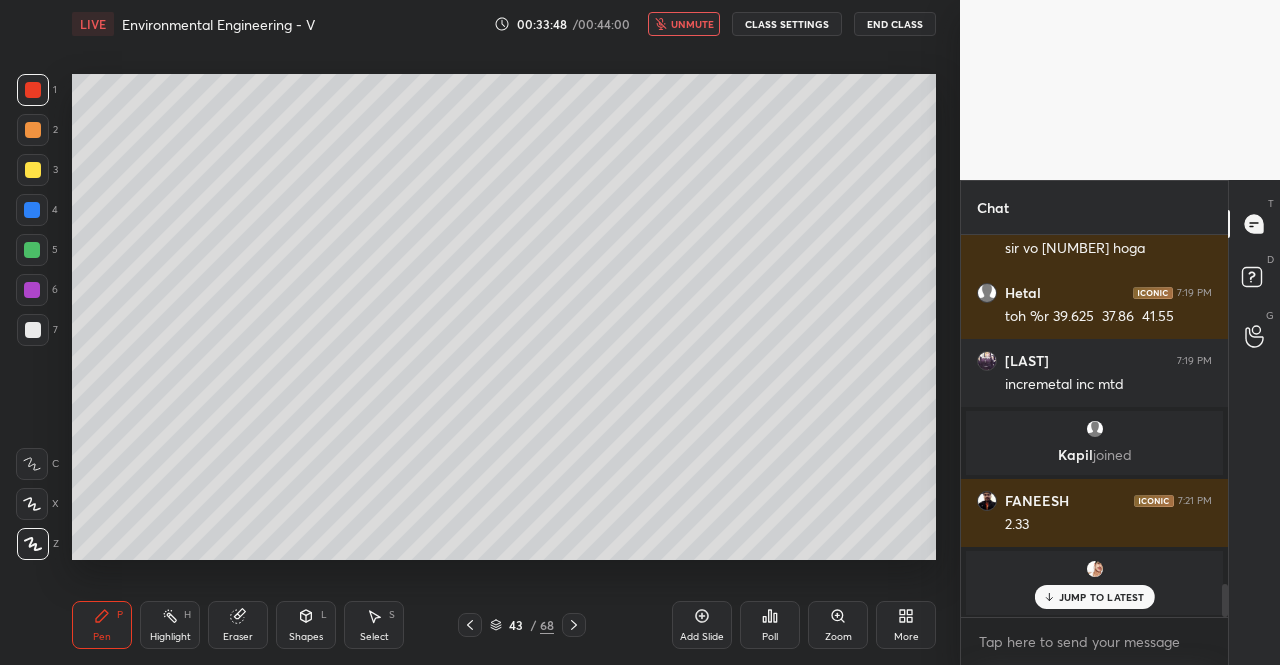 scroll, scrollTop: 4066, scrollLeft: 0, axis: vertical 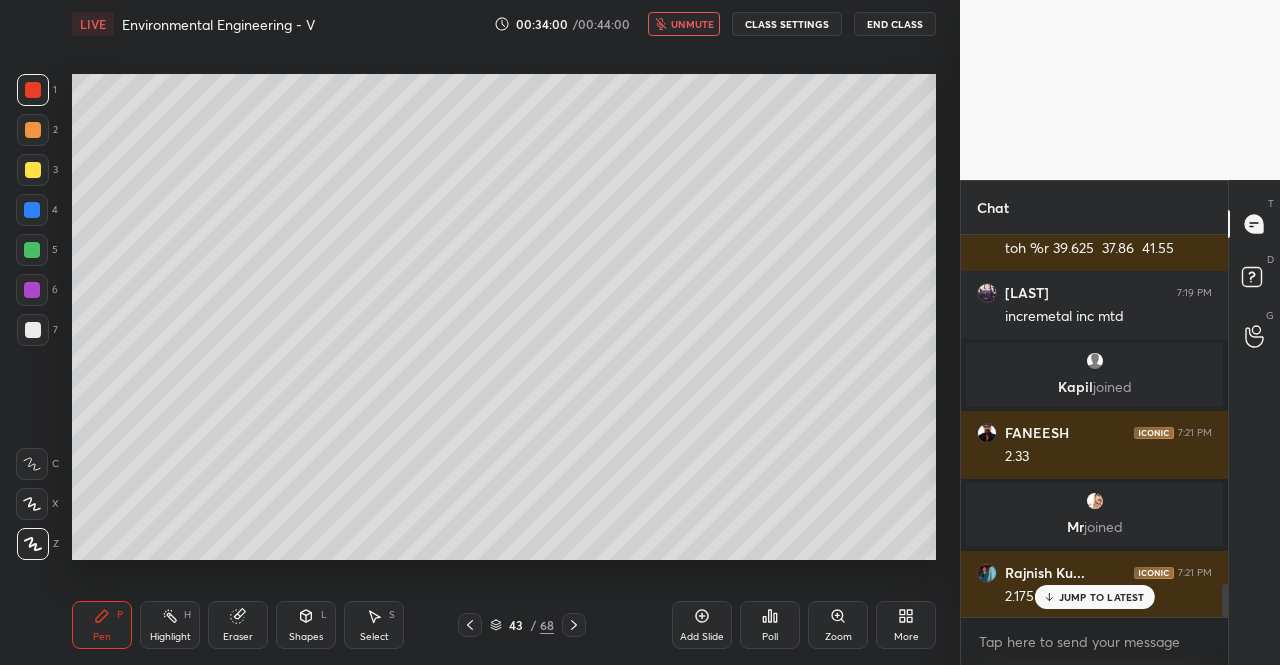 click on "JUMP TO LATEST" at bounding box center [1102, 597] 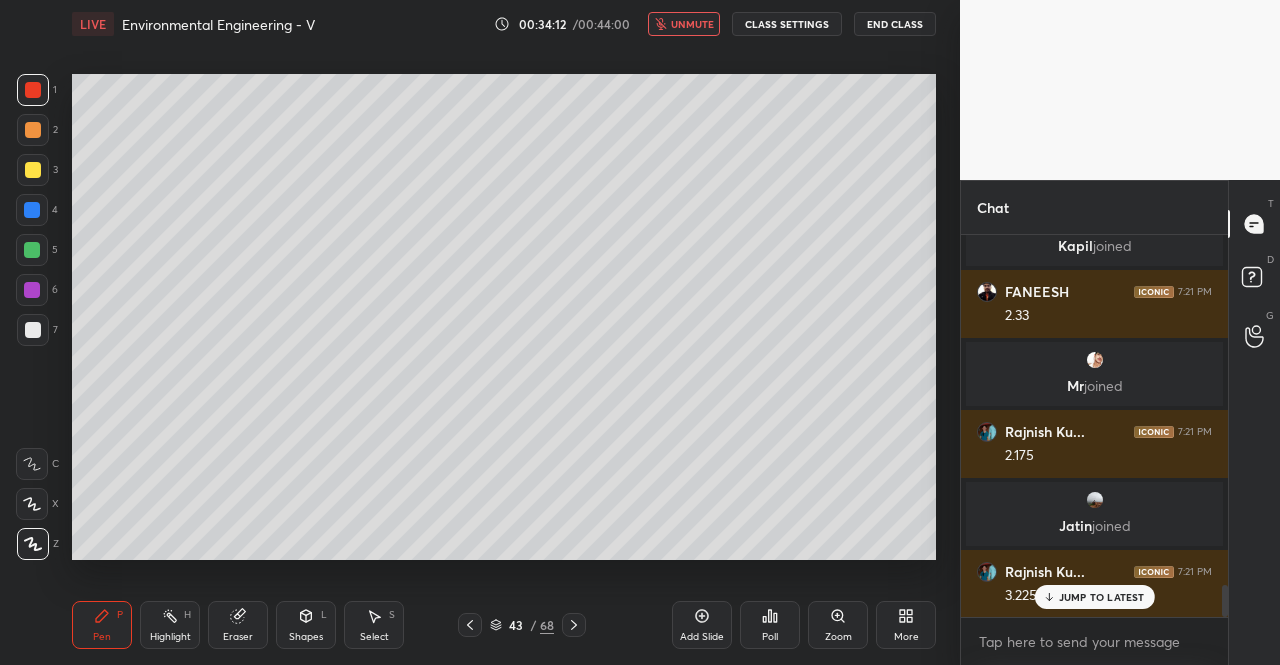 scroll, scrollTop: 4134, scrollLeft: 0, axis: vertical 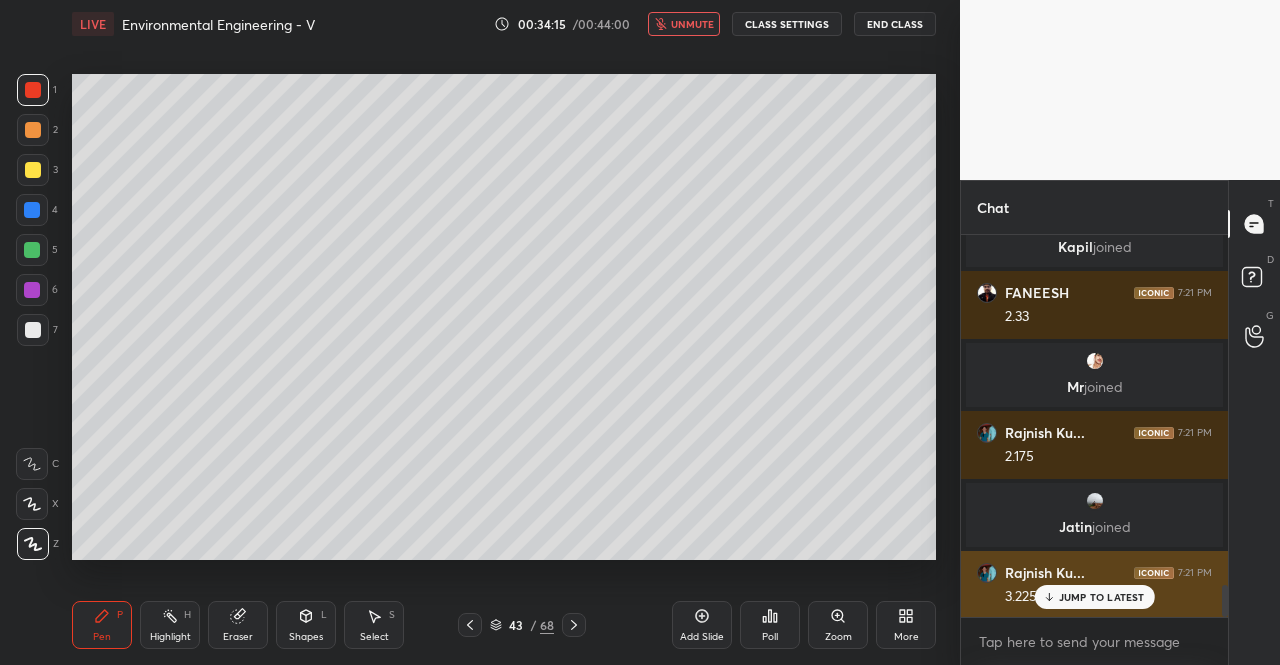 click on "JUMP TO LATEST" at bounding box center [1094, 597] 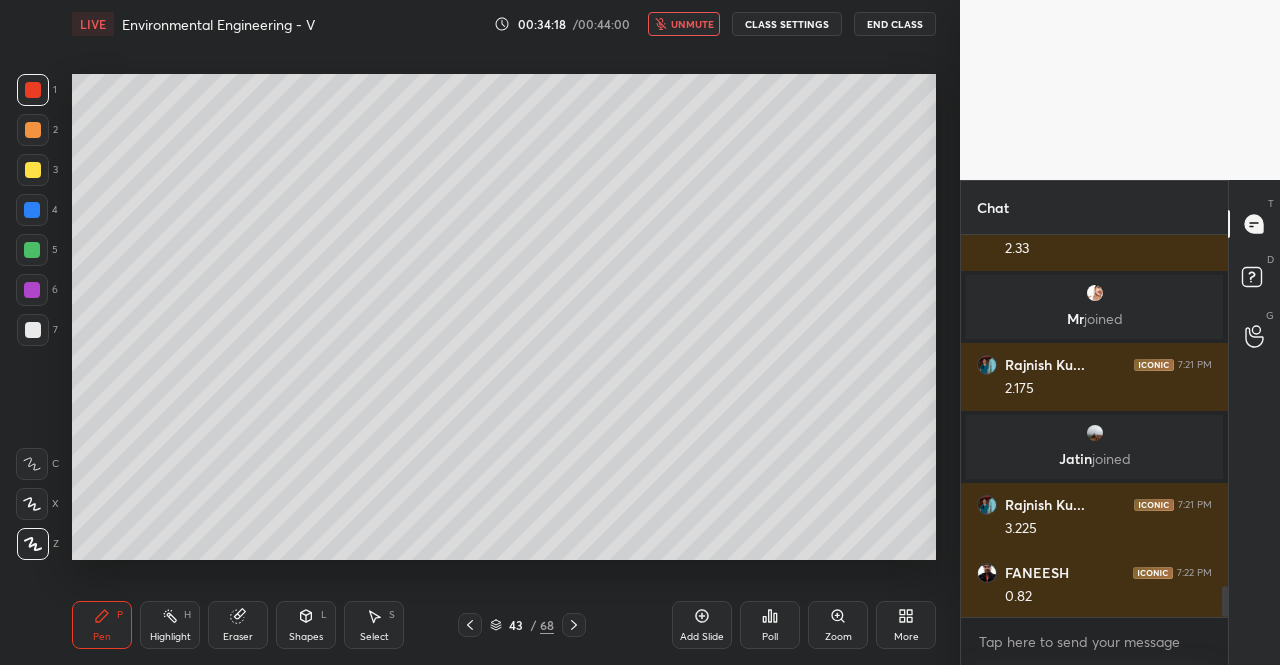 scroll, scrollTop: 4274, scrollLeft: 0, axis: vertical 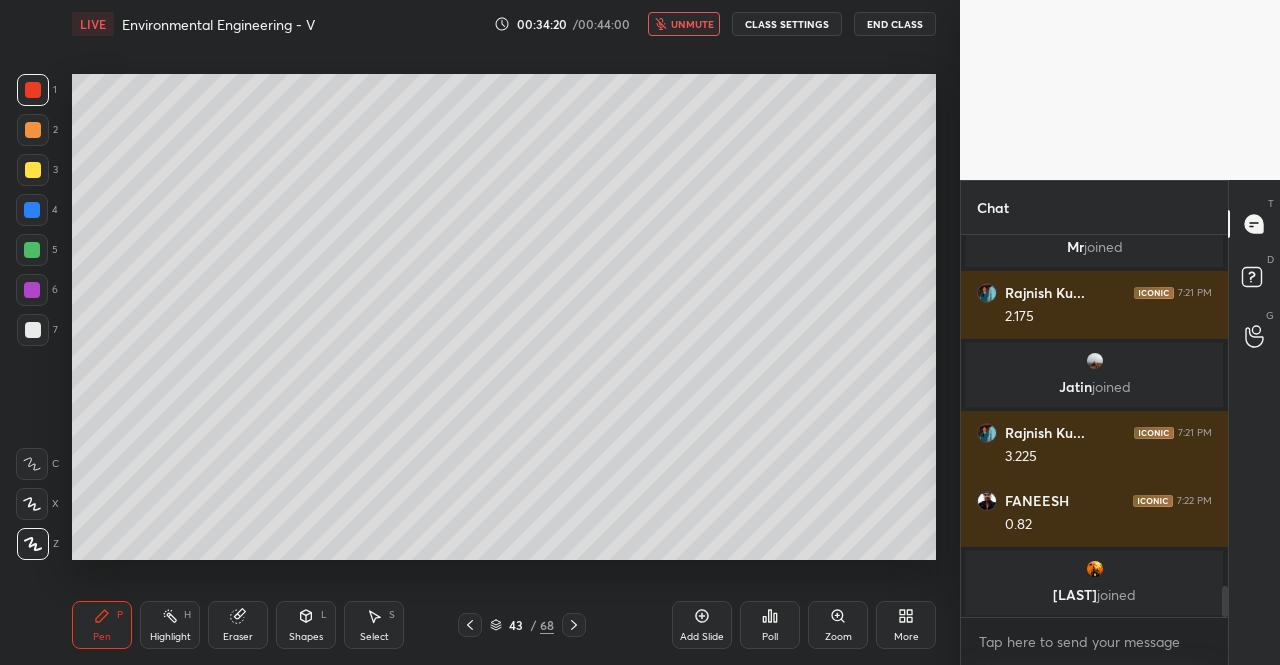 click on "unmute" at bounding box center [692, 24] 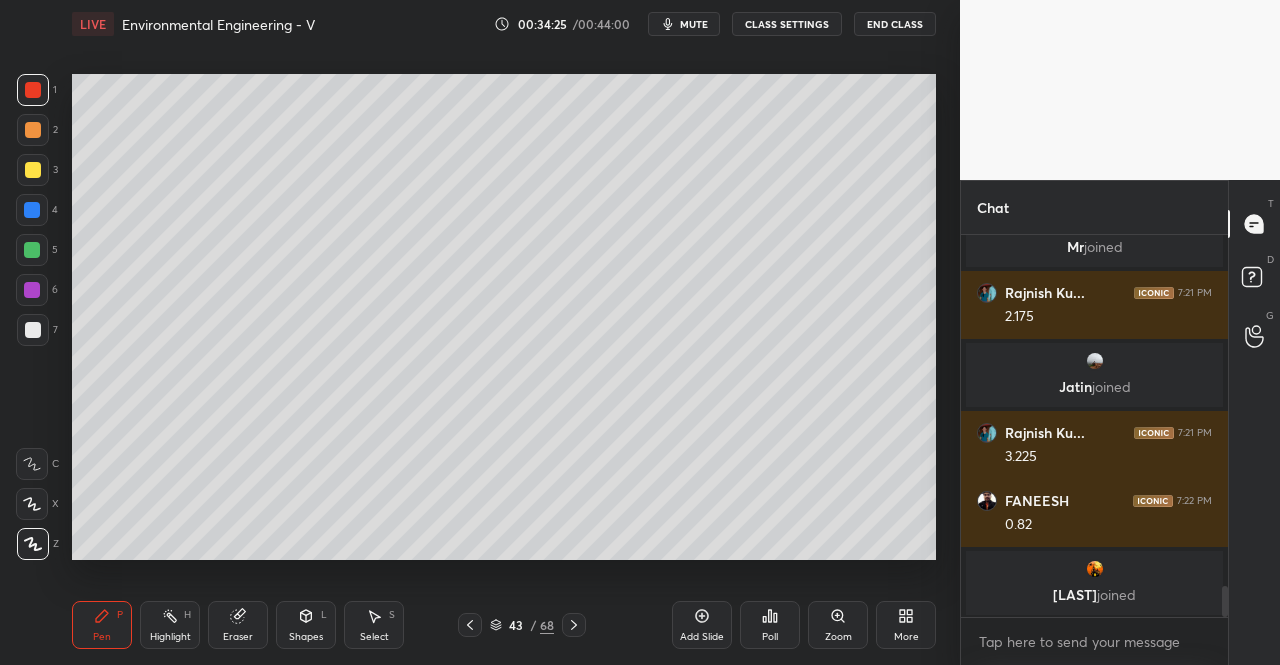 scroll, scrollTop: 4288, scrollLeft: 0, axis: vertical 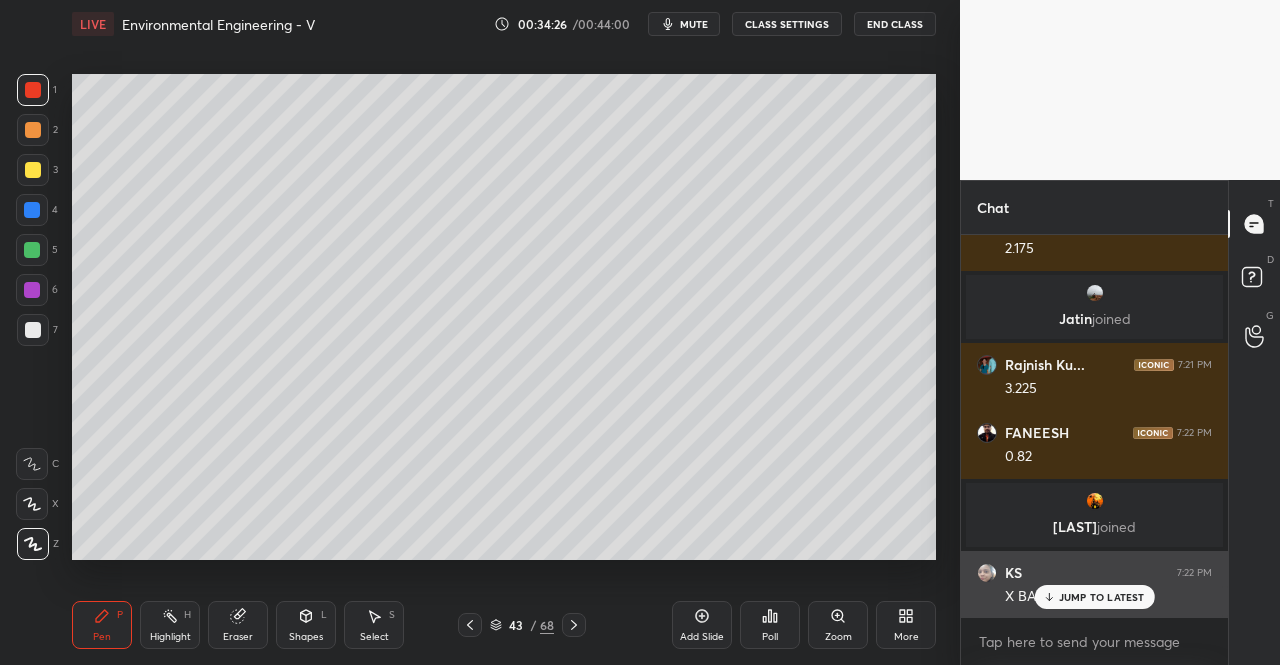 click on "JUMP TO LATEST" at bounding box center [1102, 597] 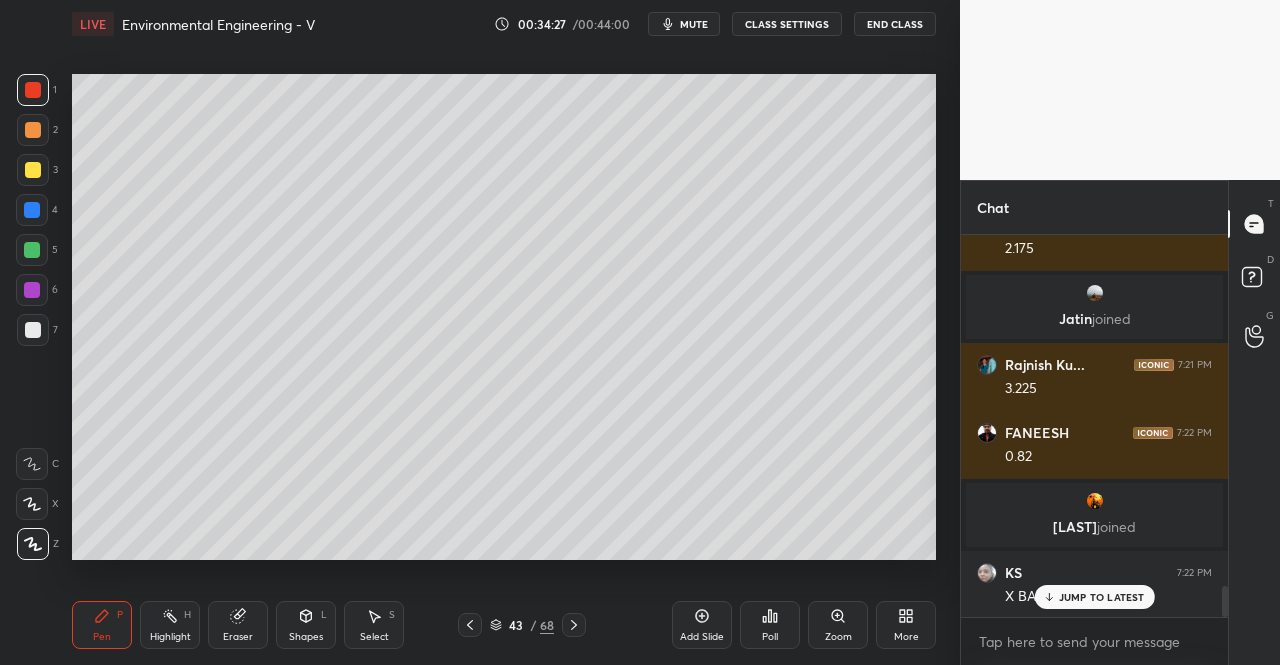 scroll, scrollTop: 4356, scrollLeft: 0, axis: vertical 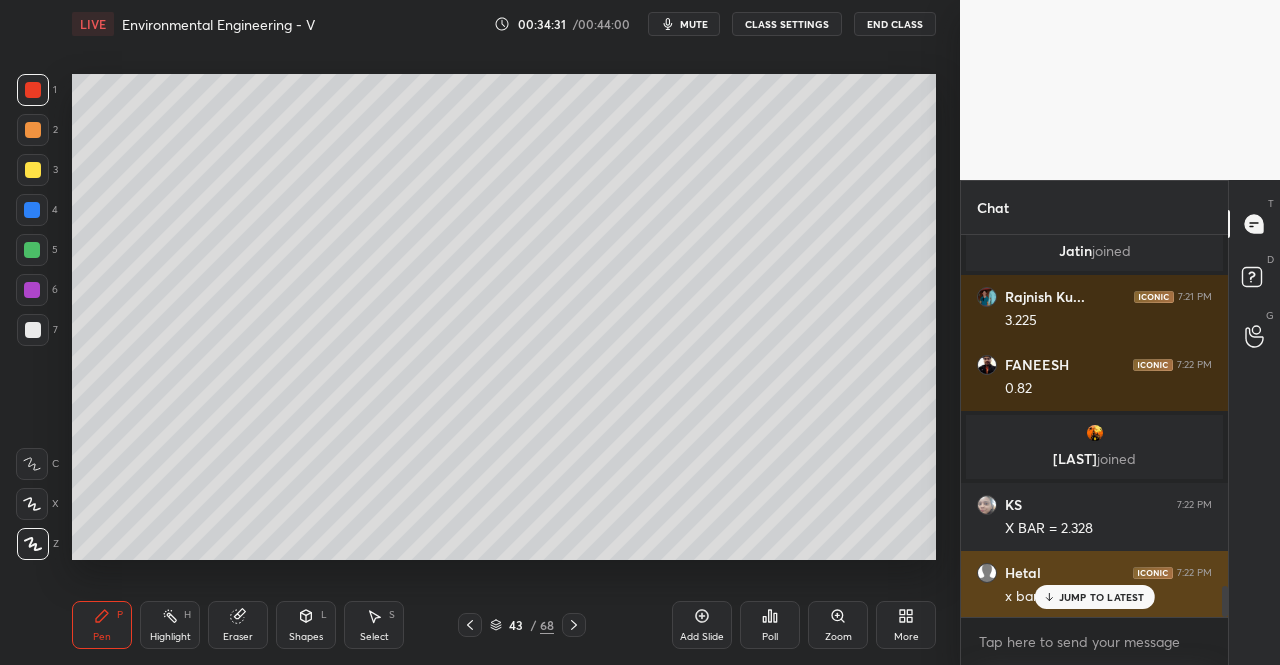 click on "JUMP TO LATEST" at bounding box center (1102, 597) 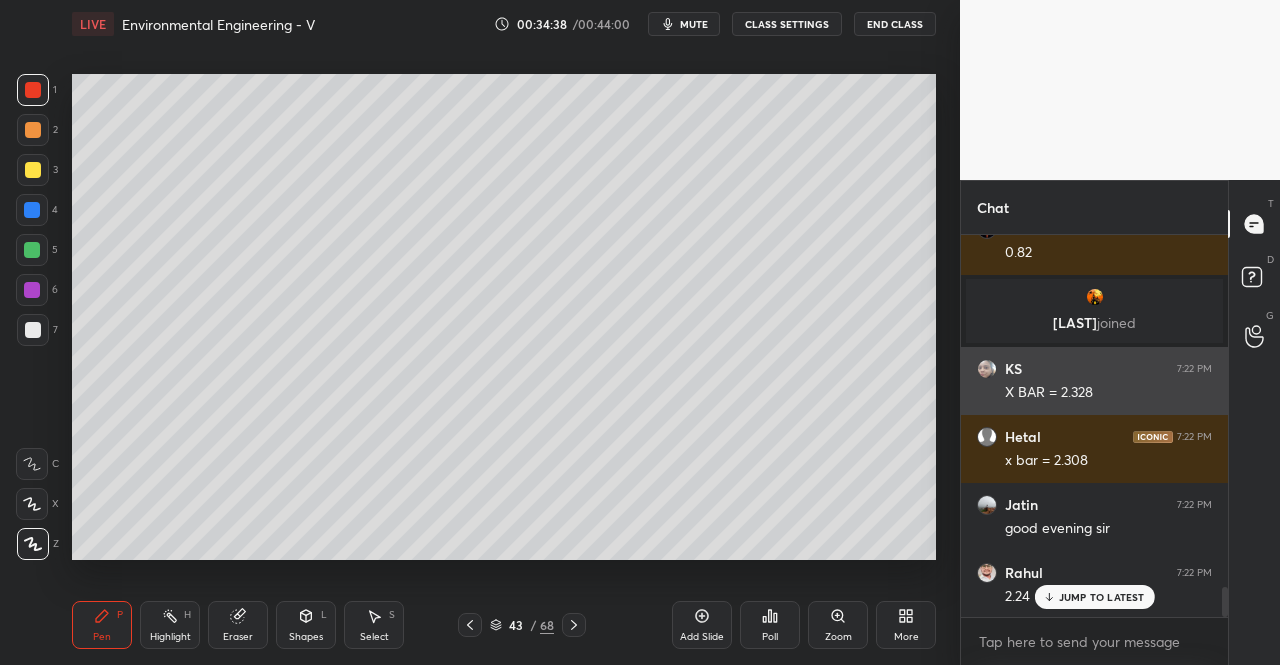 scroll, scrollTop: 4560, scrollLeft: 0, axis: vertical 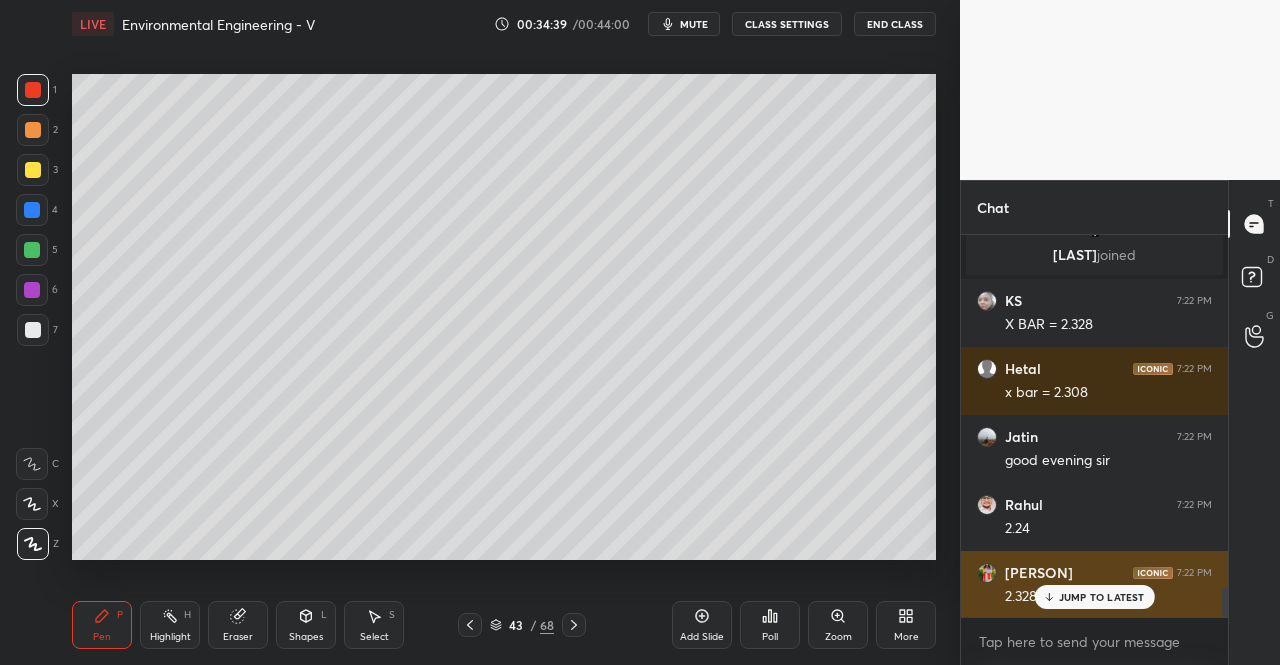 click 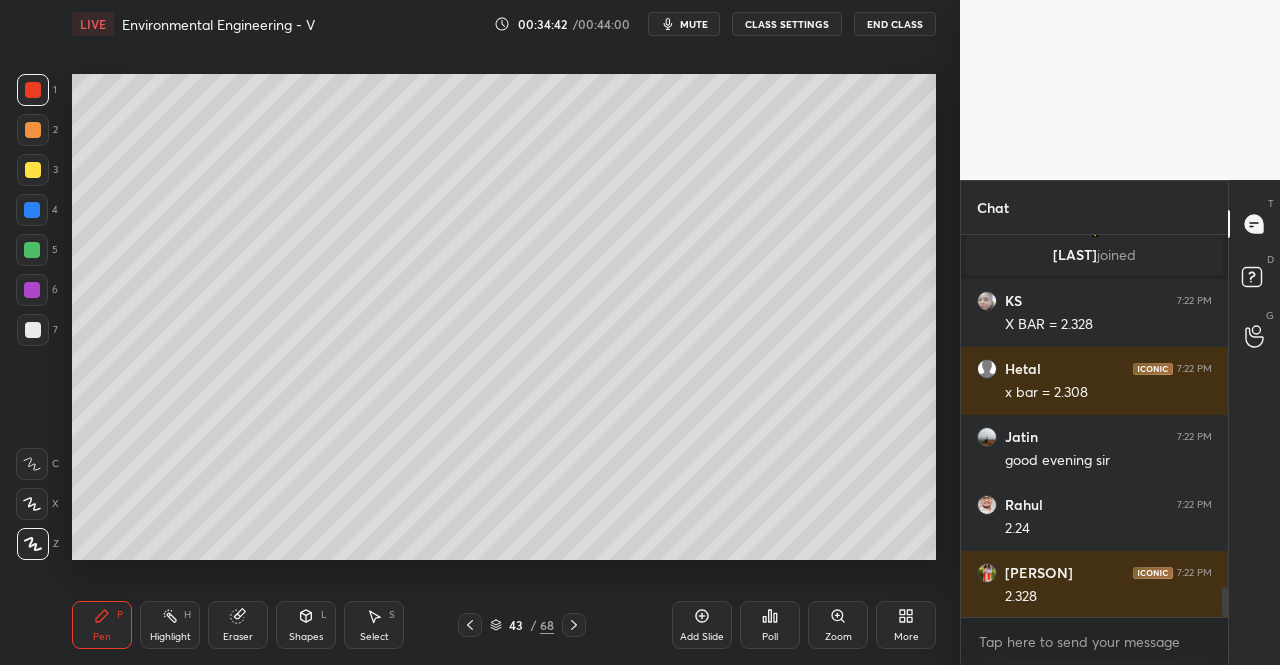 click on "mute" at bounding box center (694, 24) 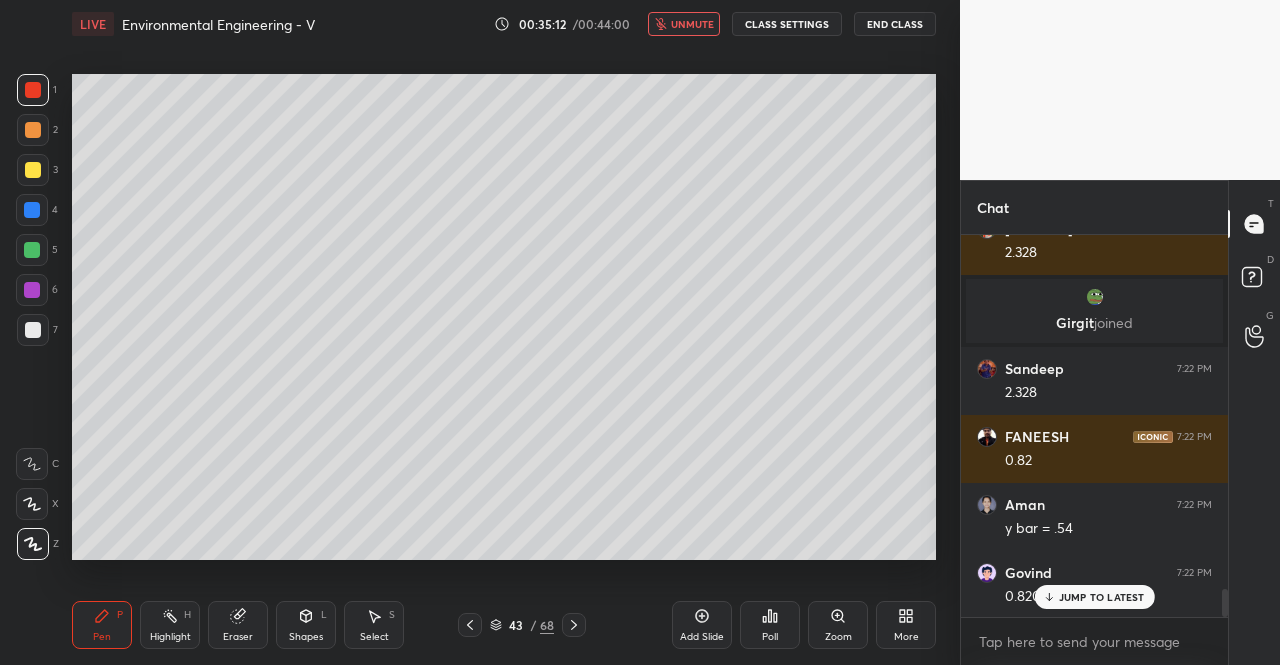 scroll, scrollTop: 4864, scrollLeft: 0, axis: vertical 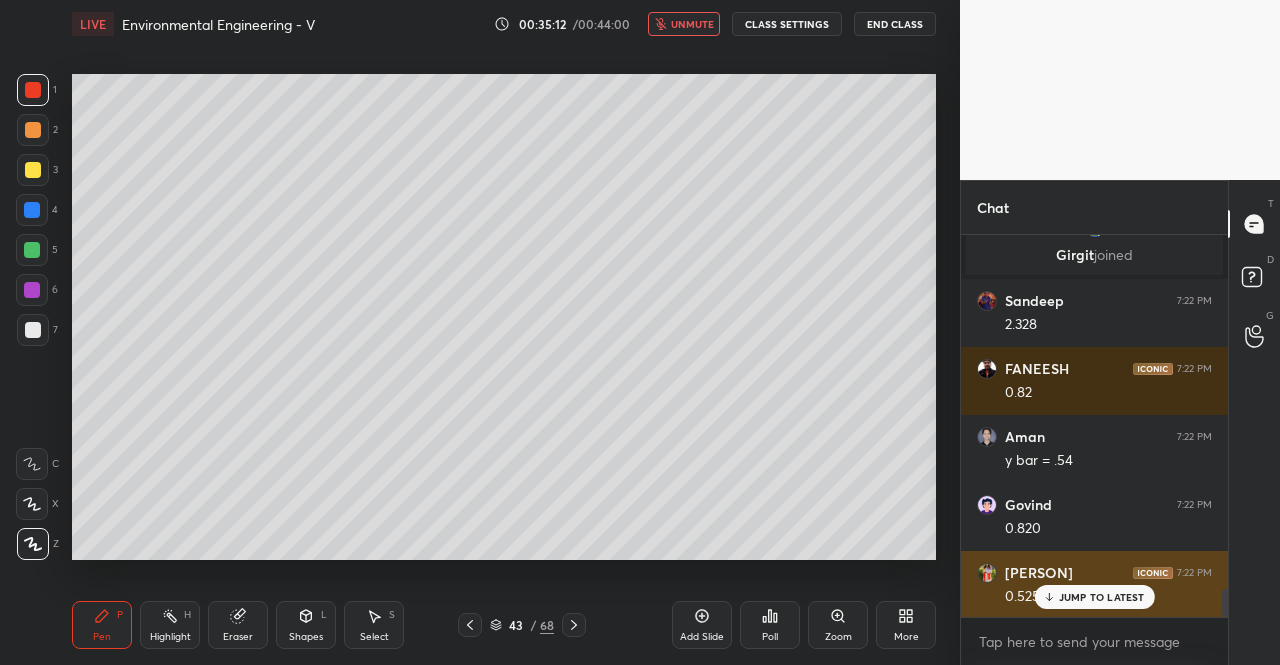 click on "JUMP TO LATEST" at bounding box center (1102, 597) 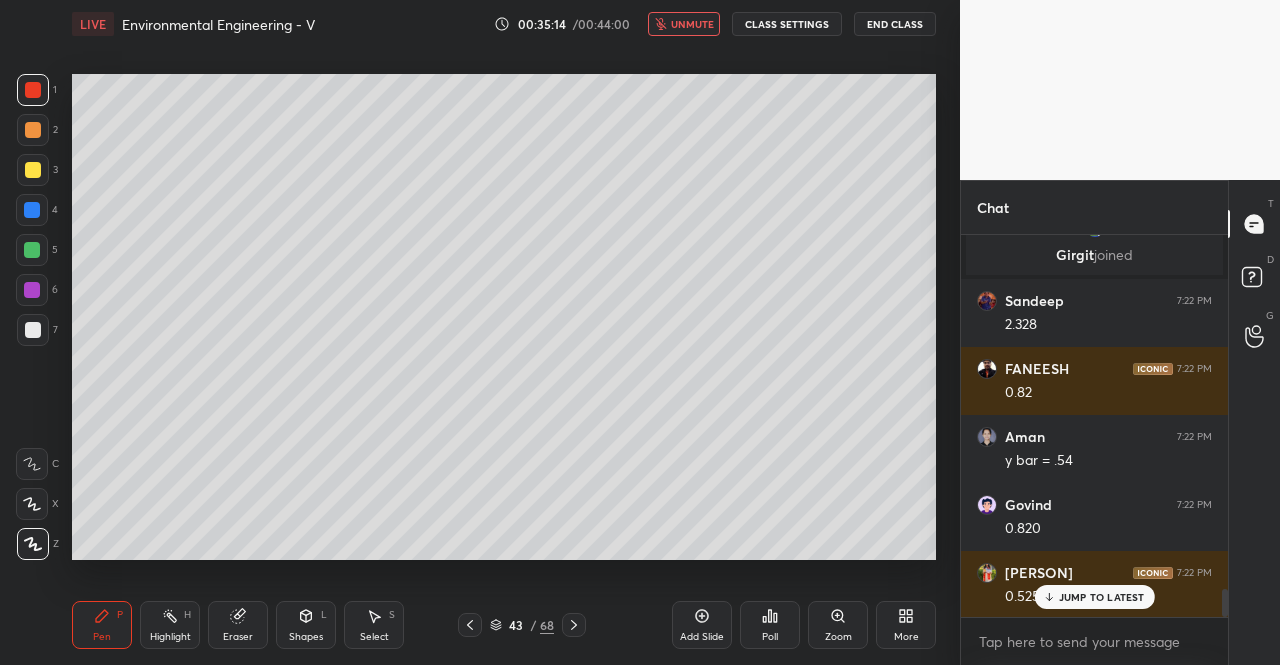 scroll, scrollTop: 4932, scrollLeft: 0, axis: vertical 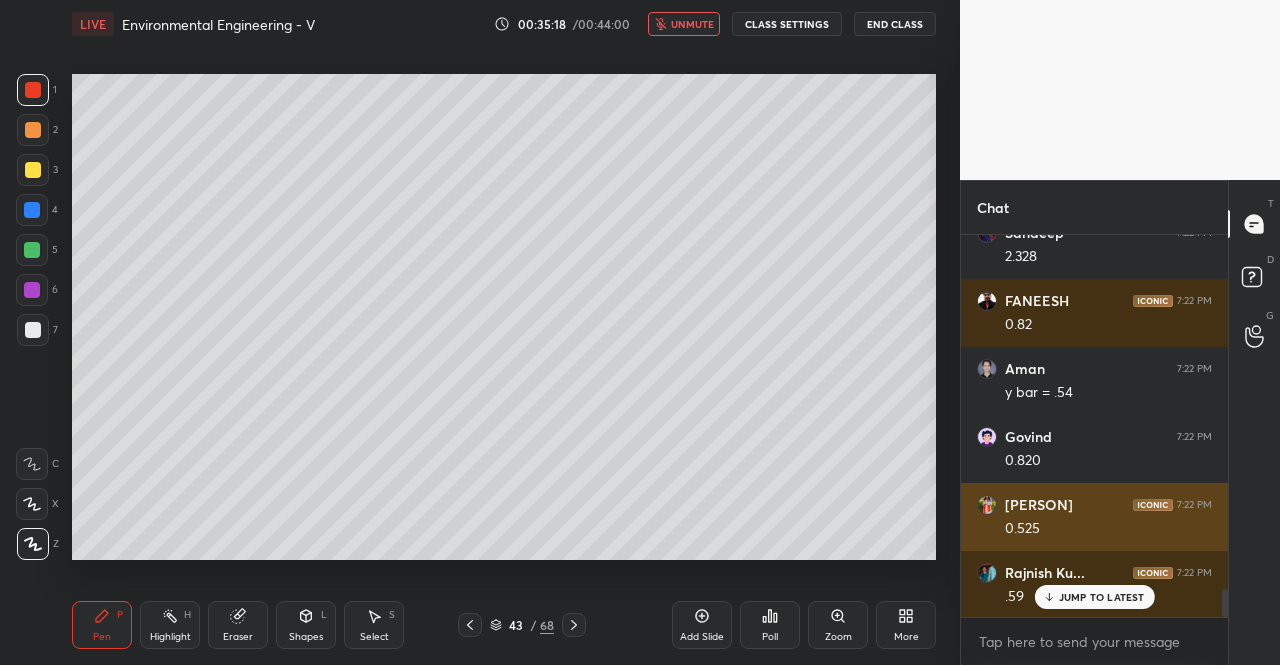 click on "JUMP TO LATEST" at bounding box center [1102, 597] 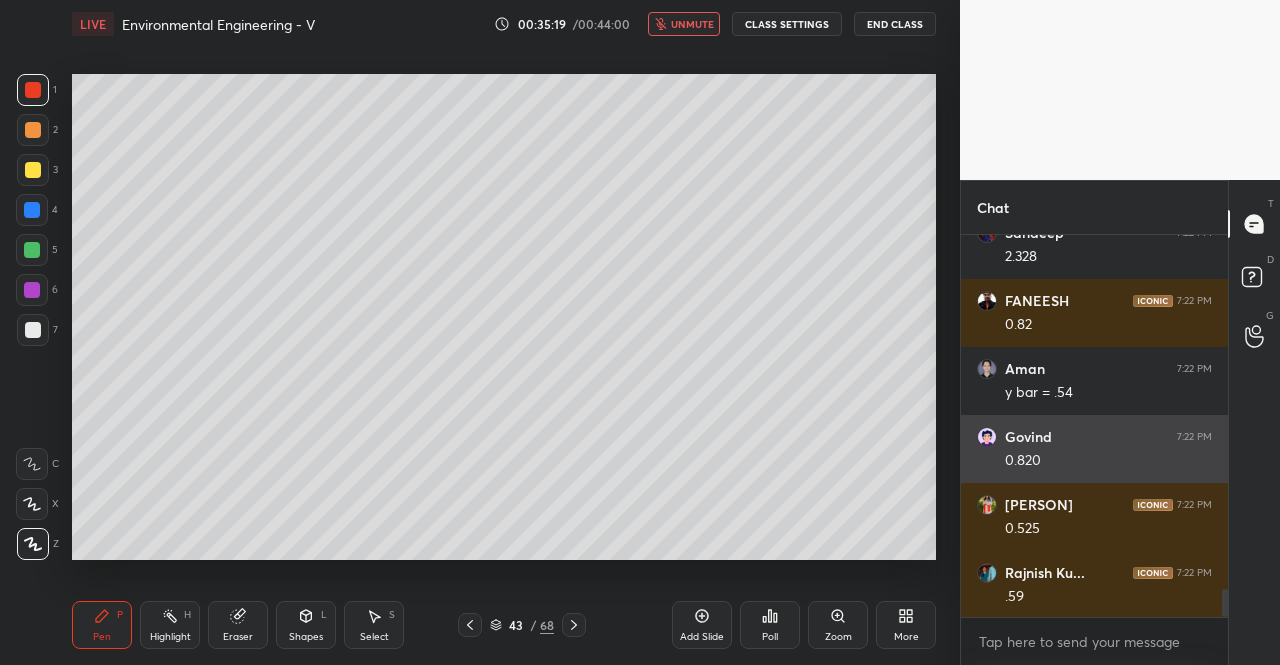 scroll, scrollTop: 5000, scrollLeft: 0, axis: vertical 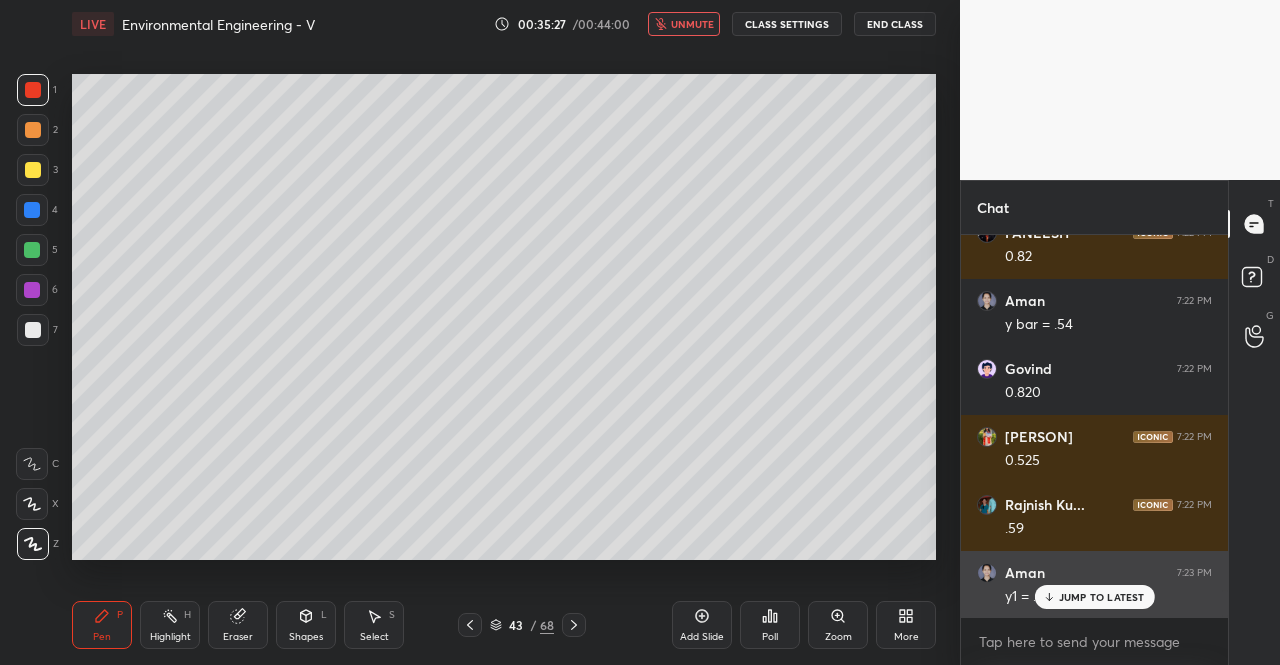 click on "JUMP TO LATEST" at bounding box center [1102, 597] 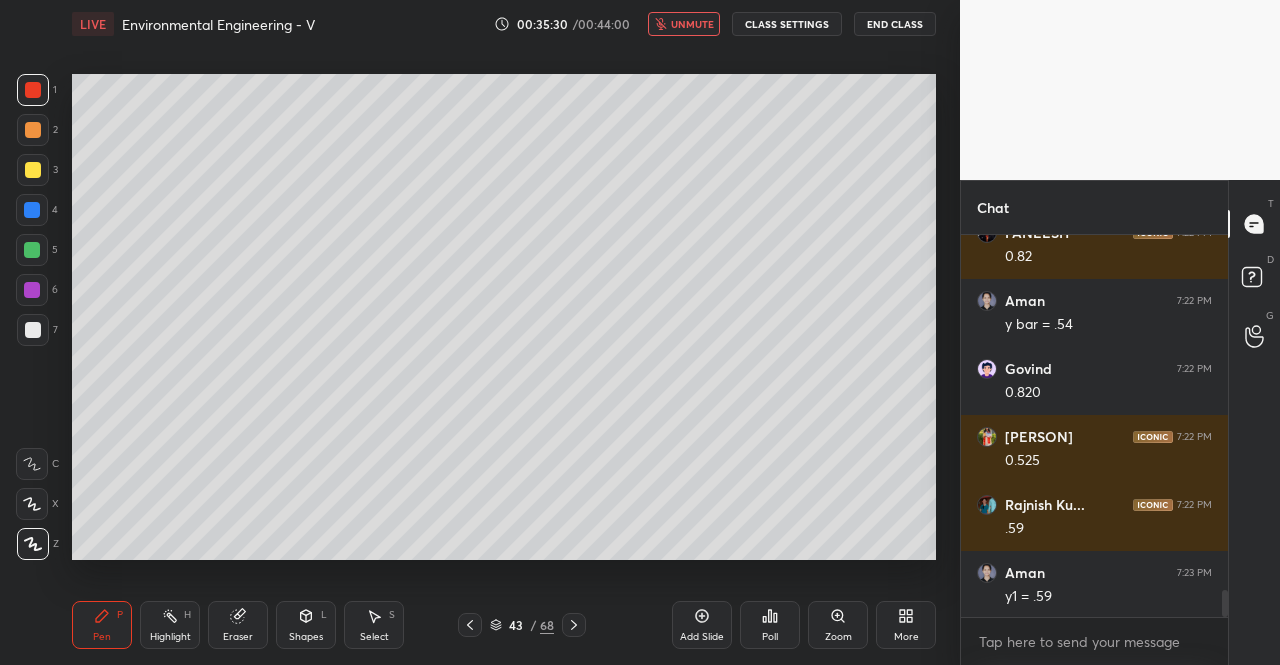 click on "Eraser" at bounding box center (238, 625) 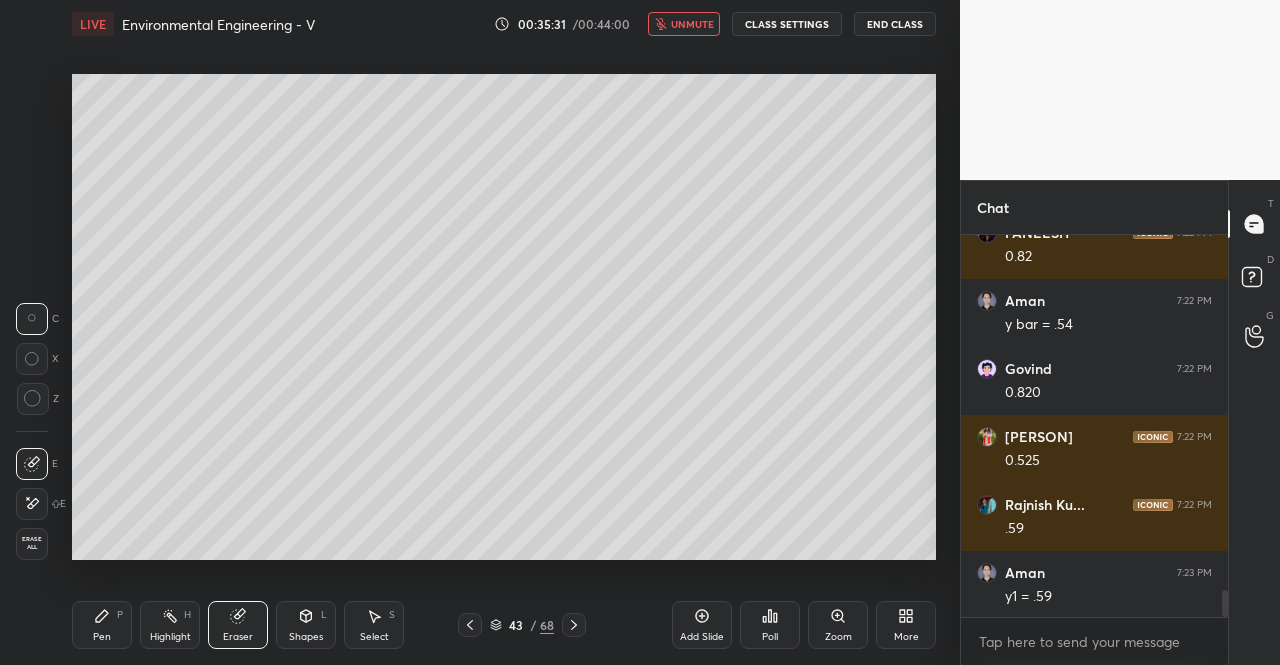 scroll, scrollTop: 5068, scrollLeft: 0, axis: vertical 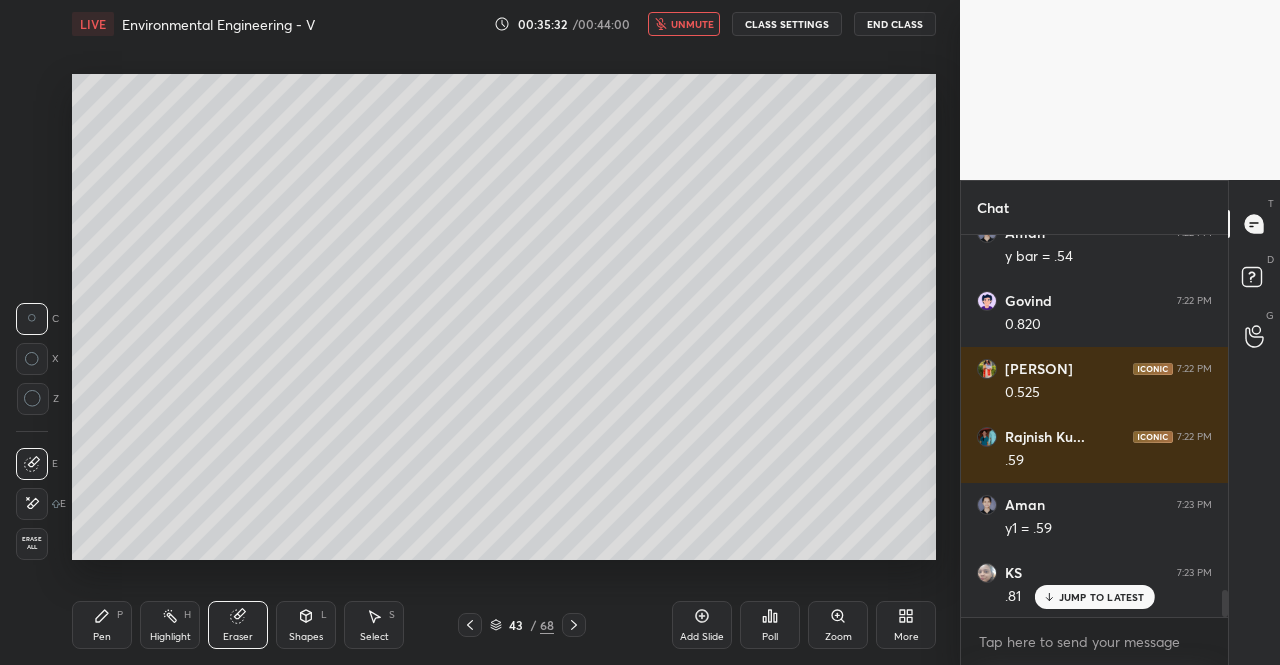 click on "Pen P" at bounding box center [102, 625] 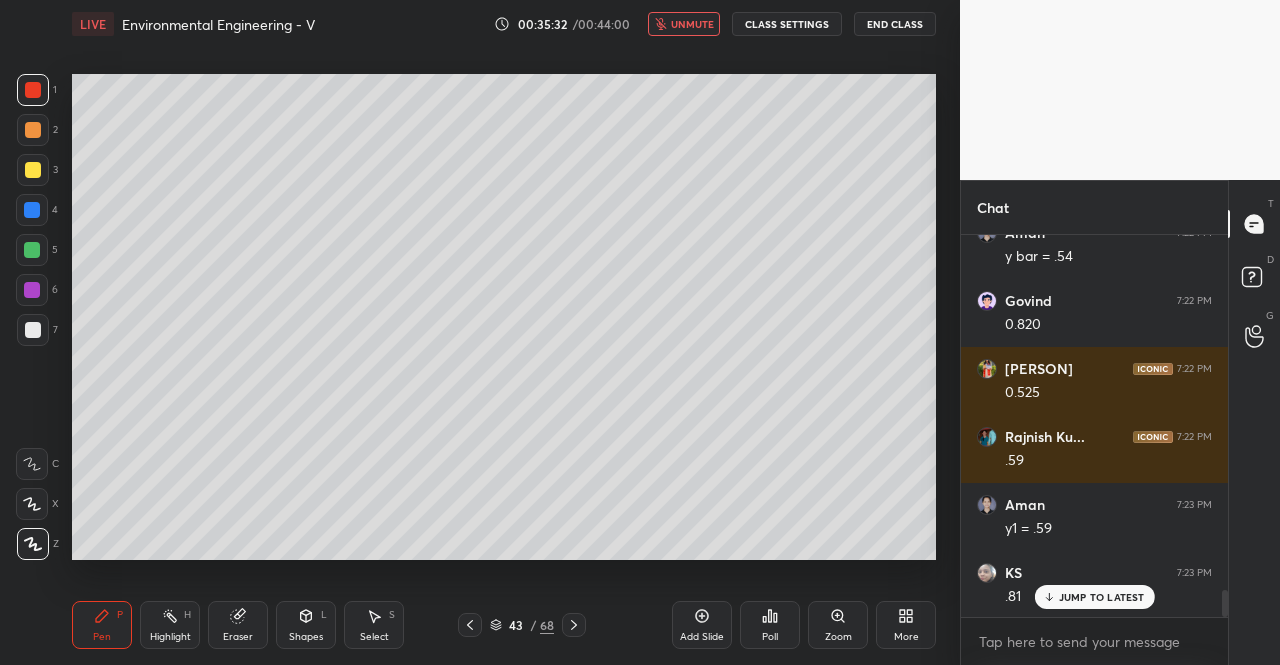 click 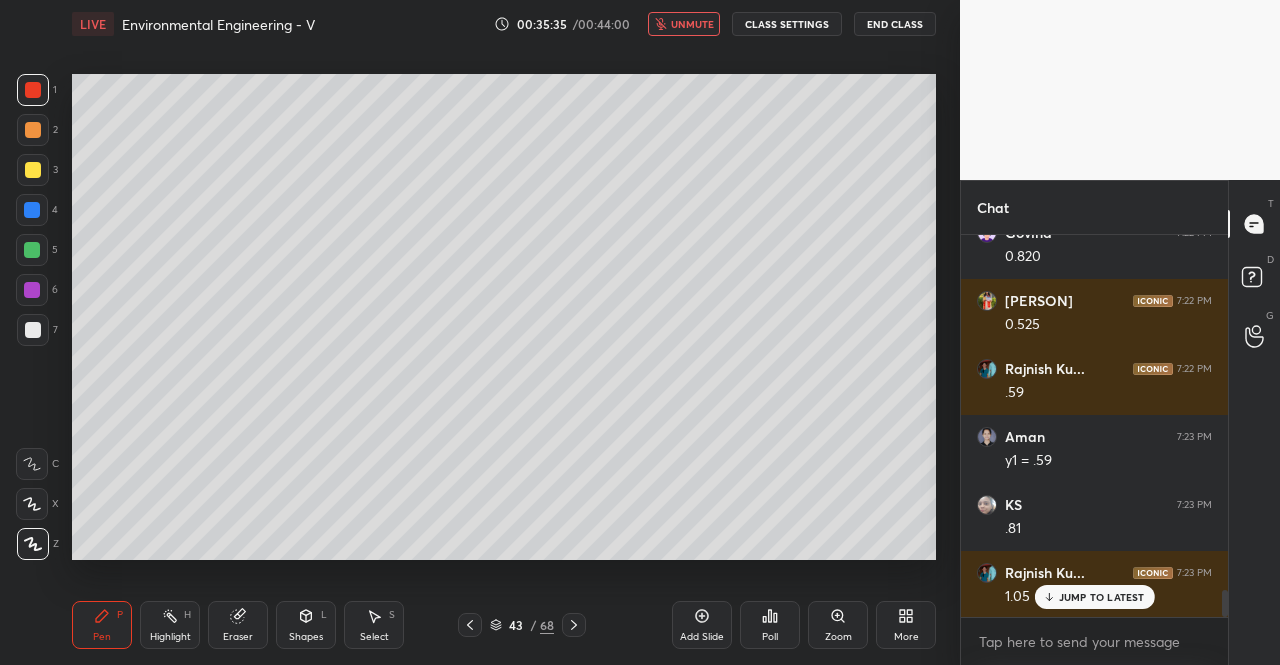 click on "Eraser" at bounding box center (238, 625) 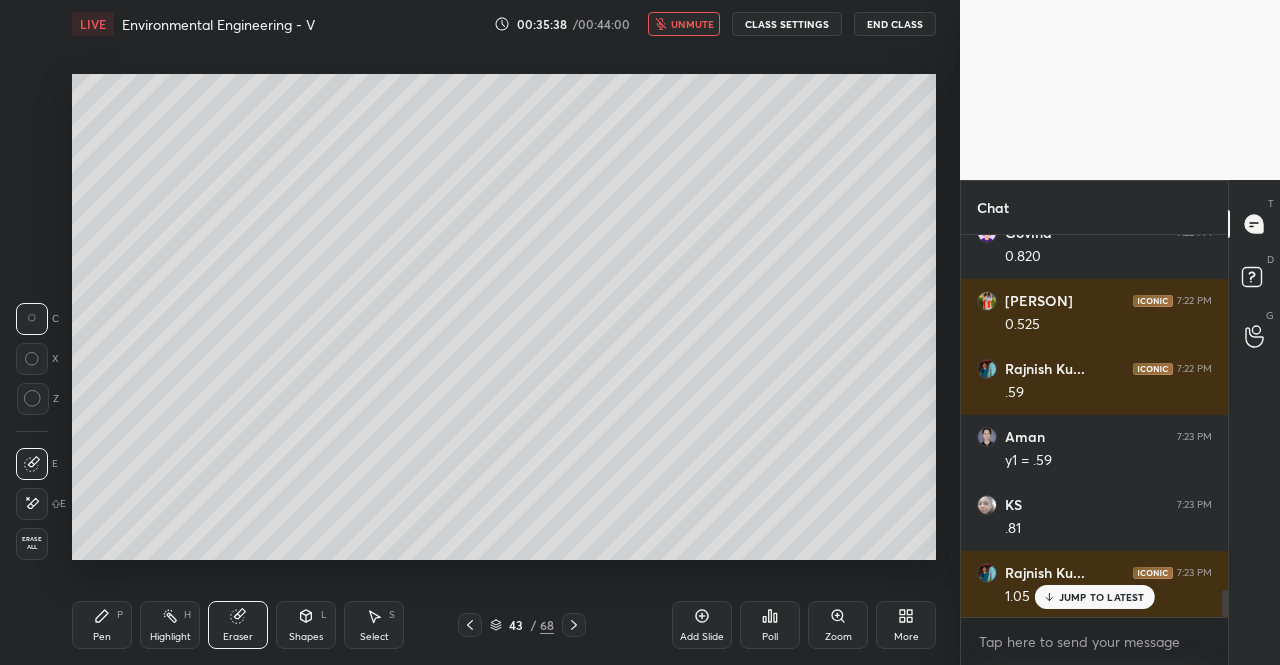 click on "Pen P" at bounding box center [102, 625] 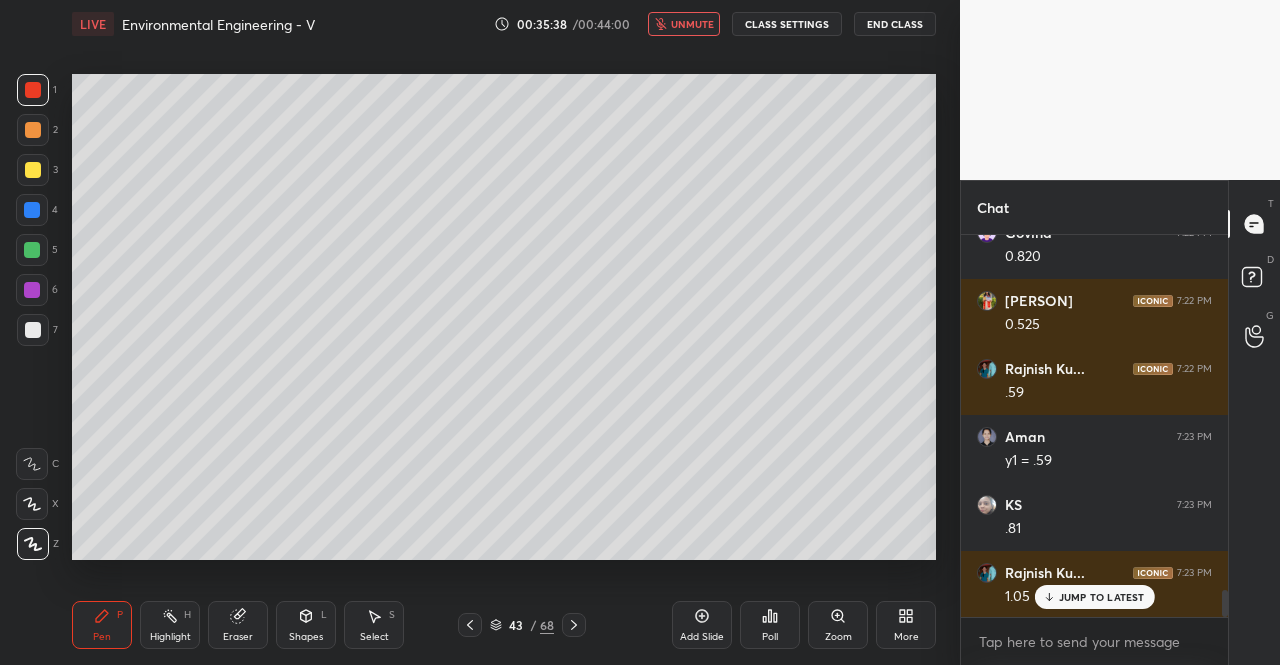 click on "Pen P" at bounding box center [102, 625] 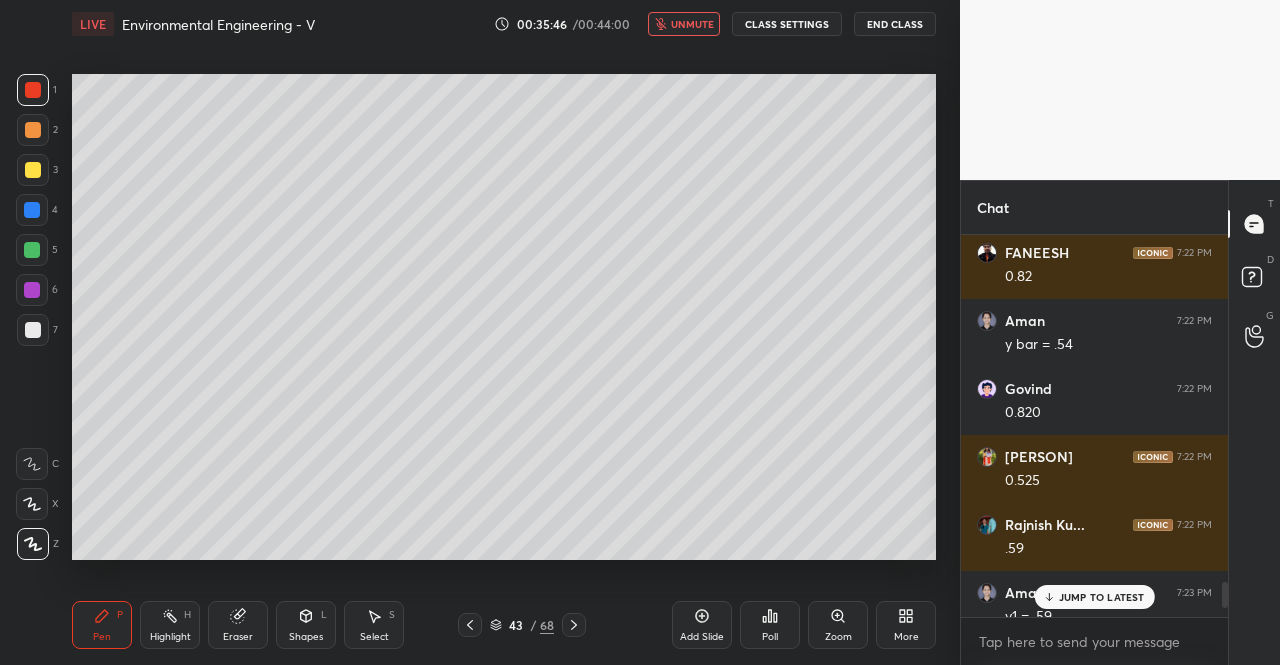 scroll, scrollTop: 4936, scrollLeft: 0, axis: vertical 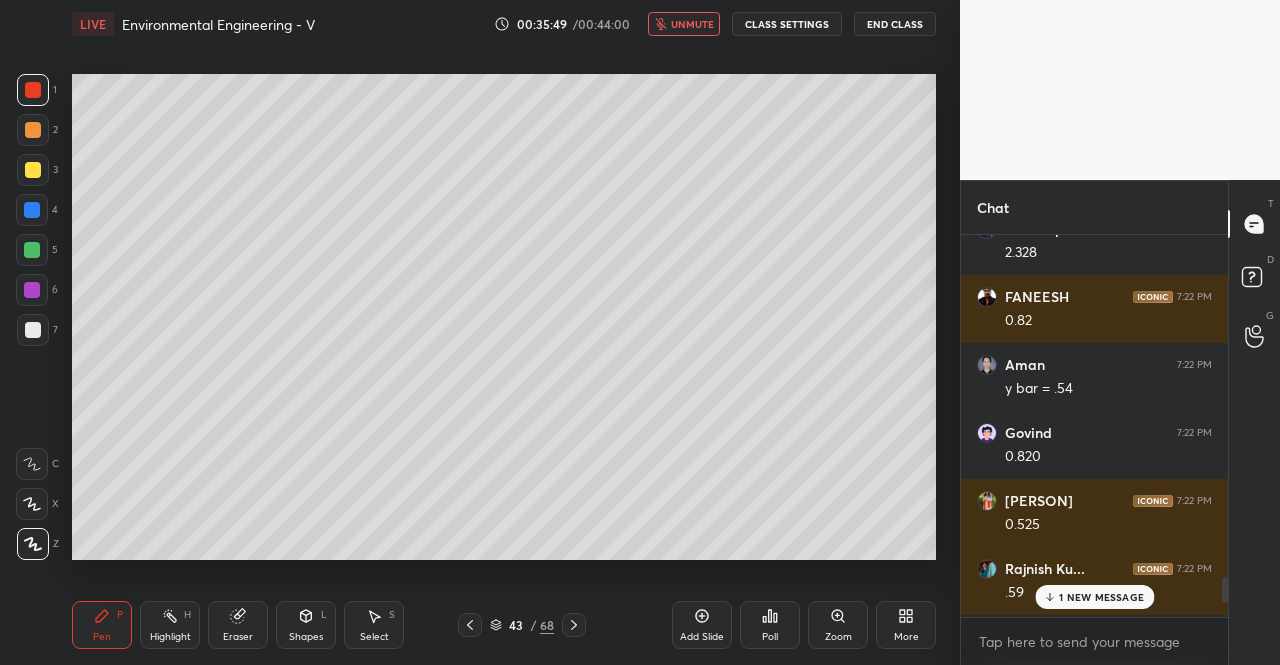 click on "1 NEW MESSAGE" at bounding box center (1101, 597) 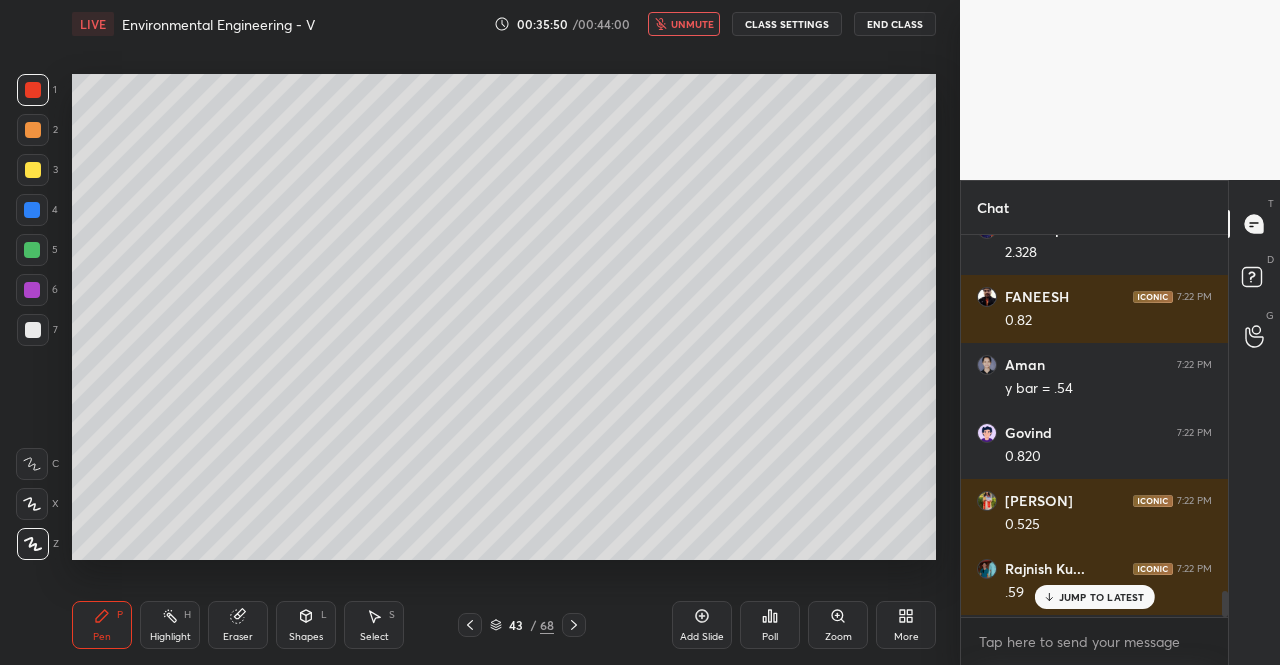 scroll, scrollTop: 5204, scrollLeft: 0, axis: vertical 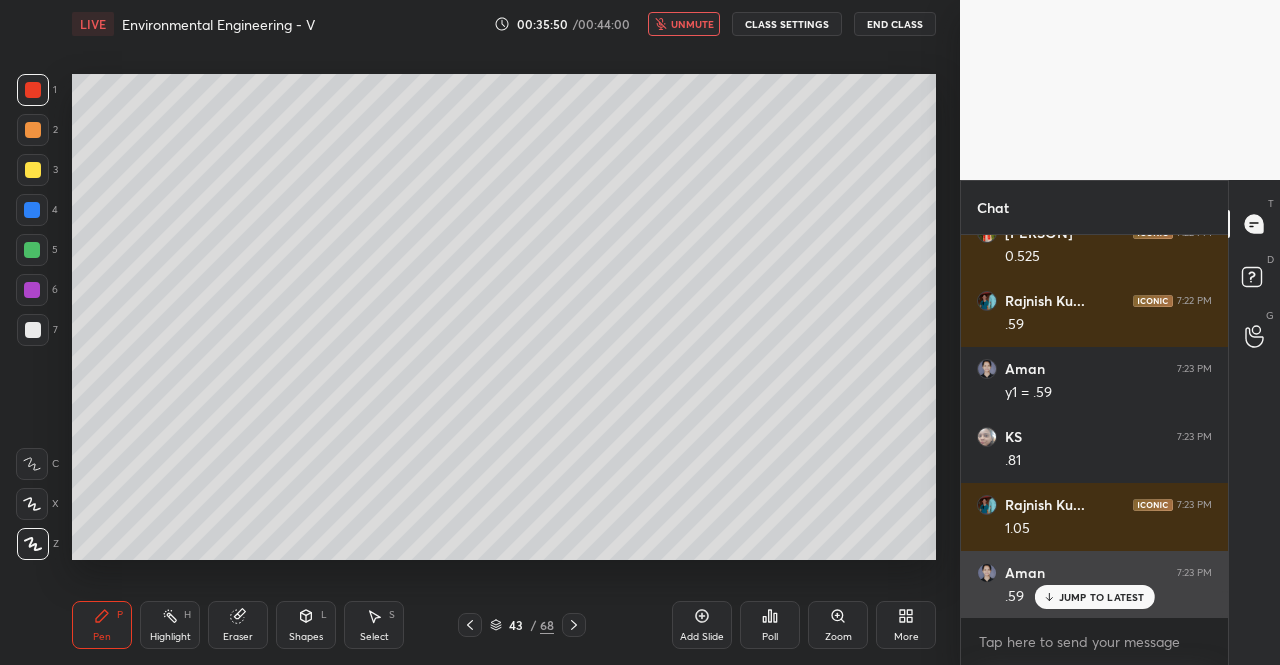 click on "JUMP TO LATEST" at bounding box center [1102, 597] 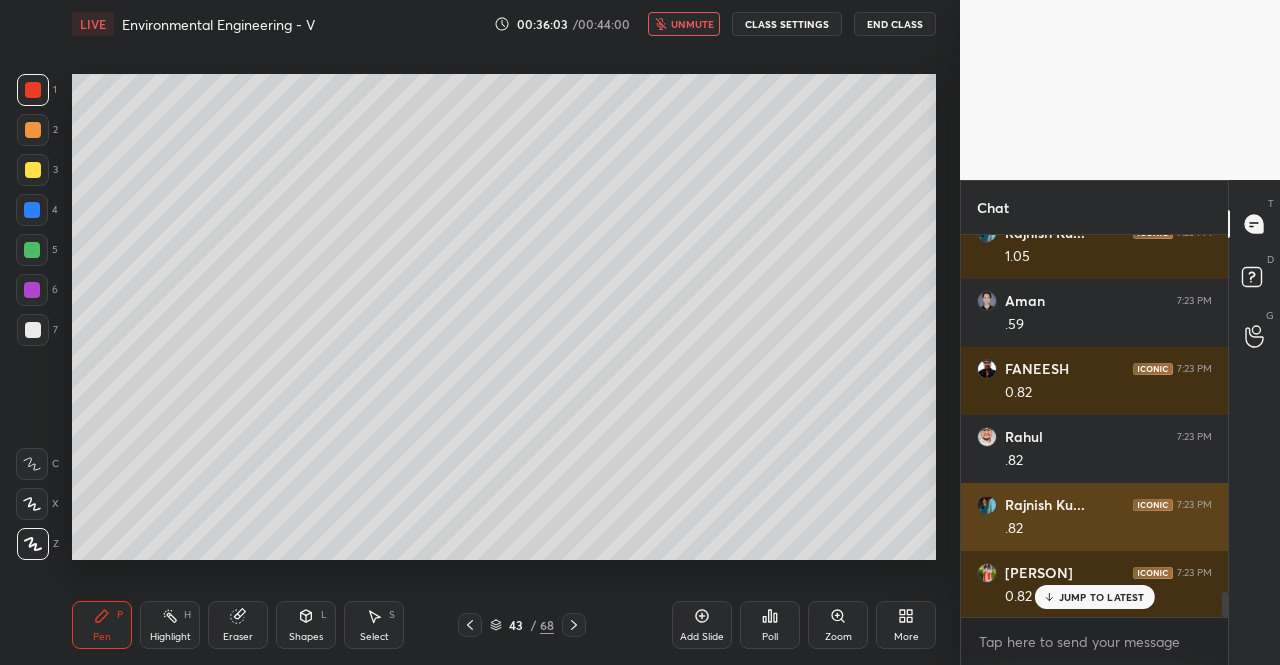 scroll, scrollTop: 5544, scrollLeft: 0, axis: vertical 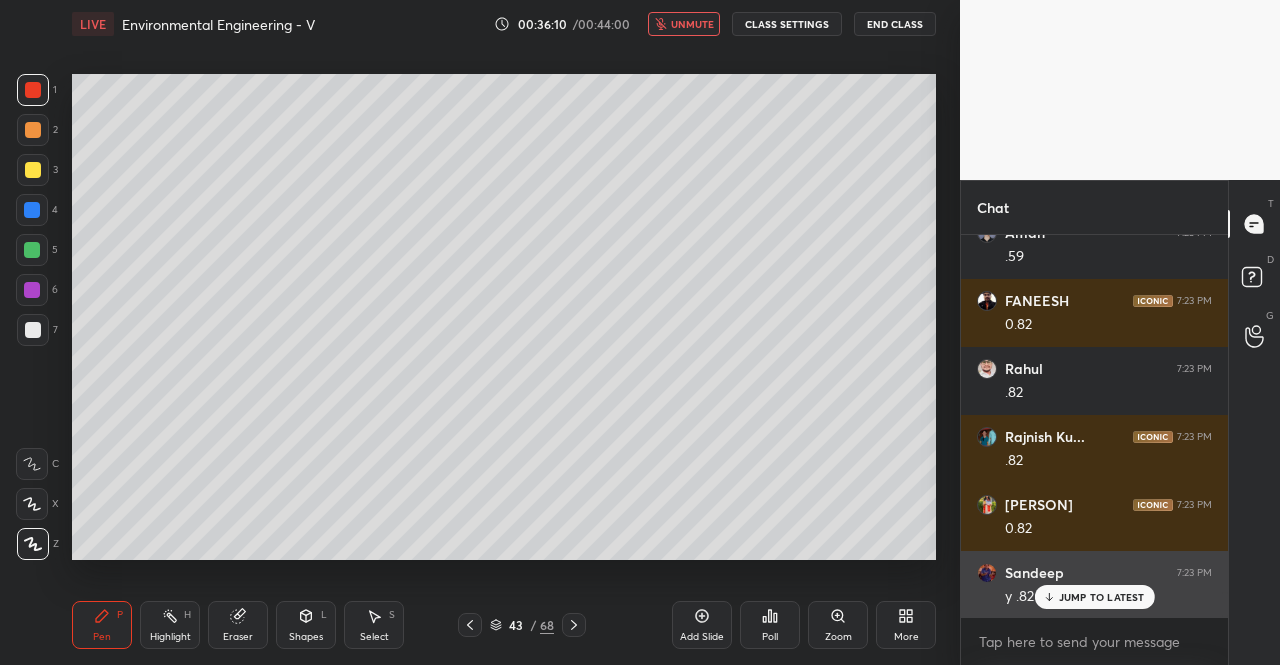 click on "JUMP TO LATEST" at bounding box center (1102, 597) 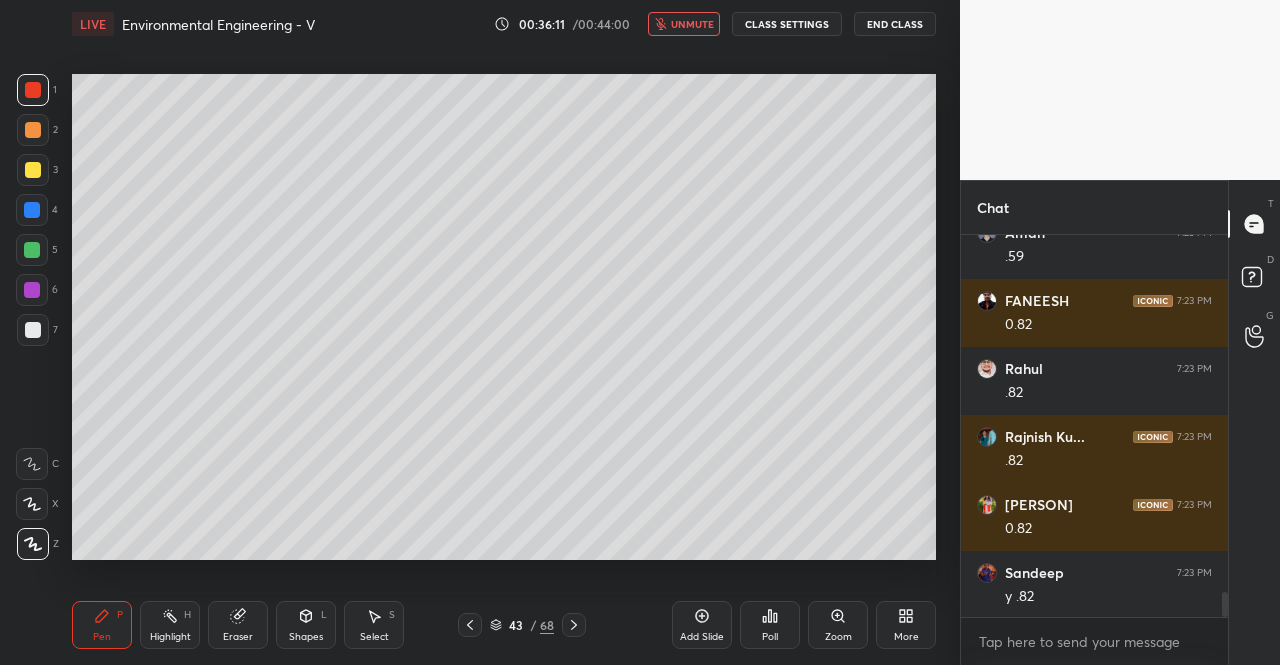 click on "unmute" at bounding box center (692, 24) 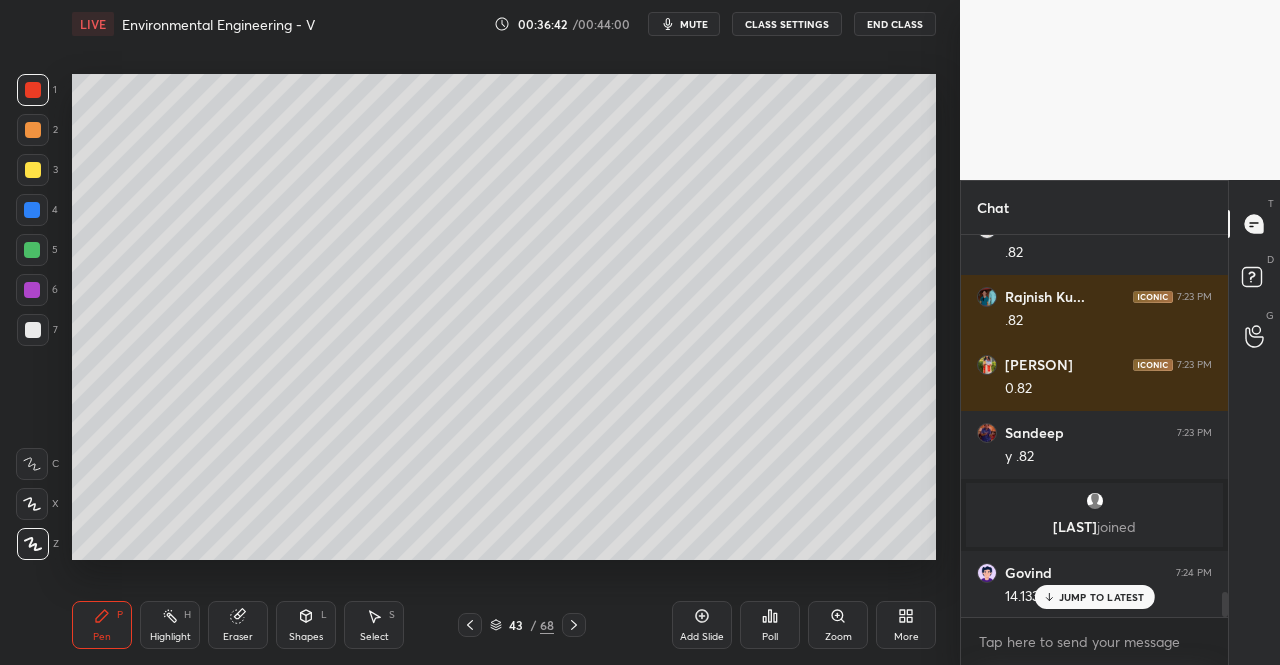 scroll, scrollTop: 5444, scrollLeft: 0, axis: vertical 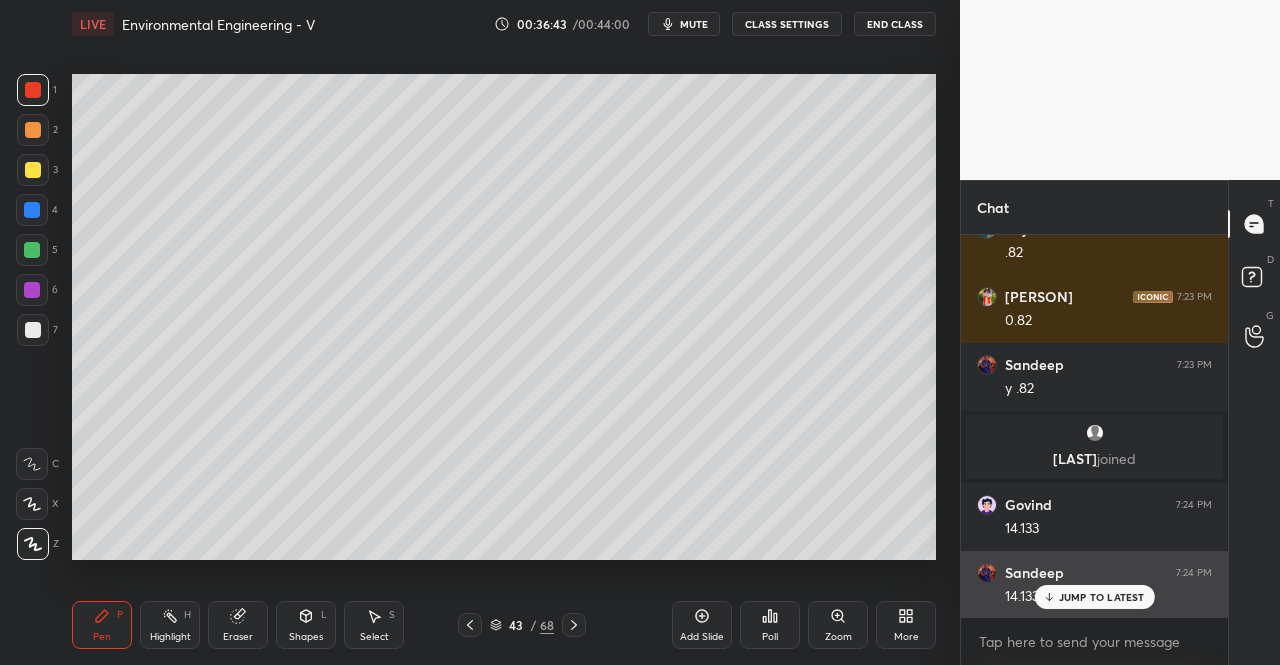 click on "JUMP TO LATEST" at bounding box center (1102, 597) 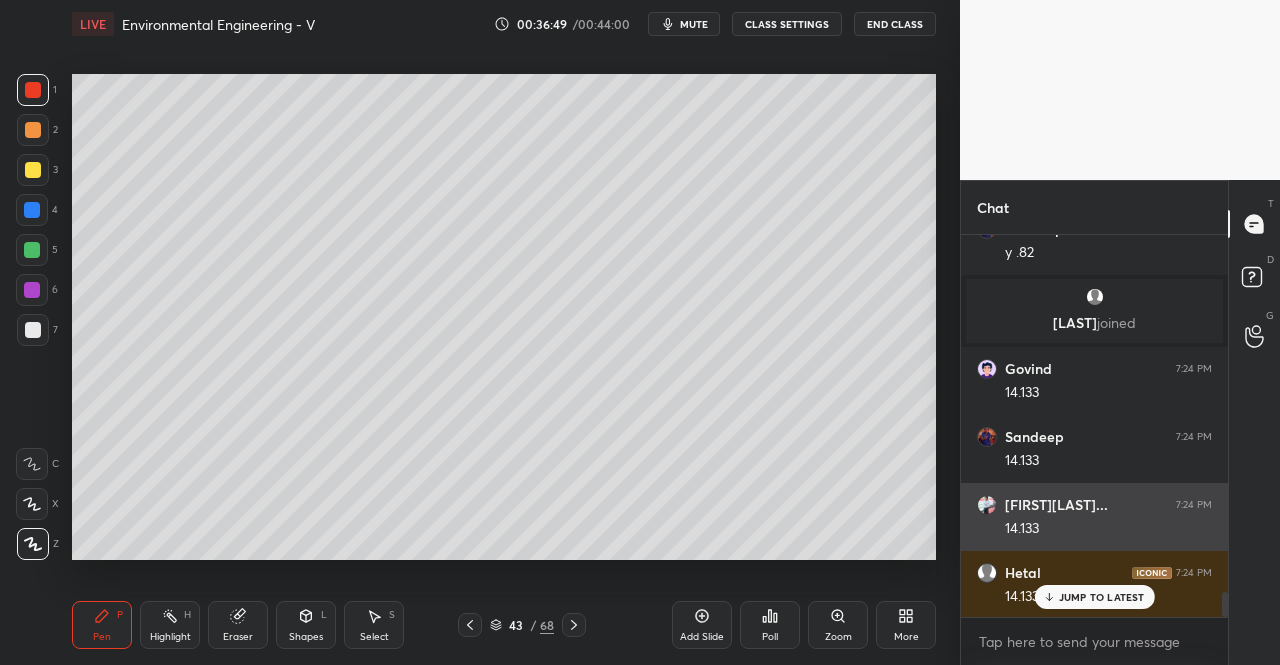 scroll, scrollTop: 5648, scrollLeft: 0, axis: vertical 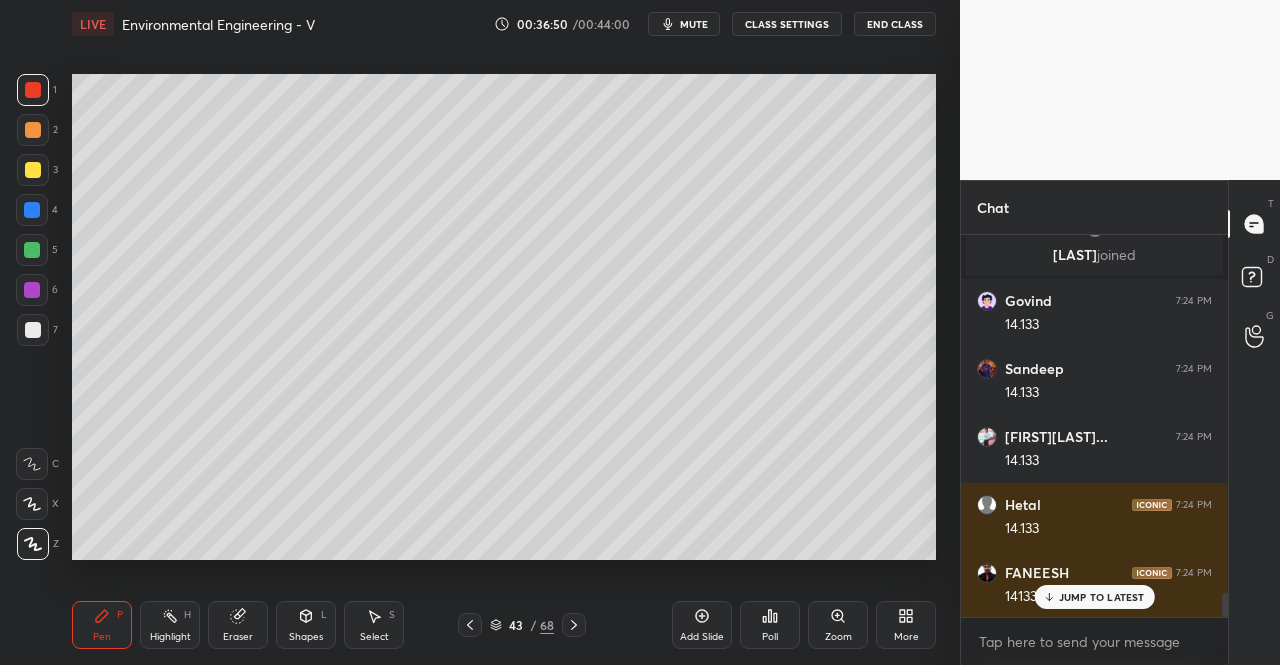 click on "JUMP TO LATEST" at bounding box center [1102, 597] 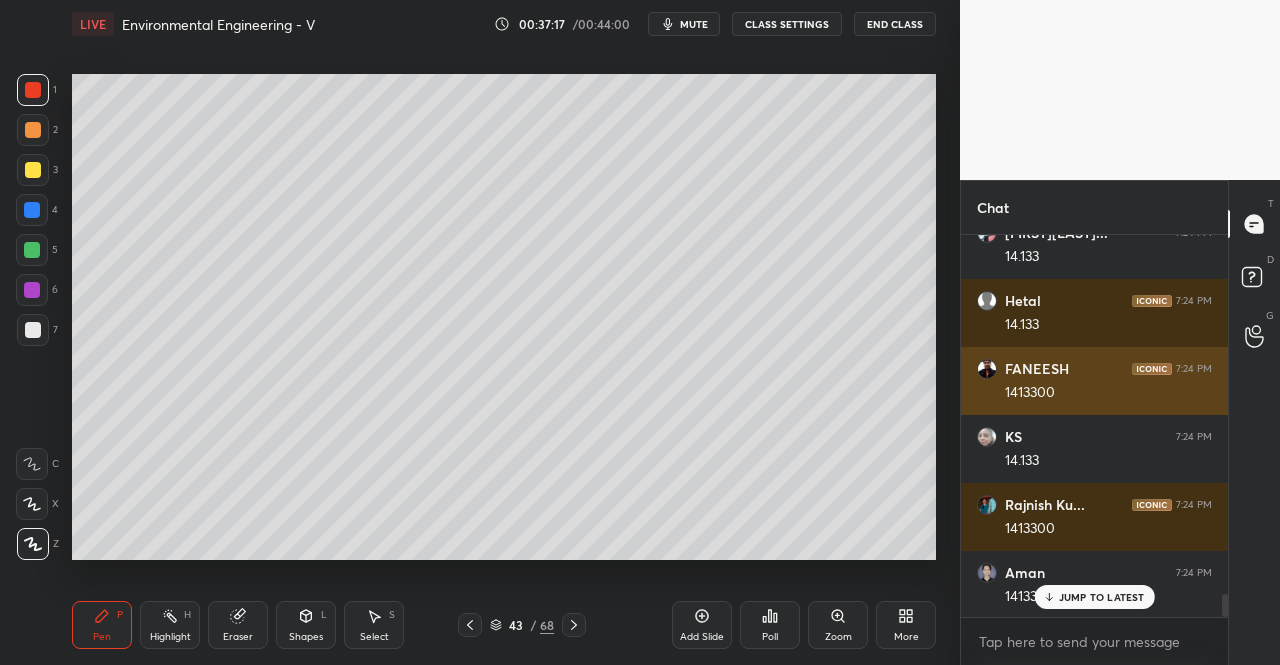 scroll, scrollTop: 5920, scrollLeft: 0, axis: vertical 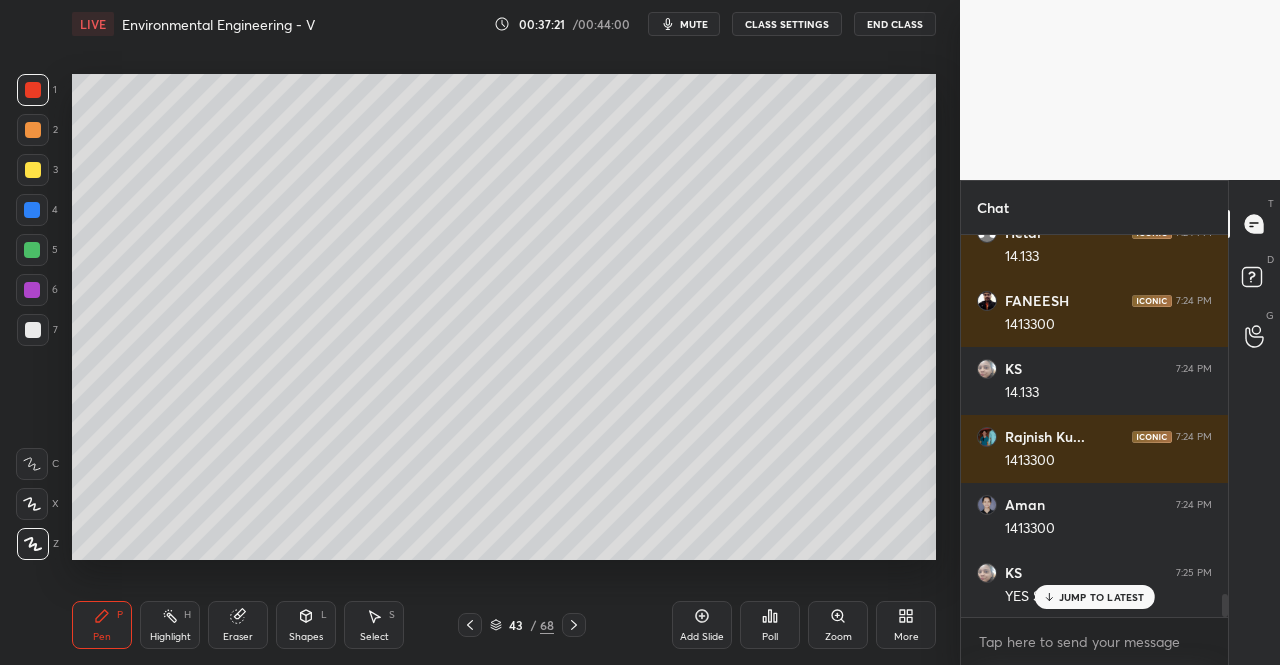 click 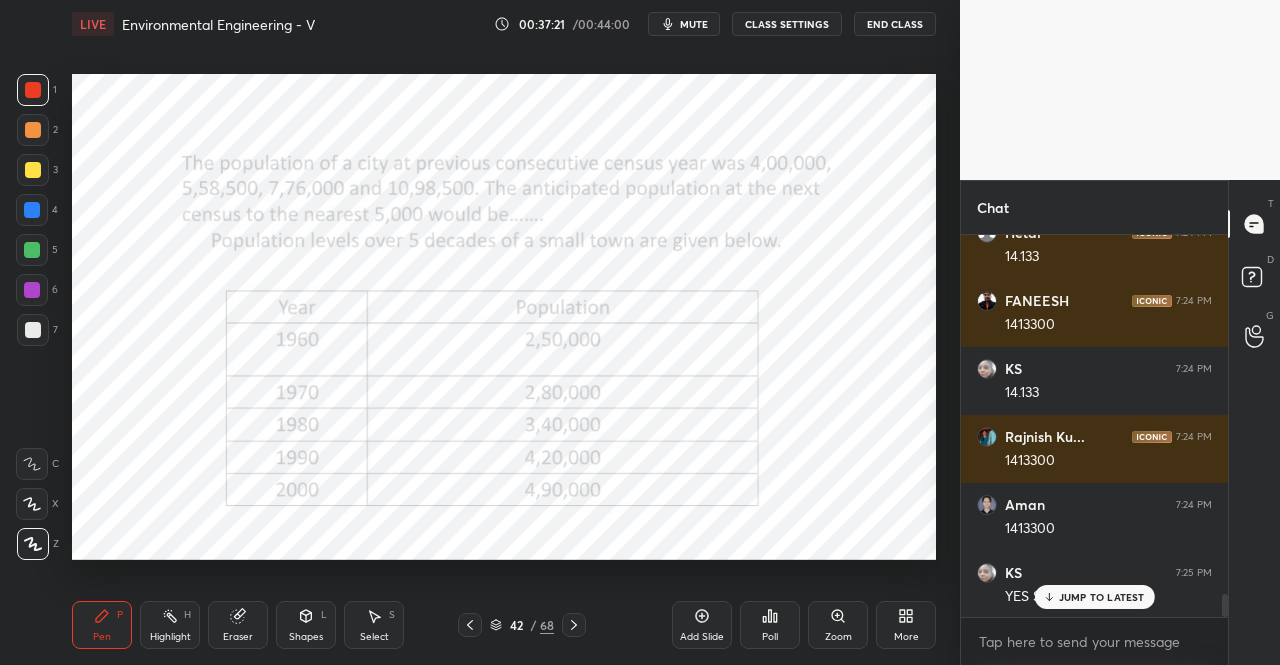 click on "JUMP TO LATEST" at bounding box center [1102, 597] 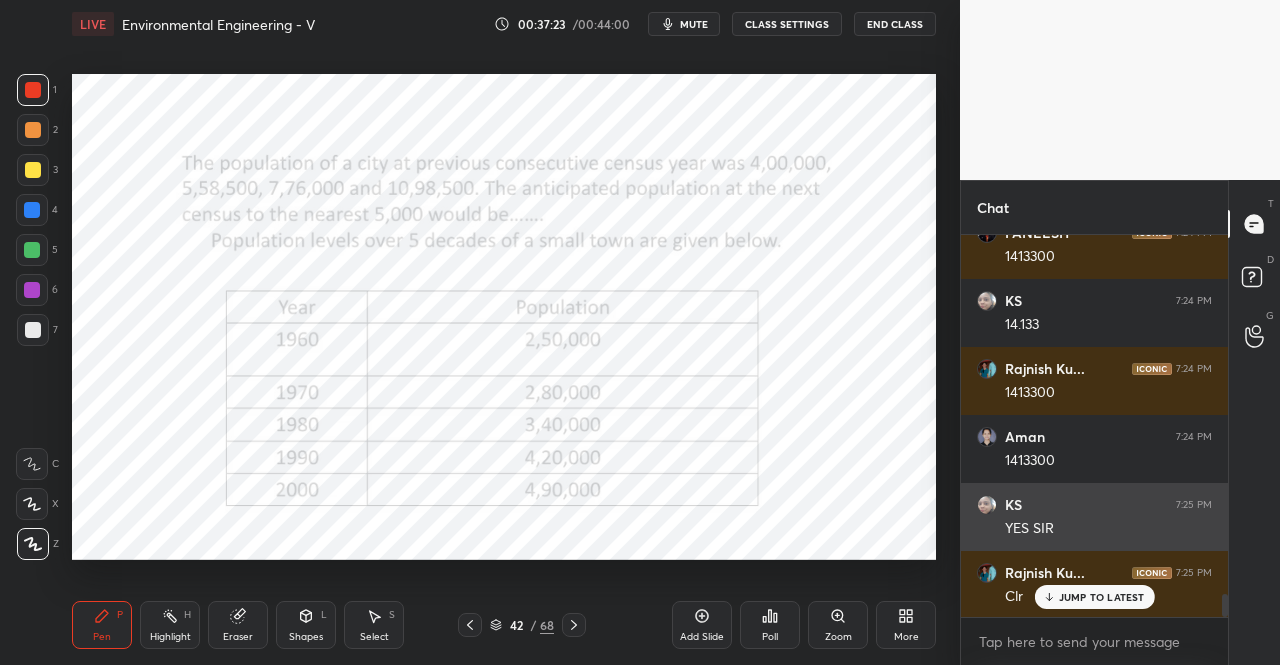 scroll, scrollTop: 6124, scrollLeft: 0, axis: vertical 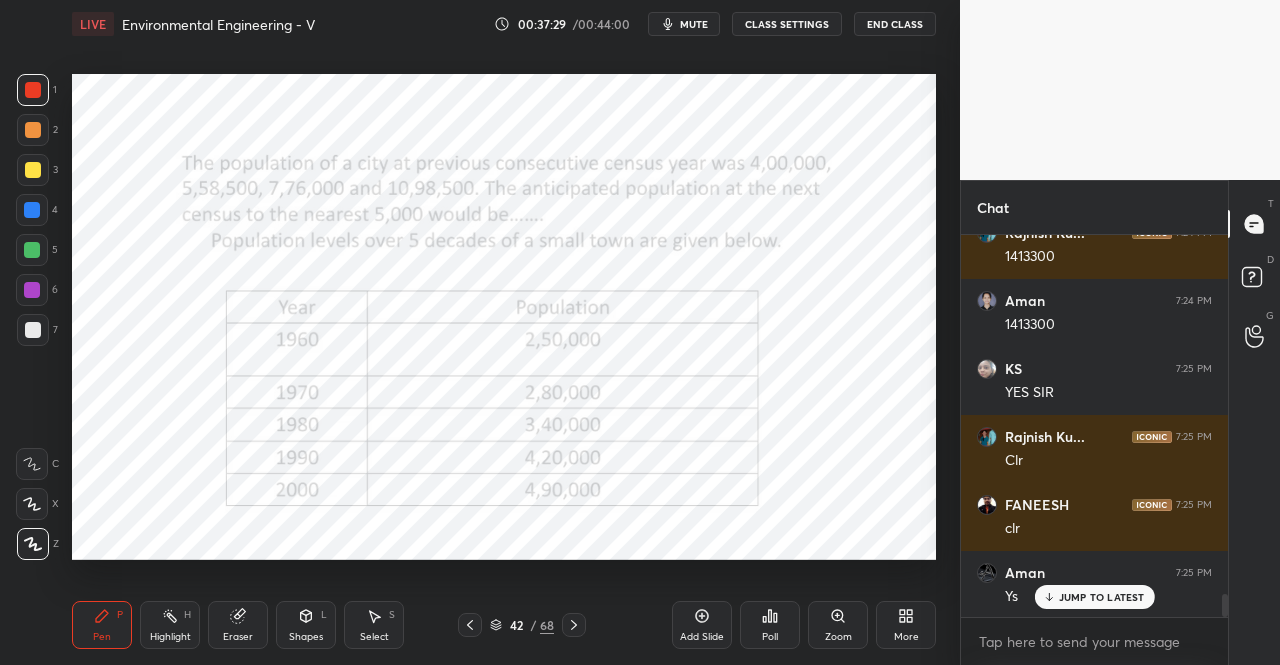 click 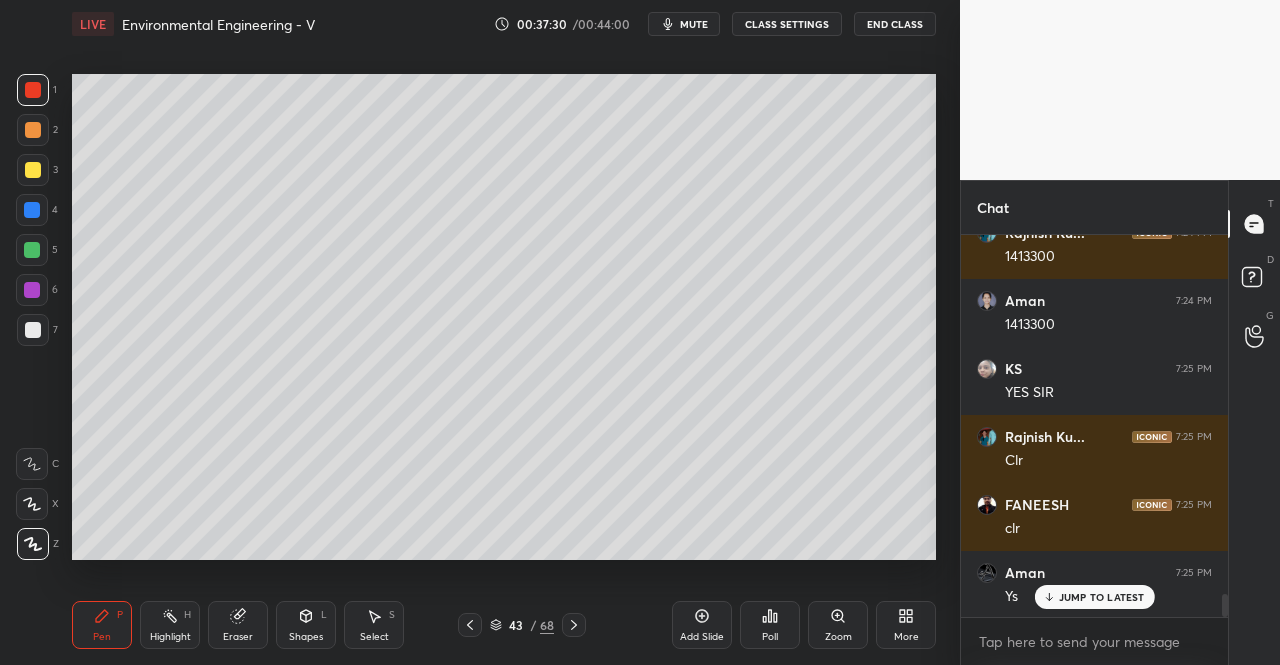 click 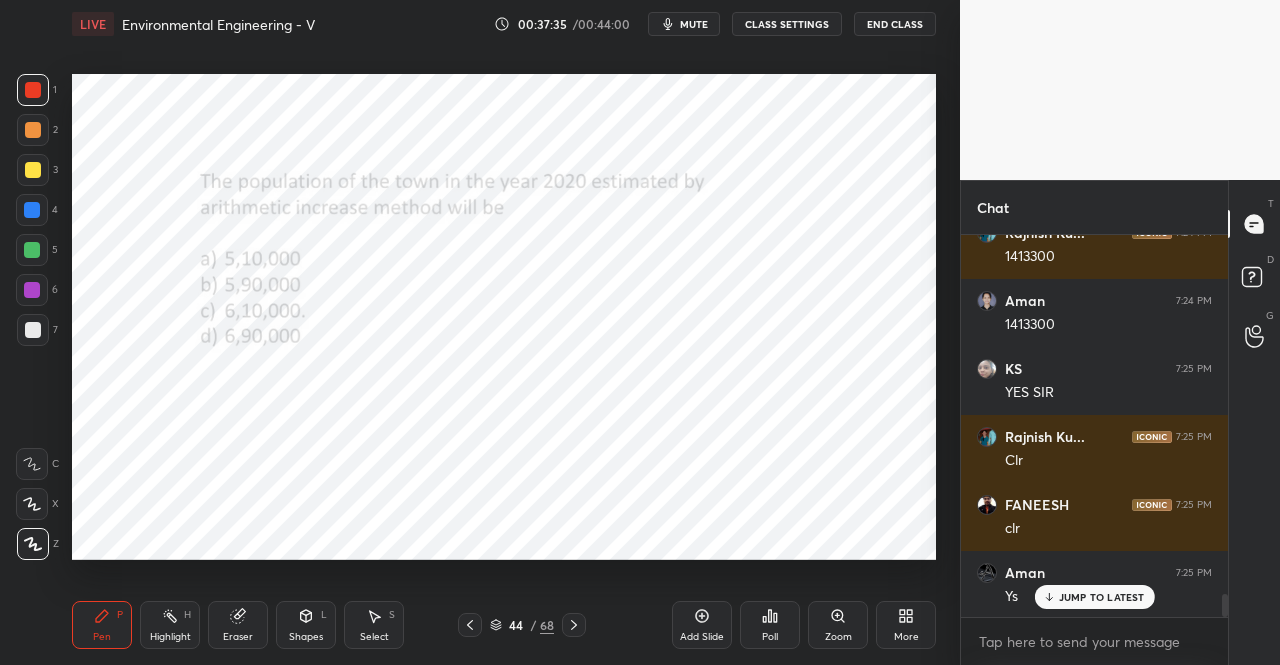 click 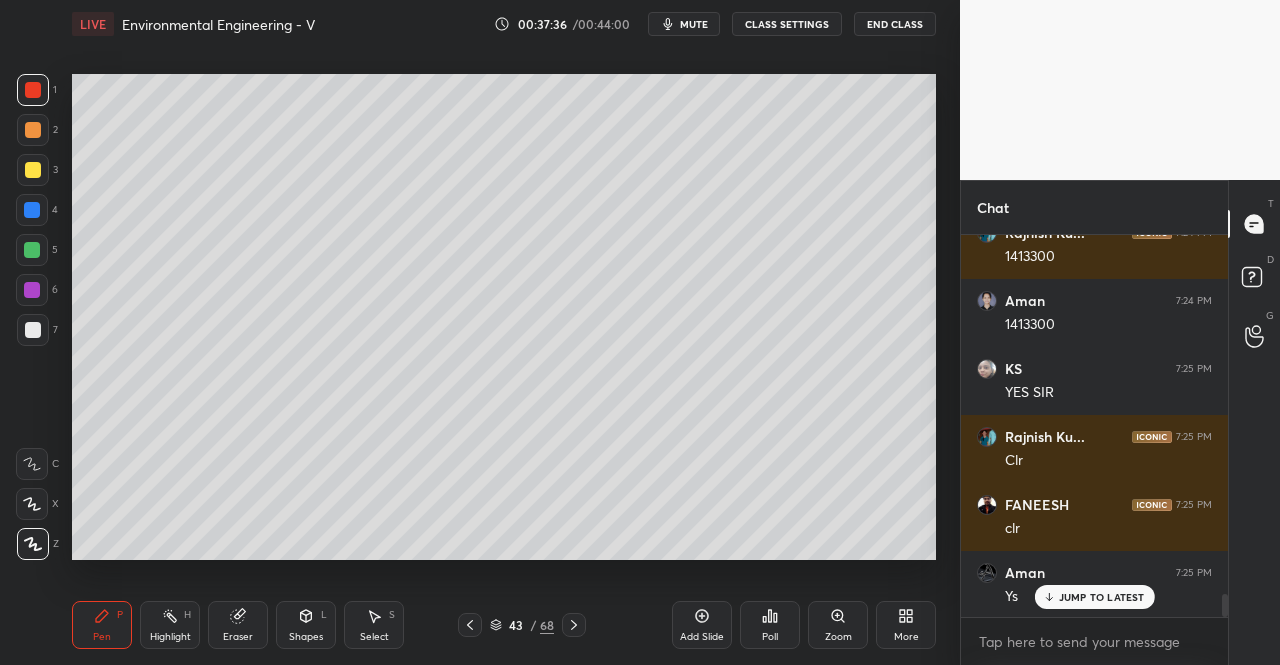 click 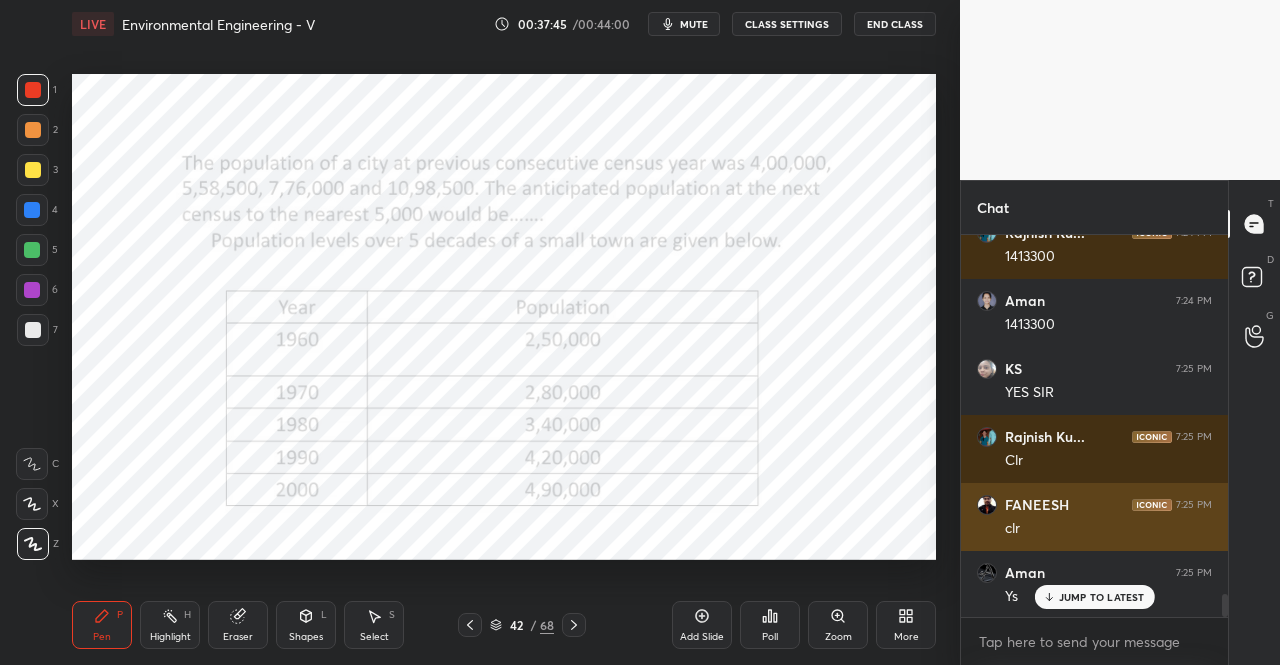 click 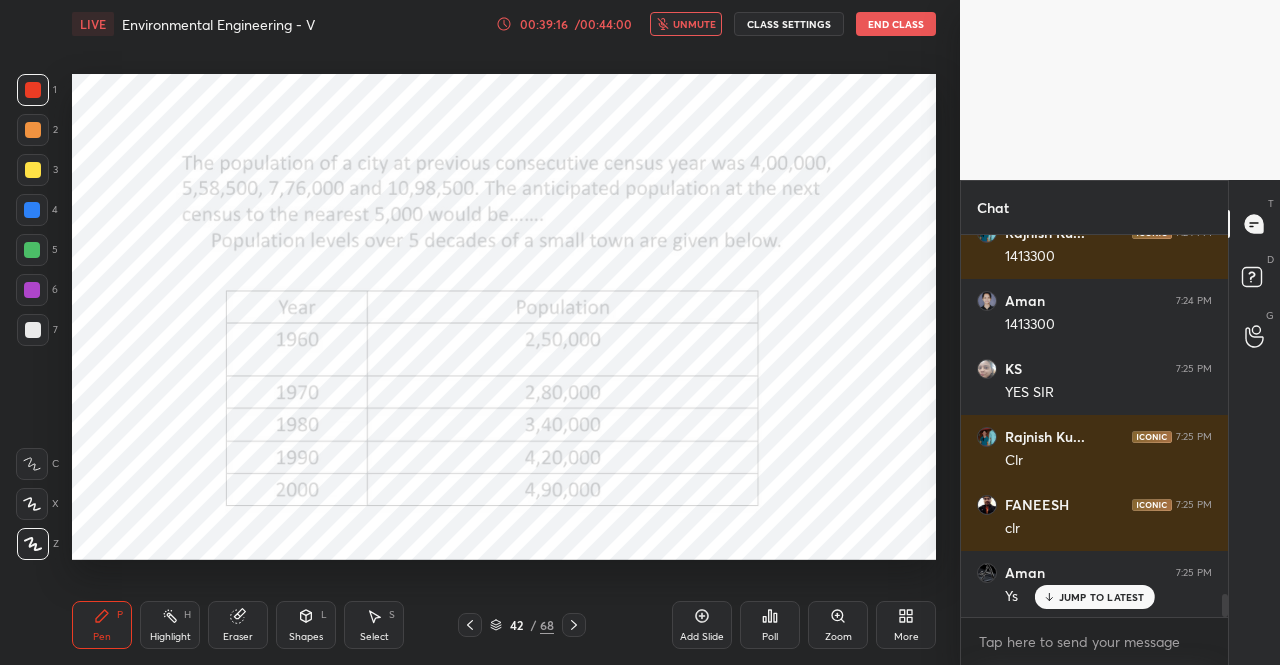 scroll, scrollTop: 6192, scrollLeft: 0, axis: vertical 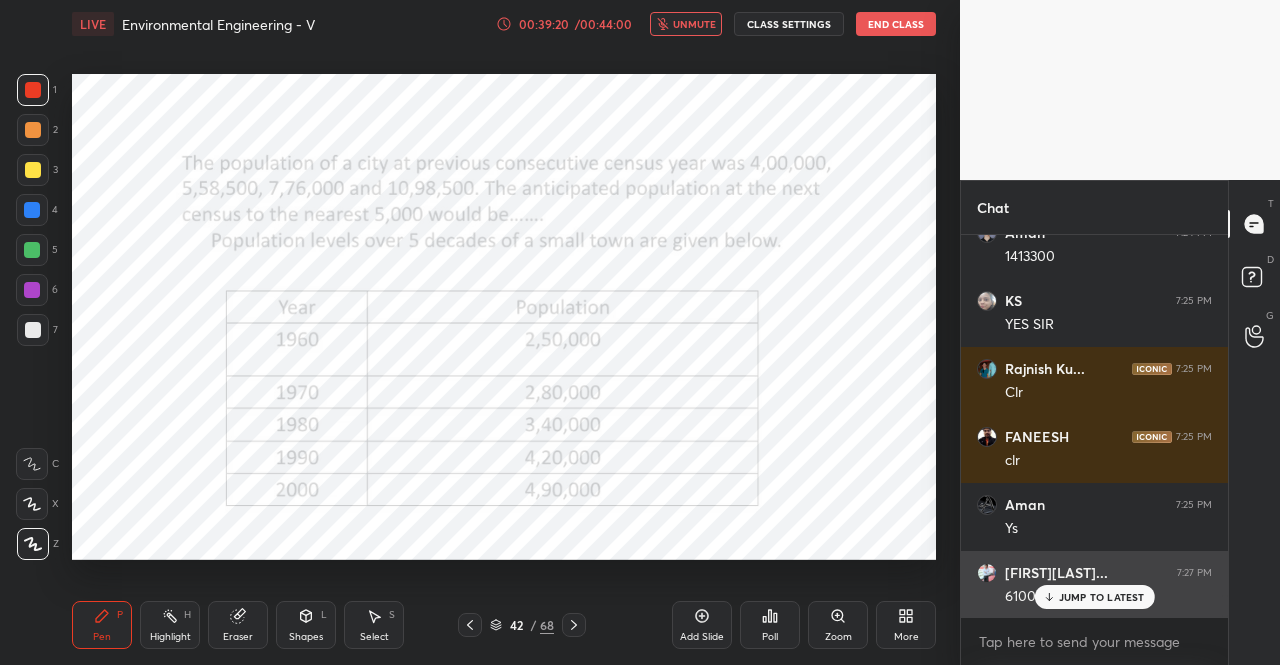 click on "610000" at bounding box center [1108, 595] 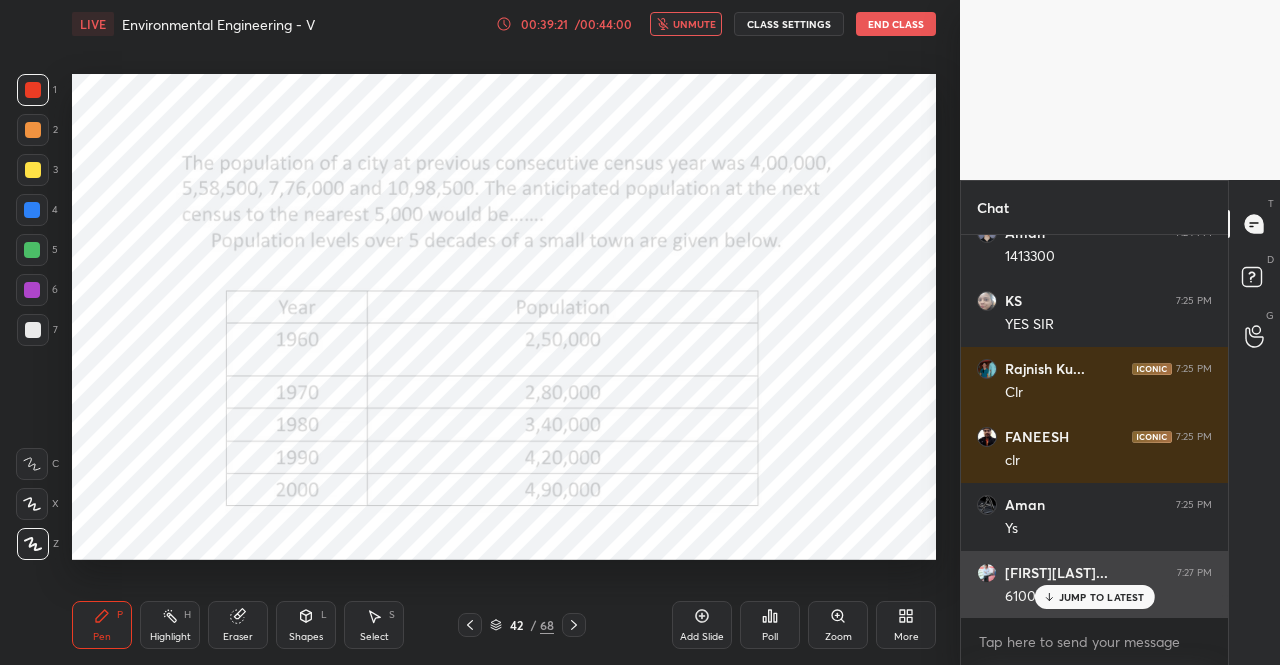 click on "JUMP TO LATEST" at bounding box center (1102, 597) 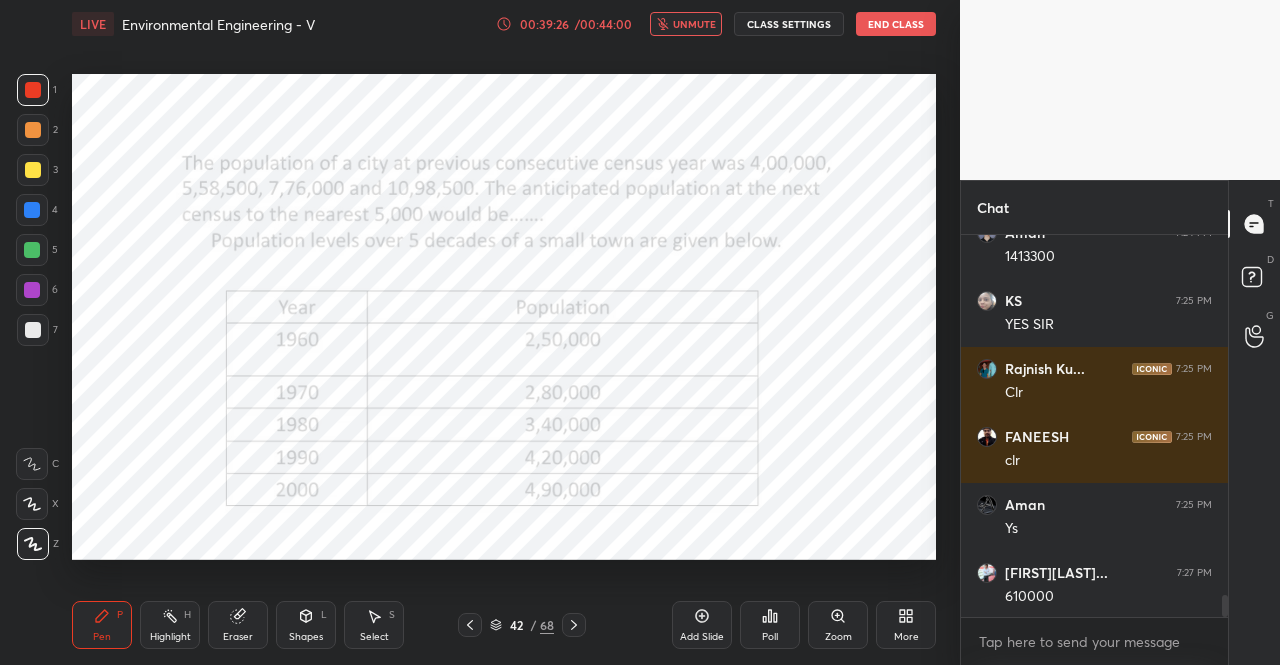 click at bounding box center (574, 625) 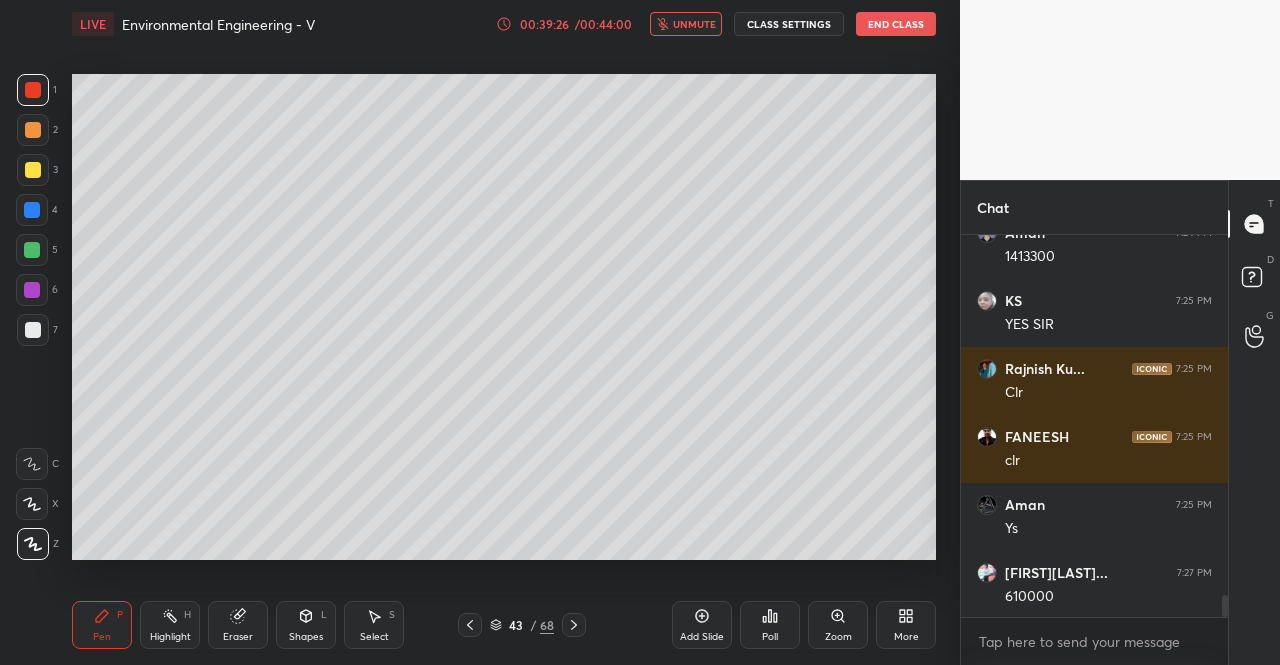 click 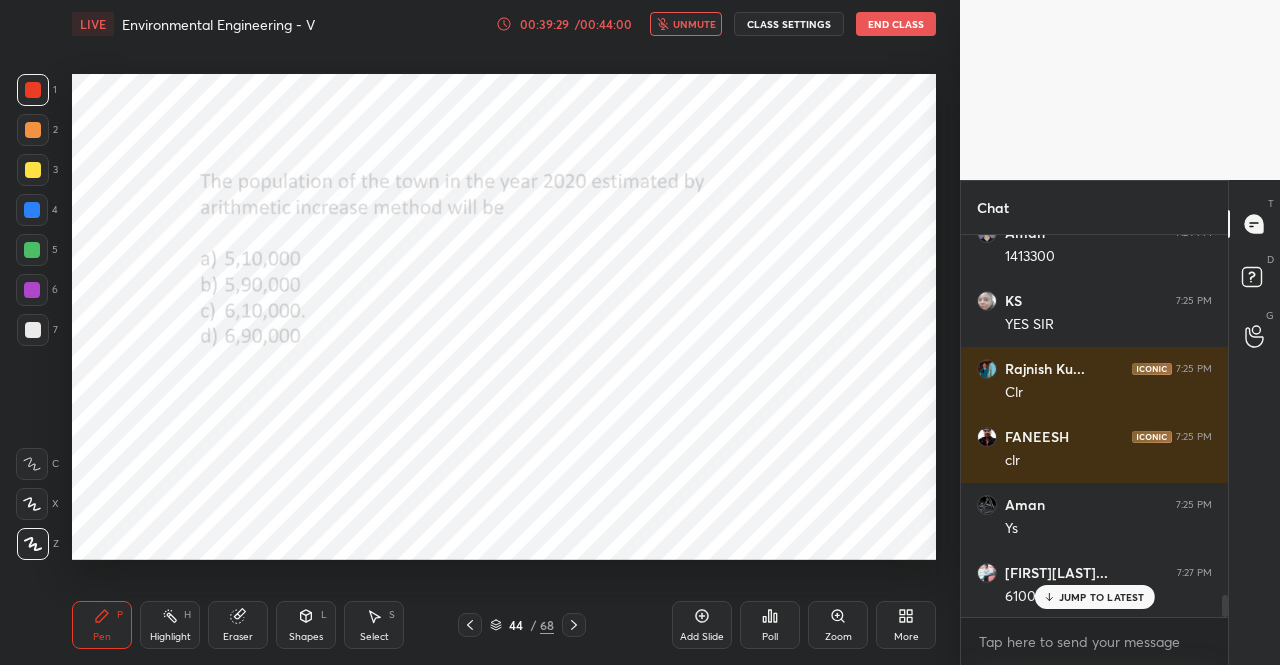 scroll, scrollTop: 6260, scrollLeft: 0, axis: vertical 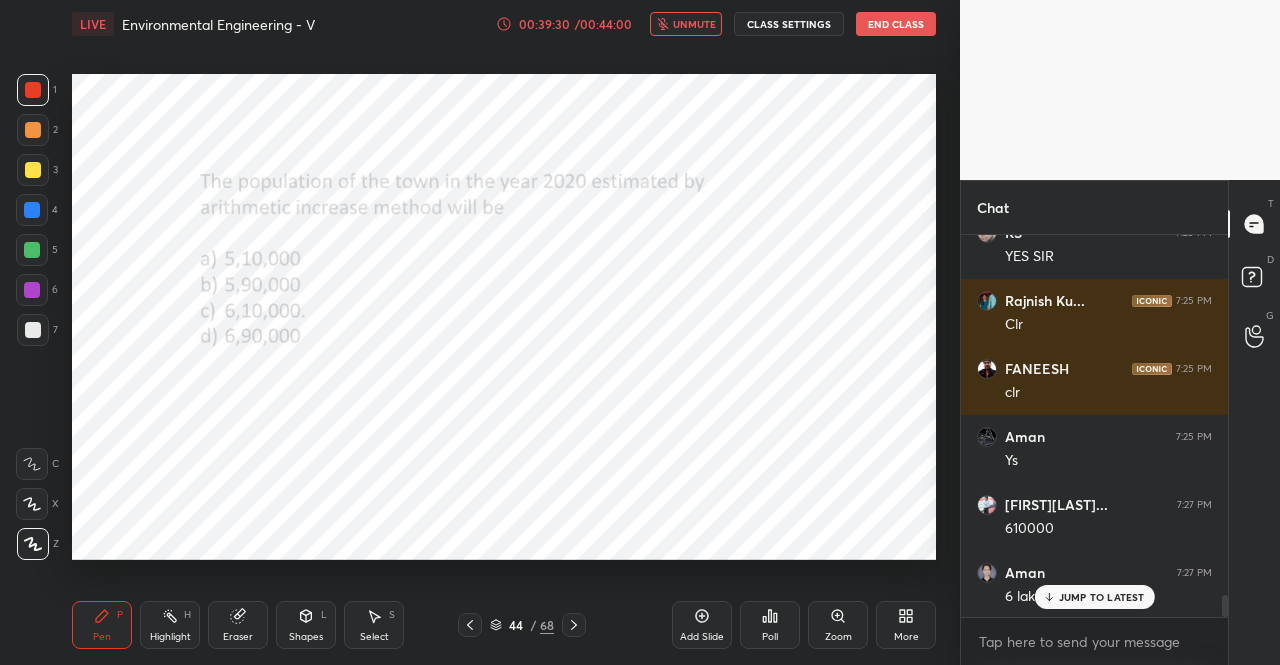 click 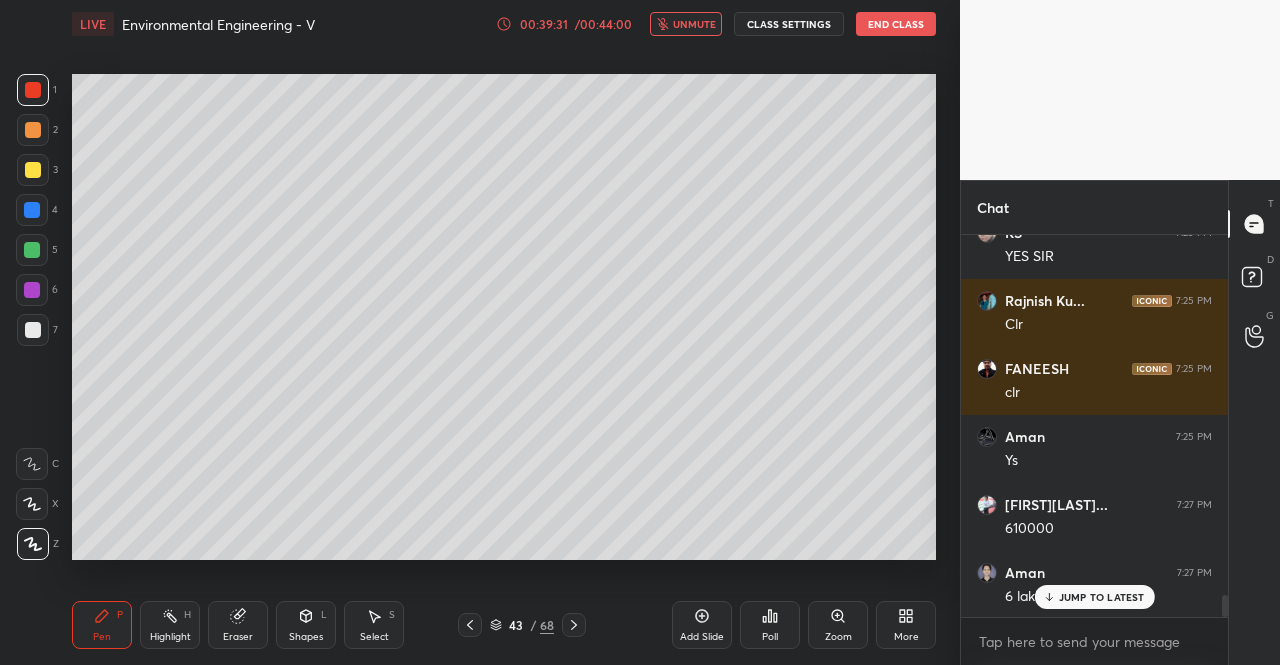 scroll, scrollTop: 6328, scrollLeft: 0, axis: vertical 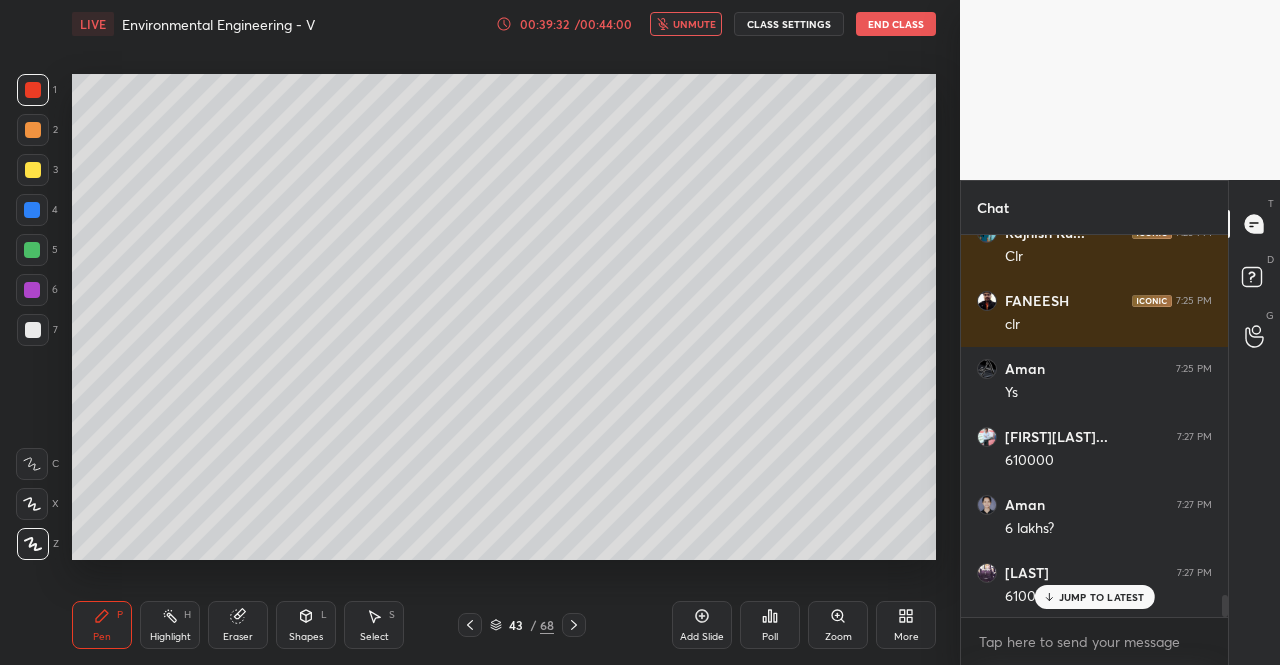 click at bounding box center (470, 625) 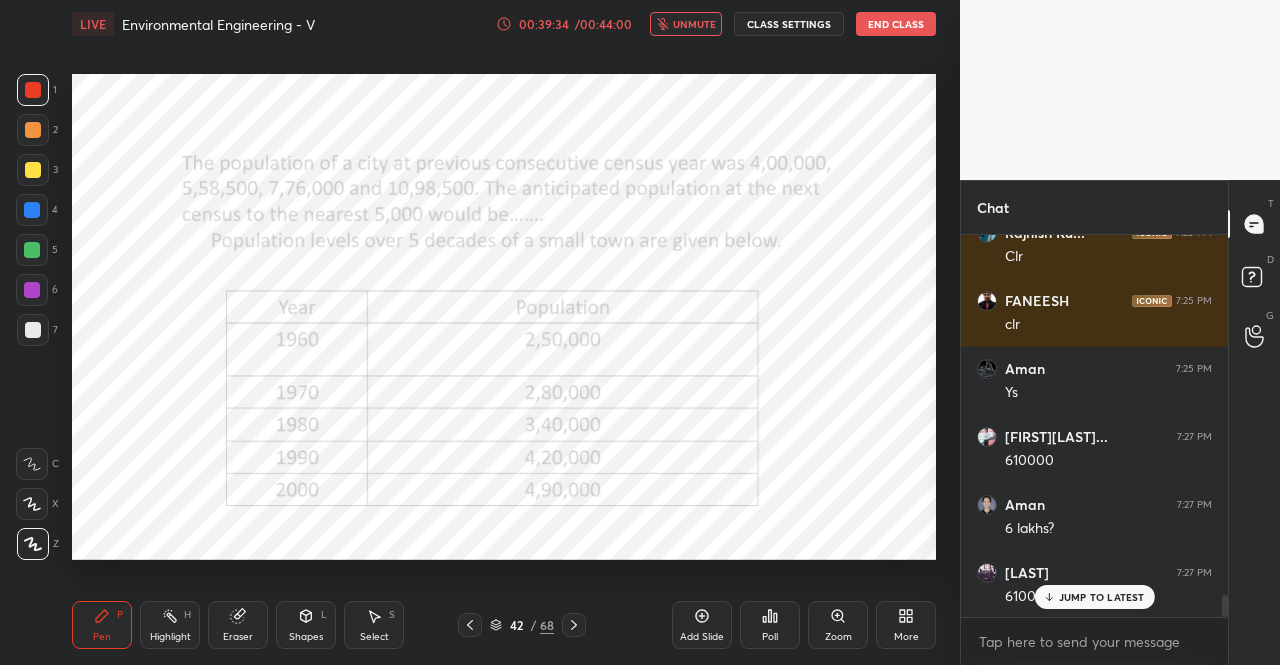 click on "JUMP TO LATEST" at bounding box center [1102, 597] 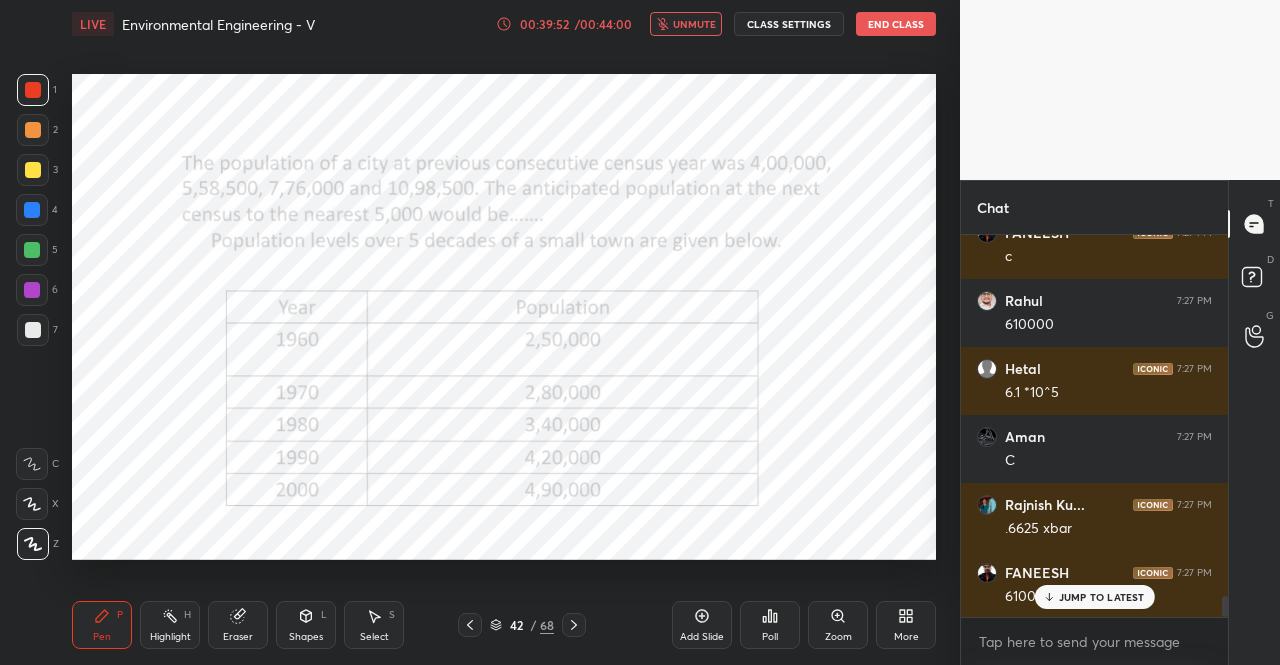 scroll, scrollTop: 6808, scrollLeft: 0, axis: vertical 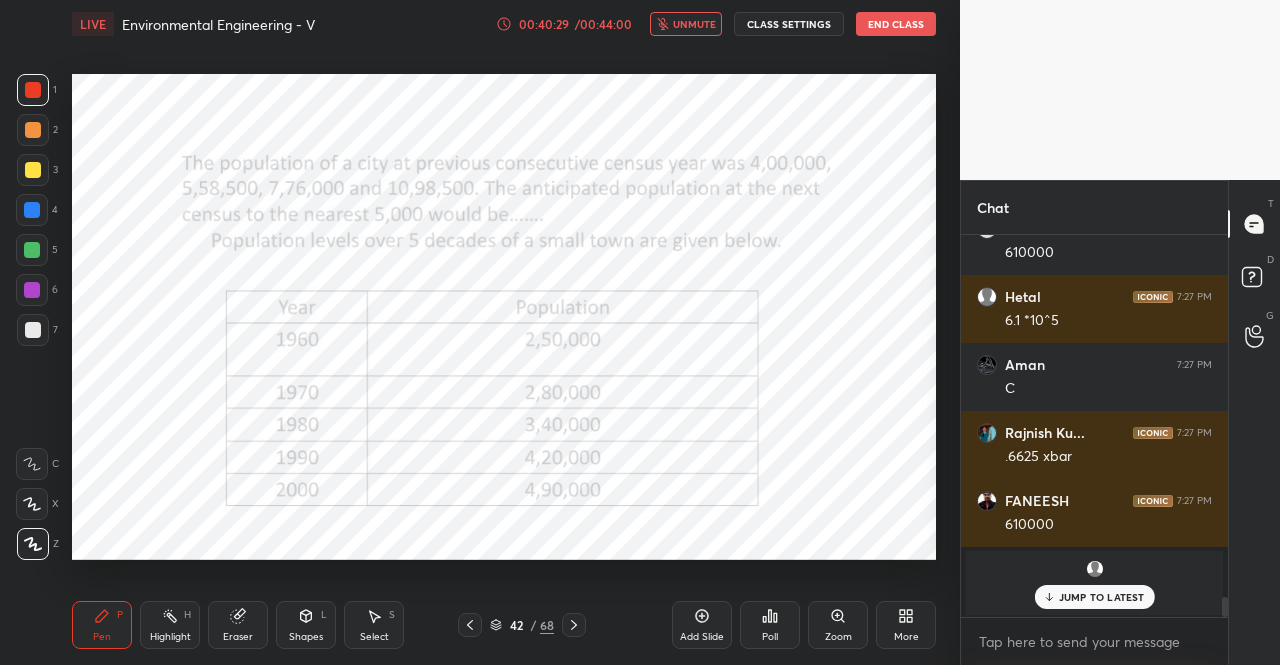 click 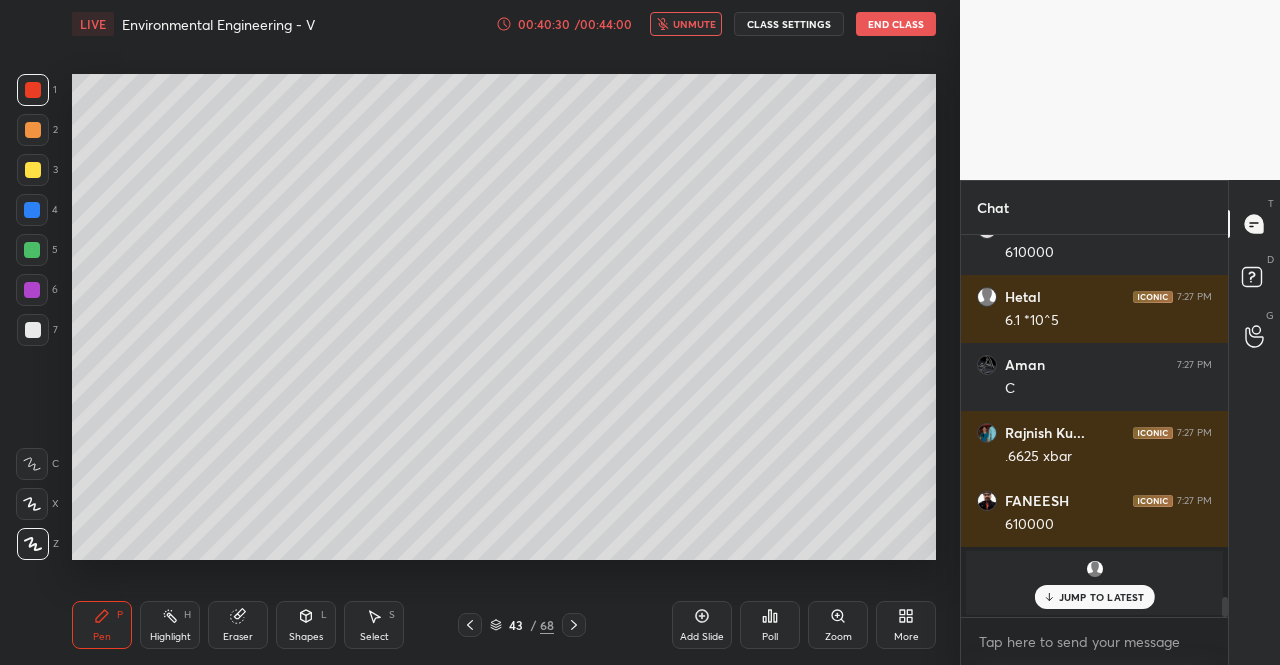 click 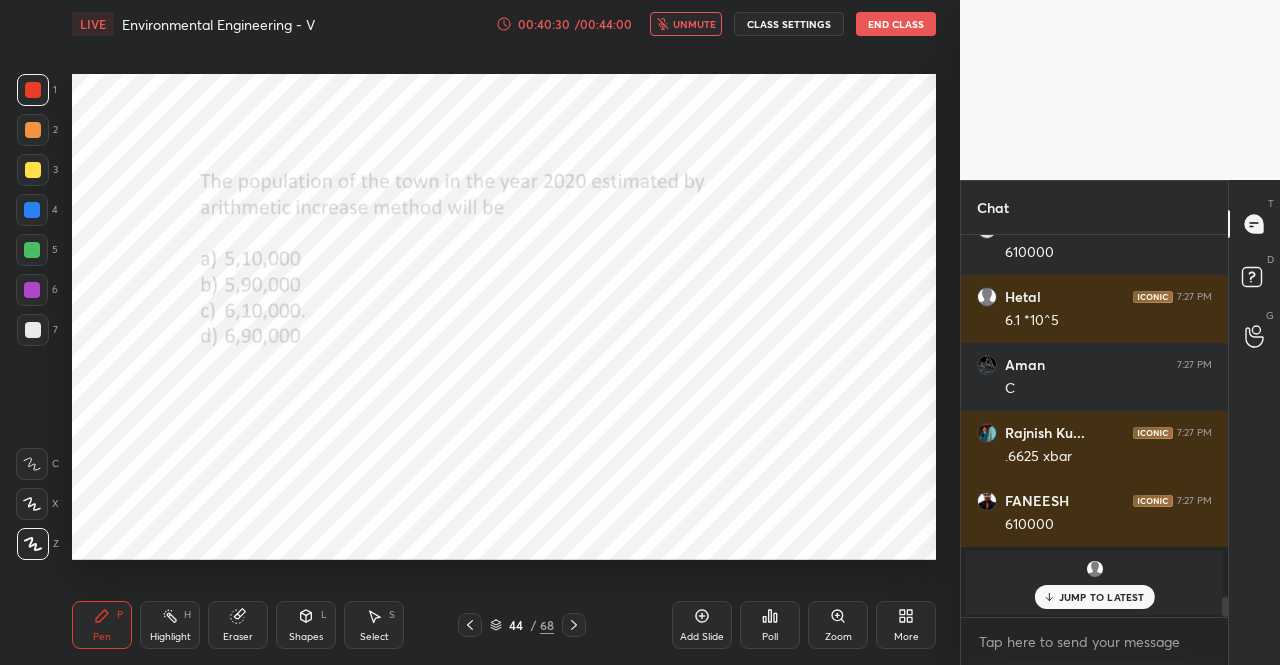 click 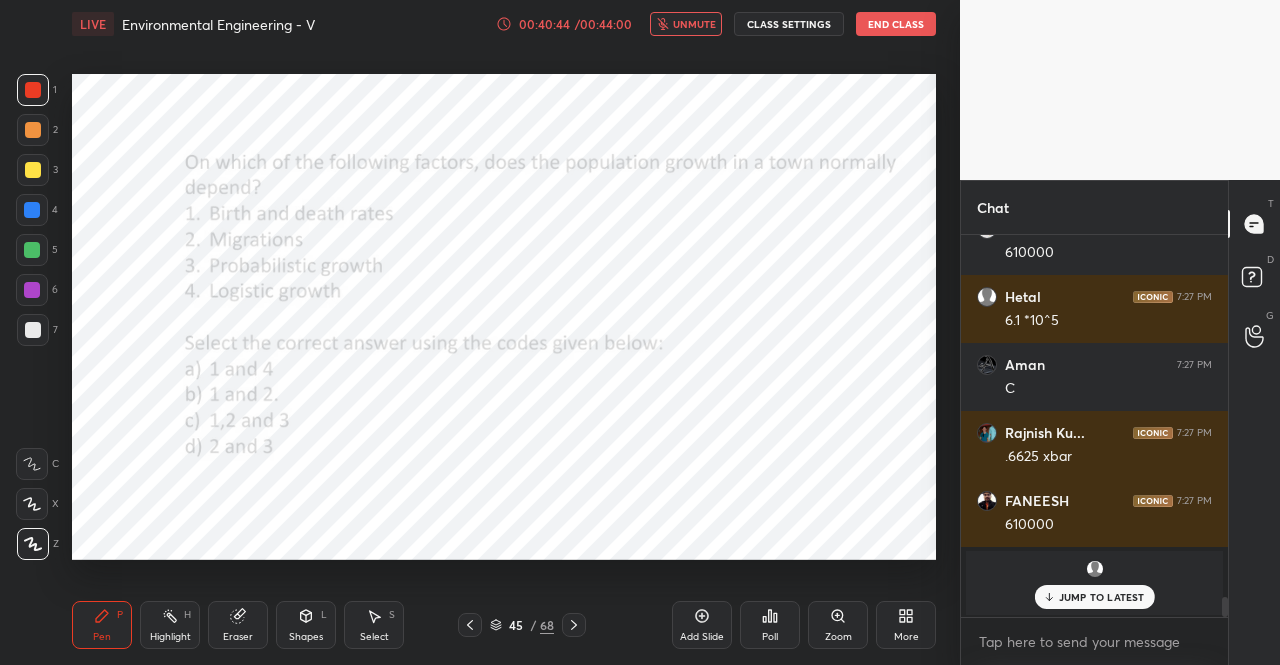 scroll, scrollTop: 6876, scrollLeft: 0, axis: vertical 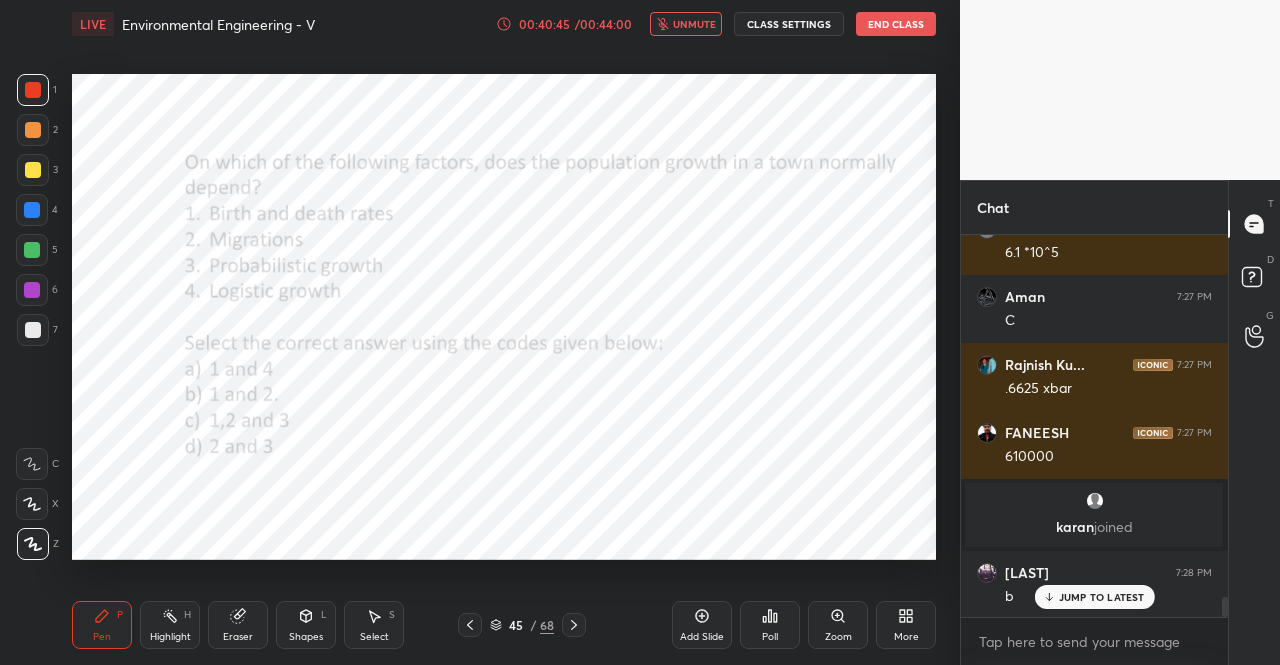 click on "unmute" at bounding box center [694, 24] 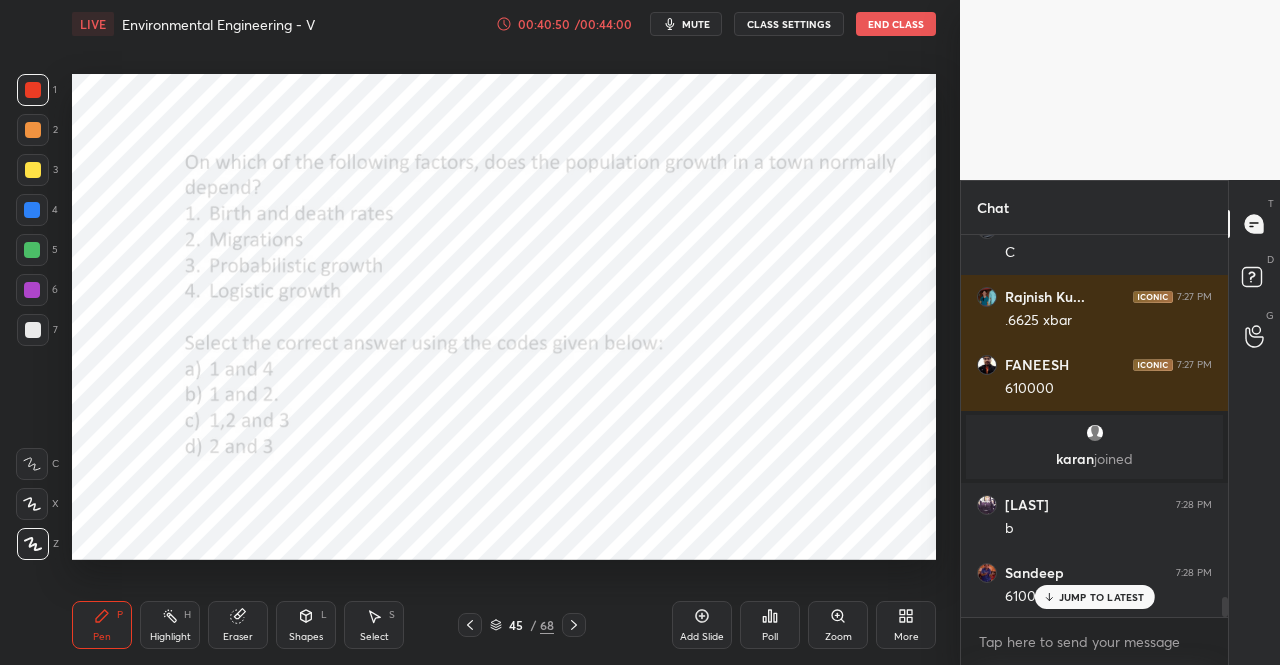scroll, scrollTop: 7012, scrollLeft: 0, axis: vertical 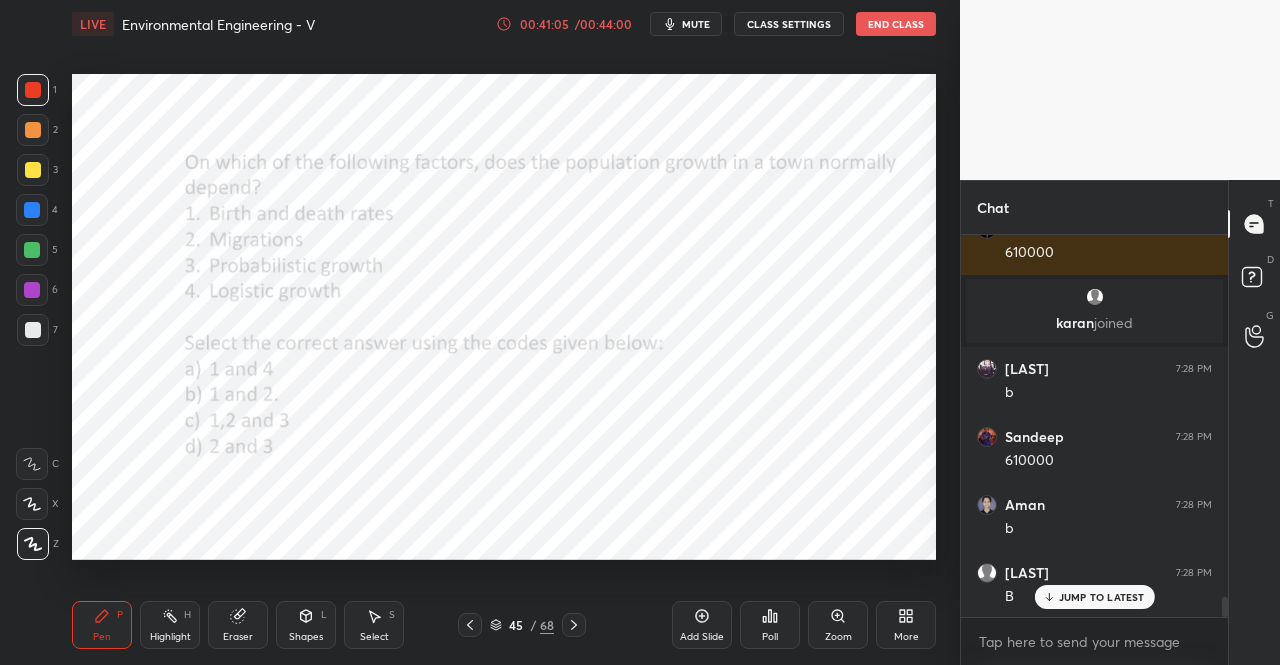 click on "JUMP TO LATEST" at bounding box center (1094, 597) 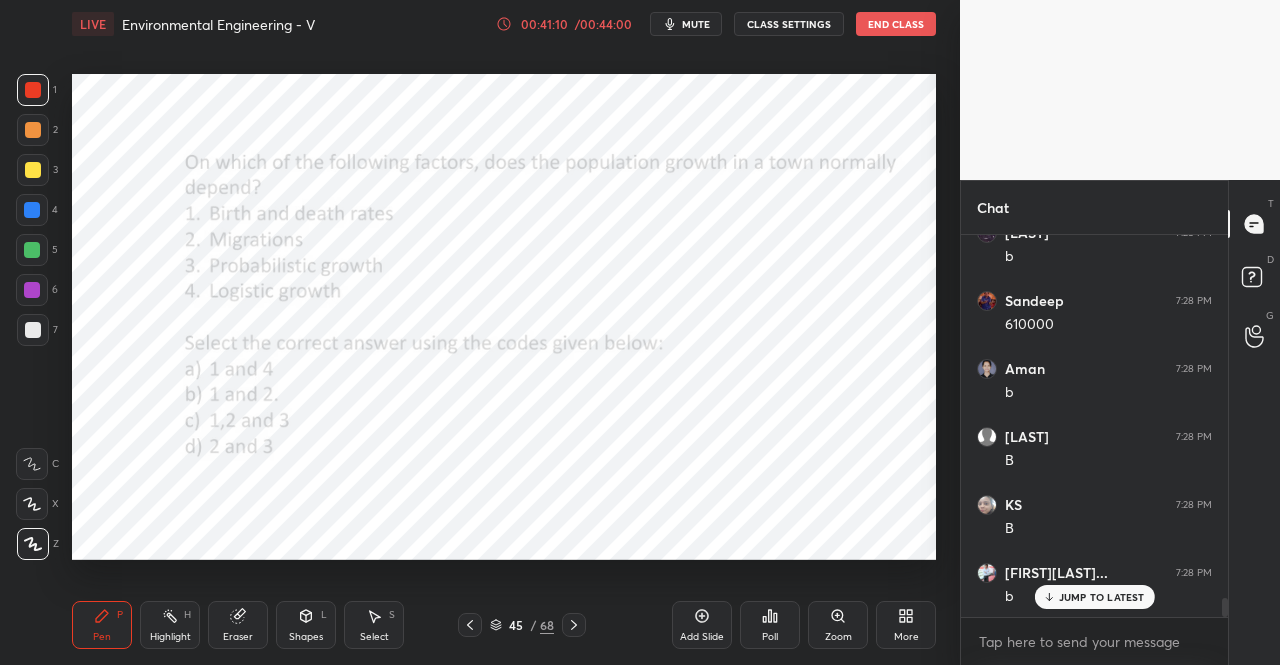 scroll, scrollTop: 7284, scrollLeft: 0, axis: vertical 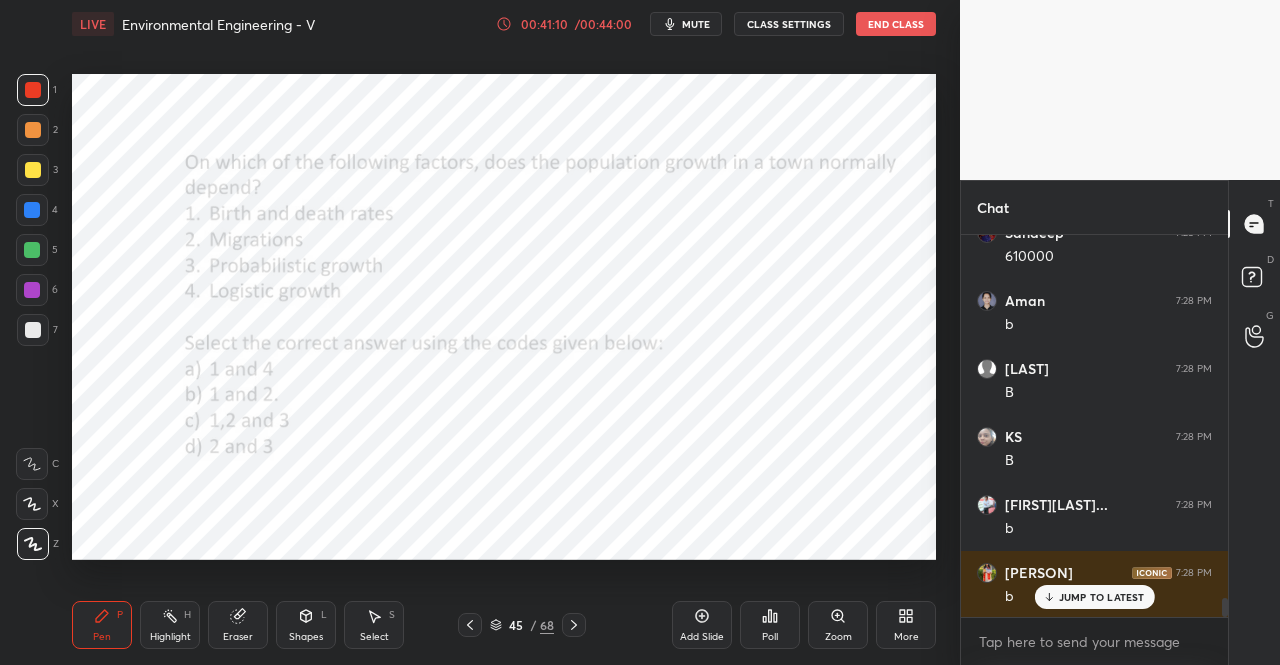 click 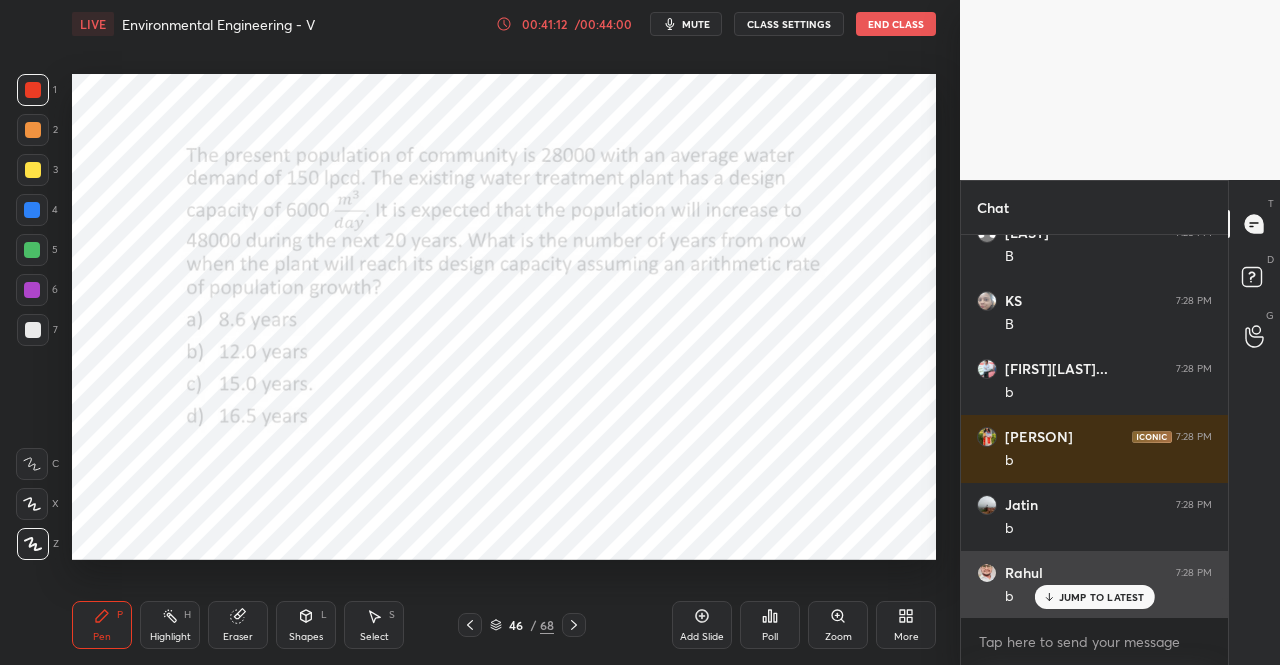 click on "JUMP TO LATEST" at bounding box center (1094, 597) 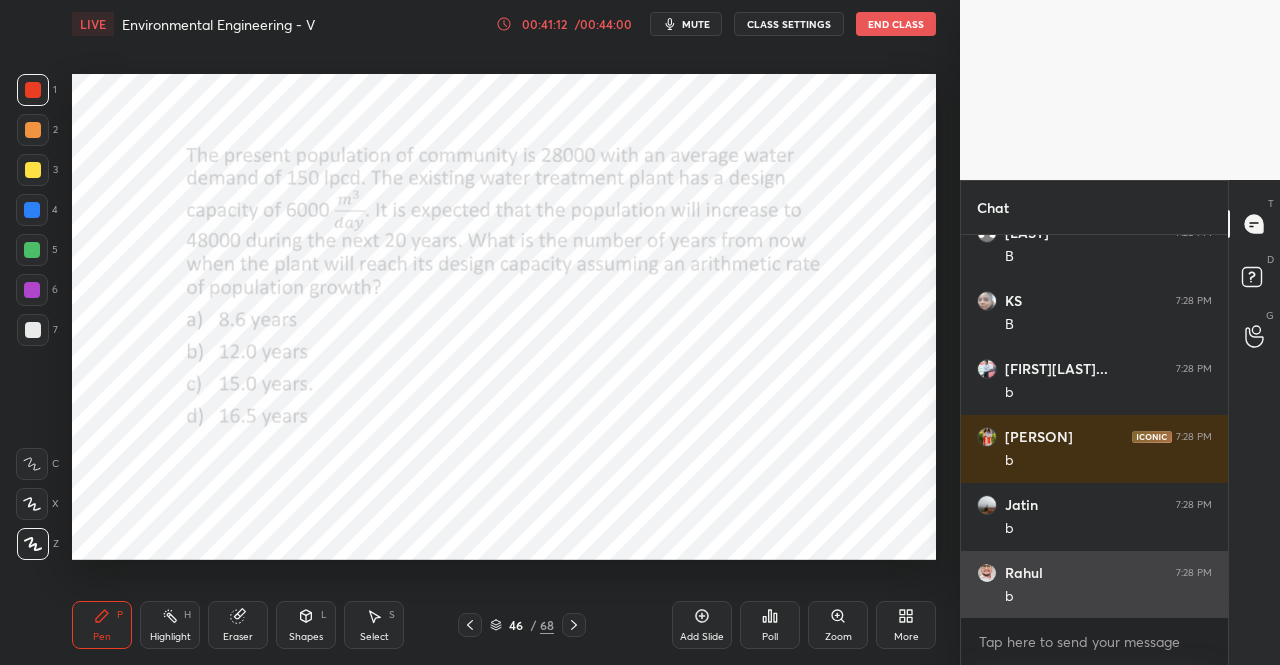 scroll, scrollTop: 7488, scrollLeft: 0, axis: vertical 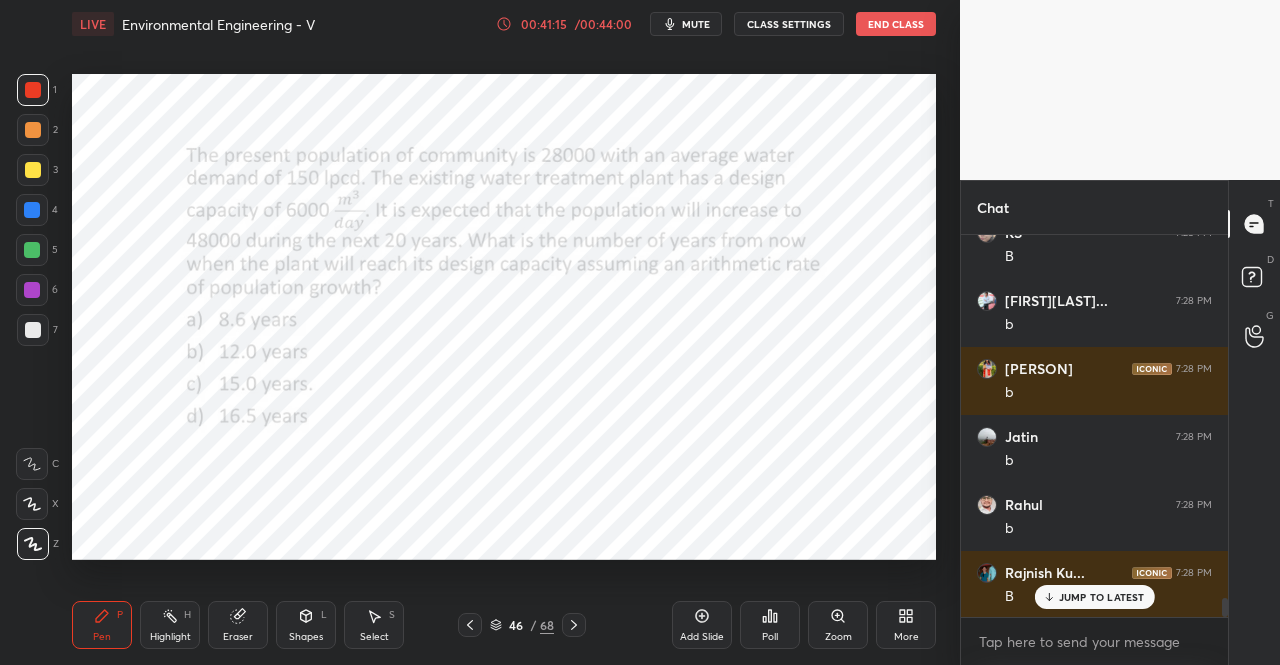 click 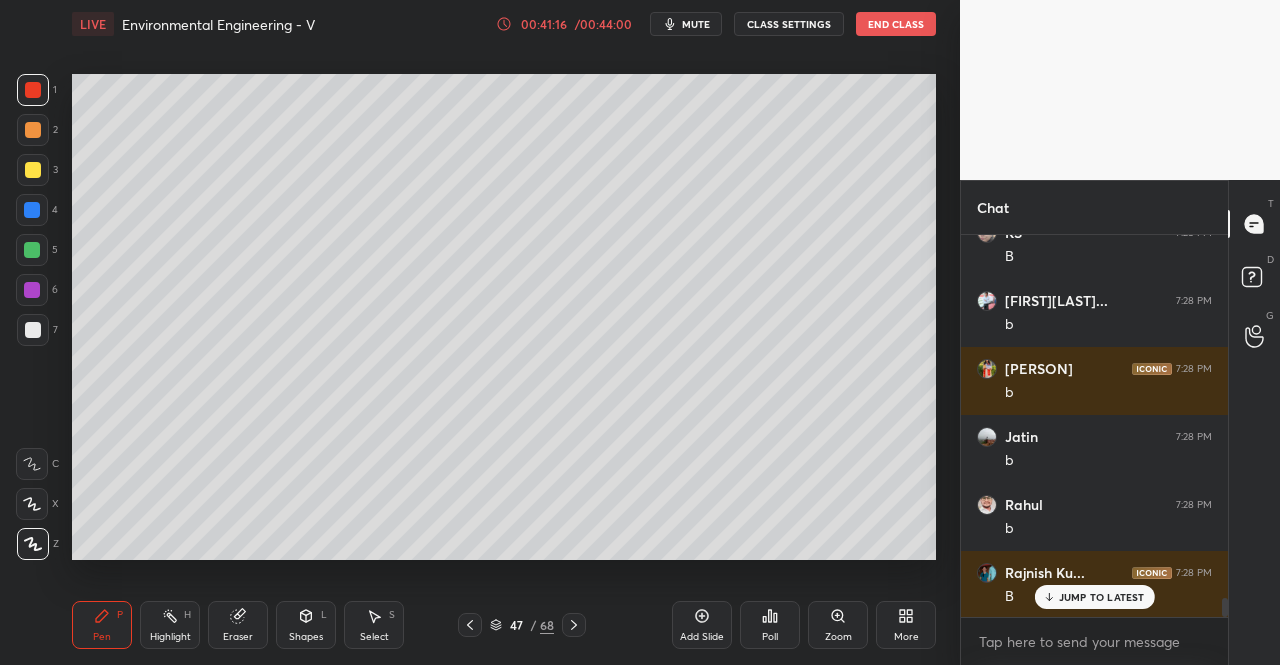 click 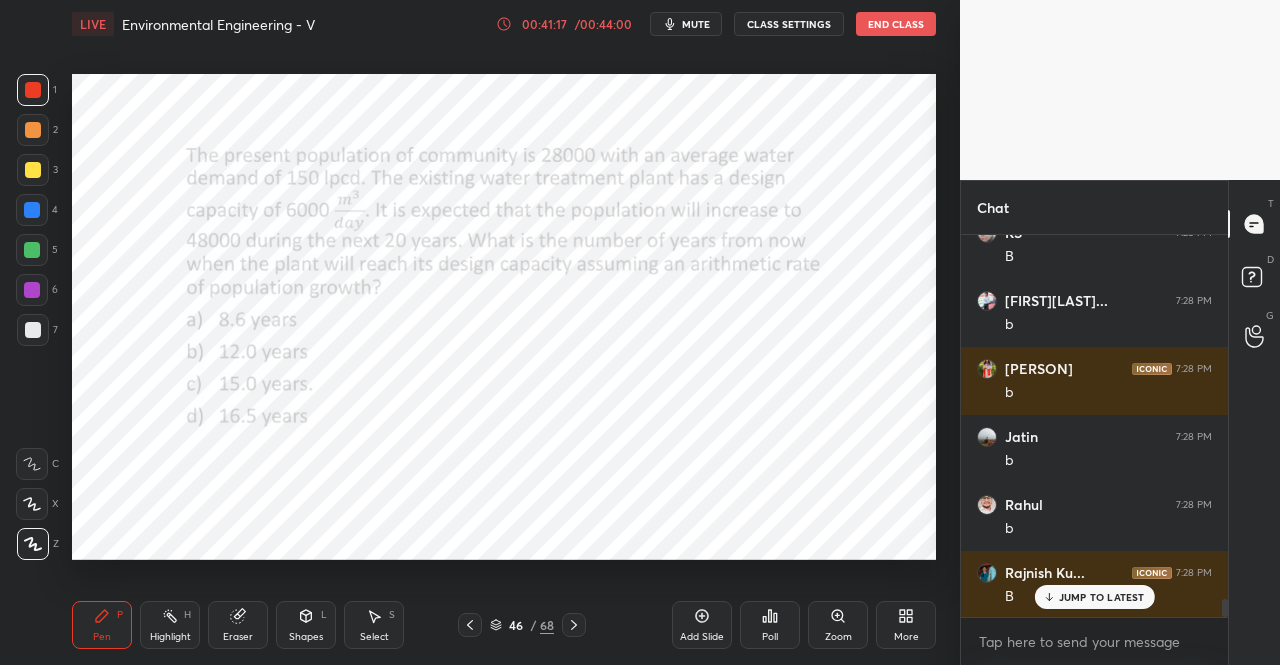 scroll, scrollTop: 7560, scrollLeft: 0, axis: vertical 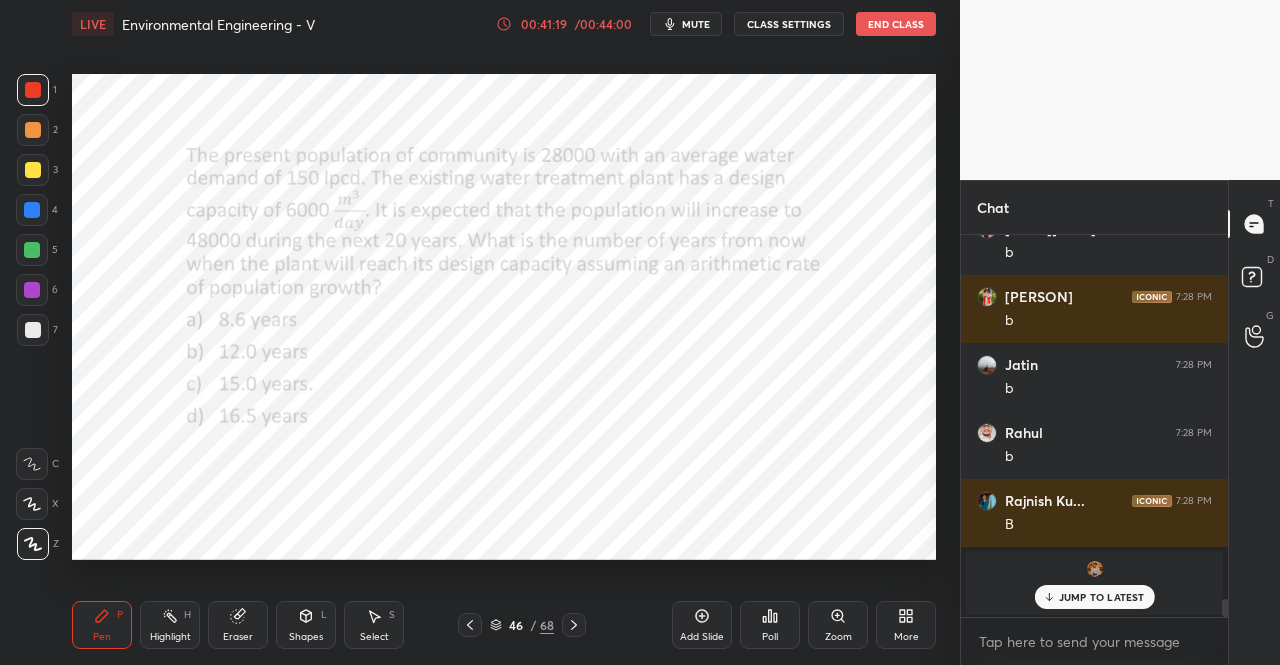 click on "/  00:44:00" at bounding box center [603, 24] 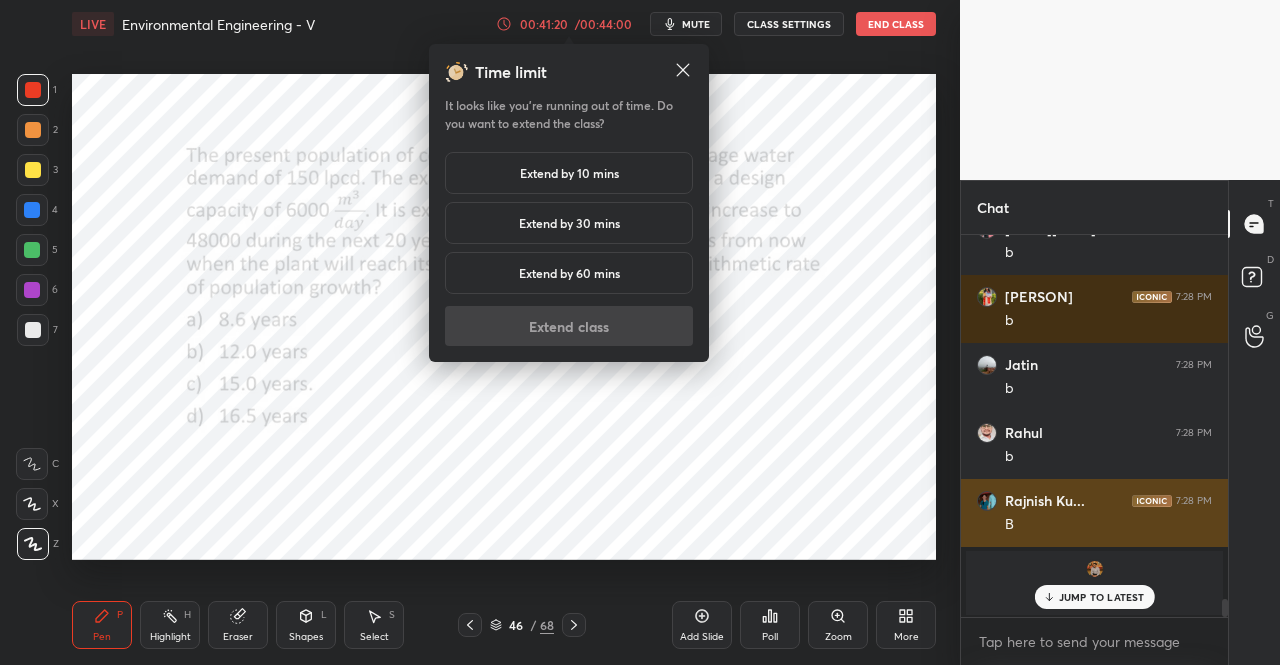 click on "Extend by 10 mins" at bounding box center (569, 173) 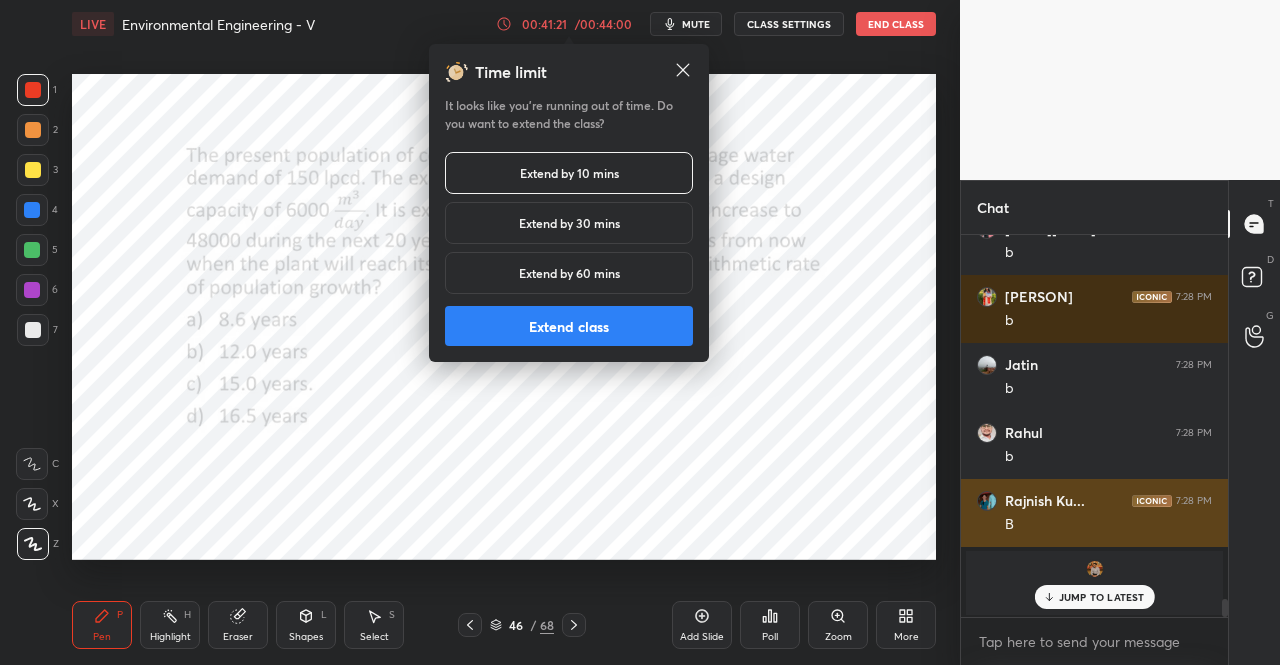 click on "Extend class" at bounding box center (569, 326) 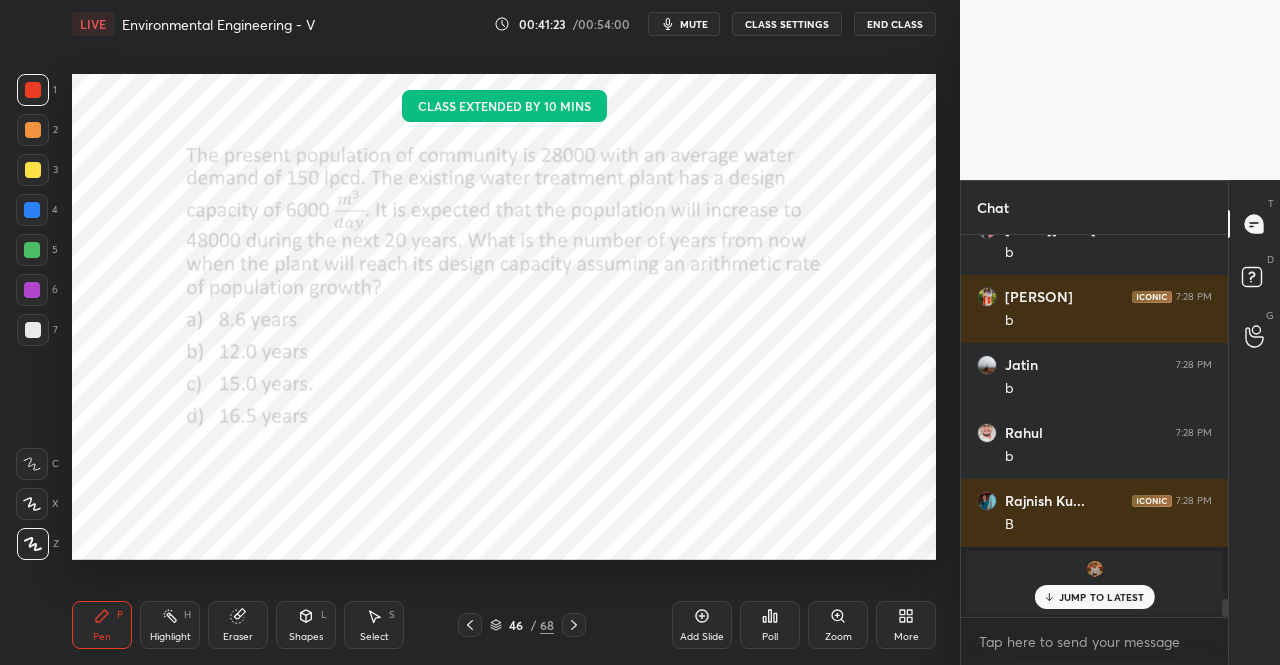 click on "mute" at bounding box center [694, 24] 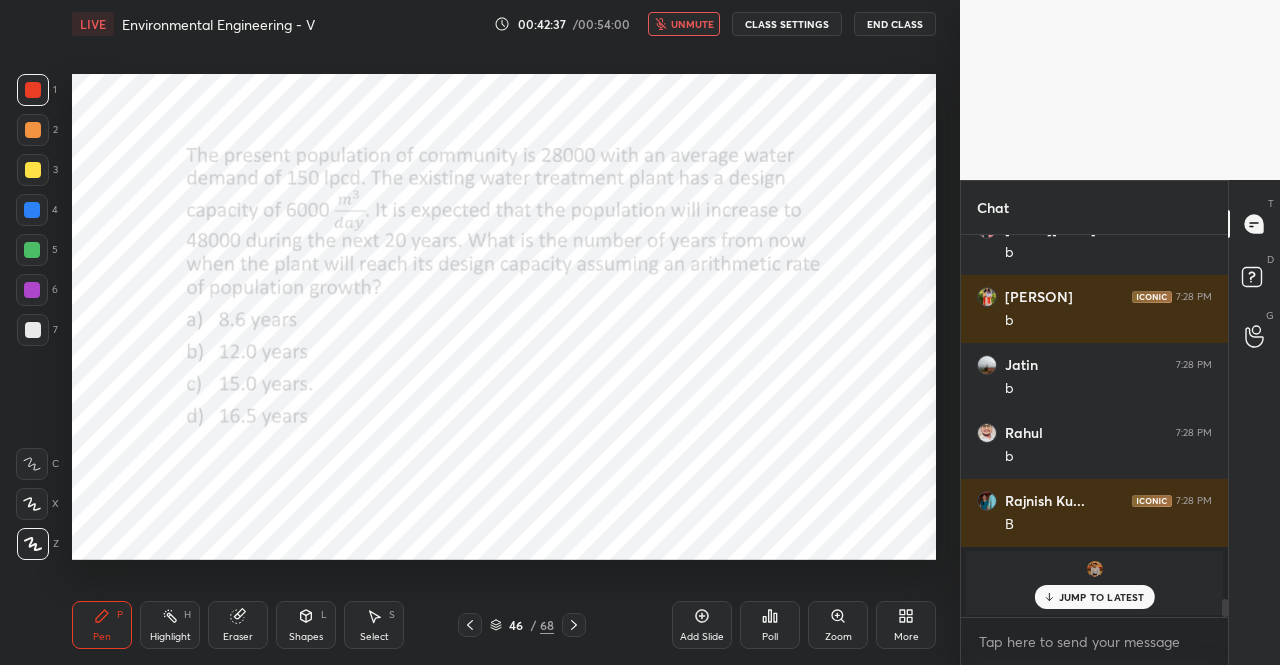 click on "Pen P" at bounding box center [102, 625] 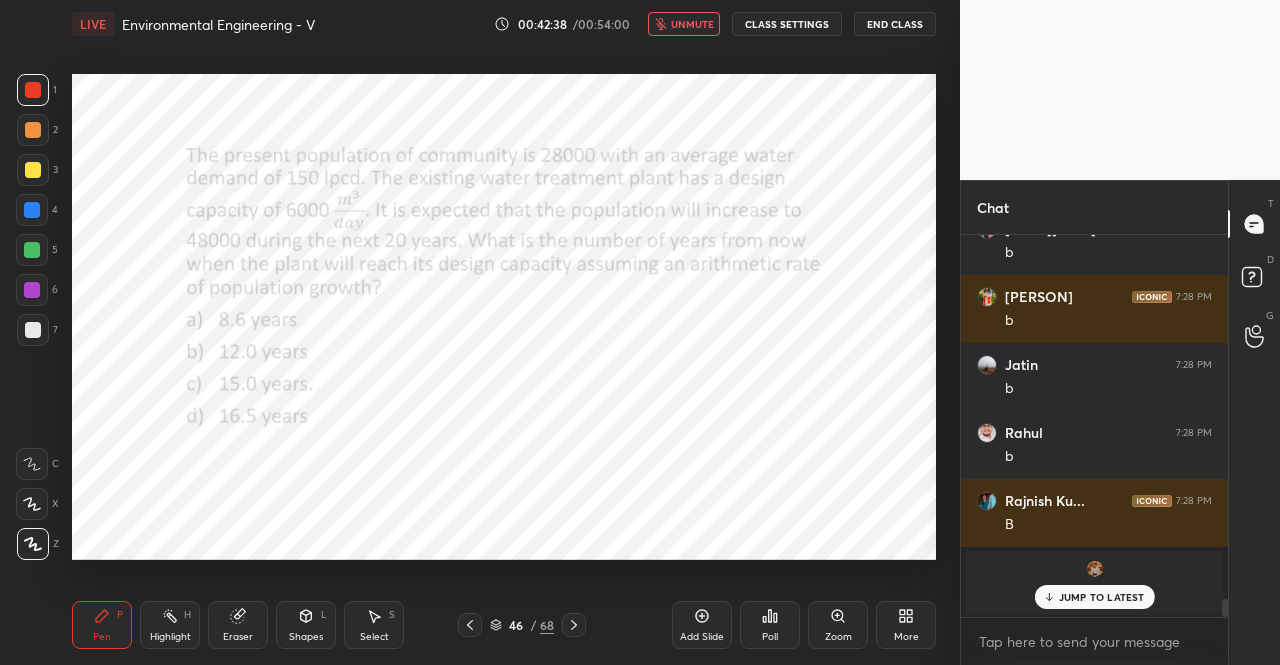 click on "Pen P" at bounding box center (102, 625) 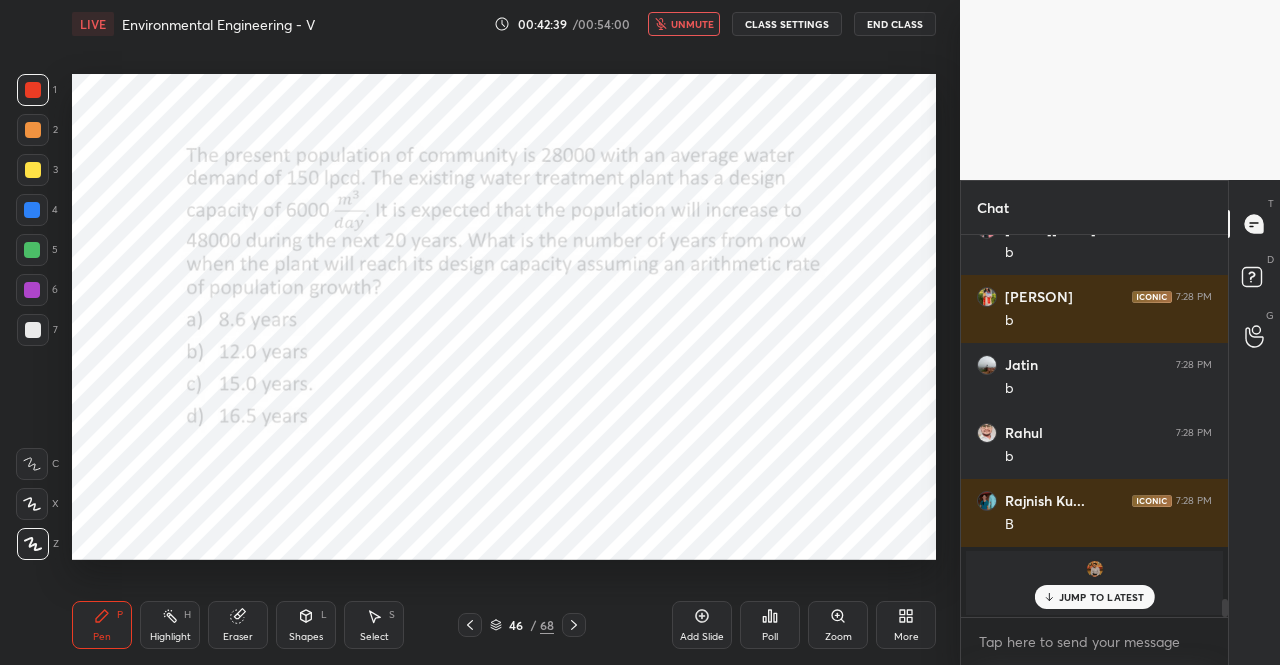 click at bounding box center (33, 90) 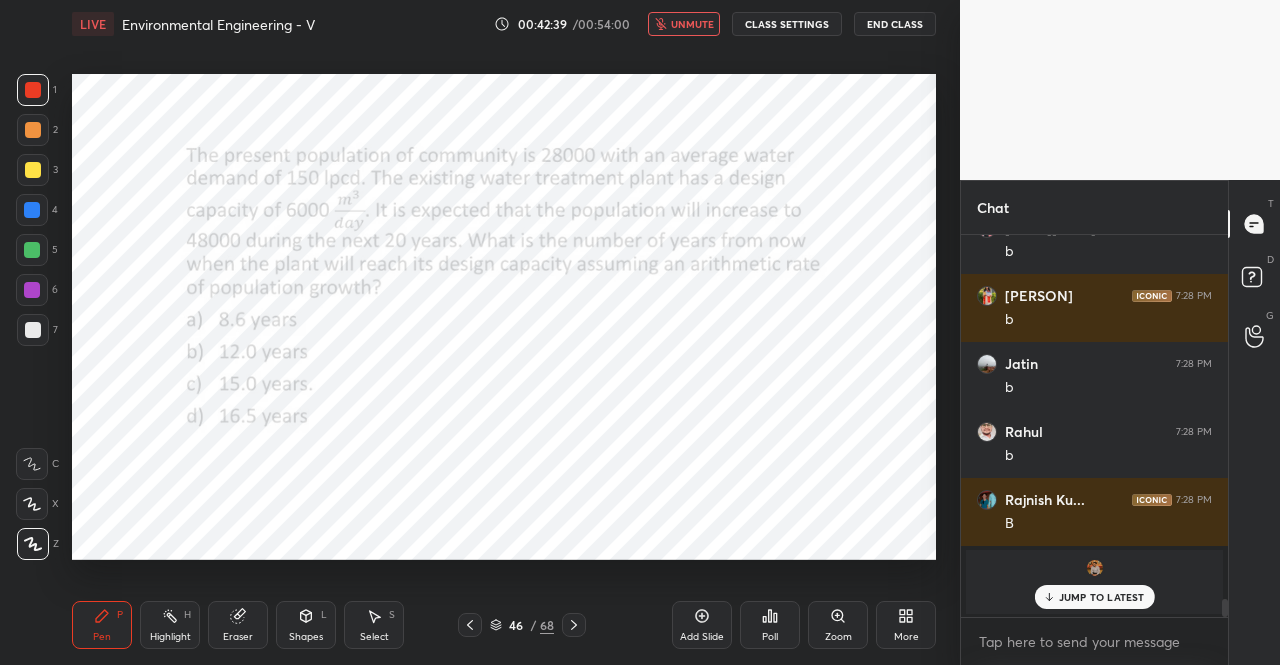 click at bounding box center (33, 90) 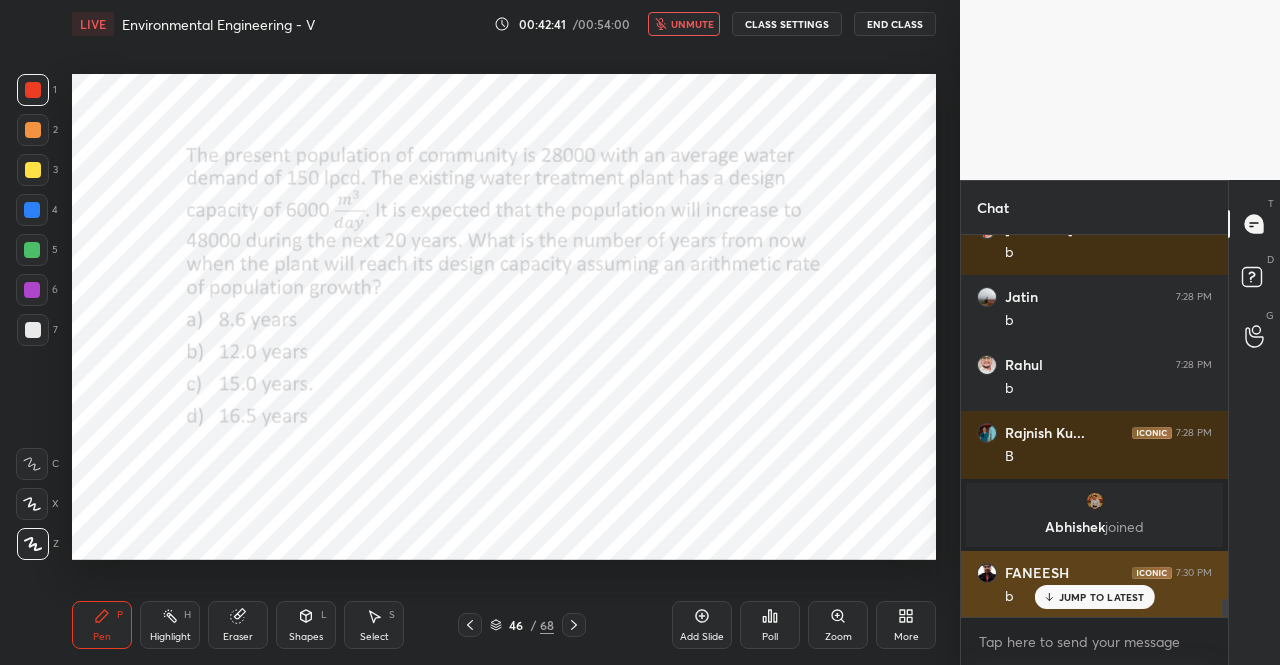 click on "JUMP TO LATEST" at bounding box center [1102, 597] 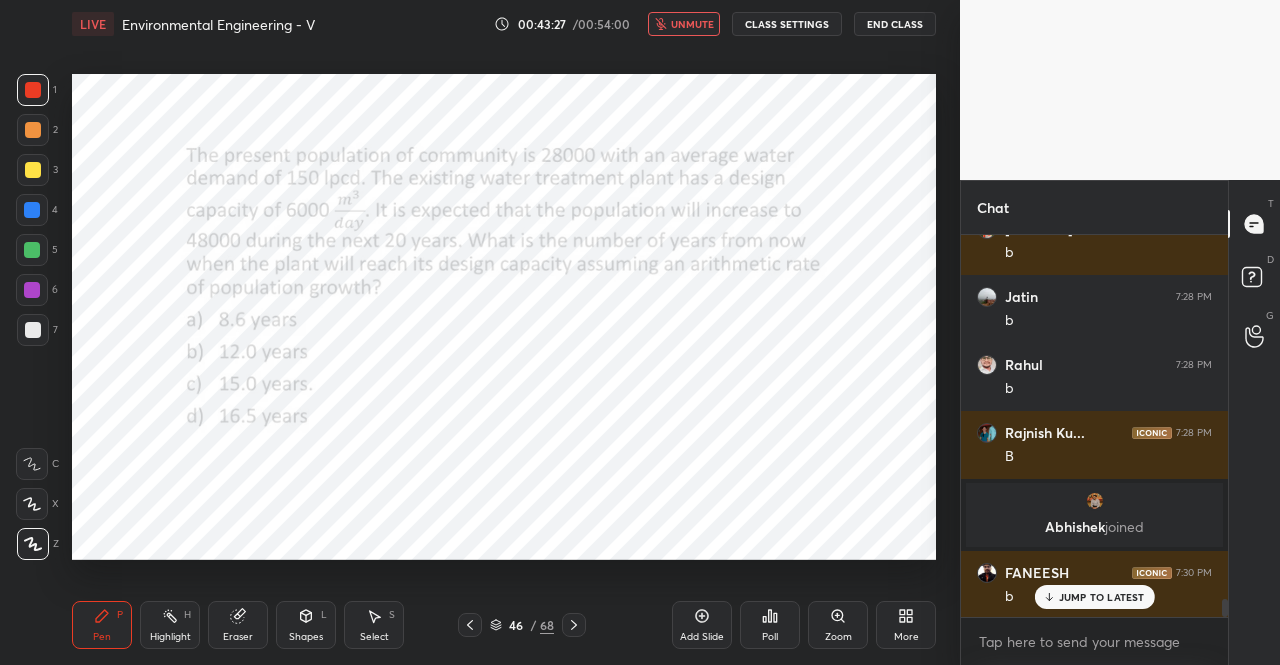 scroll, scrollTop: 7700, scrollLeft: 0, axis: vertical 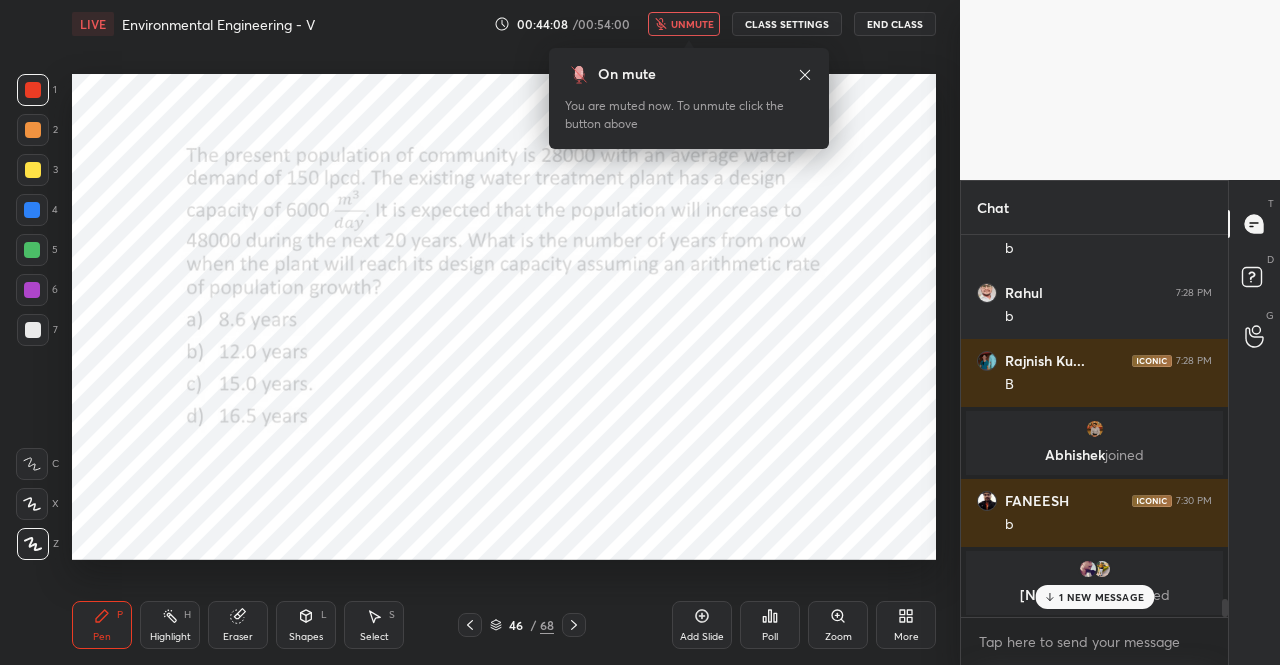 click 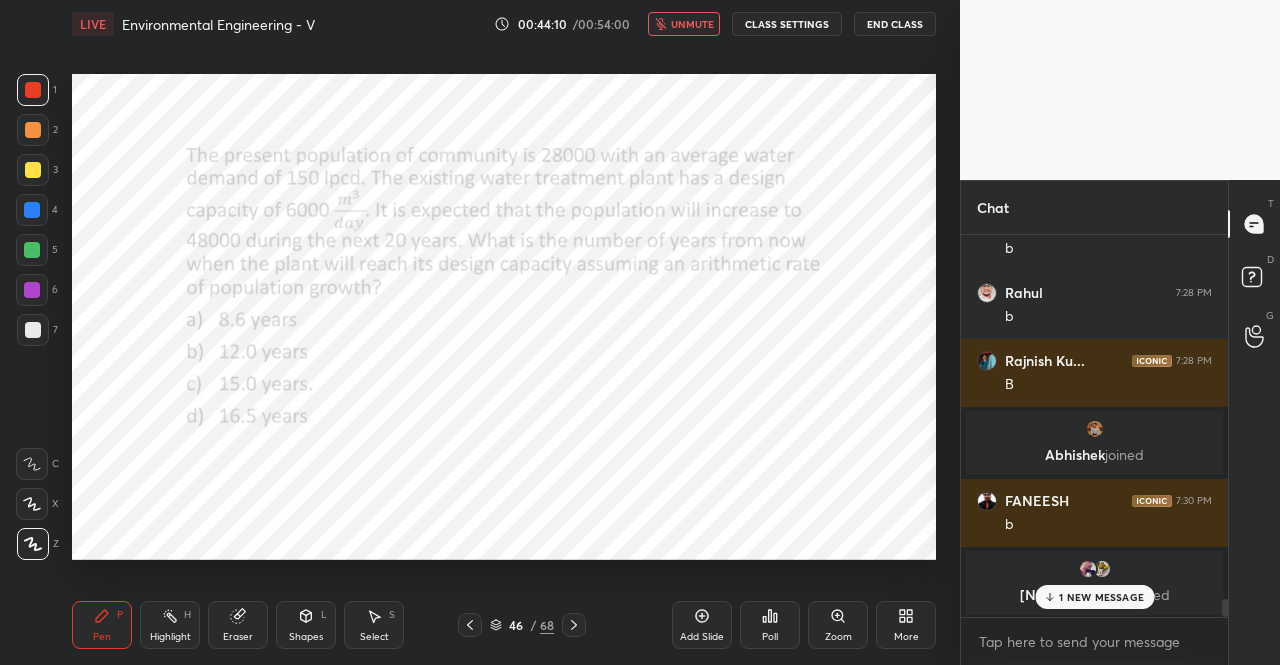 click on "1 NEW MESSAGE" at bounding box center [1101, 597] 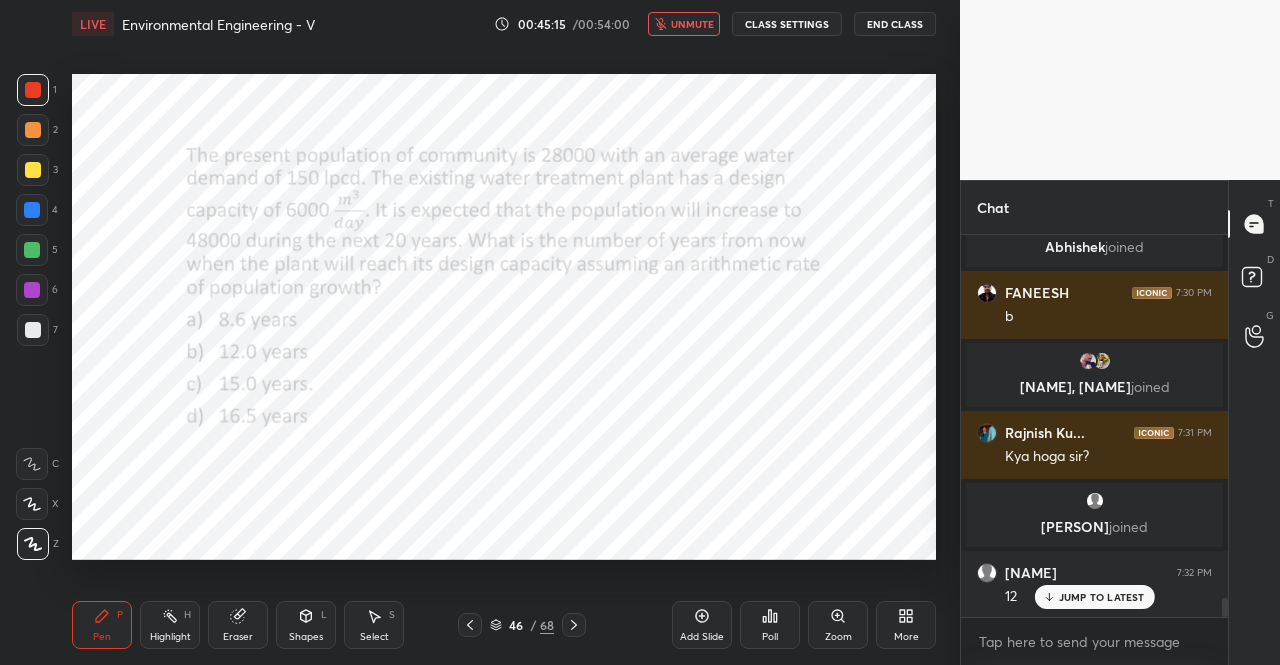 scroll, scrollTop: 7306, scrollLeft: 0, axis: vertical 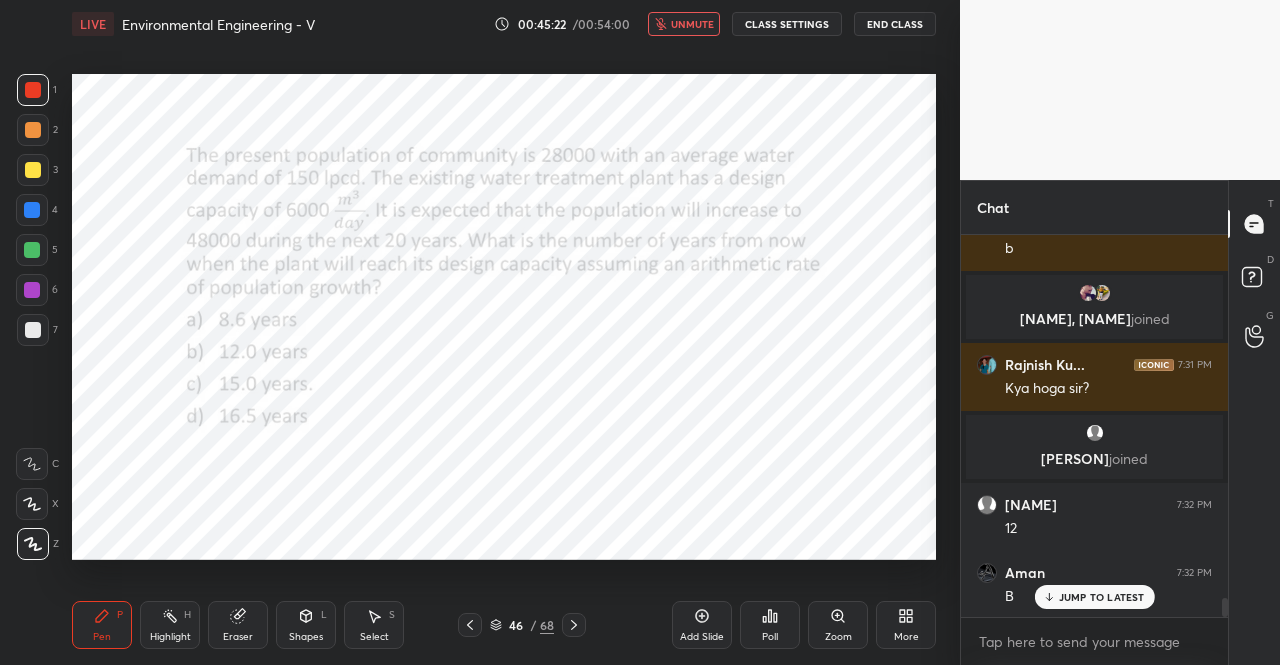 click on "unmute" at bounding box center (692, 24) 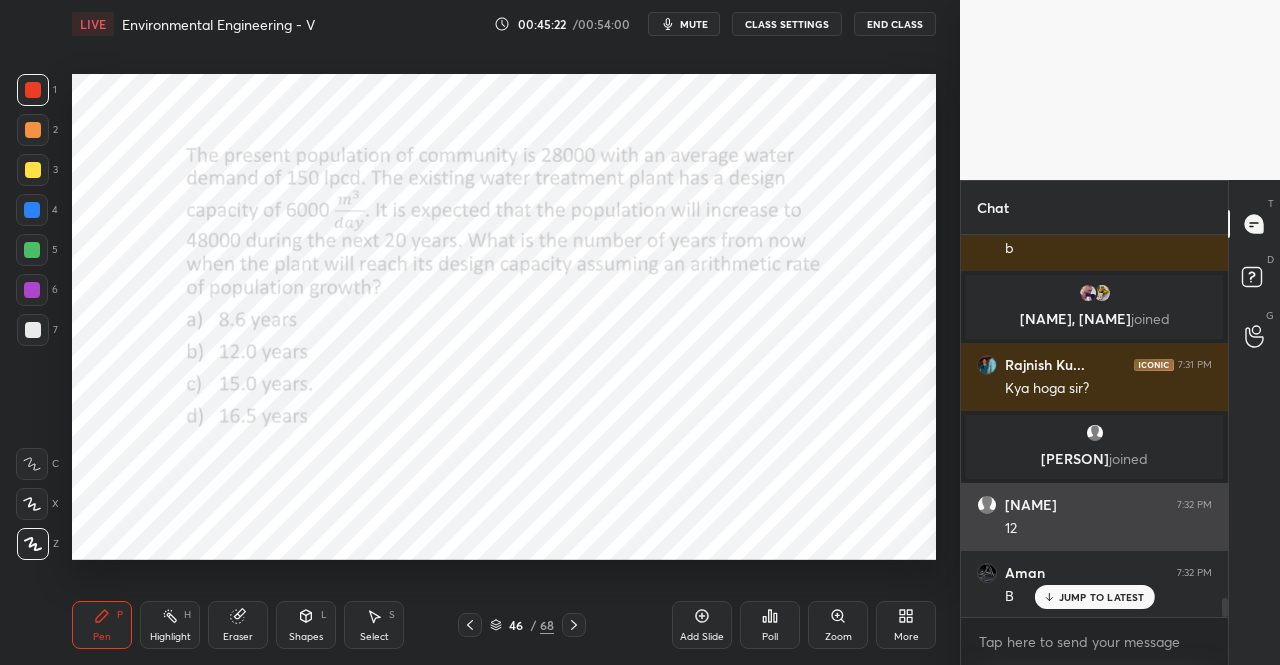 click on "JUMP TO LATEST" at bounding box center (1102, 597) 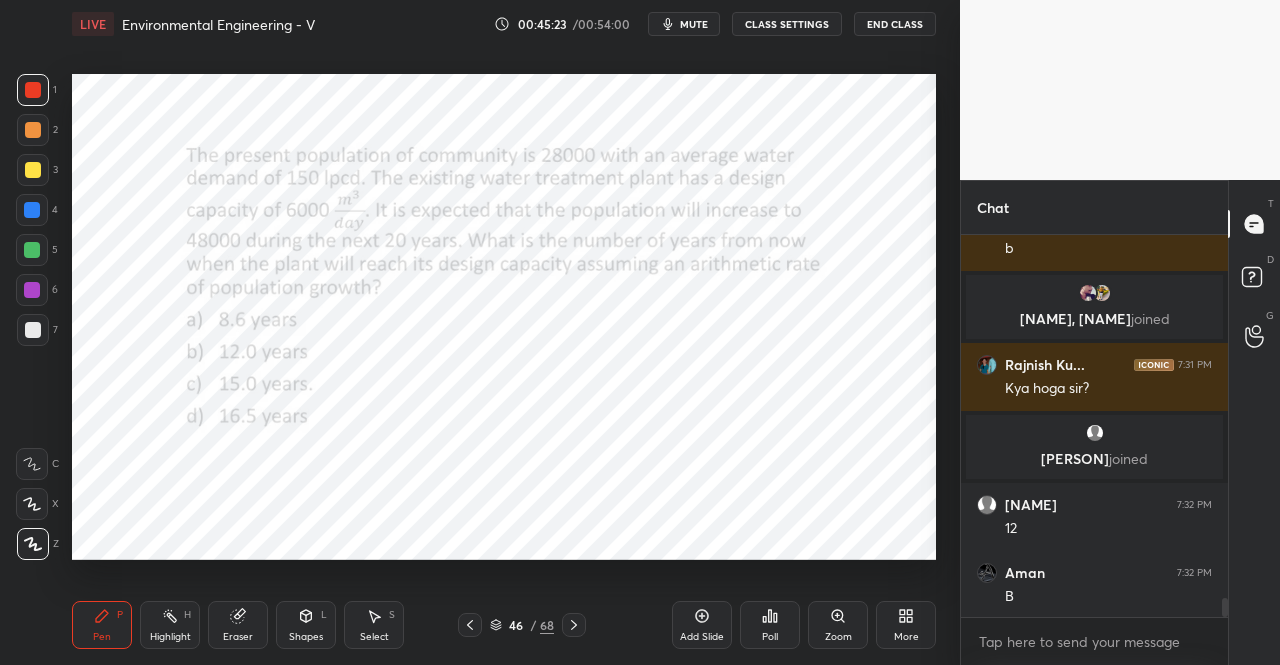 click on "Pen P" at bounding box center (102, 625) 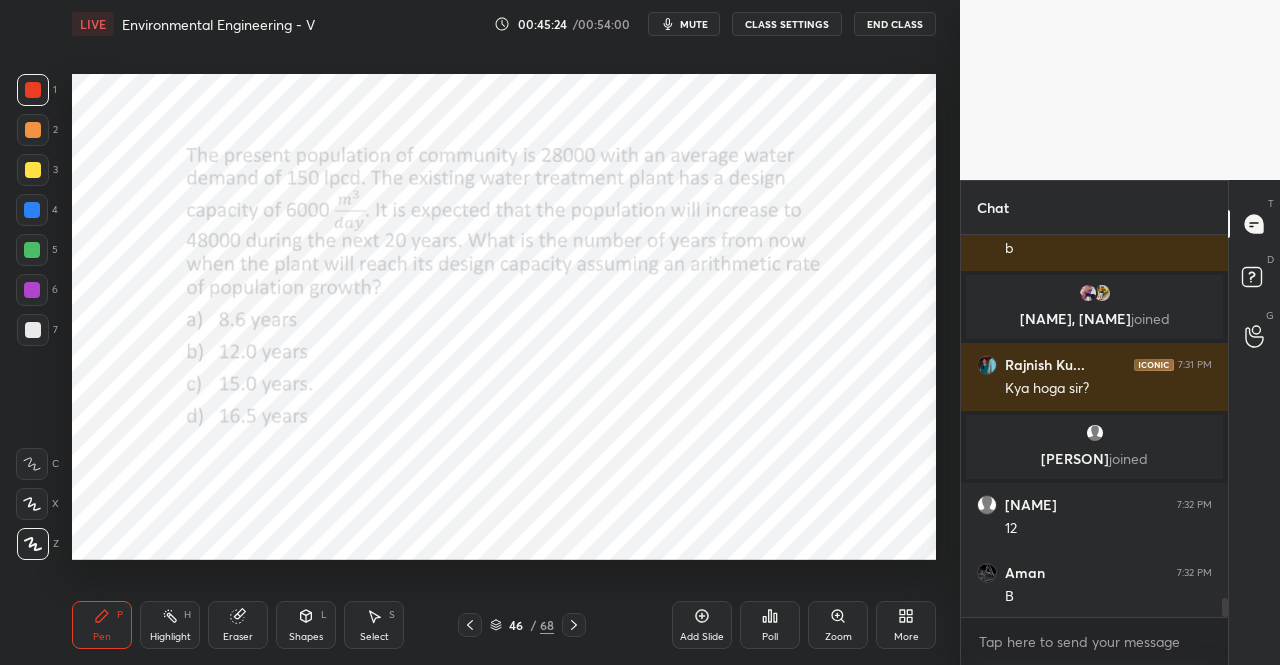 click on "Pen P" at bounding box center (102, 625) 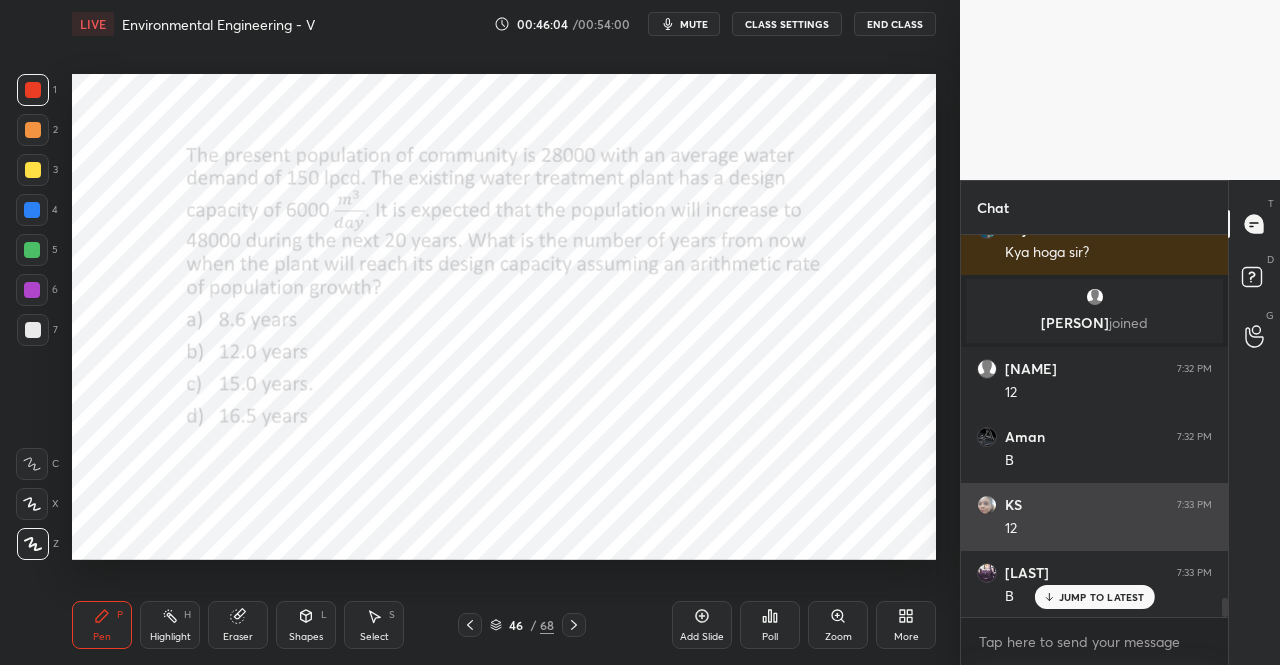 scroll, scrollTop: 7462, scrollLeft: 0, axis: vertical 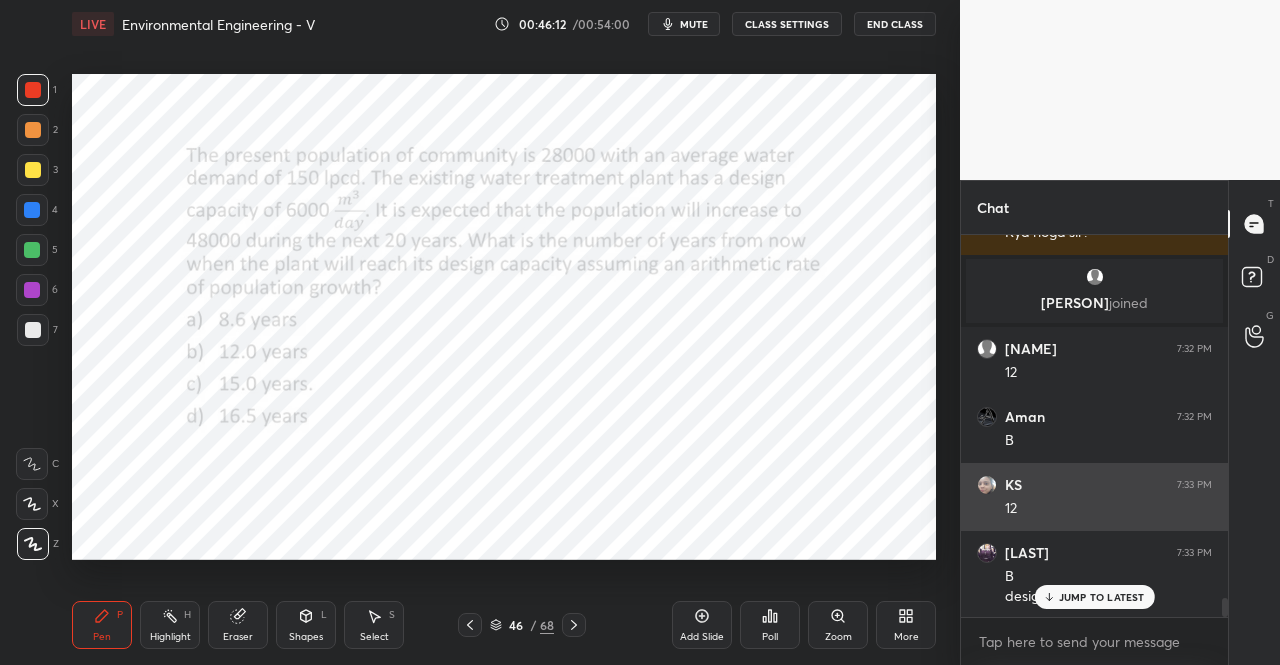 click 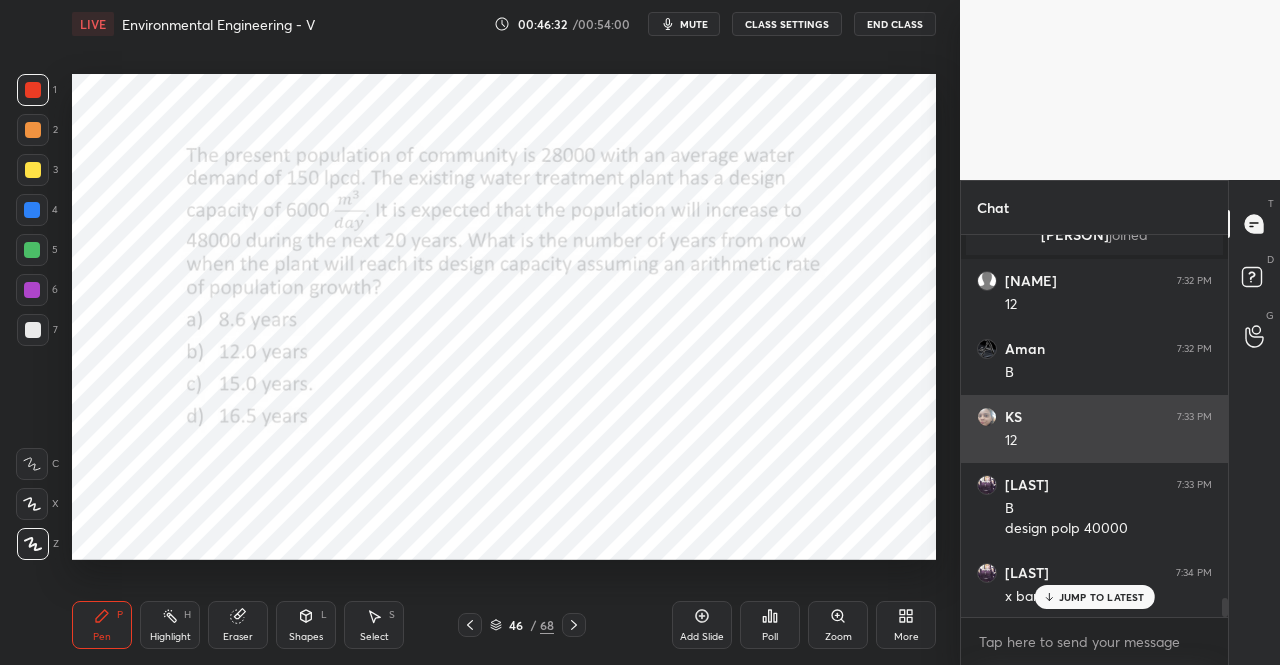scroll, scrollTop: 7602, scrollLeft: 0, axis: vertical 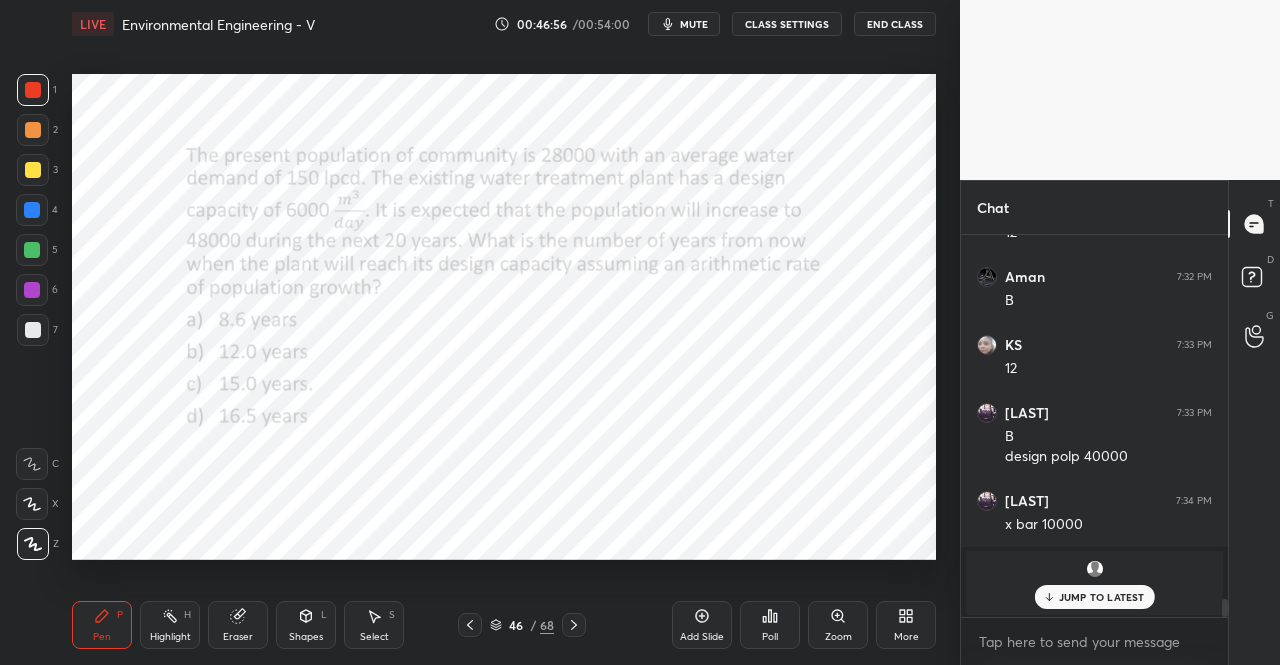 click on "JUMP TO LATEST" at bounding box center [1102, 597] 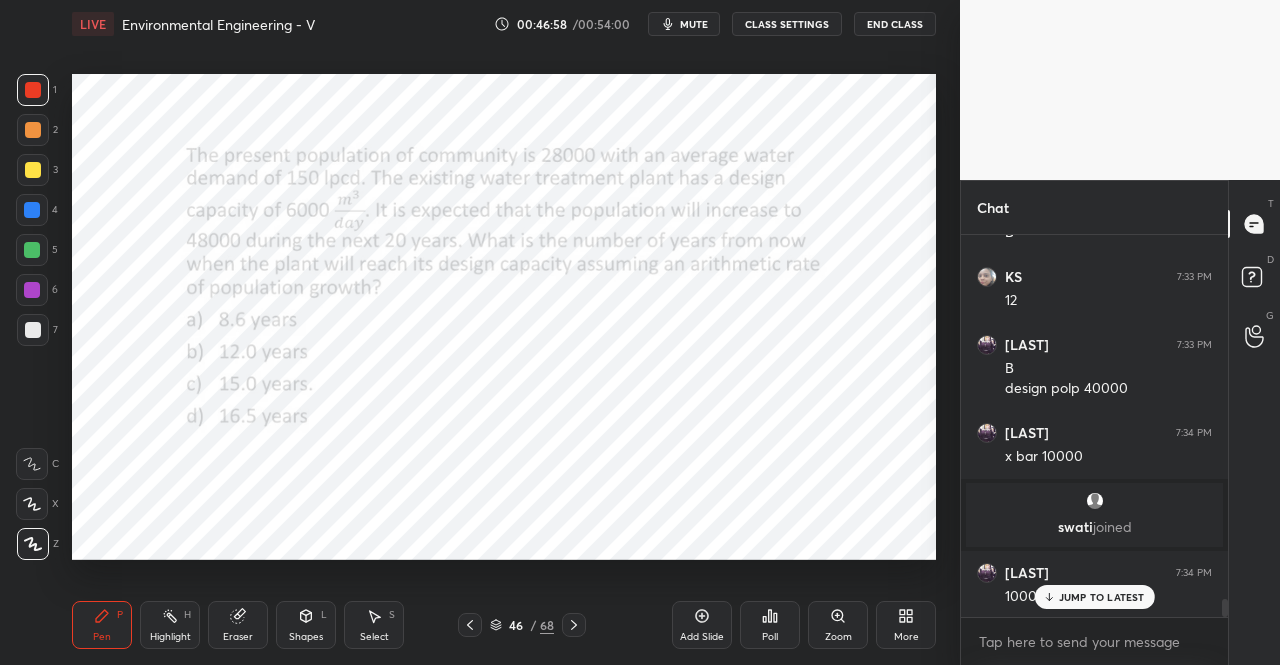 scroll, scrollTop: 7738, scrollLeft: 0, axis: vertical 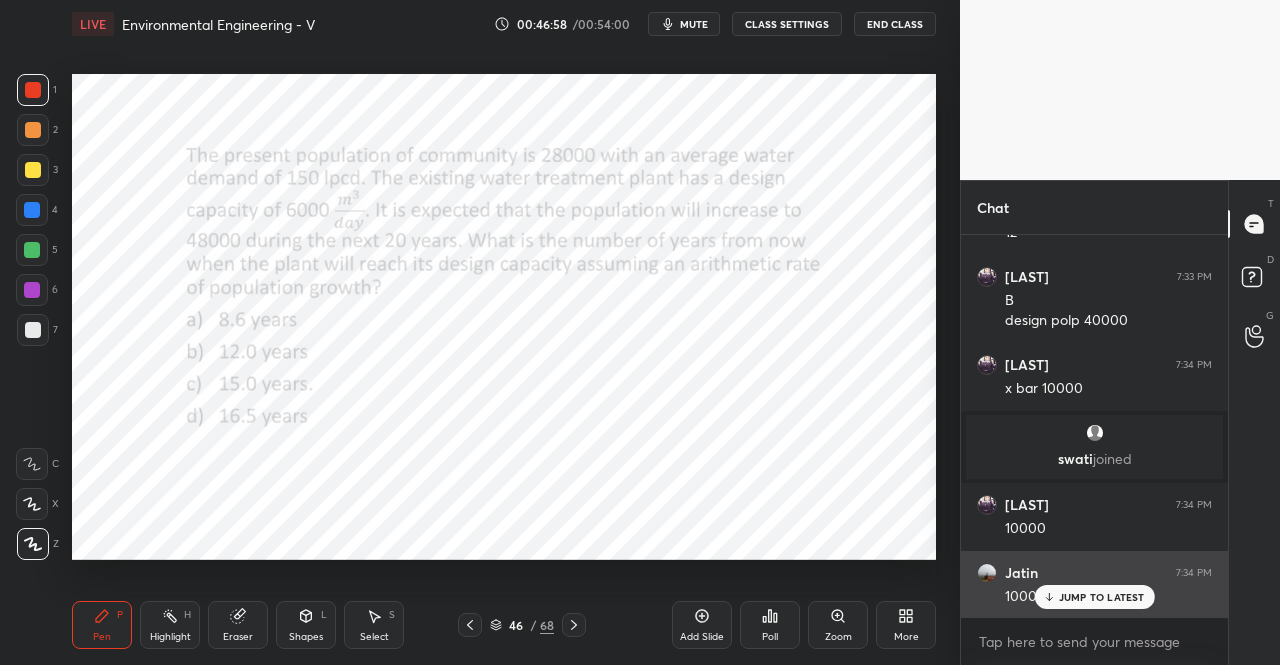 click 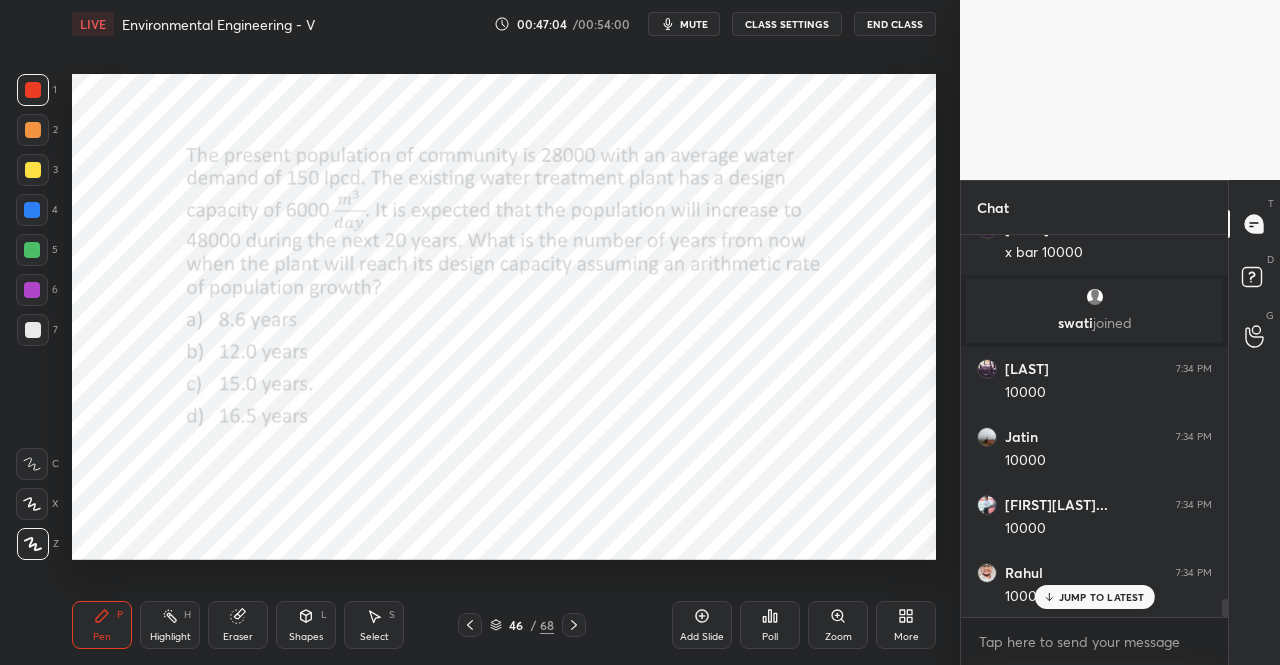 scroll, scrollTop: 7942, scrollLeft: 0, axis: vertical 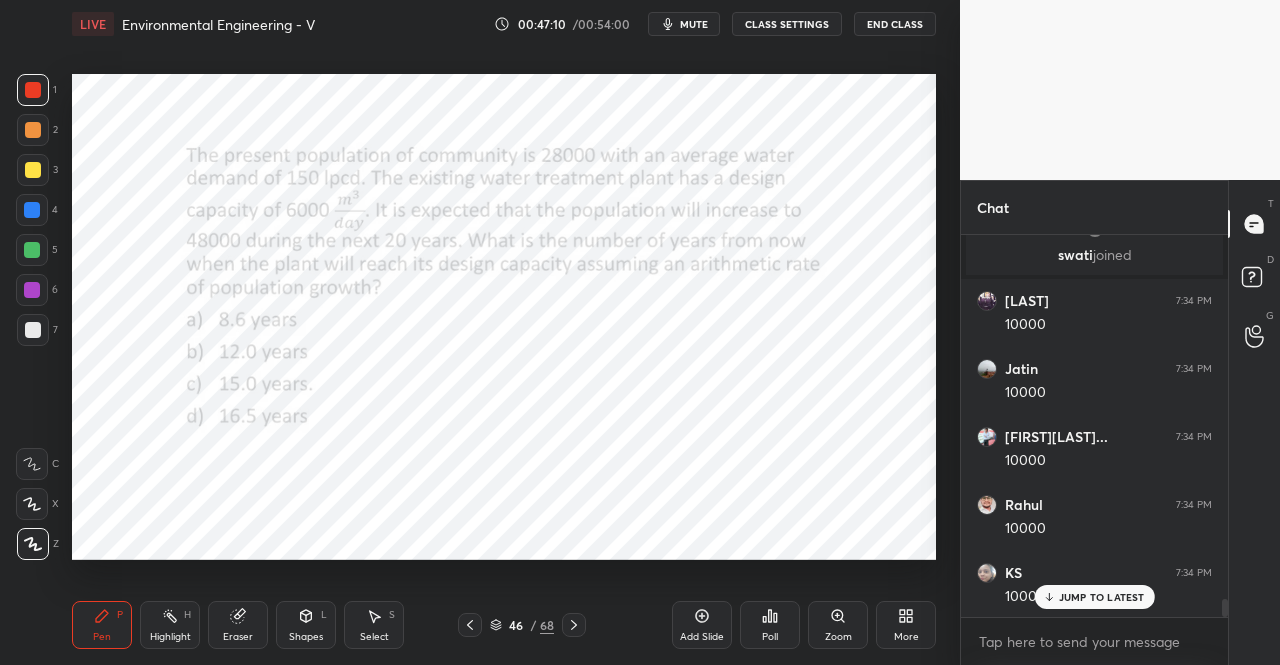 click 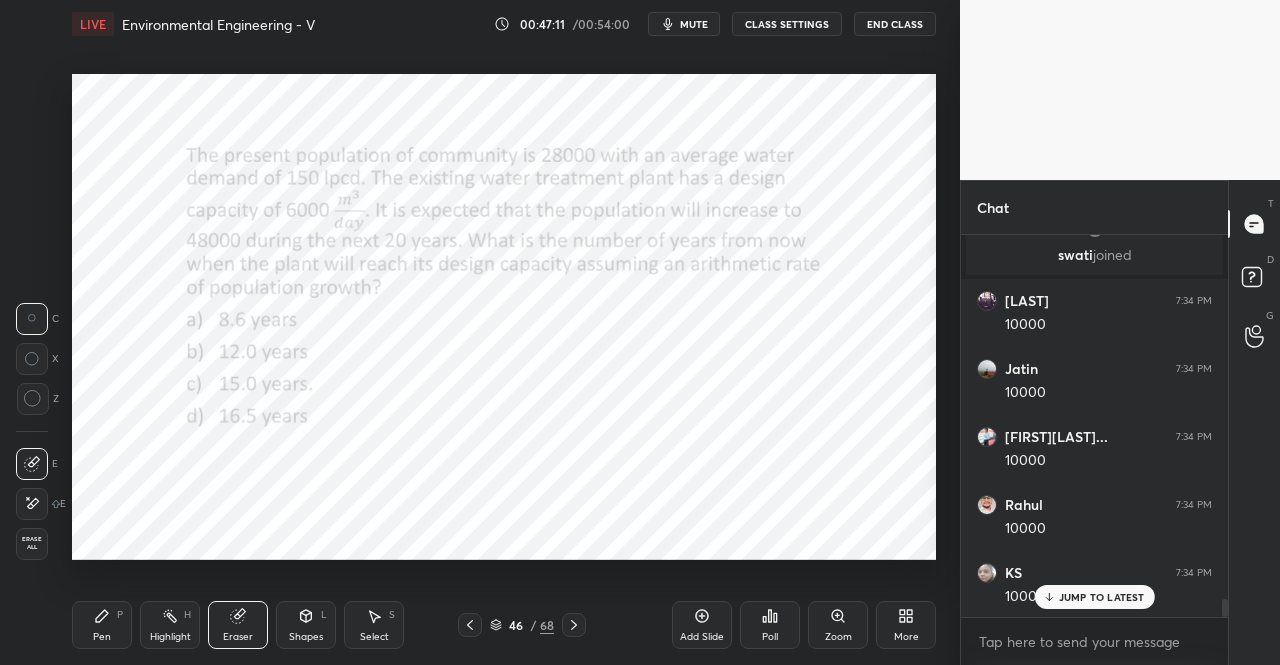 click on "Pen" at bounding box center (102, 637) 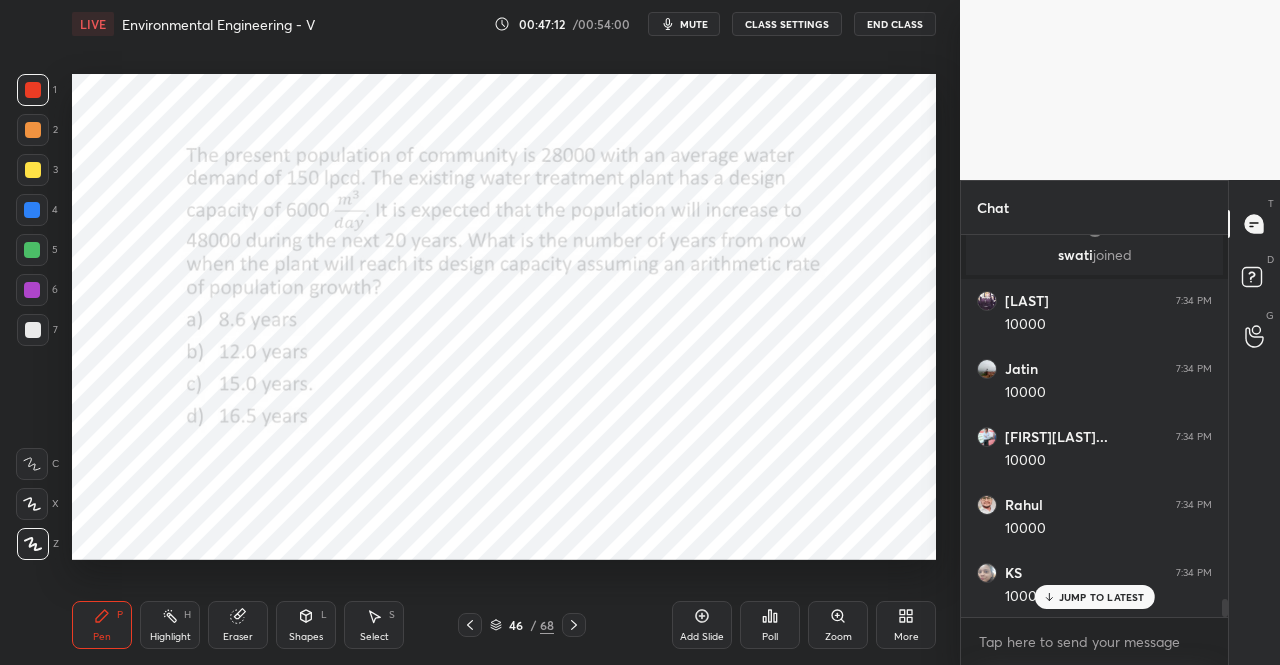 click on "Pen P" at bounding box center (102, 625) 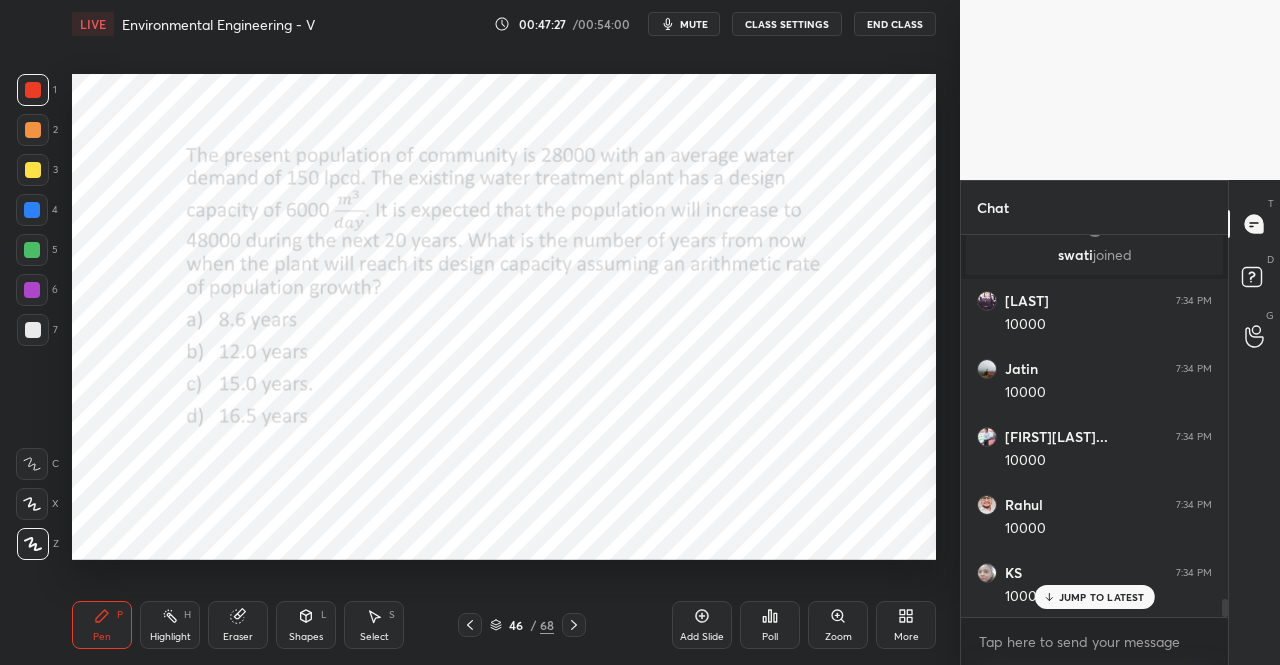 click on "Eraser" at bounding box center [238, 625] 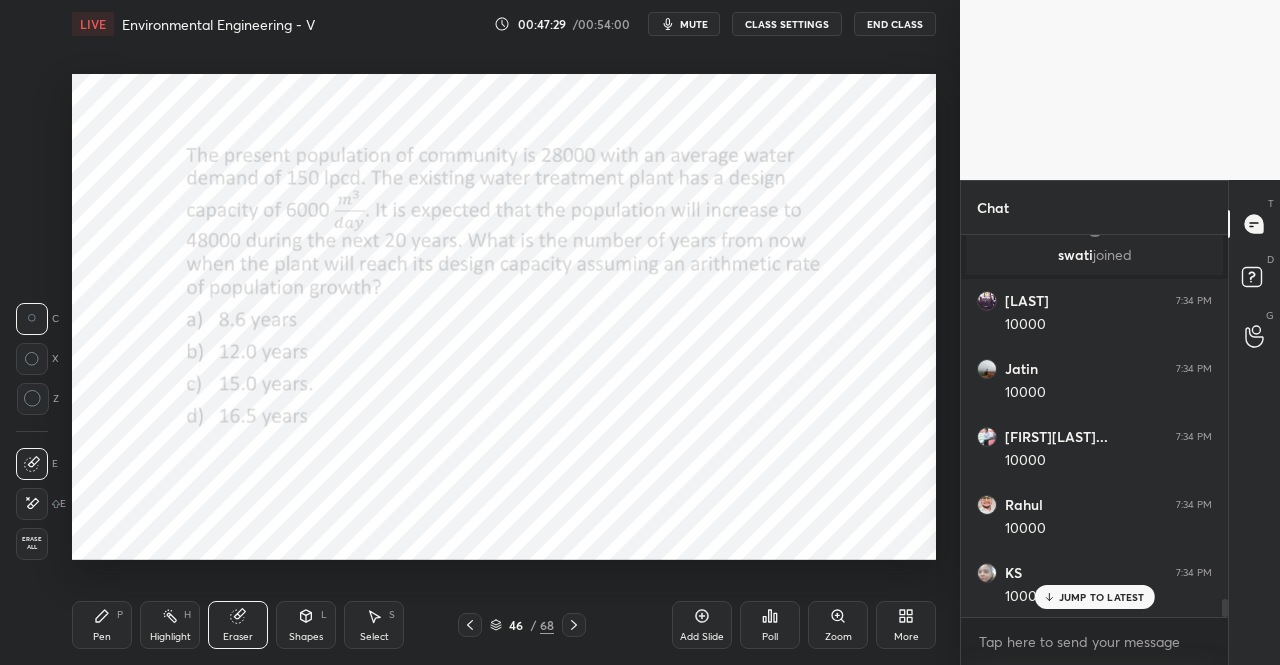 click on "Pen P" at bounding box center [102, 625] 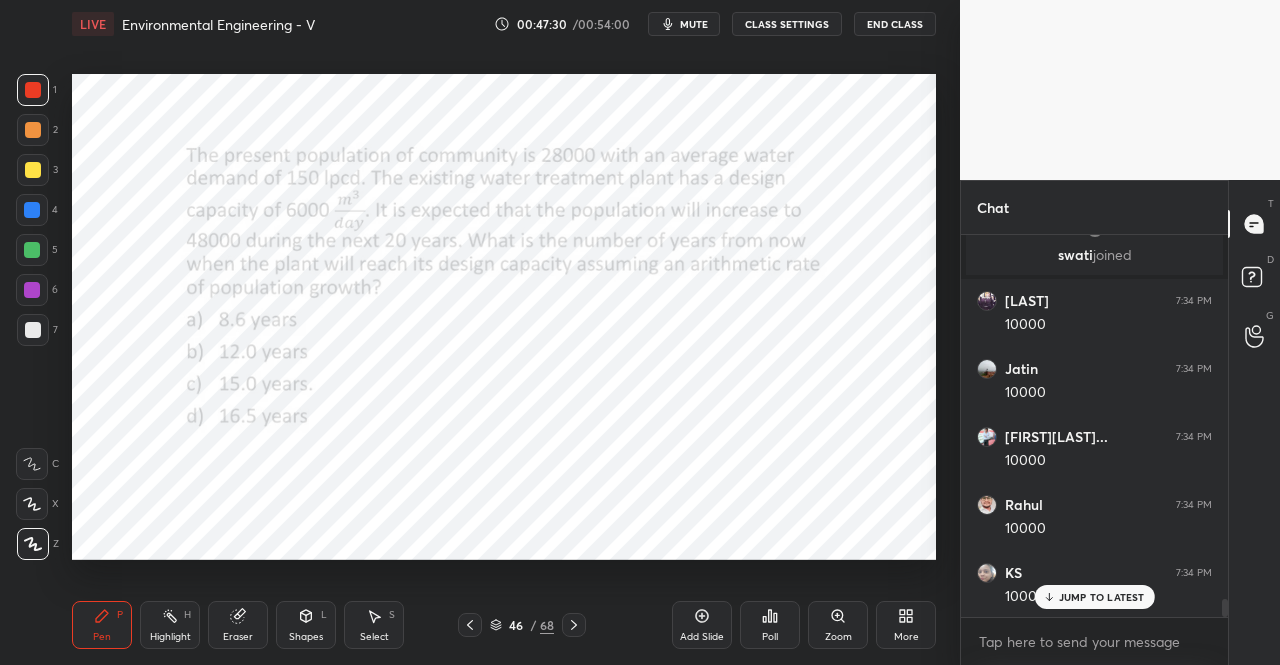 scroll, scrollTop: 8010, scrollLeft: 0, axis: vertical 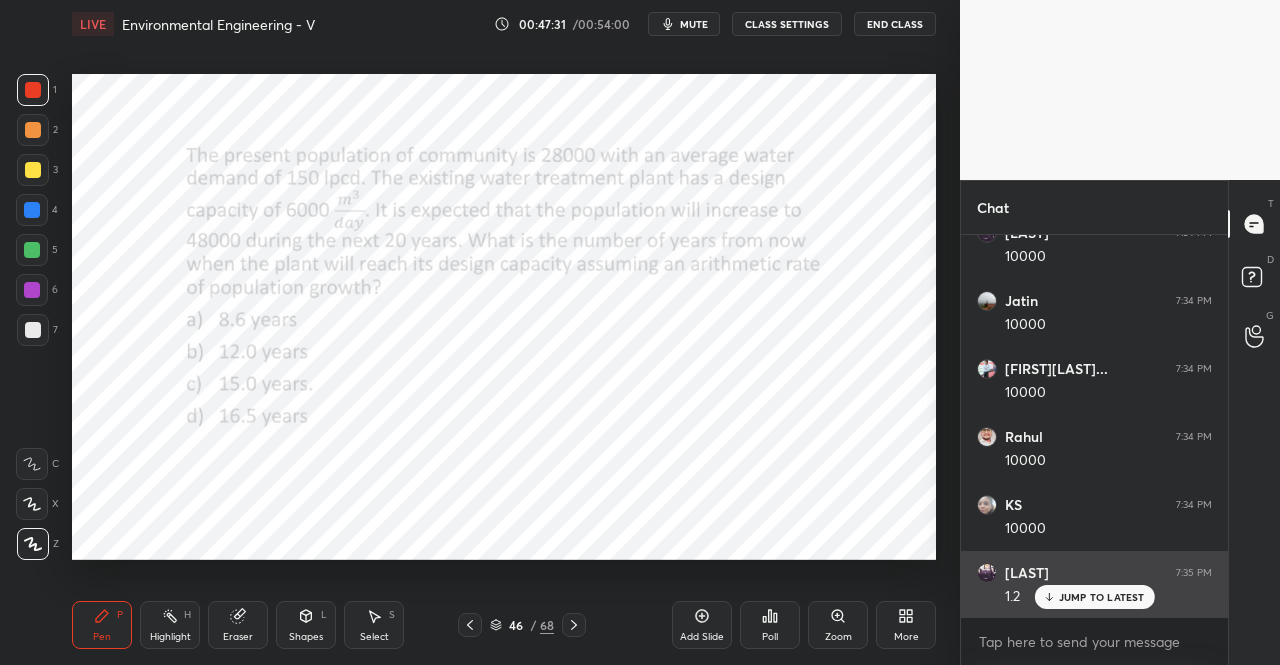 click on "JUMP TO LATEST" at bounding box center [1102, 597] 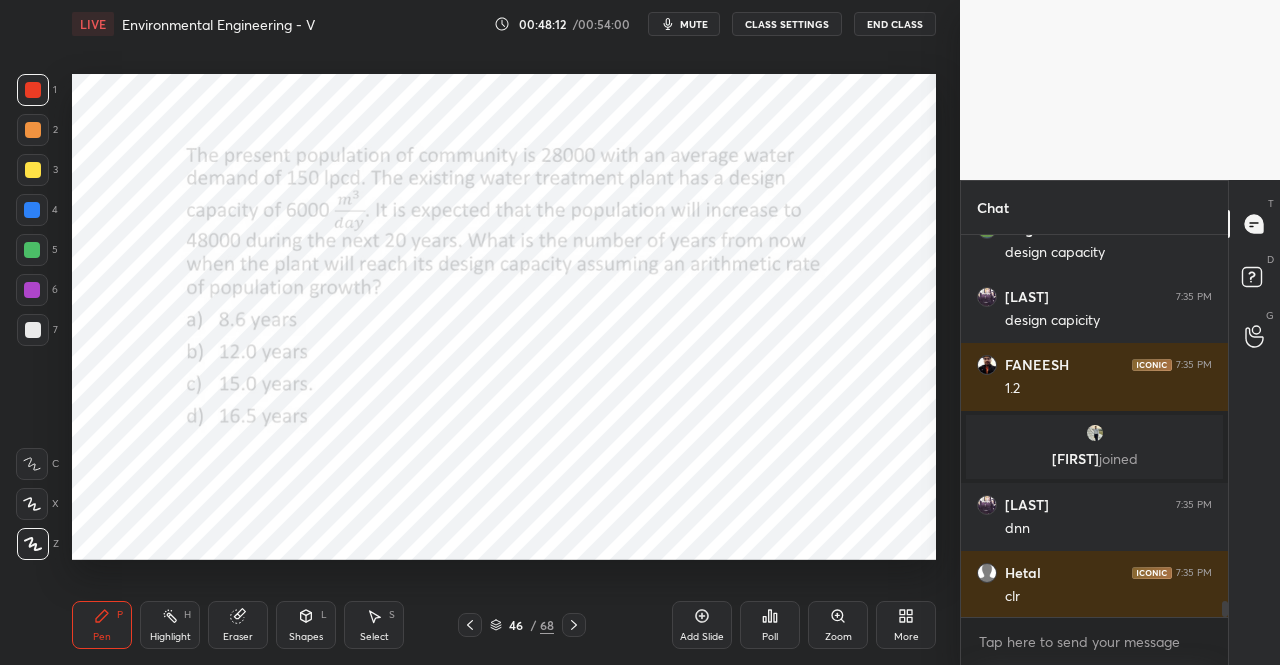 scroll, scrollTop: 8830, scrollLeft: 0, axis: vertical 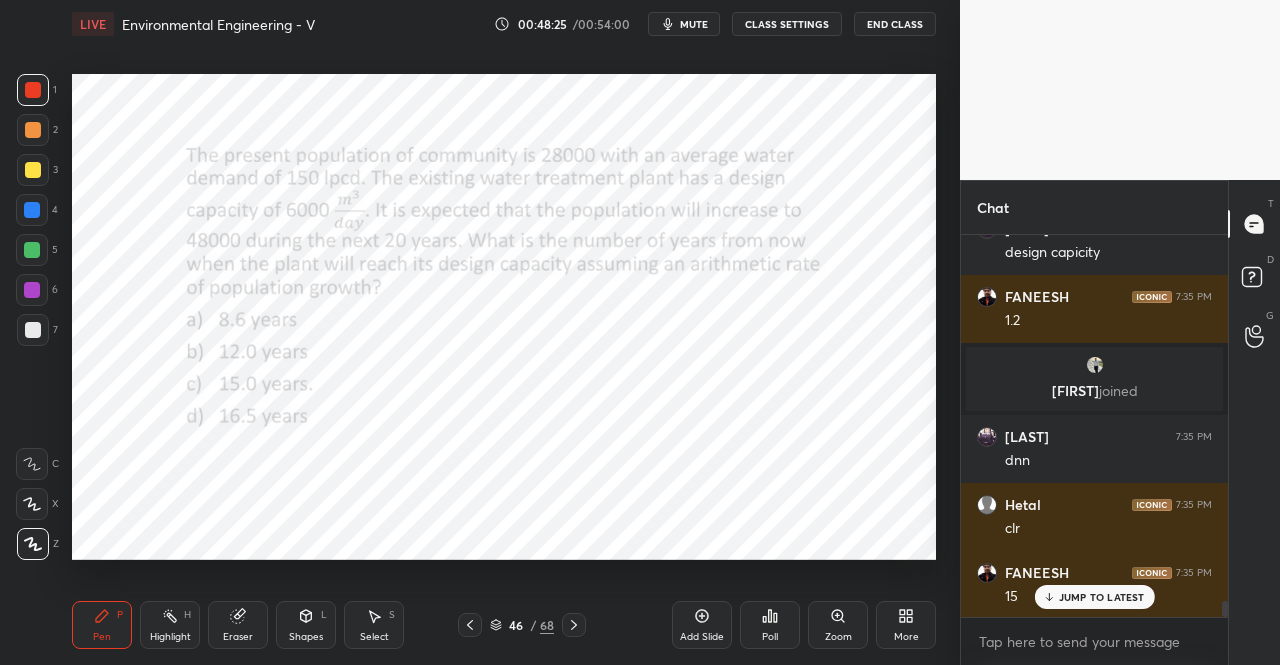 click 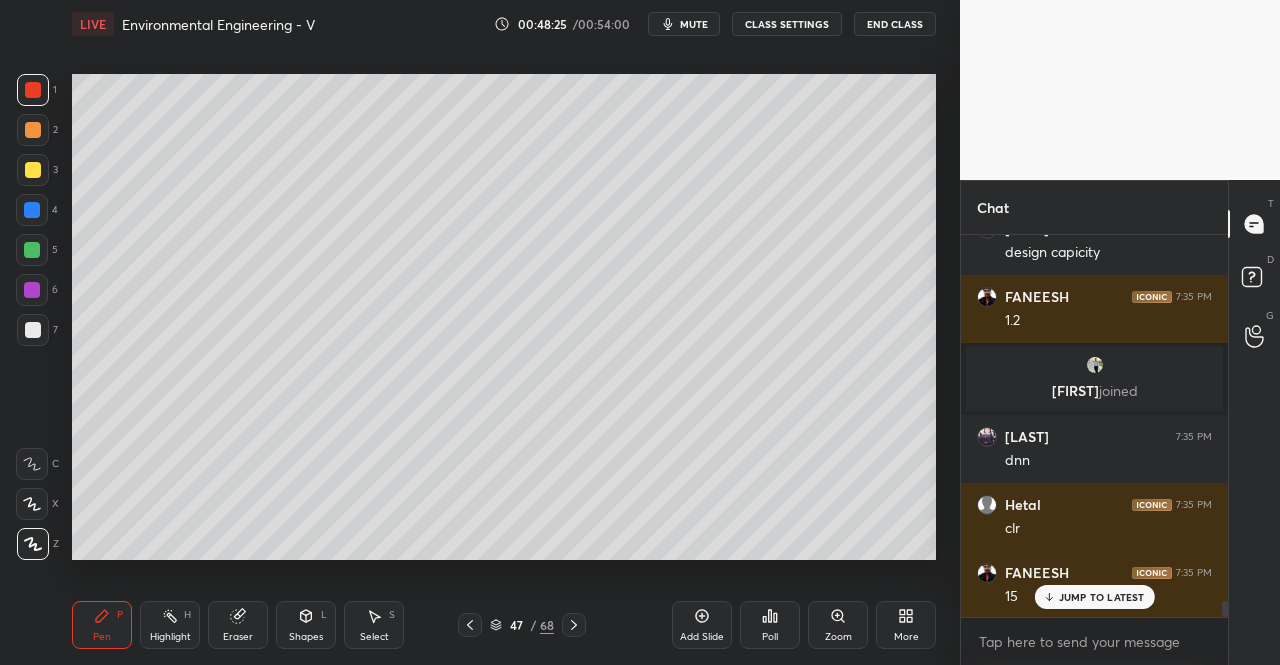 scroll, scrollTop: 8898, scrollLeft: 0, axis: vertical 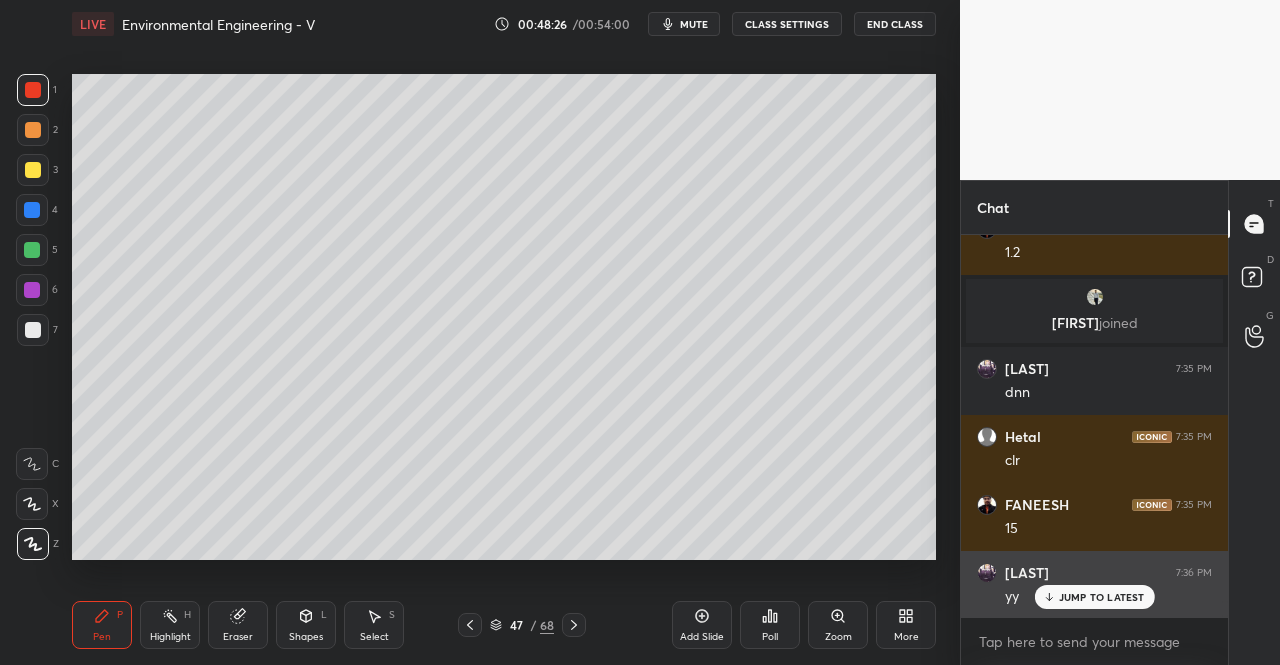 click on "JUMP TO LATEST" at bounding box center (1102, 597) 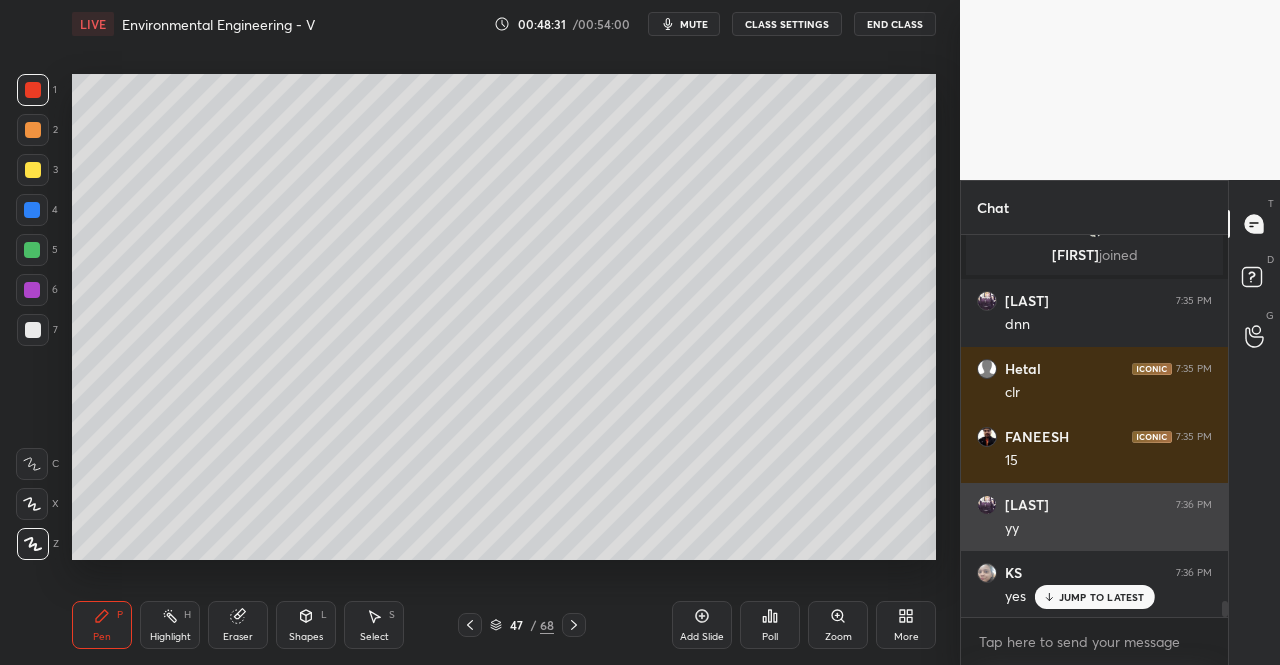 scroll, scrollTop: 9034, scrollLeft: 0, axis: vertical 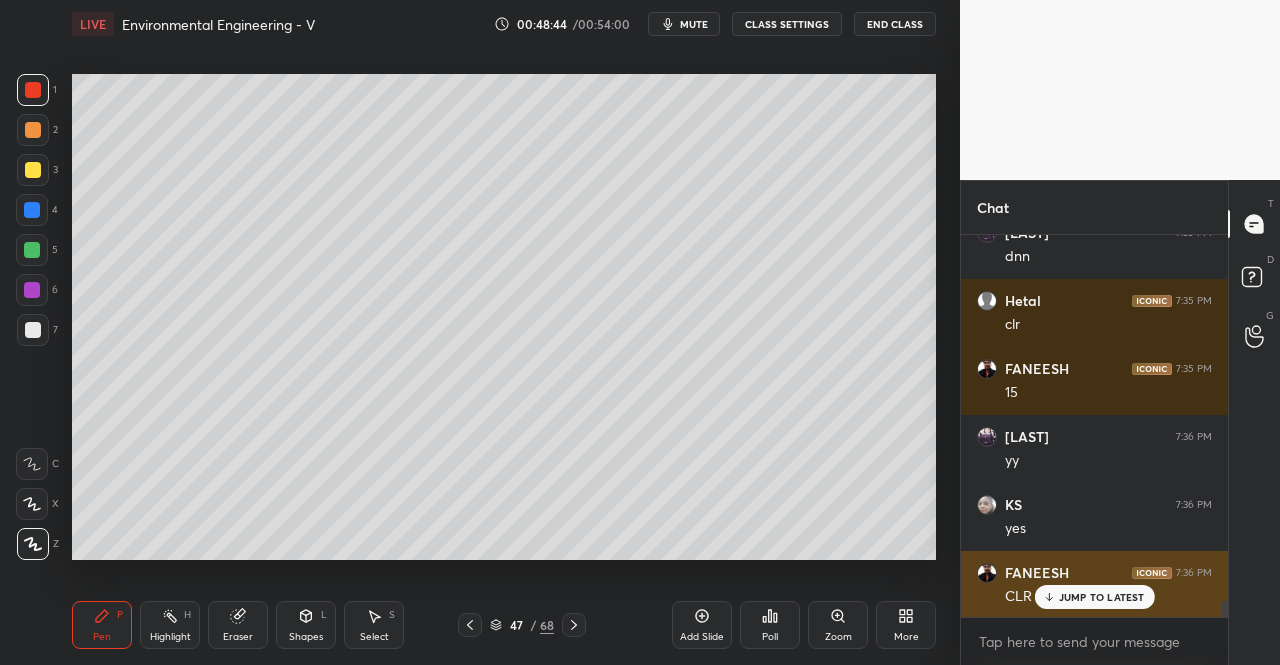 click on "JUMP TO LATEST" at bounding box center (1094, 597) 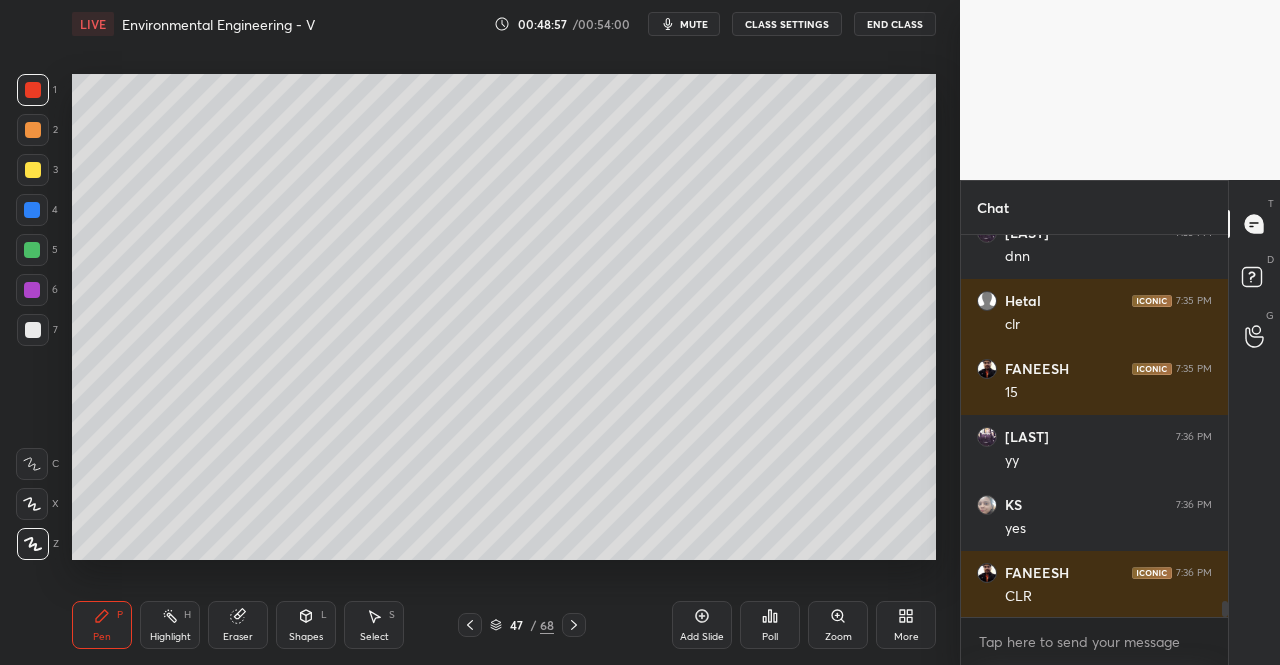 click 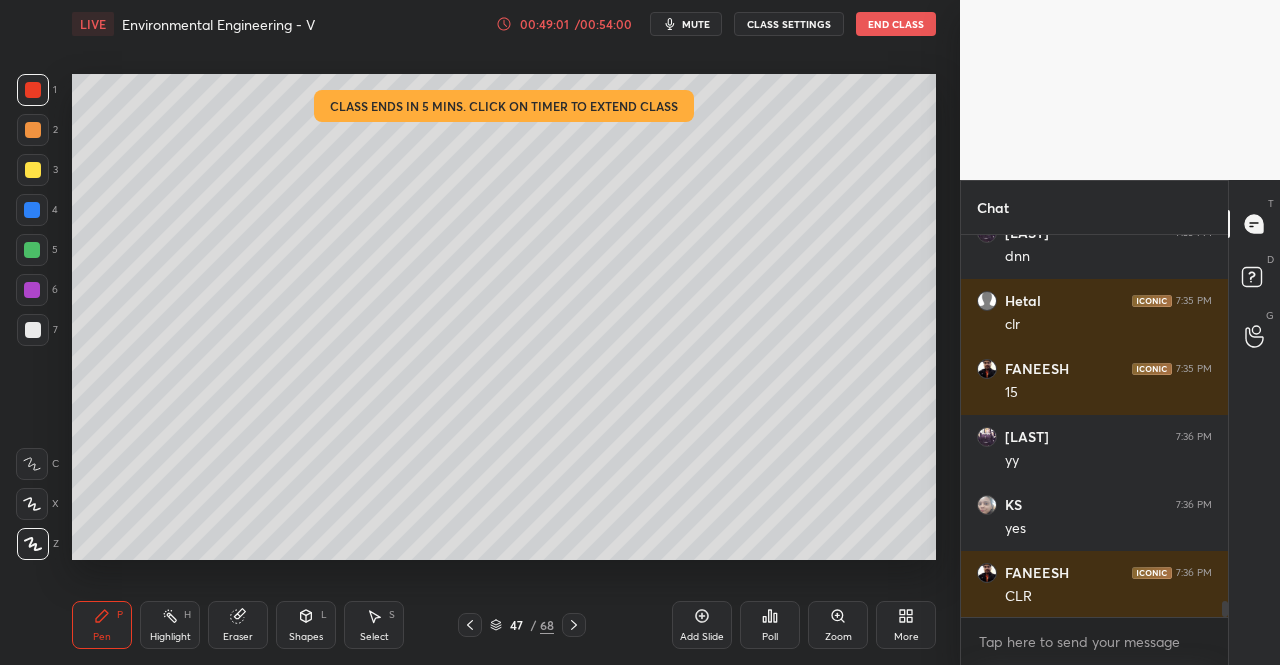 click on "00:49:01" at bounding box center [544, 24] 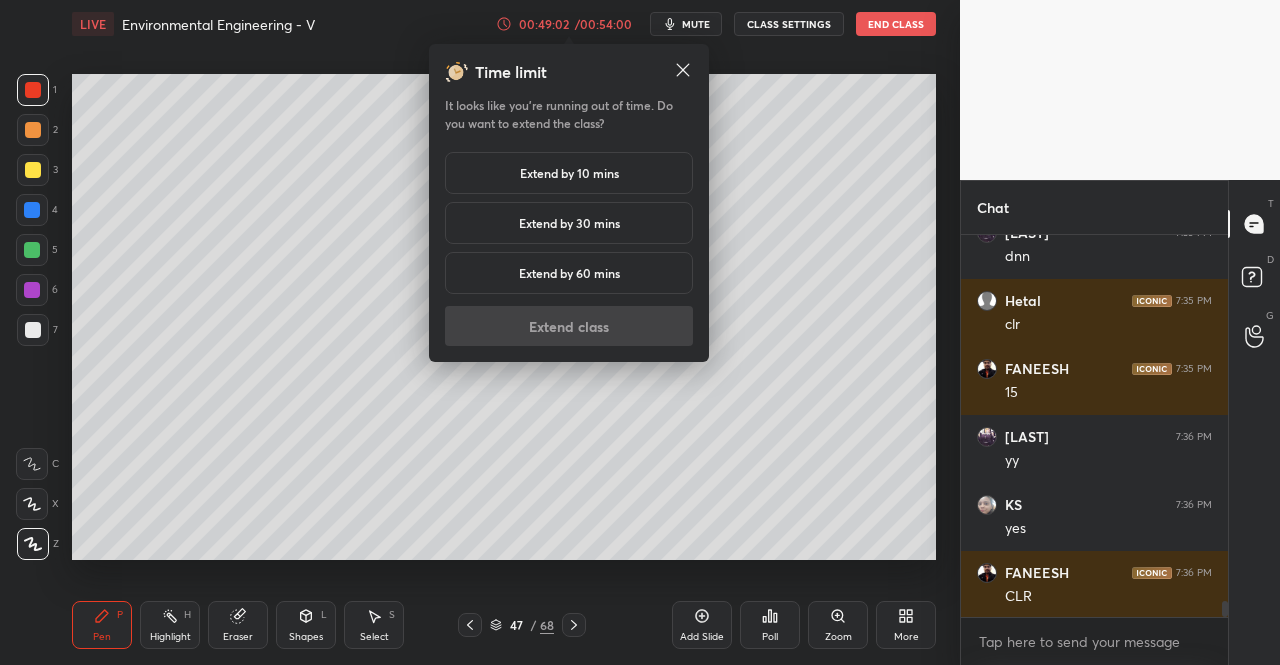 click on "Extend by 10 mins" at bounding box center (569, 173) 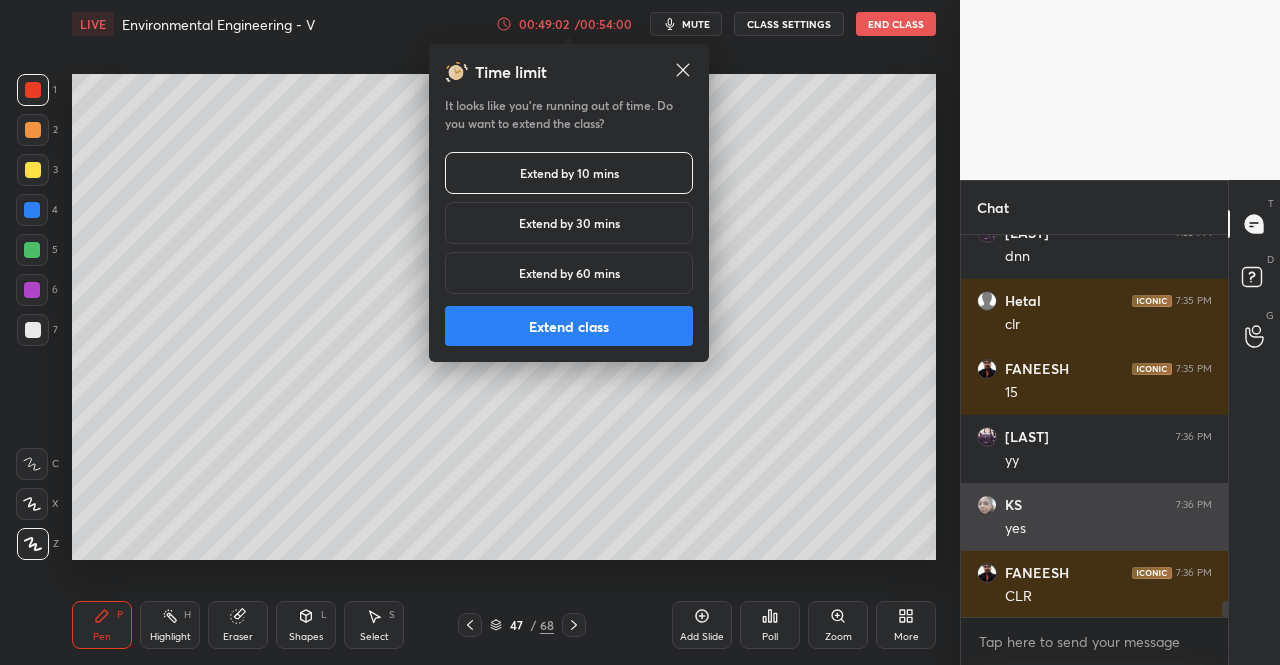 click on "Extend class" at bounding box center (569, 326) 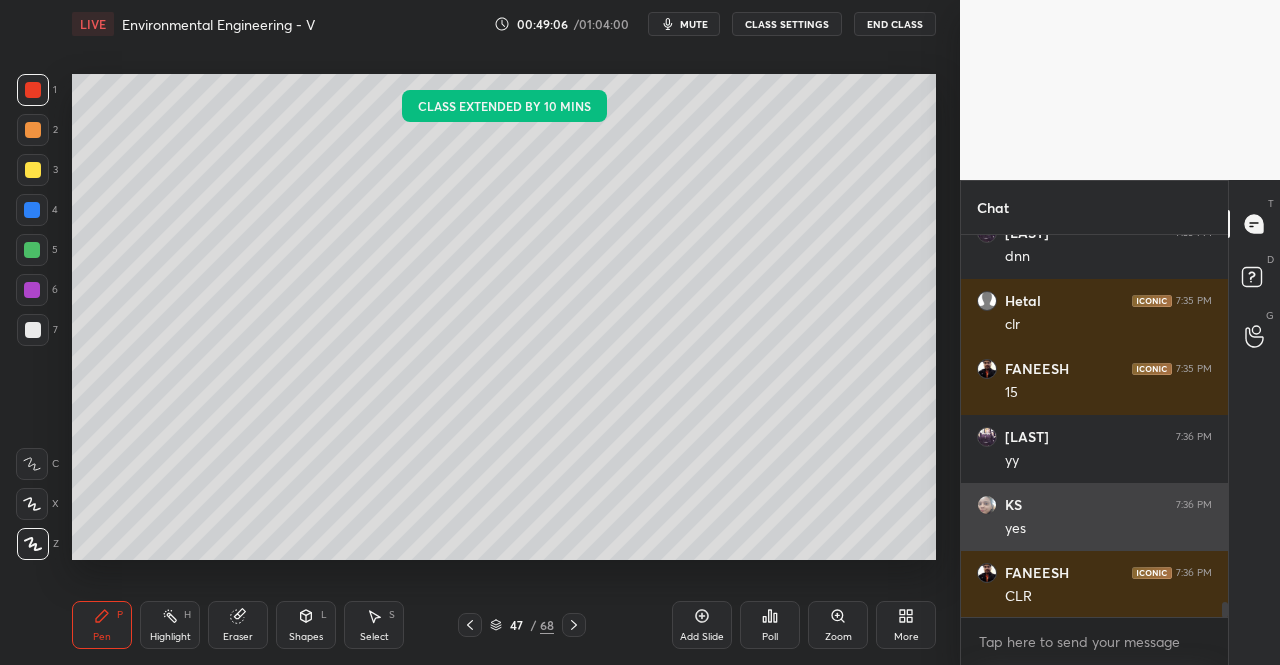 scroll, scrollTop: 9102, scrollLeft: 0, axis: vertical 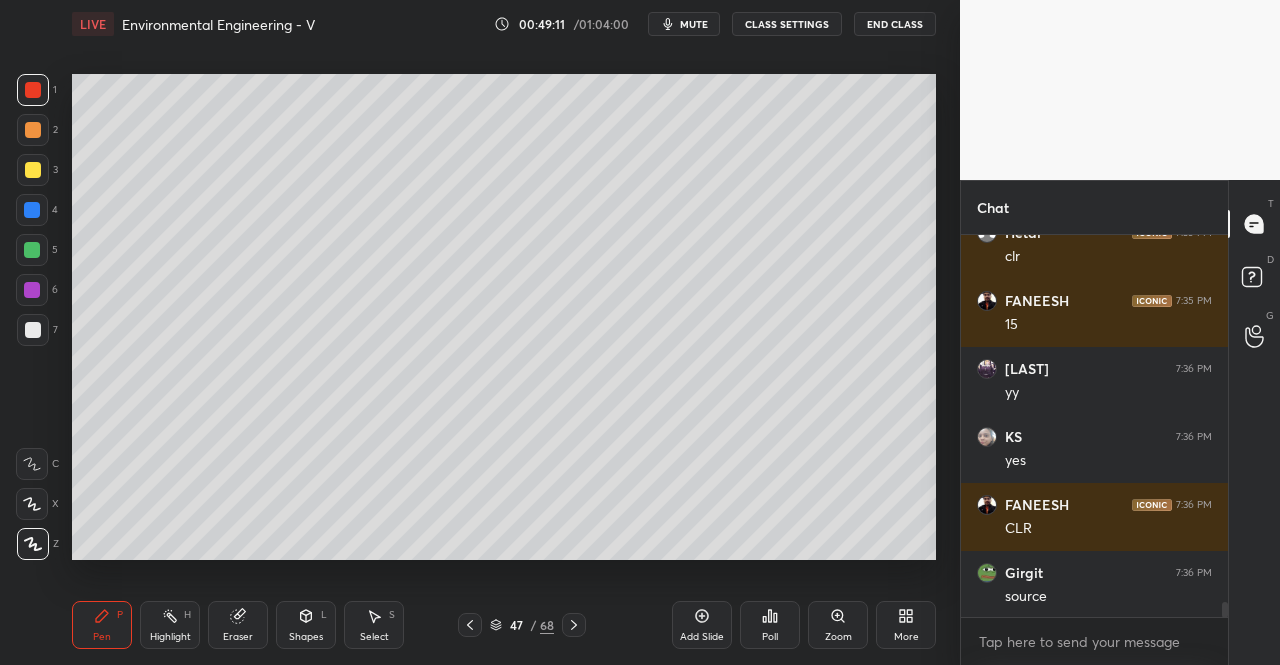 click on "Shapes L" at bounding box center (306, 625) 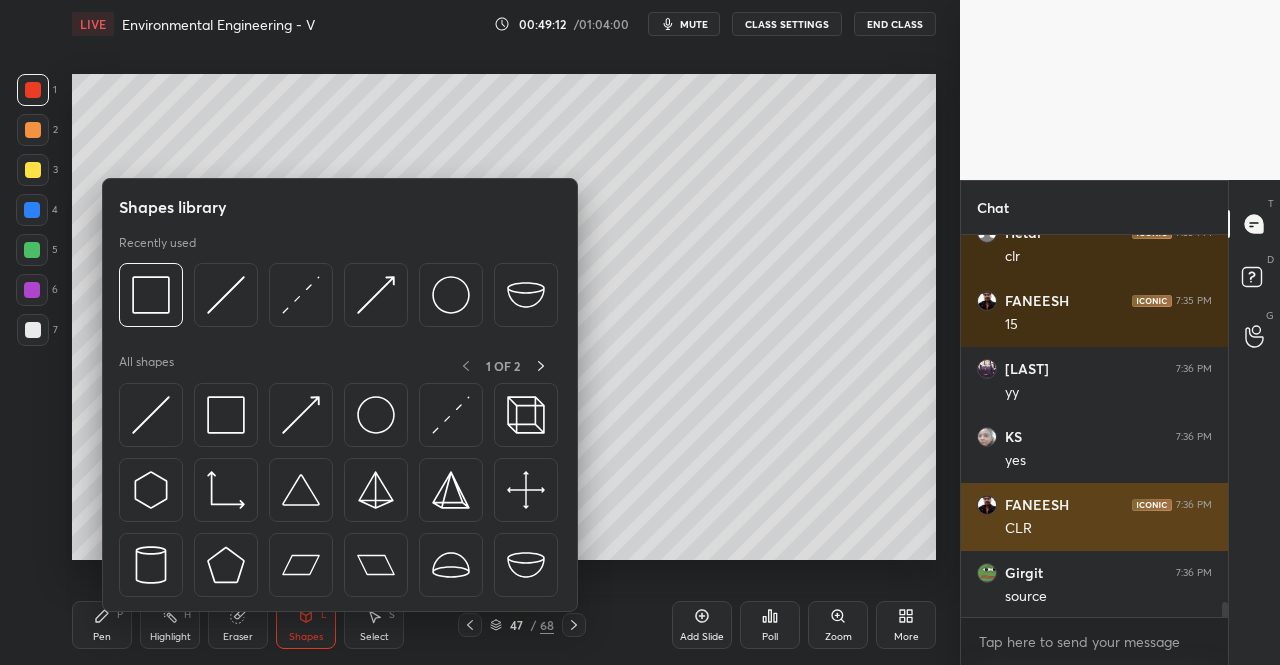 click at bounding box center [151, 415] 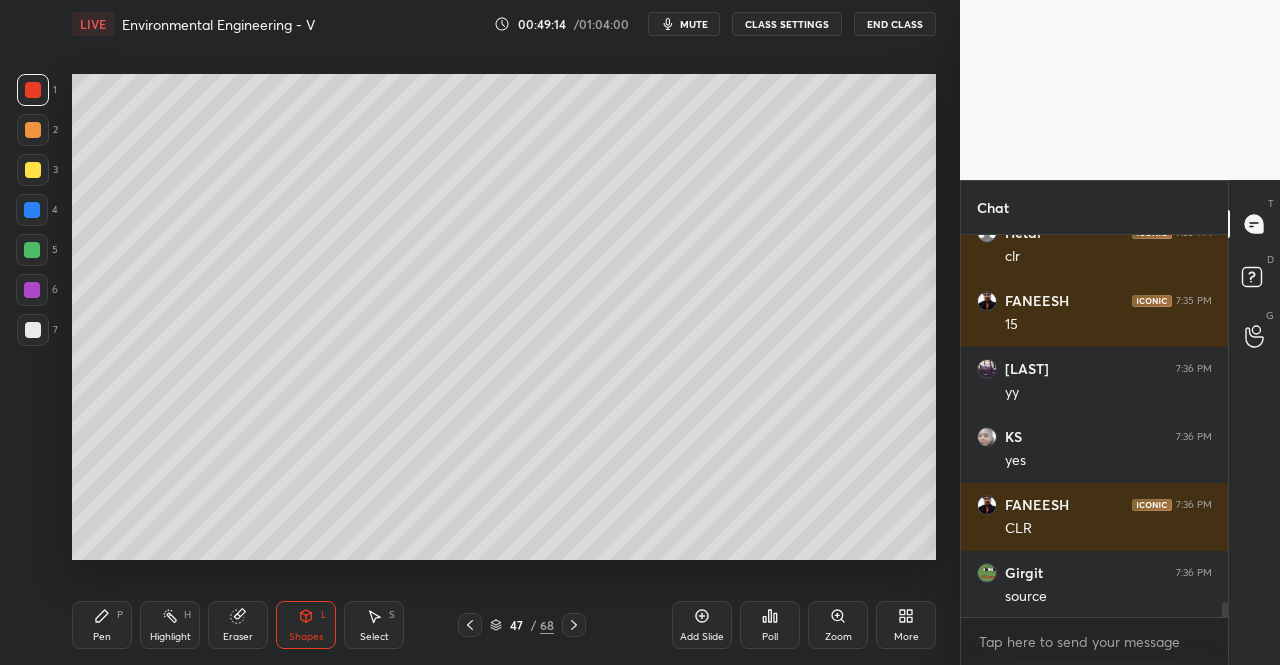 click on "Pen" at bounding box center [102, 637] 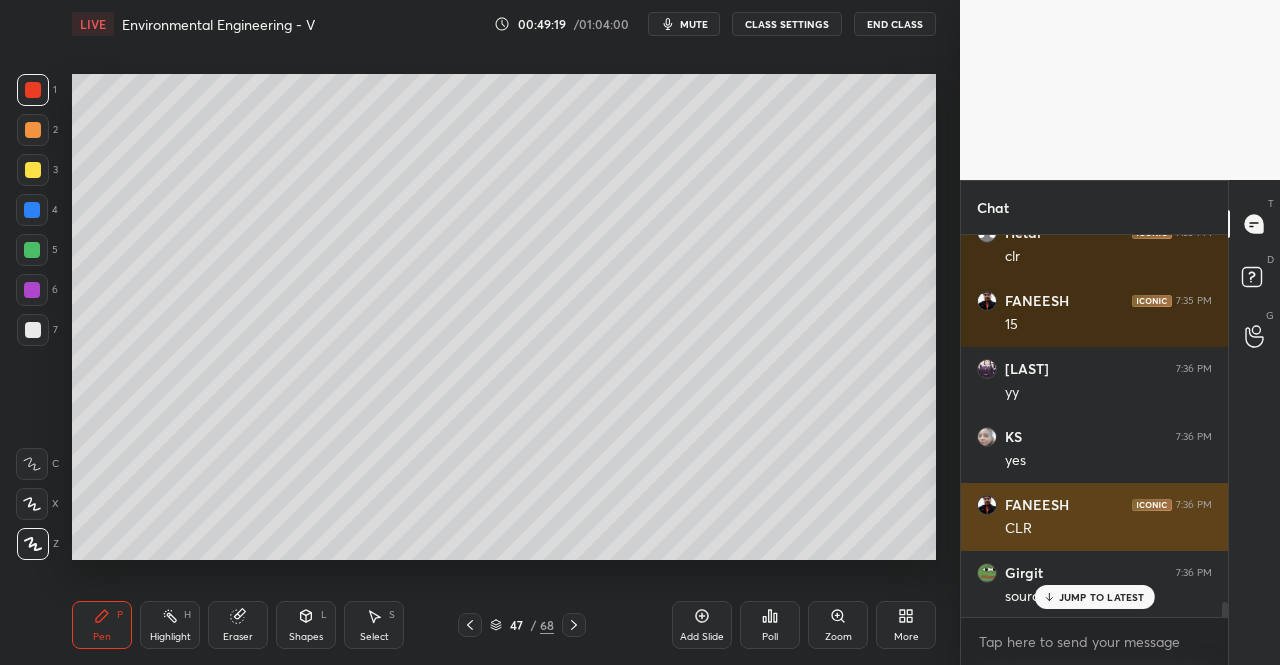 scroll, scrollTop: 9170, scrollLeft: 0, axis: vertical 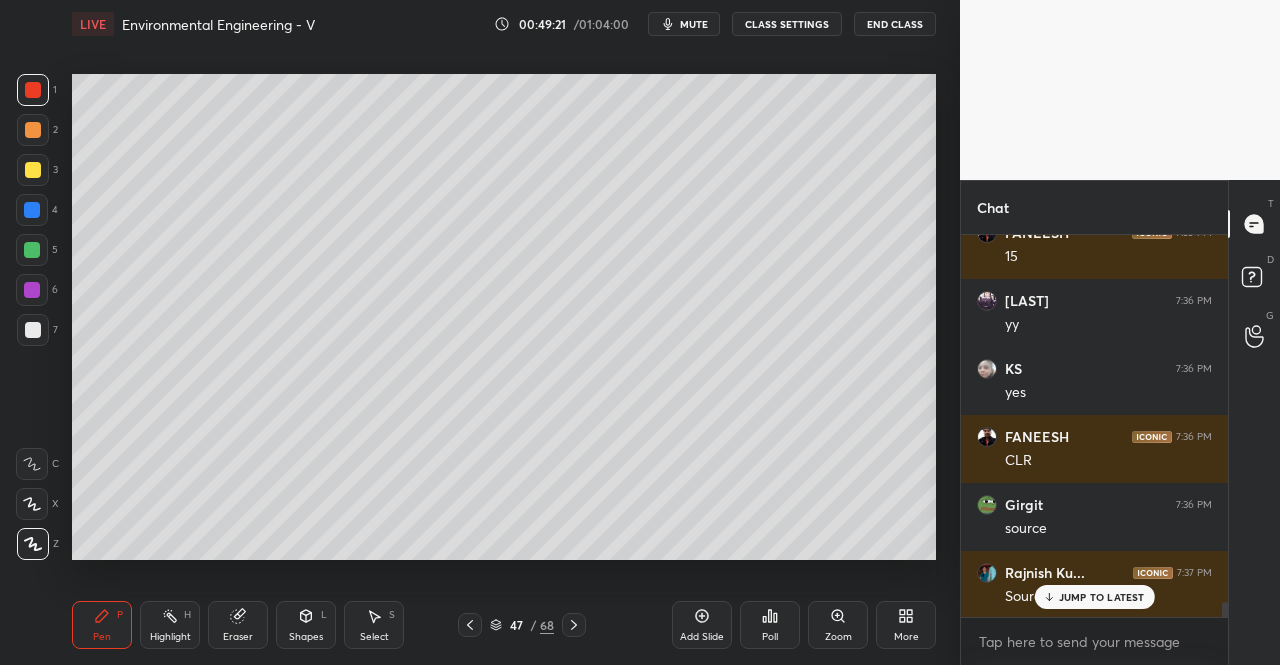 click on "JUMP TO LATEST" at bounding box center (1102, 597) 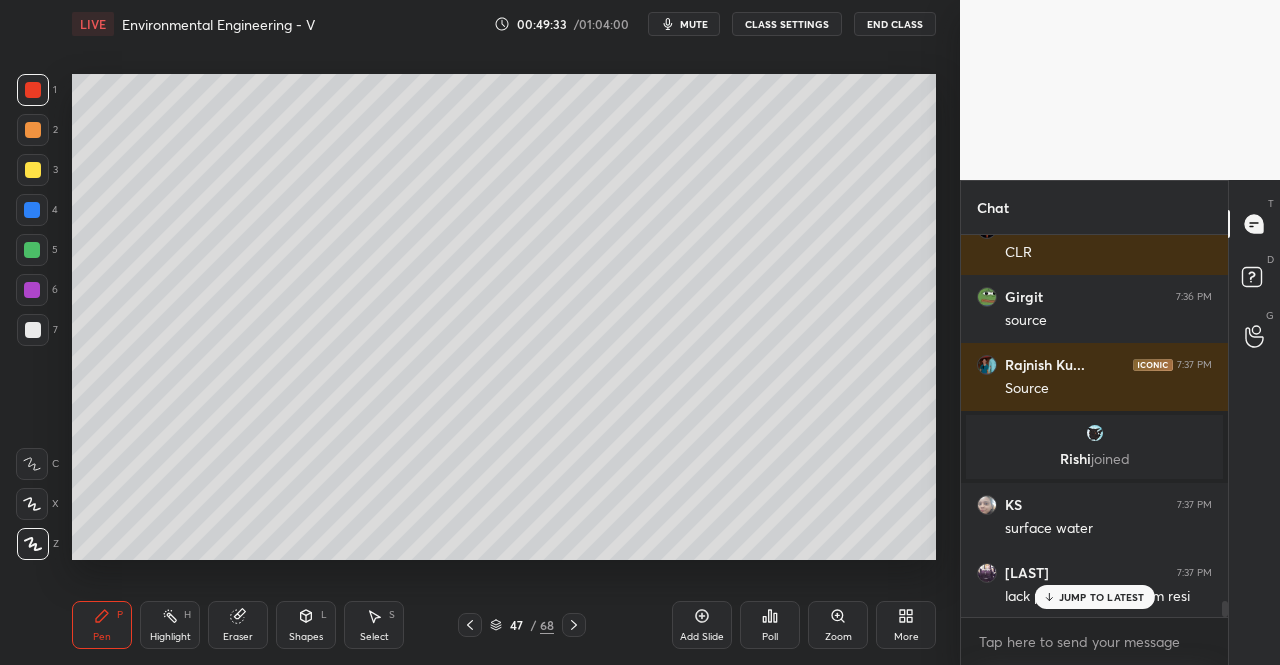 scroll, scrollTop: 8866, scrollLeft: 0, axis: vertical 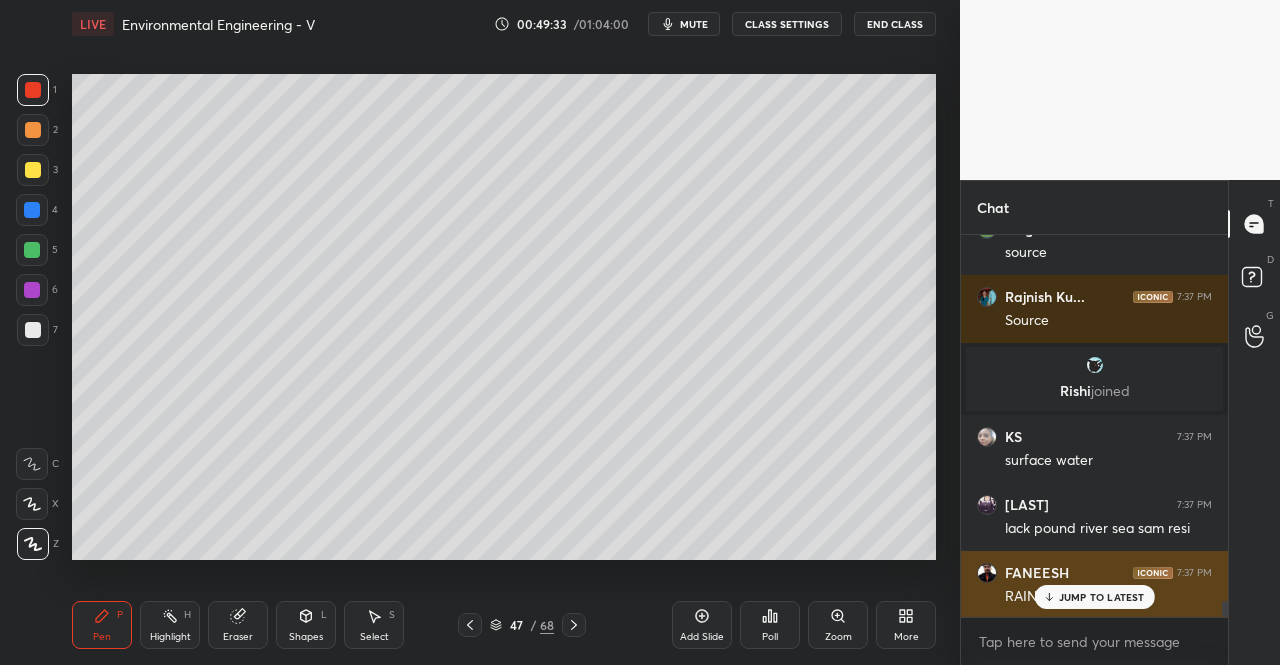 click on "JUMP TO LATEST" at bounding box center [1094, 597] 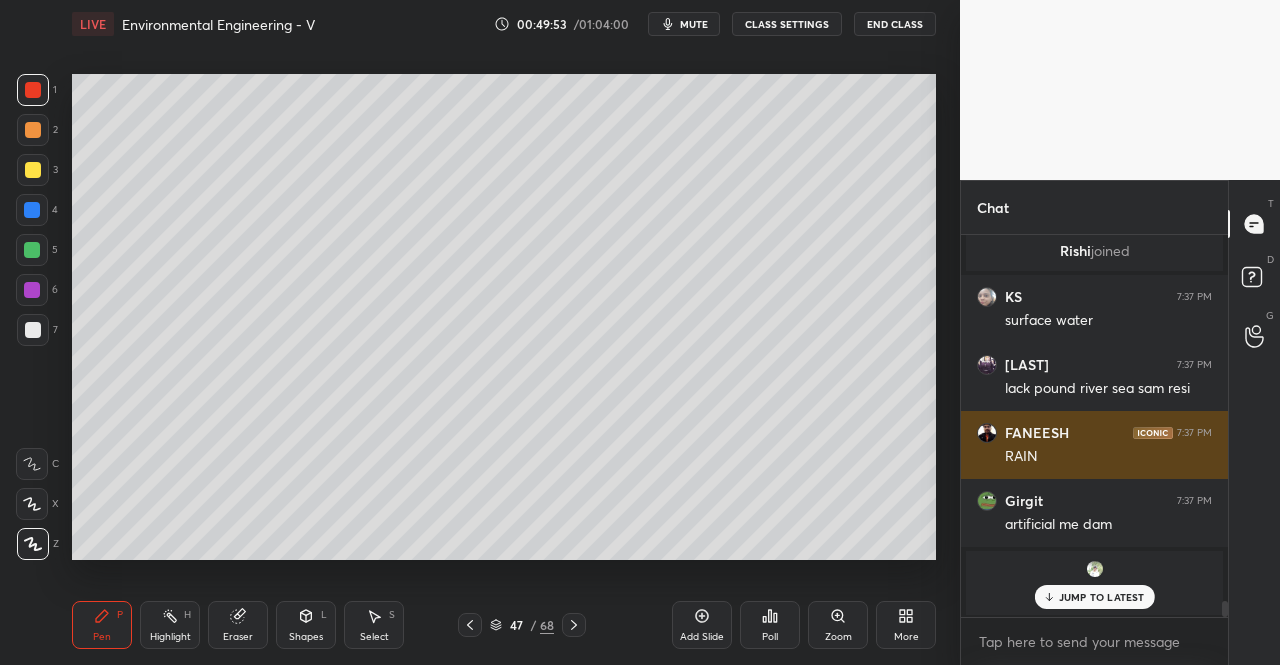 scroll, scrollTop: 8984, scrollLeft: 0, axis: vertical 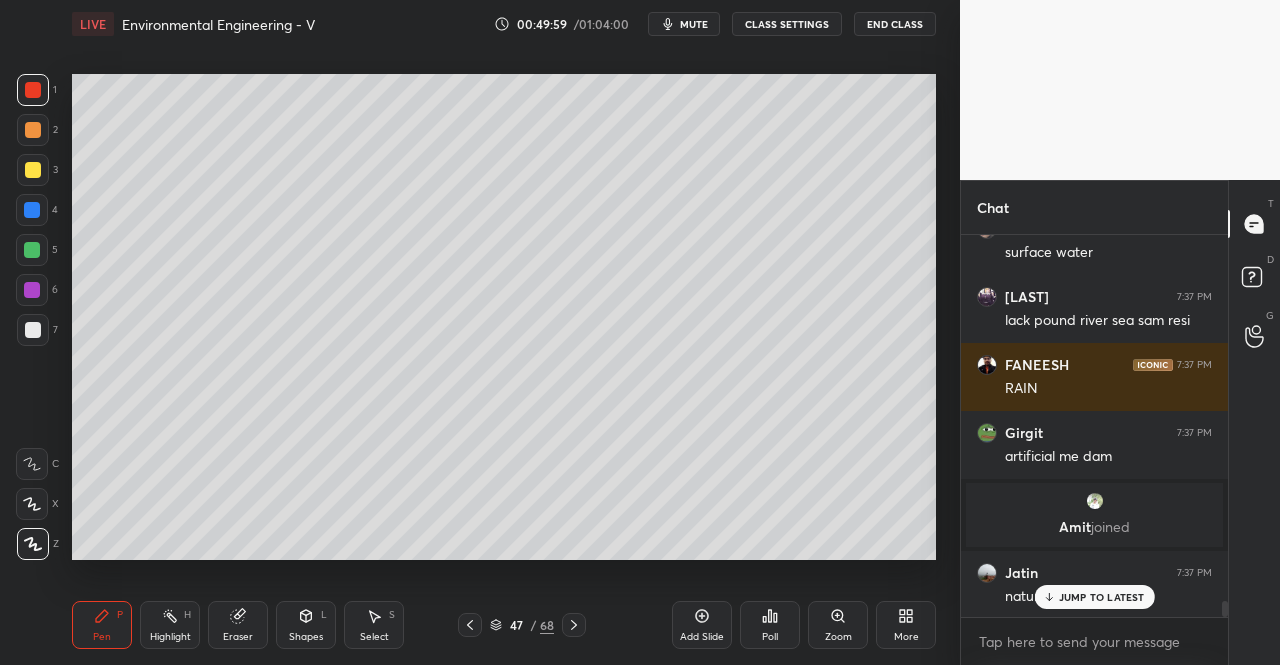 click 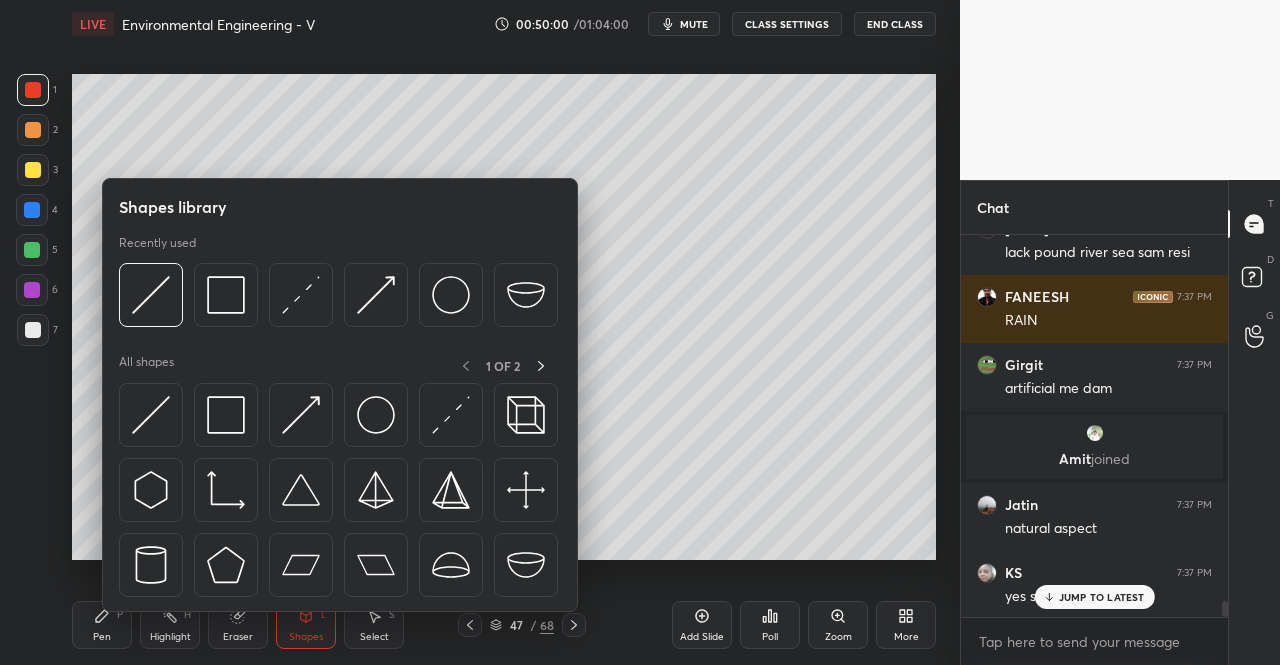 click at bounding box center (340, 495) 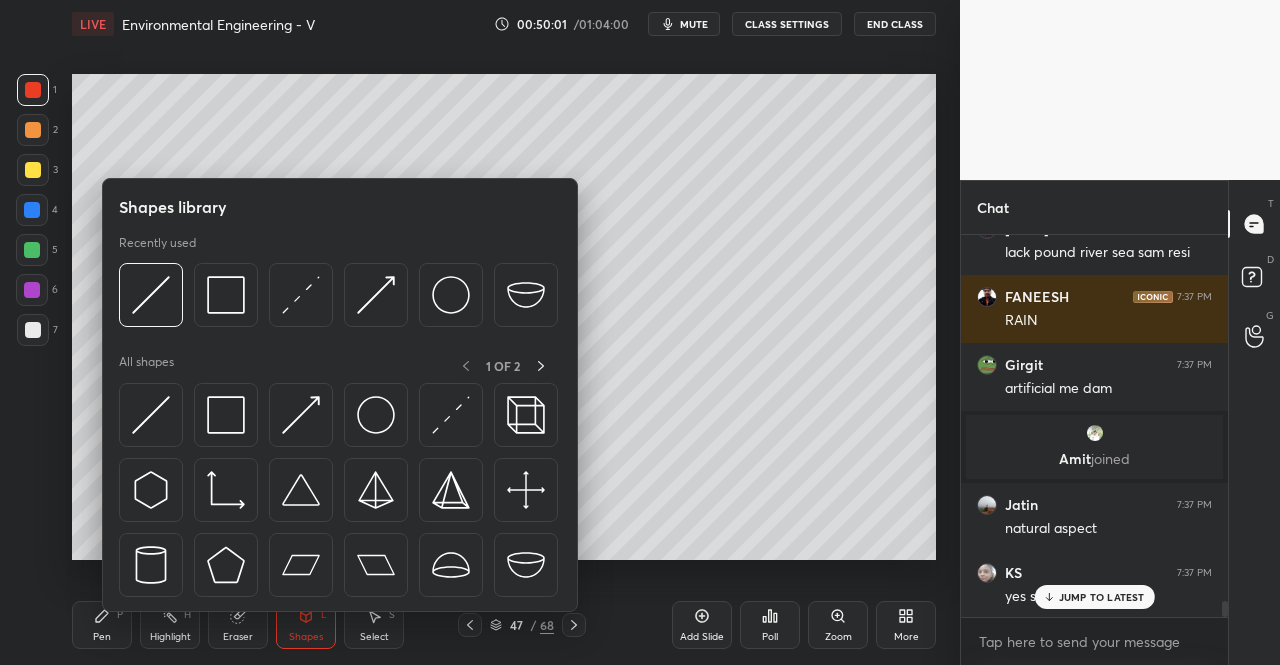 click at bounding box center (33, 170) 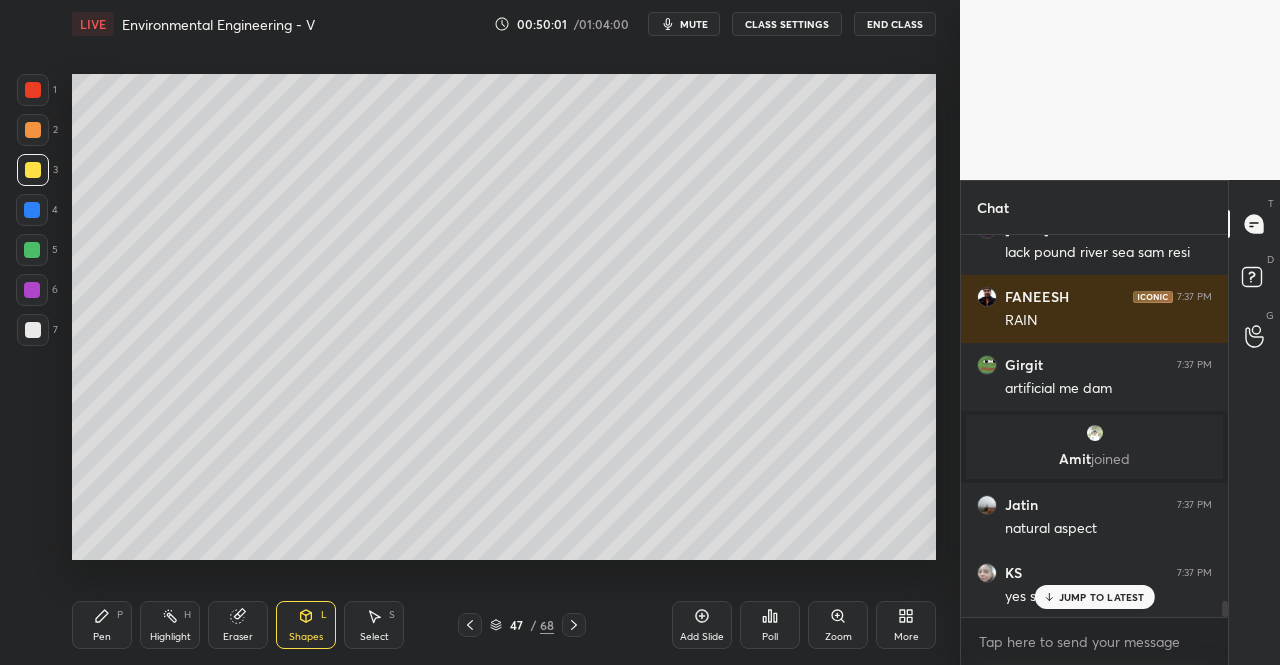 click on "Shapes L" at bounding box center [306, 625] 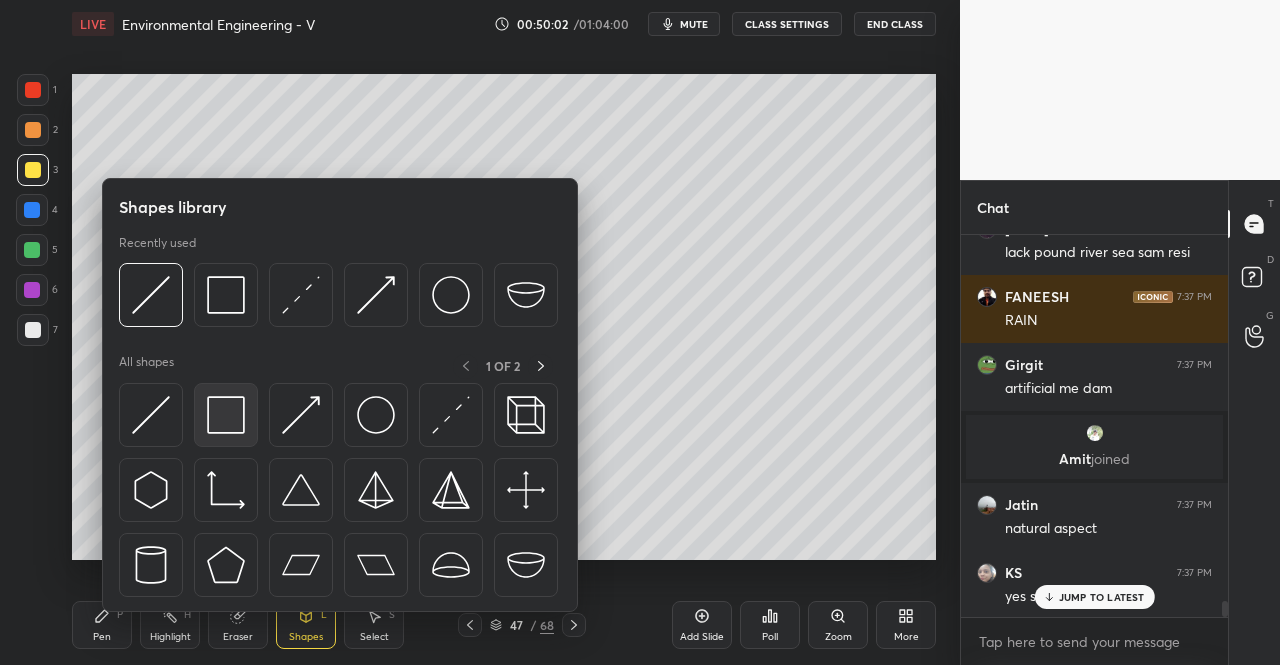 click at bounding box center (226, 415) 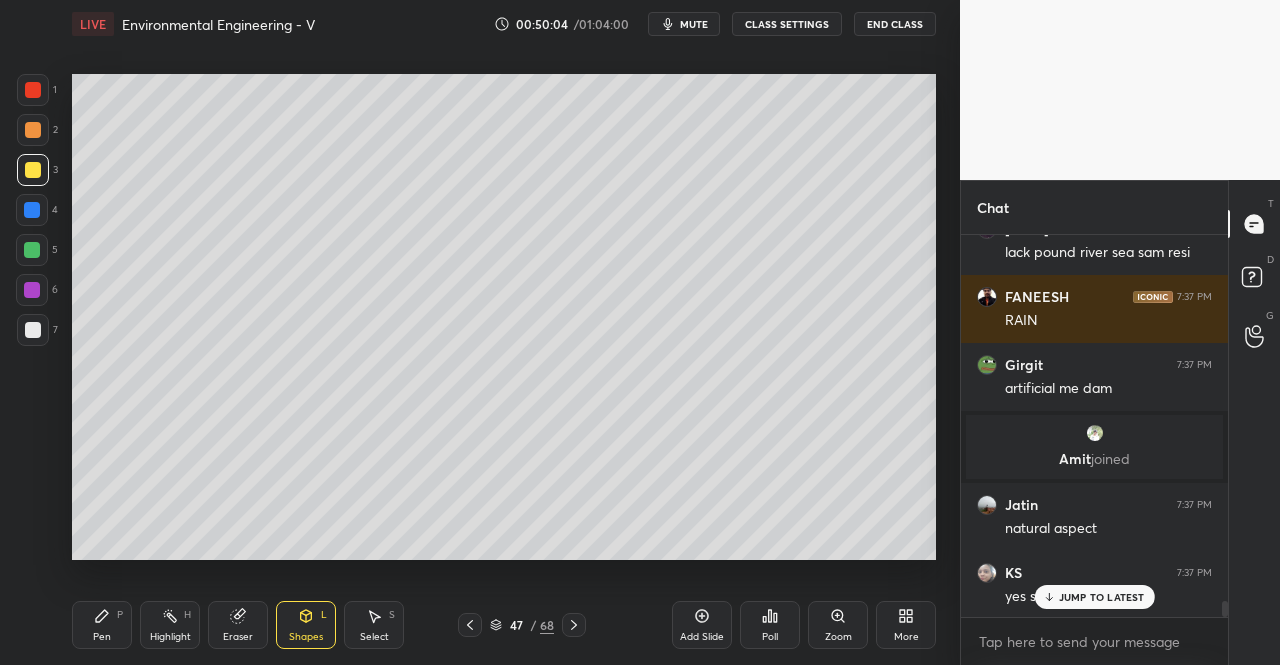 click on "JUMP TO LATEST" at bounding box center (1102, 597) 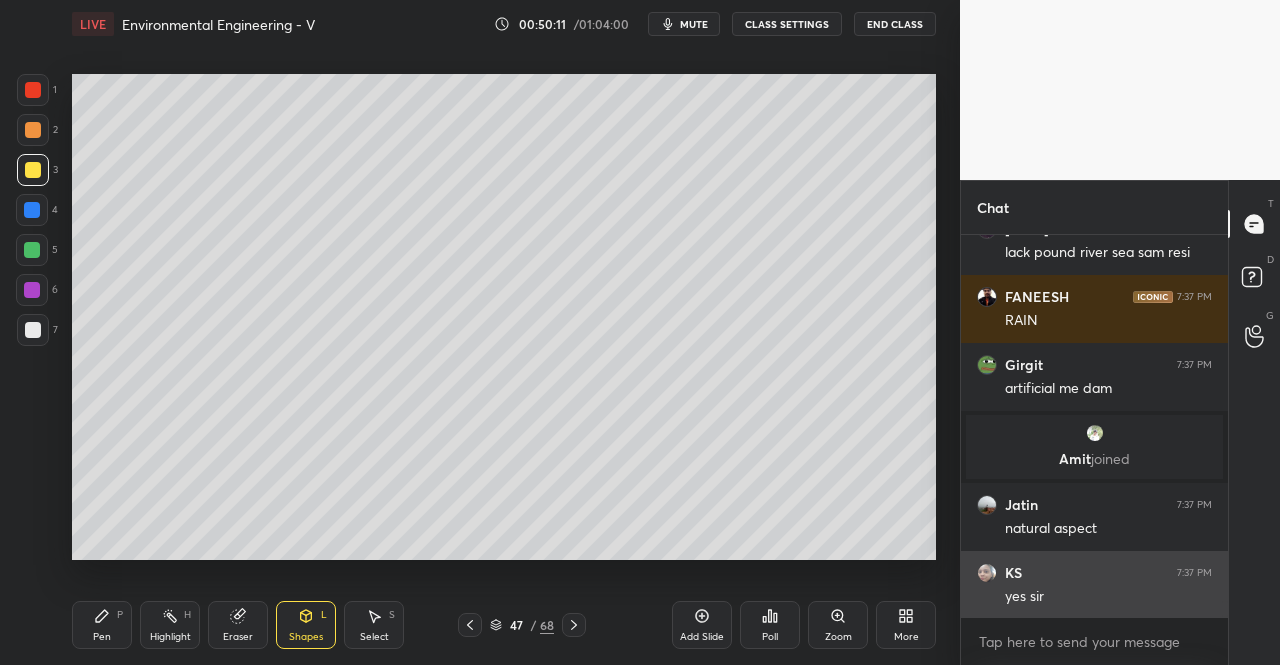 scroll, scrollTop: 9072, scrollLeft: 0, axis: vertical 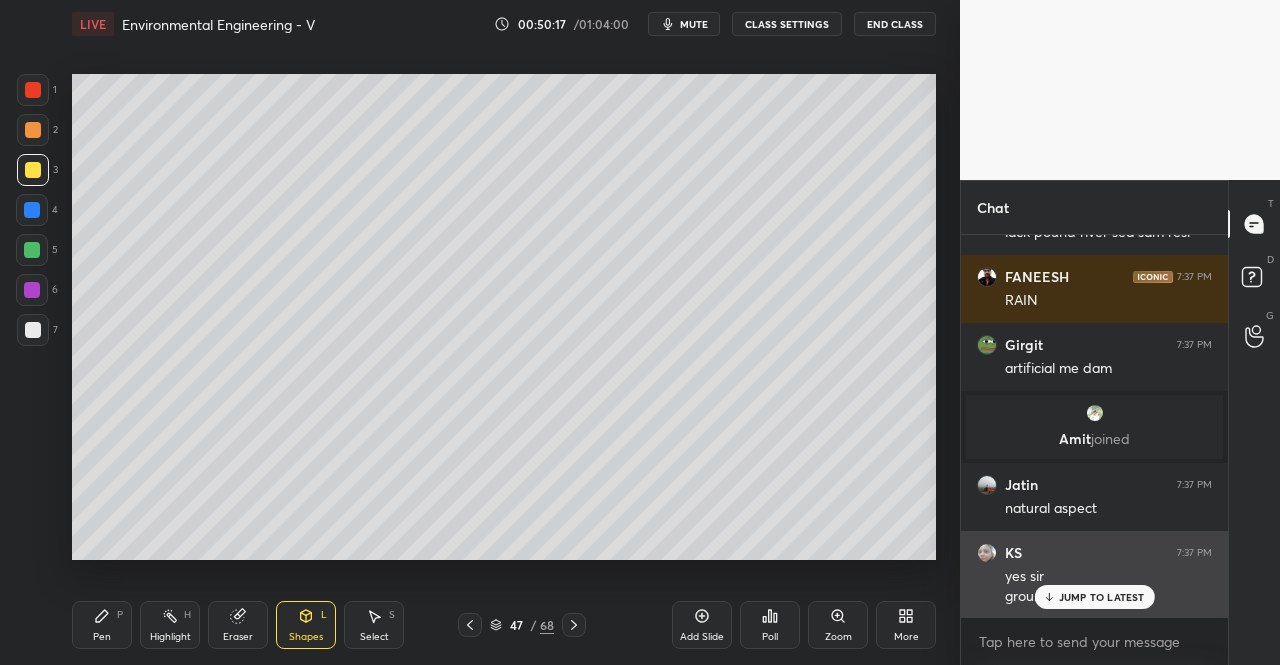 click on "JUMP TO LATEST" at bounding box center [1094, 597] 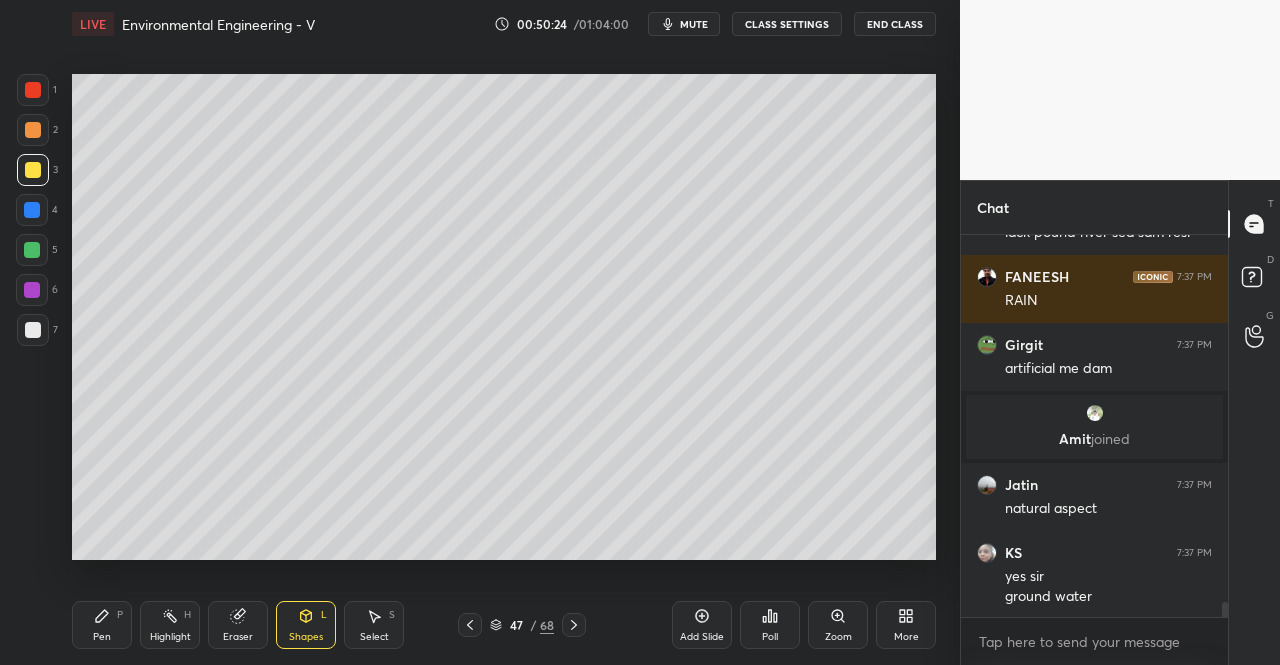 click on "Pen P" at bounding box center [102, 625] 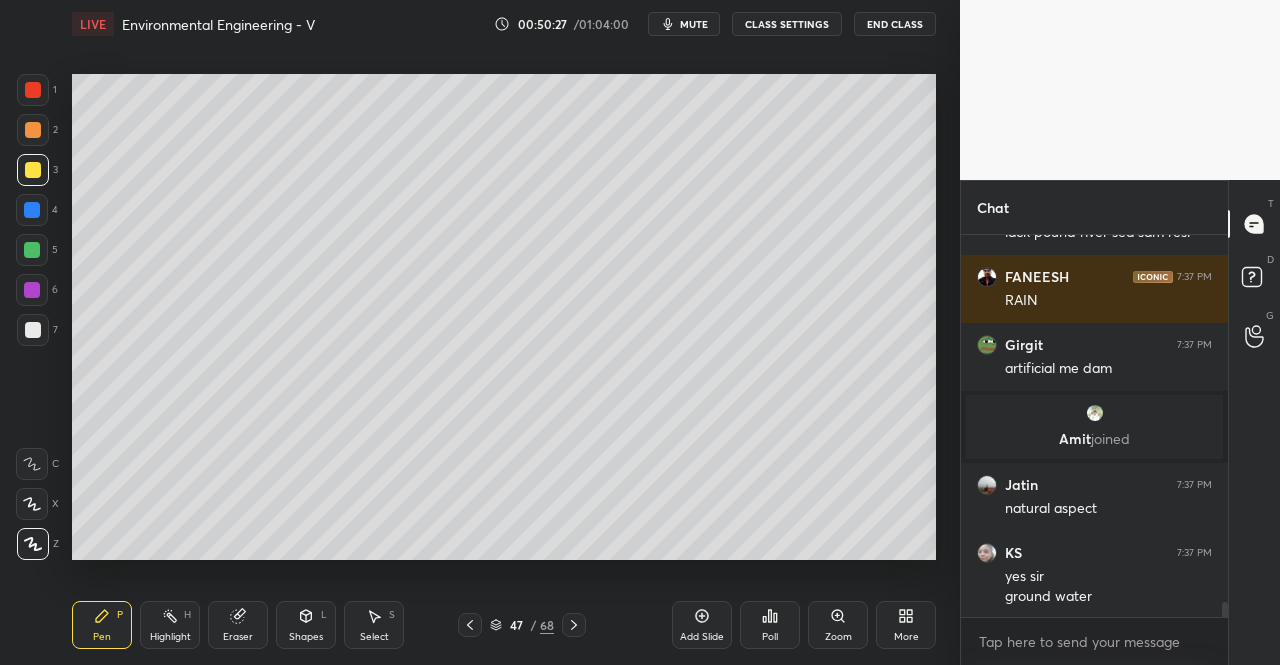 click 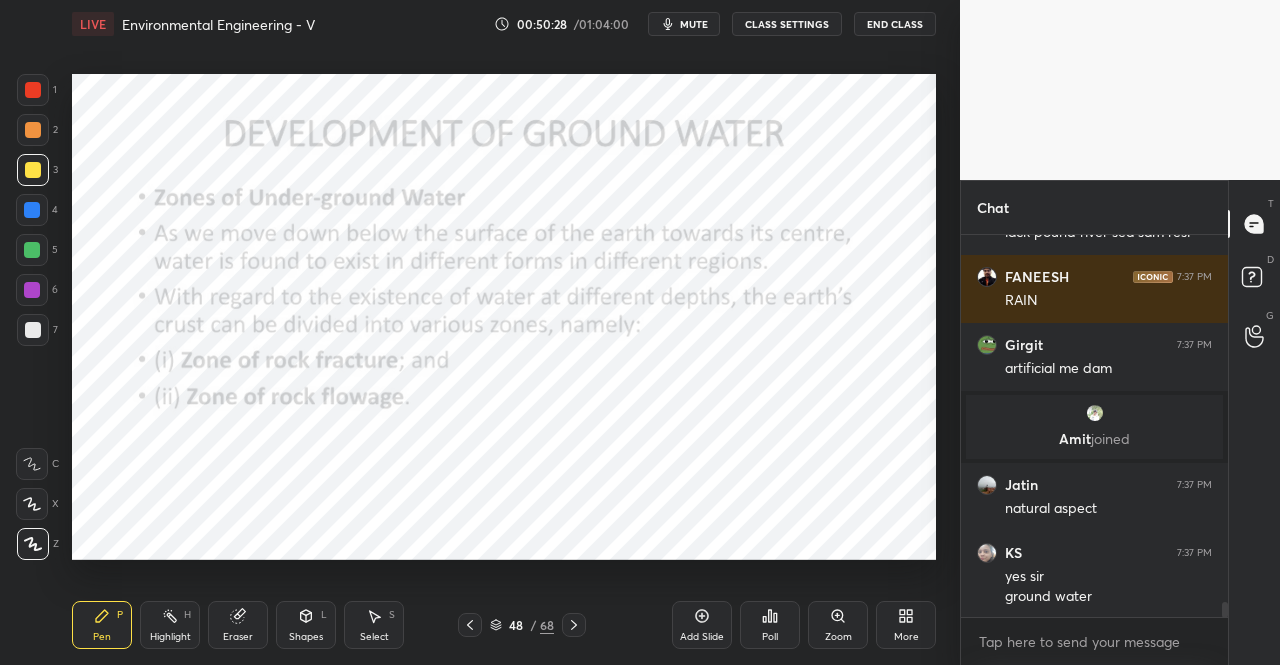 click 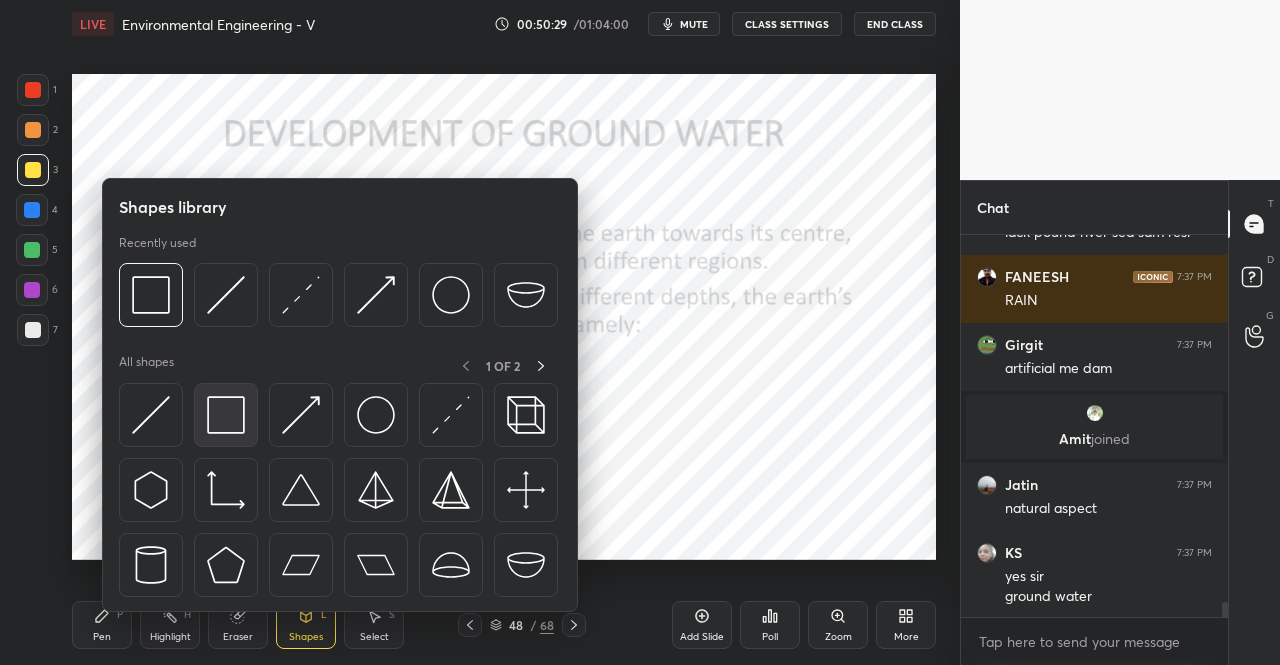 click at bounding box center [226, 415] 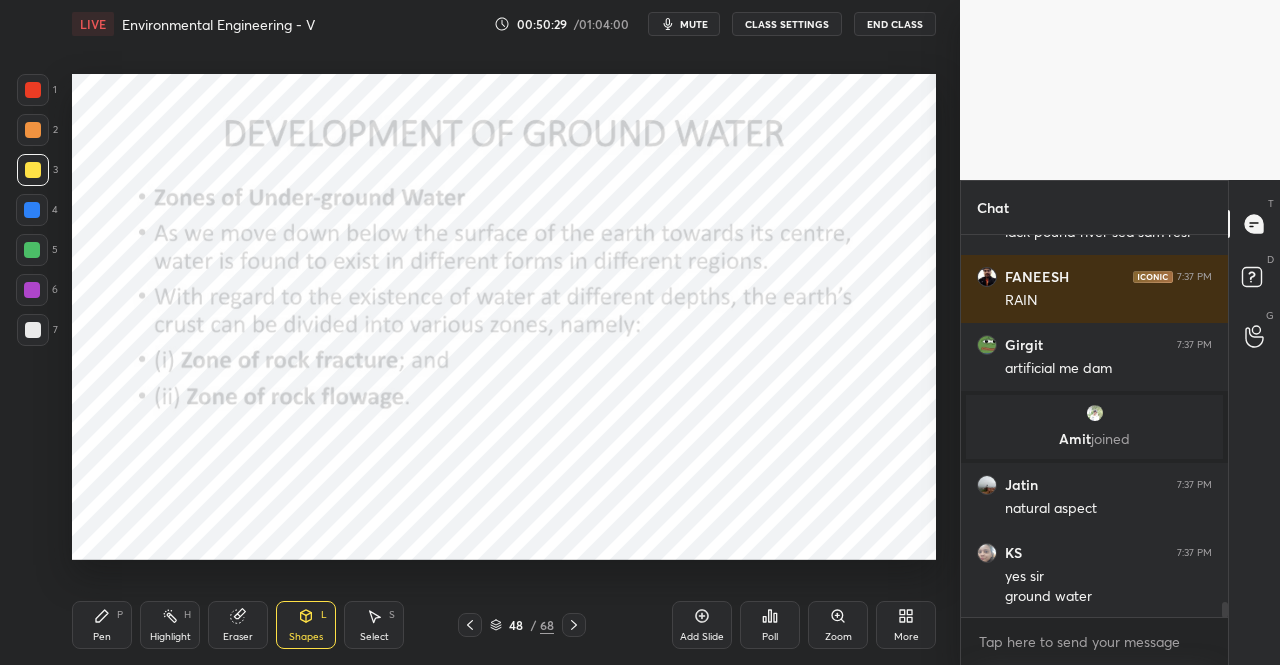 click at bounding box center (33, 90) 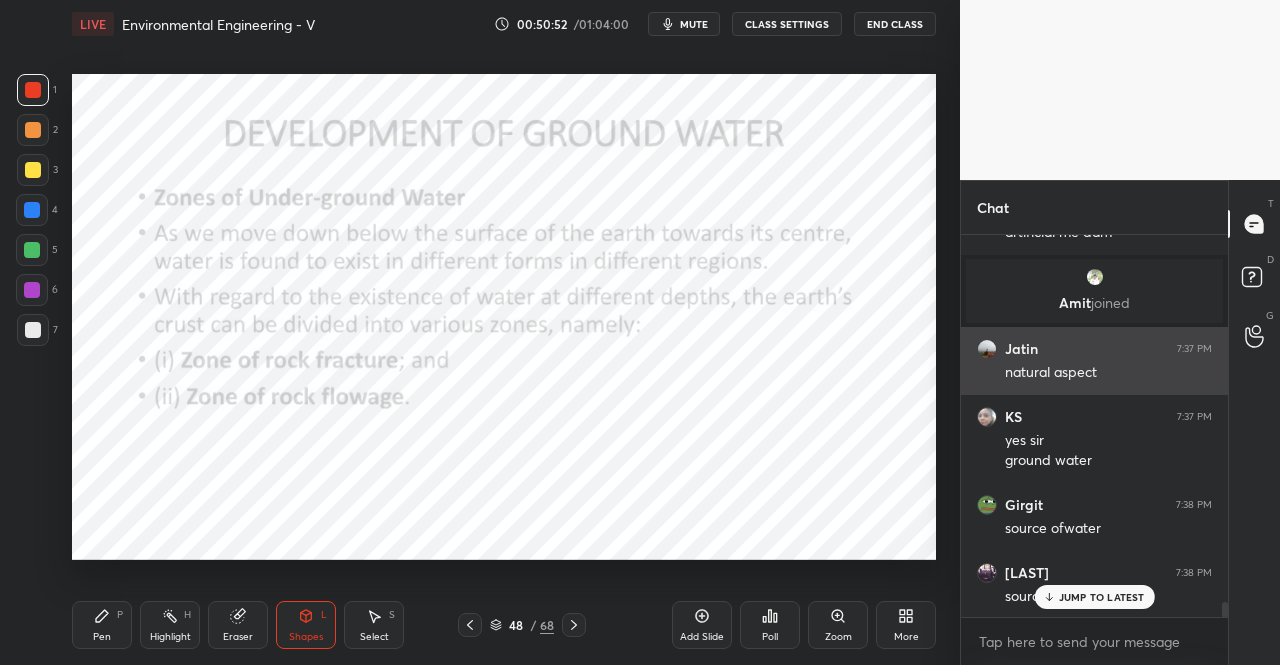 scroll, scrollTop: 9276, scrollLeft: 0, axis: vertical 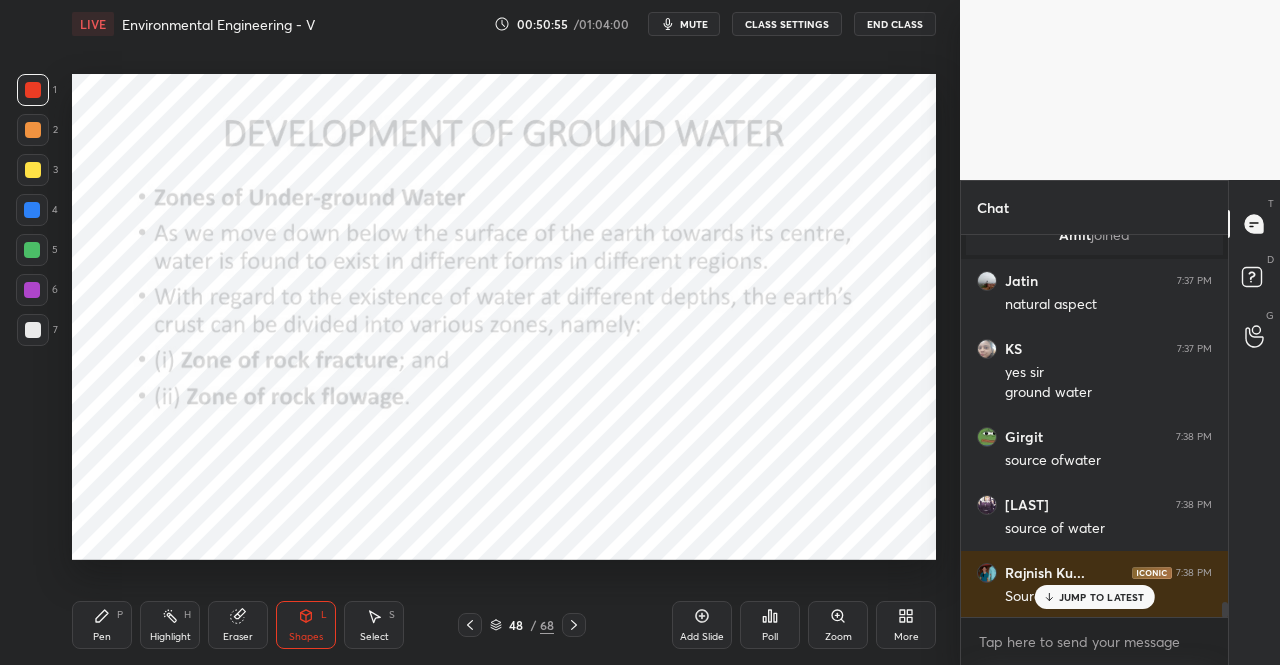 click on "JUMP TO LATEST" at bounding box center [1102, 597] 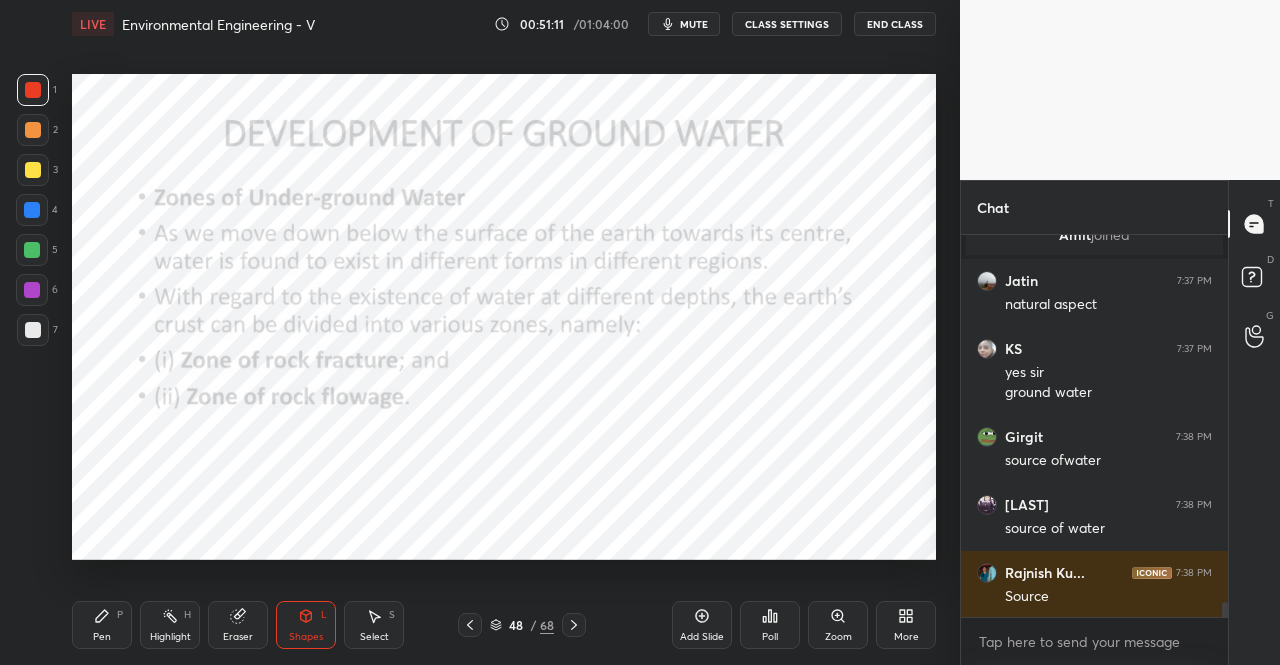 click on "Pen P" at bounding box center [102, 625] 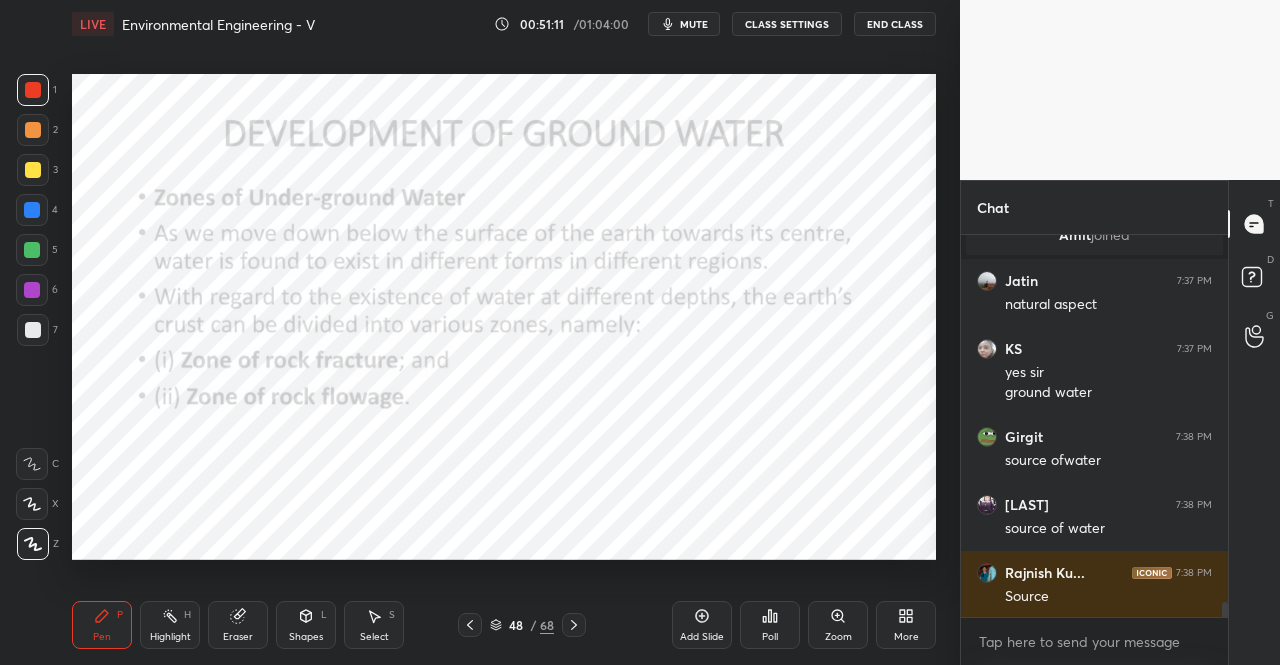 click 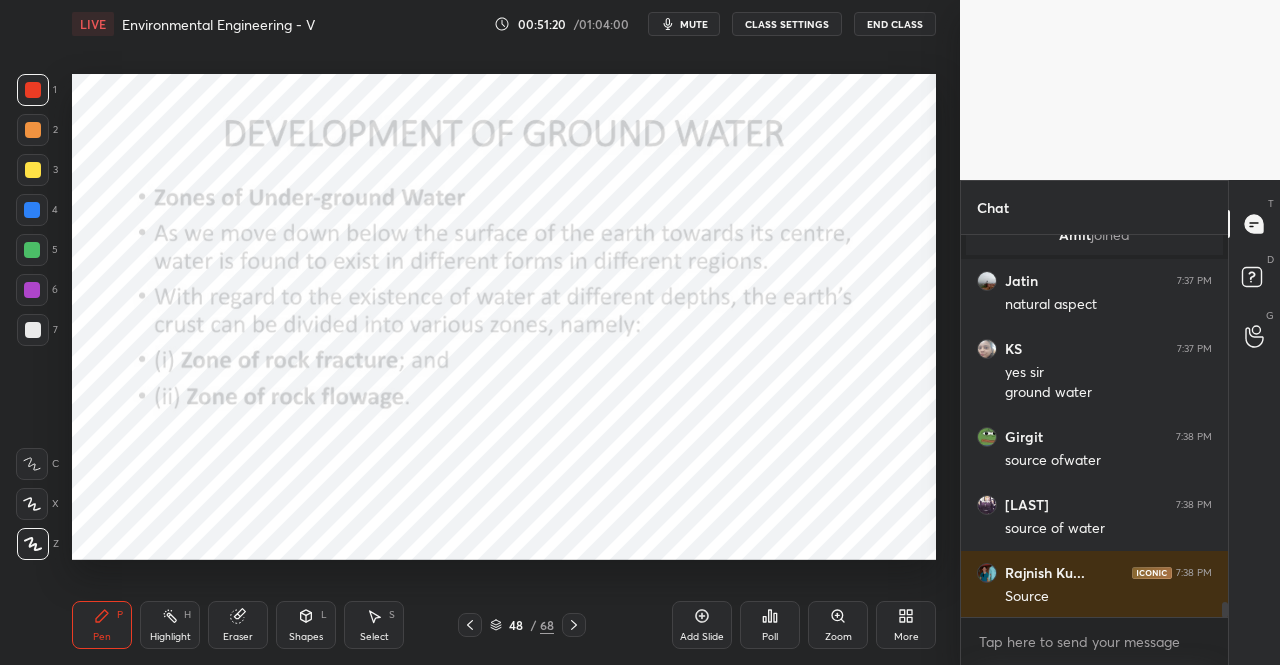 click 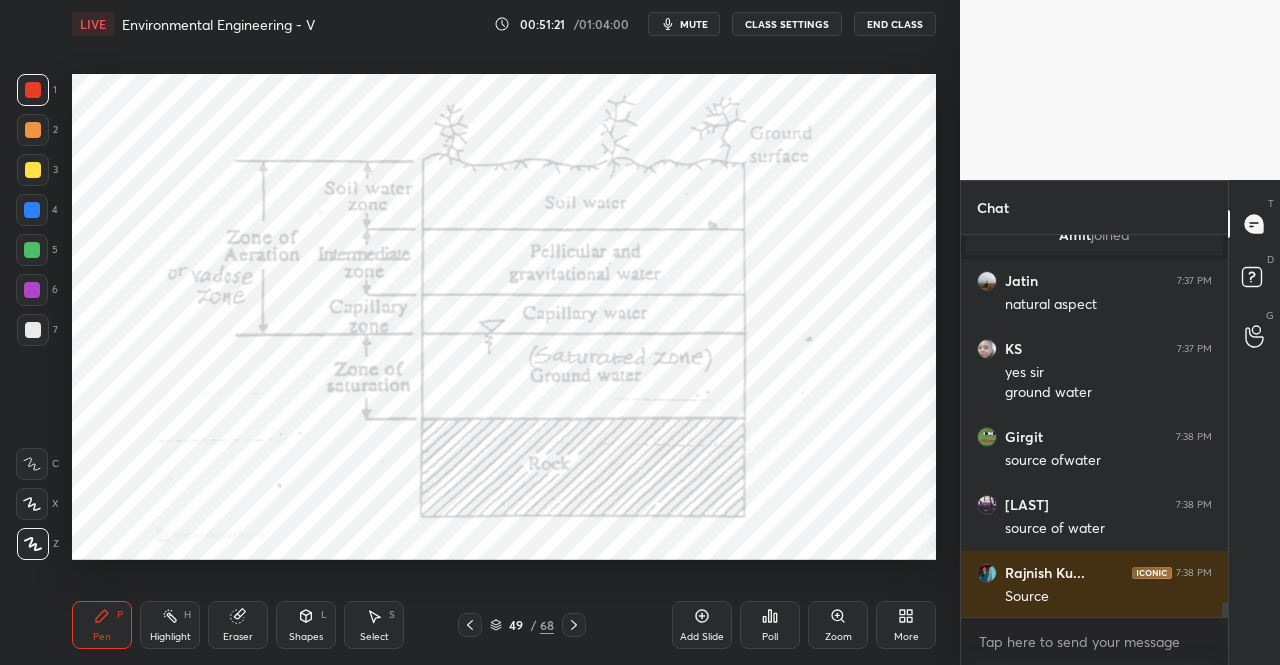 click 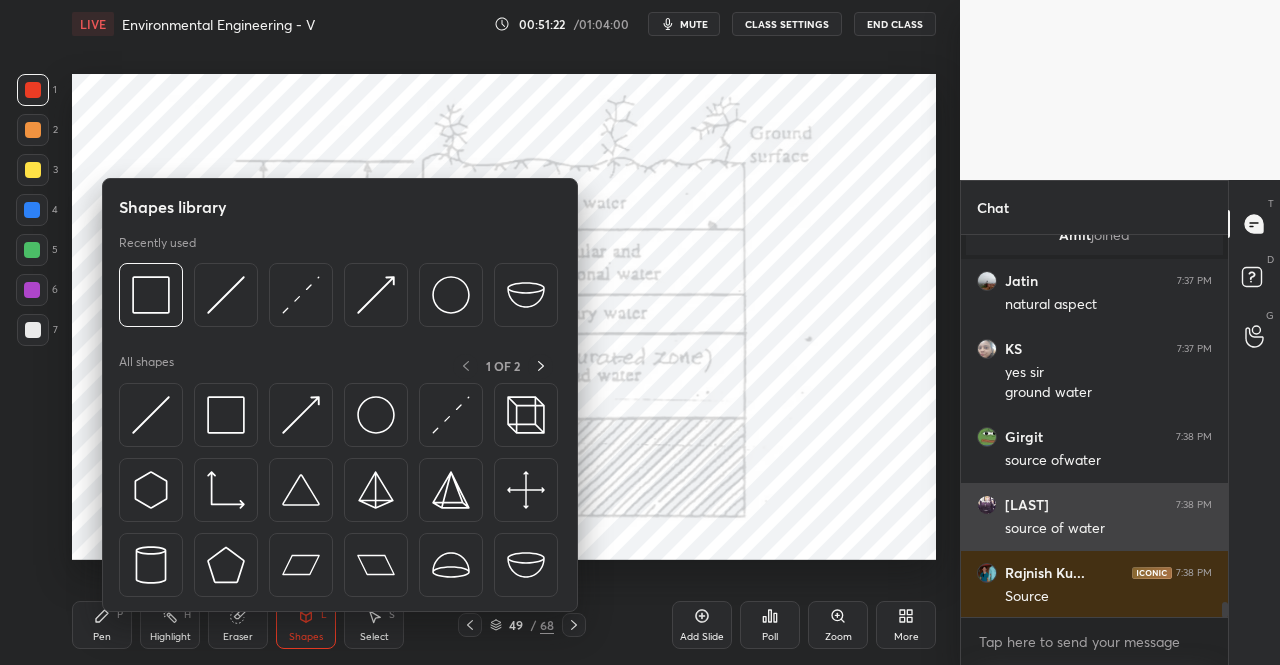 click at bounding box center [151, 415] 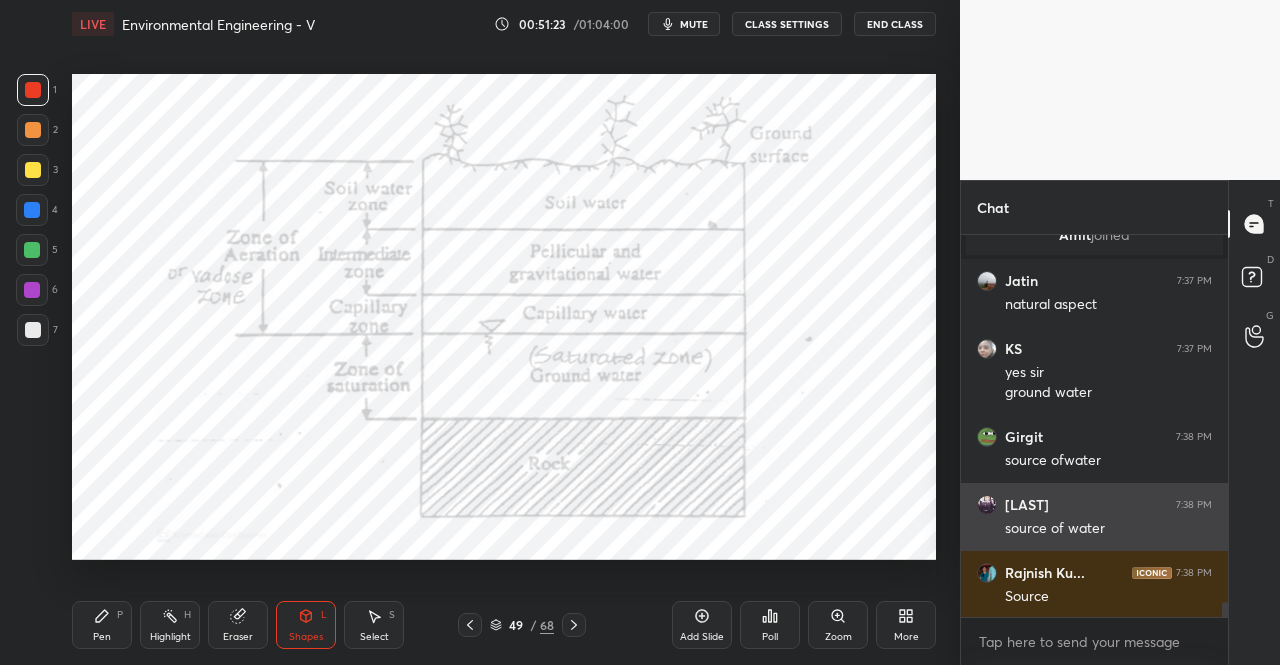 click at bounding box center (33, 90) 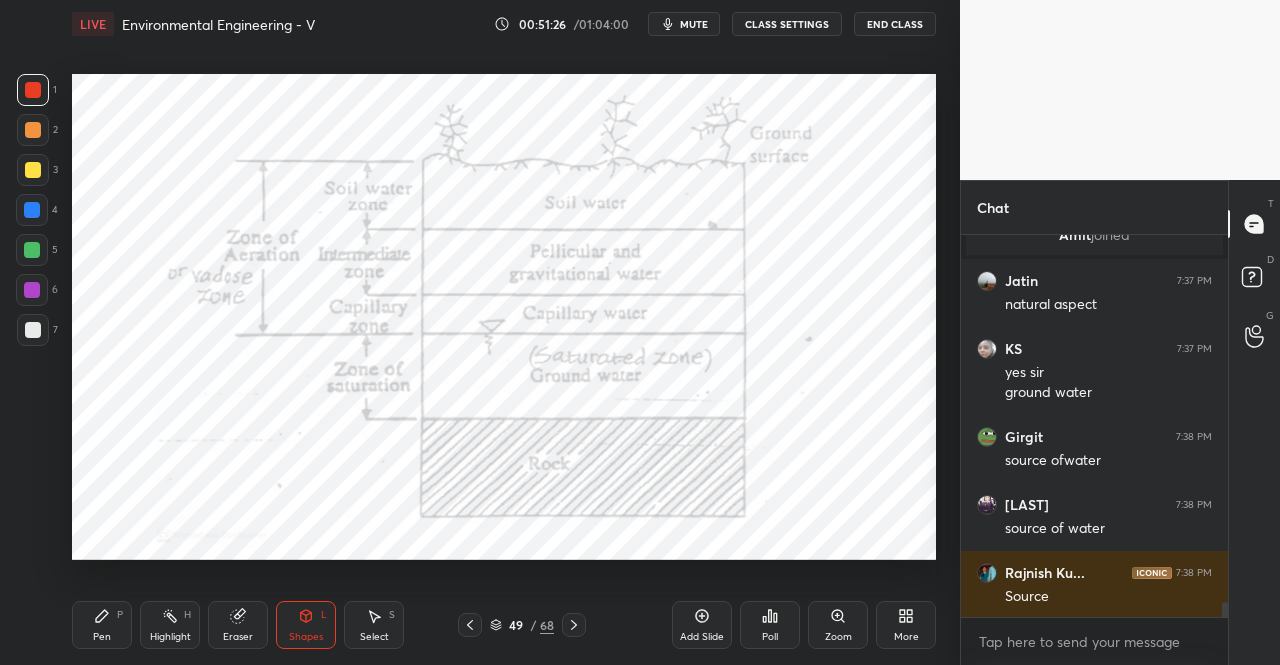 click on "Highlight H" at bounding box center (170, 625) 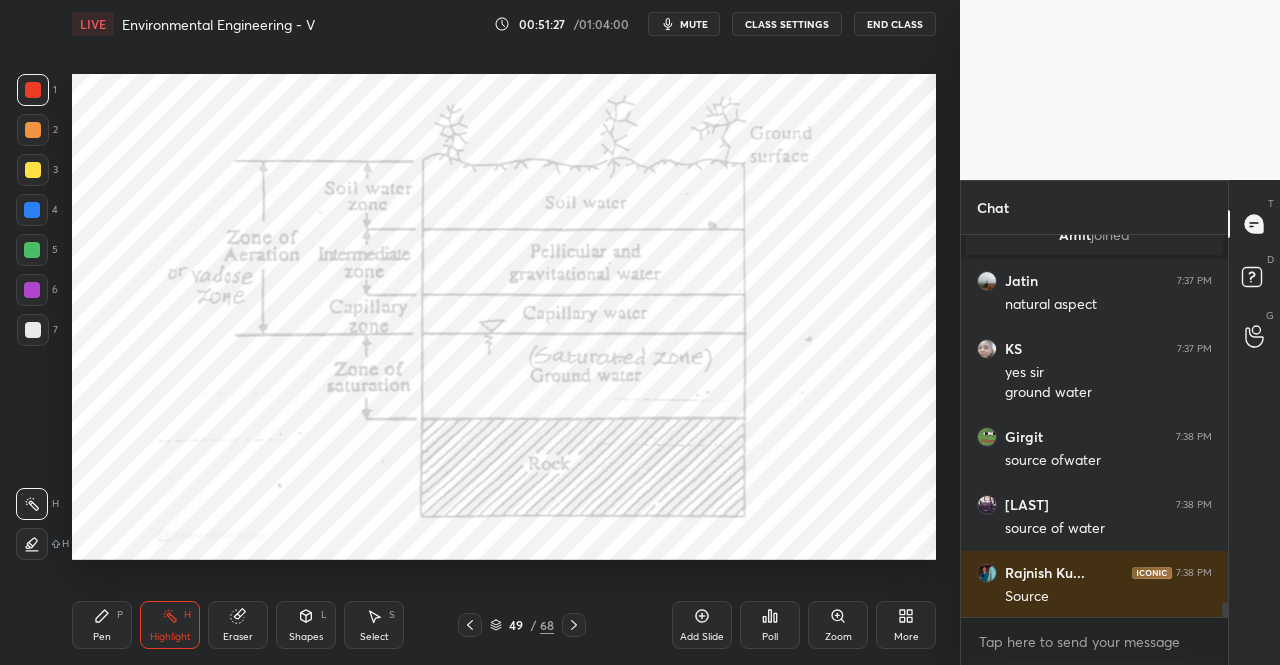 click on "Pen P" at bounding box center [102, 625] 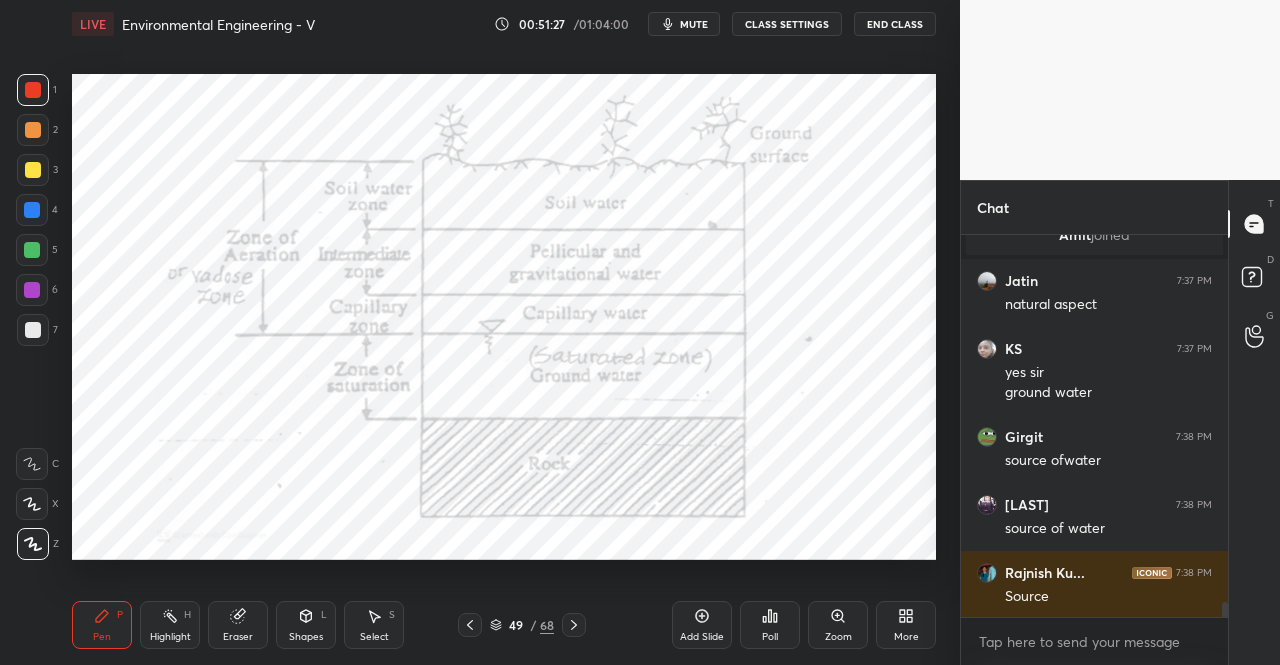 click on "Pen" at bounding box center (102, 637) 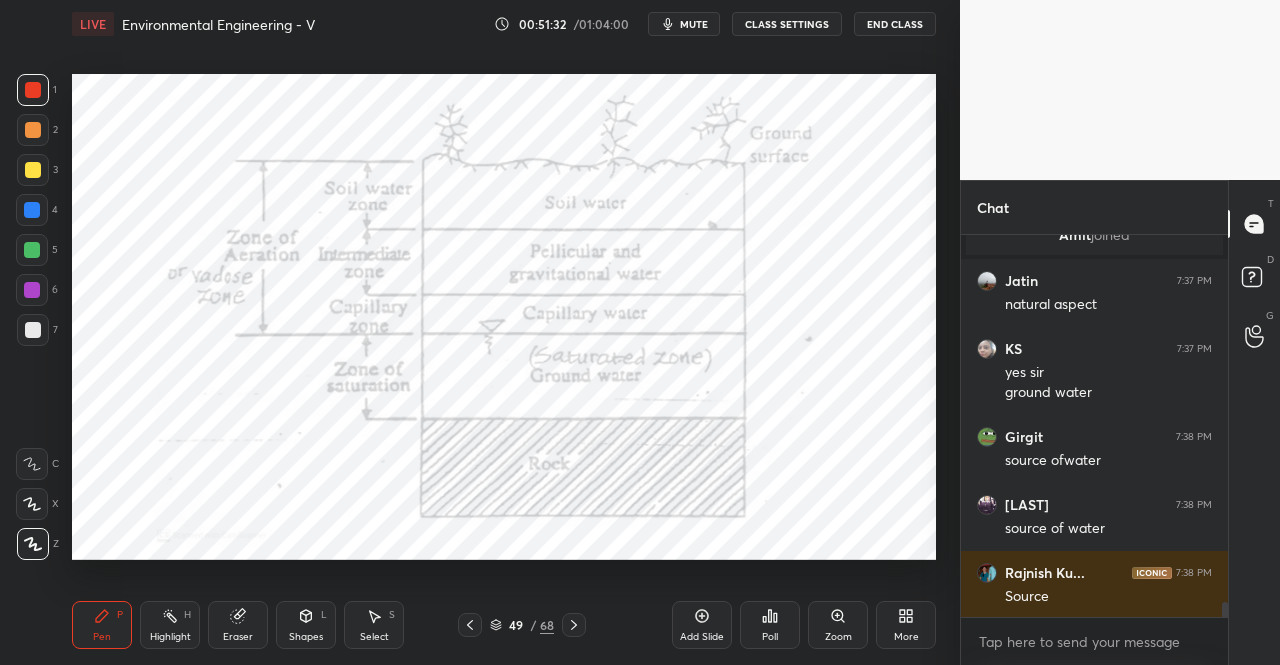 scroll, scrollTop: 9348, scrollLeft: 0, axis: vertical 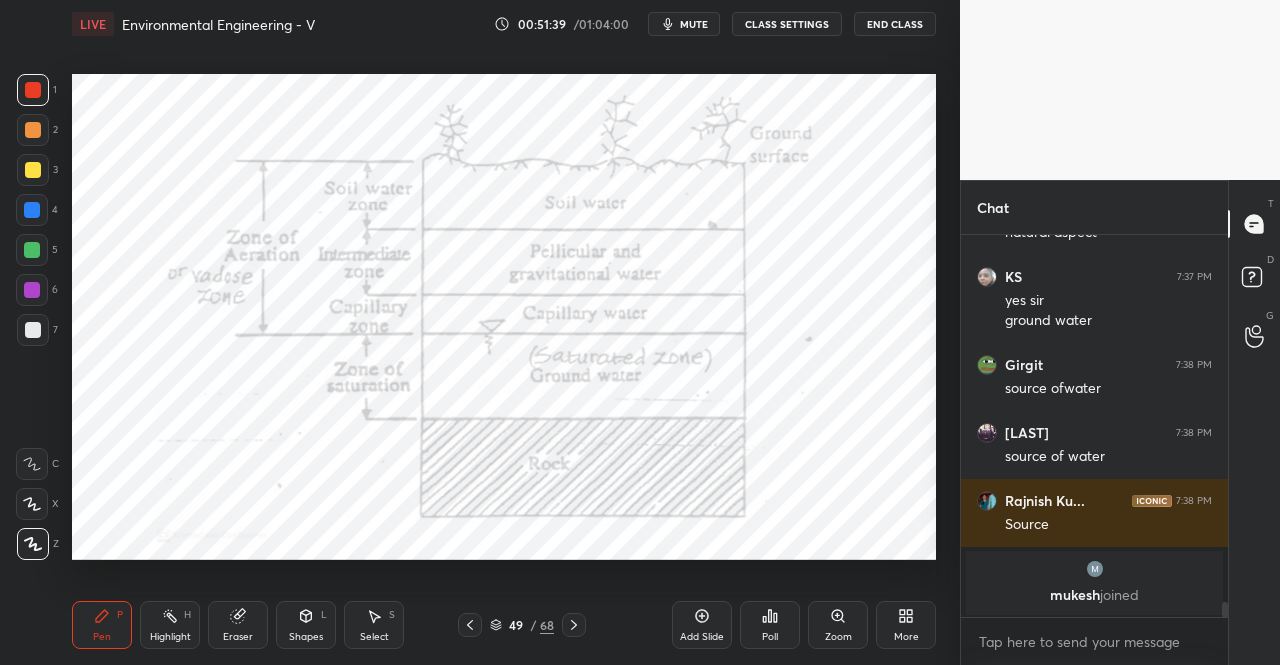 click on "Shapes L" at bounding box center [306, 625] 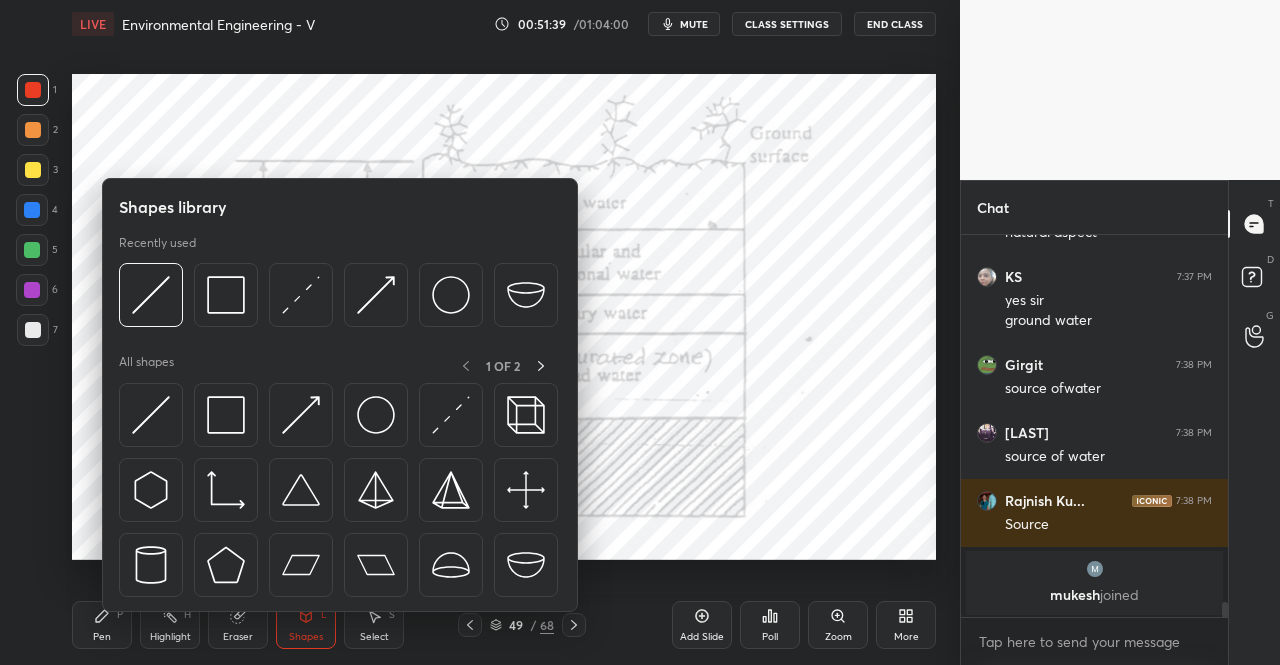 click on "Eraser" at bounding box center [238, 625] 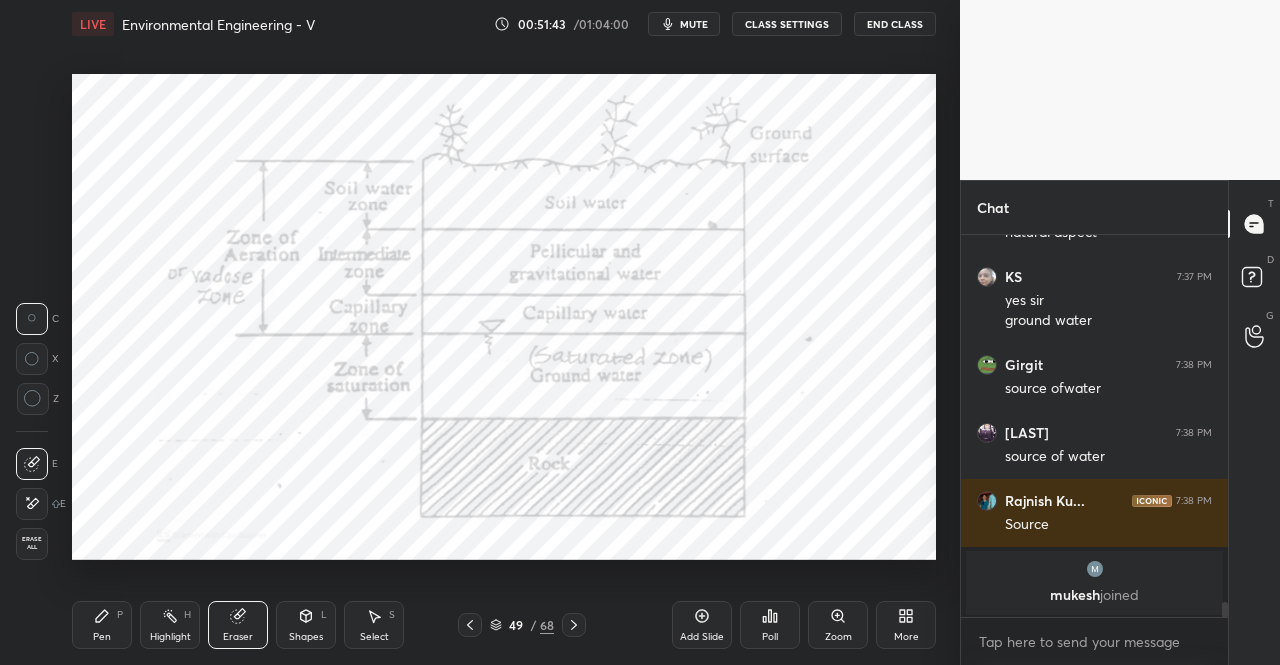click on "Pen" at bounding box center [102, 637] 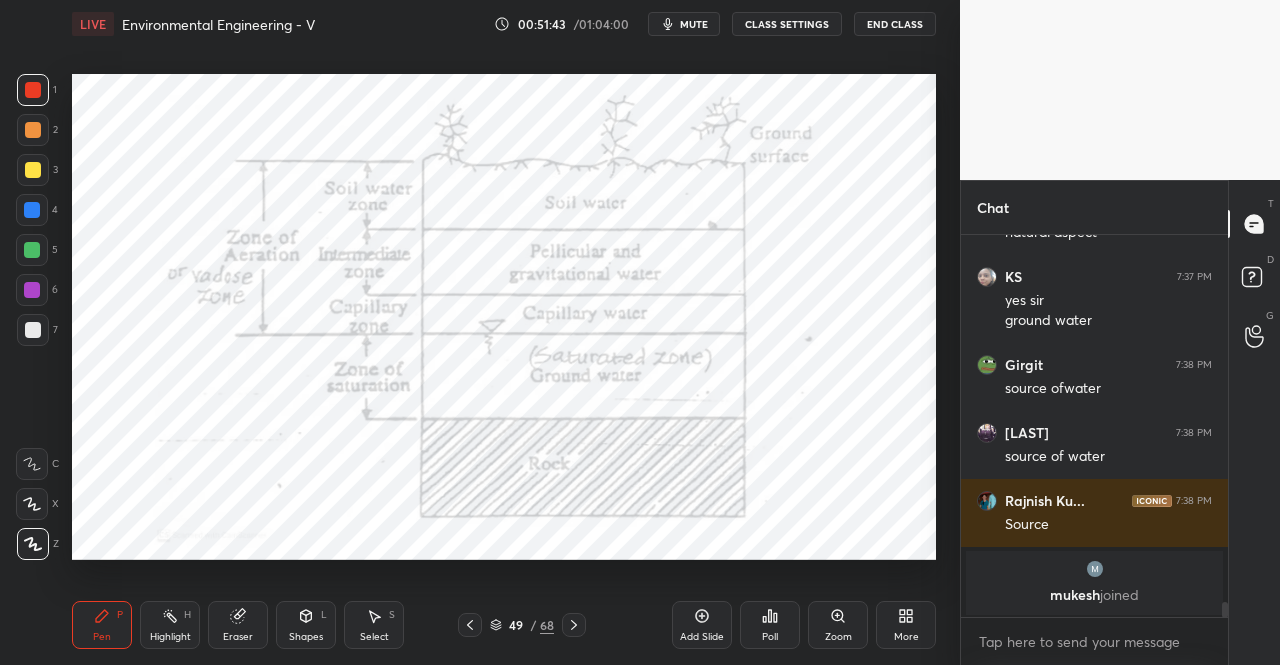 click on "Pen" at bounding box center (102, 637) 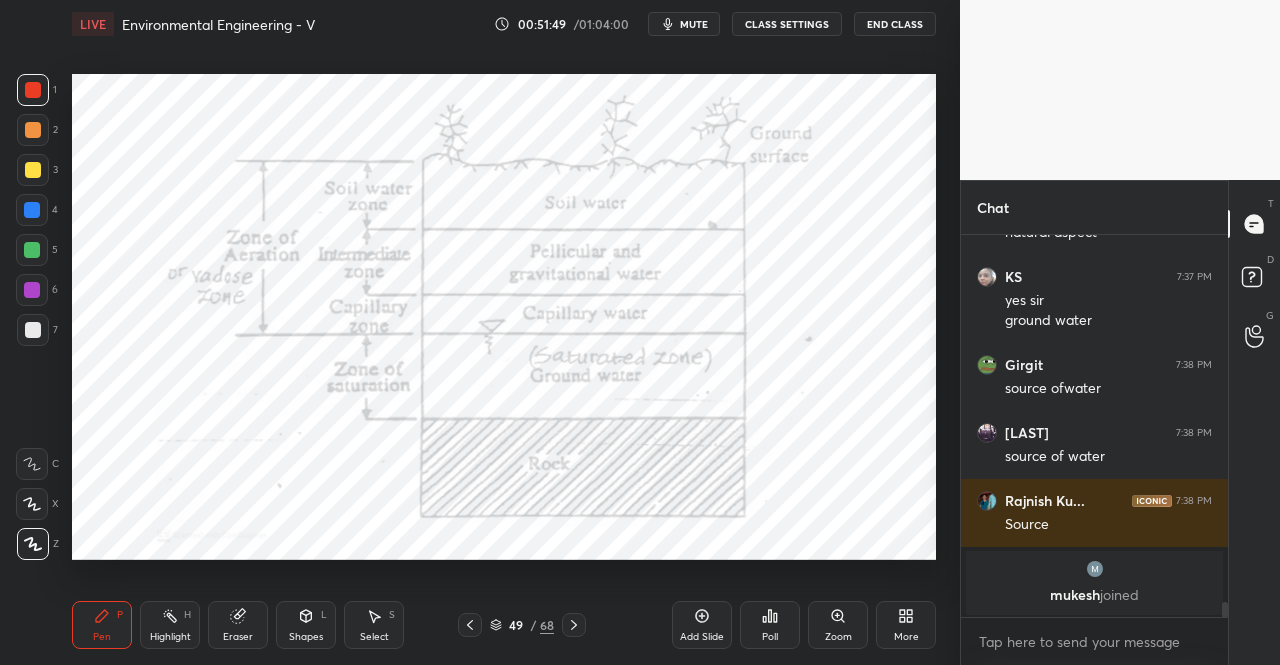 click on "Shapes" at bounding box center [306, 637] 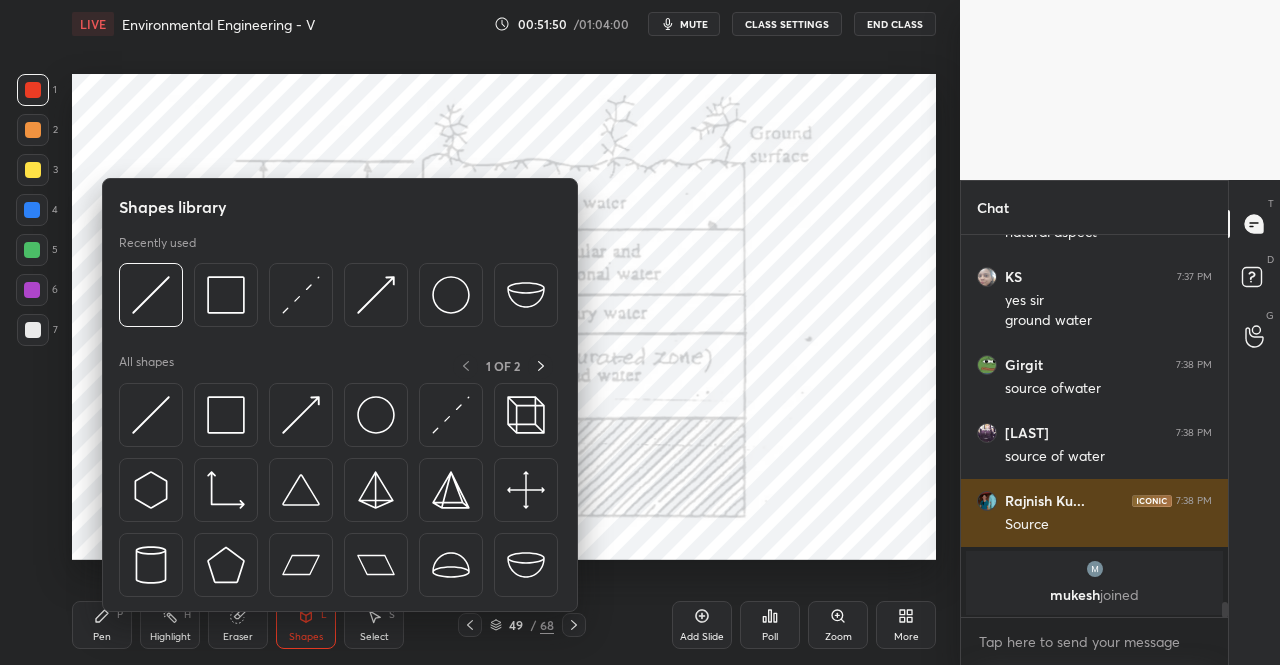 click at bounding box center [151, 415] 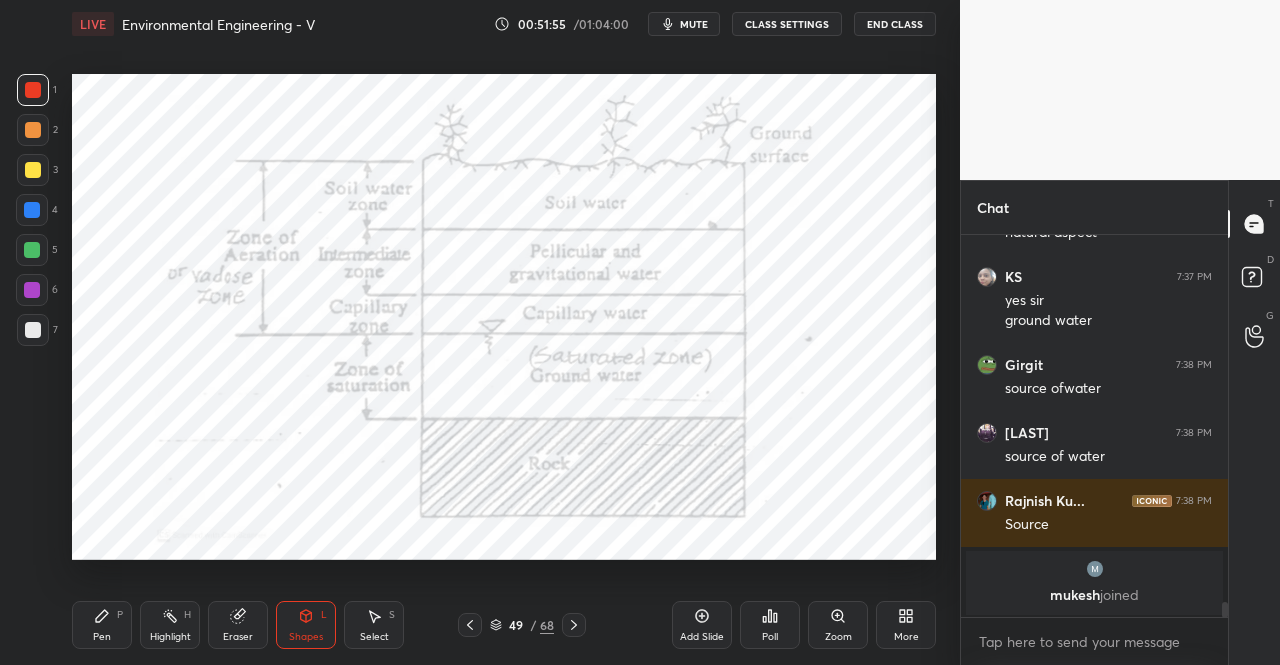 click on "Pen P" at bounding box center (102, 625) 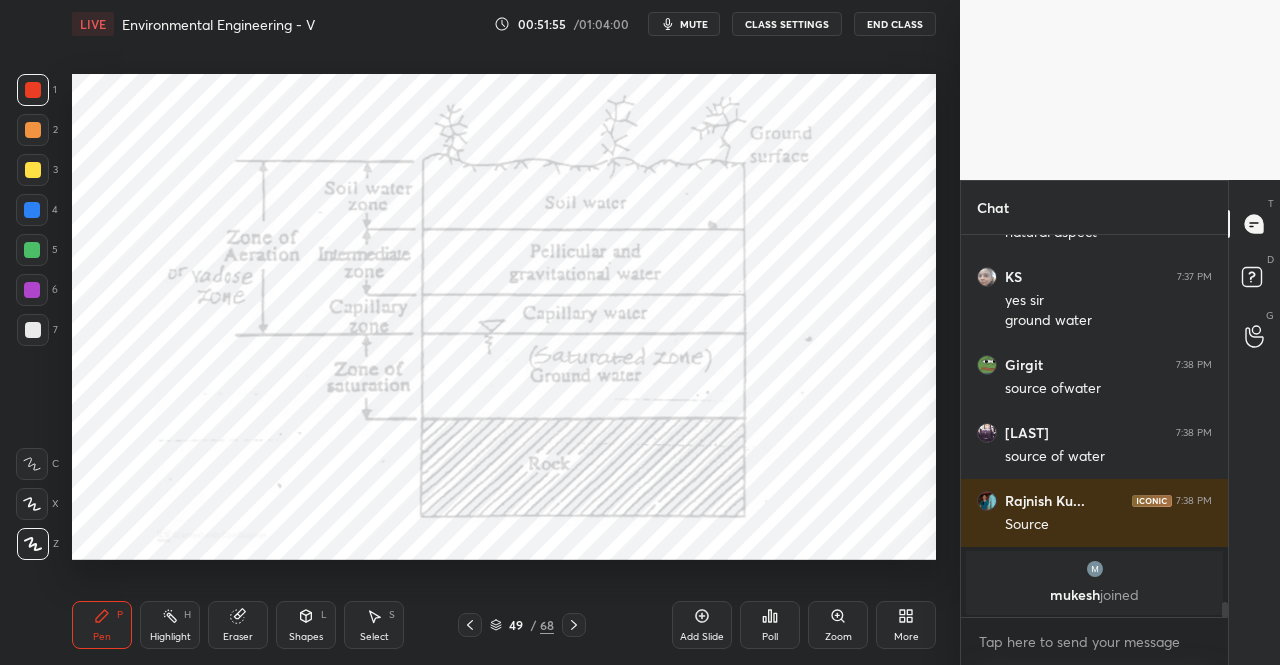 click on "Pen P" at bounding box center (102, 625) 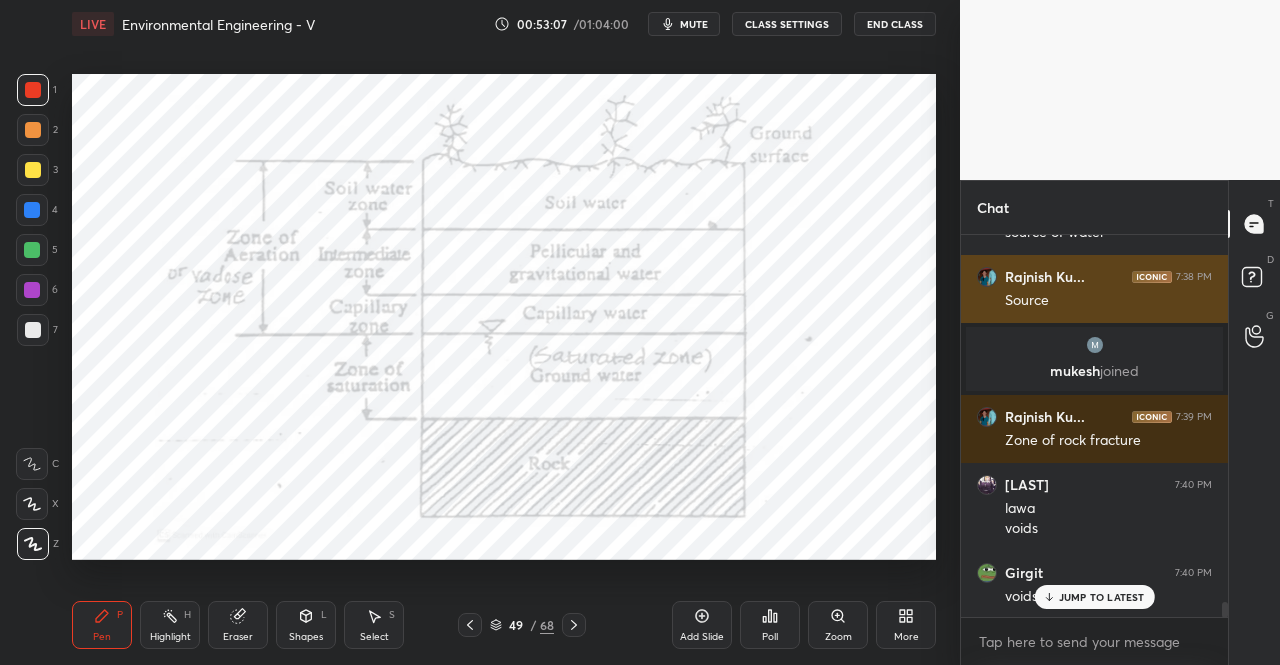 scroll, scrollTop: 9528, scrollLeft: 0, axis: vertical 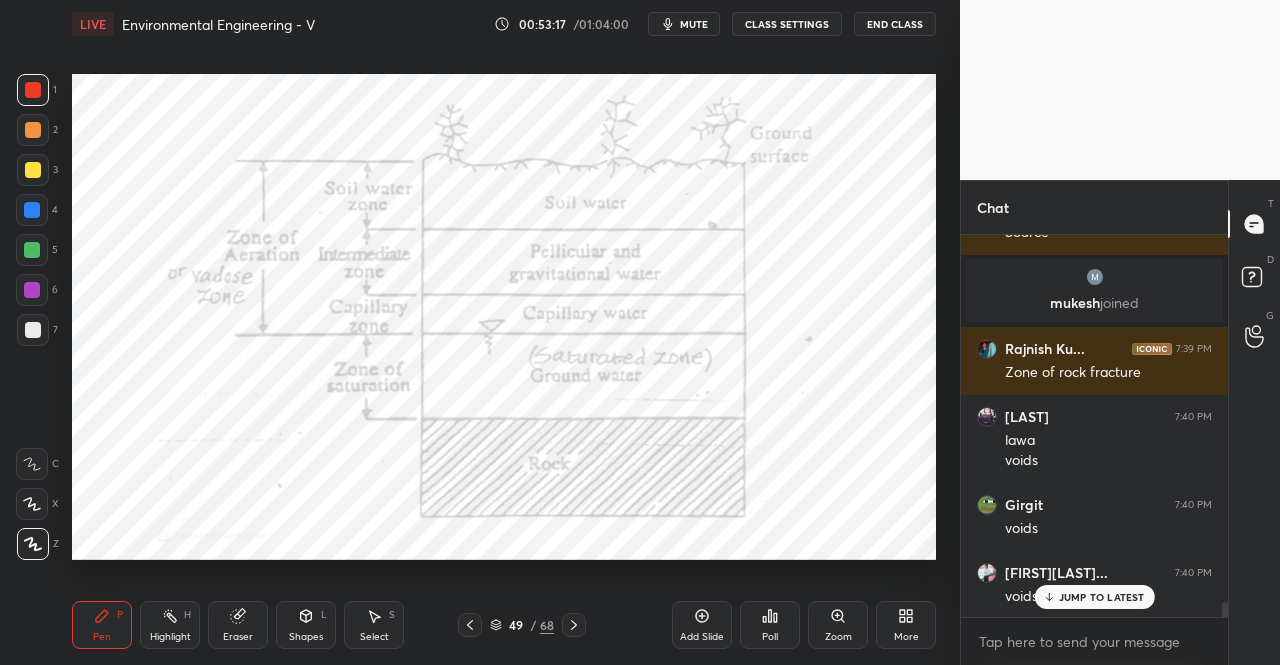 click on "Pen P" at bounding box center (102, 625) 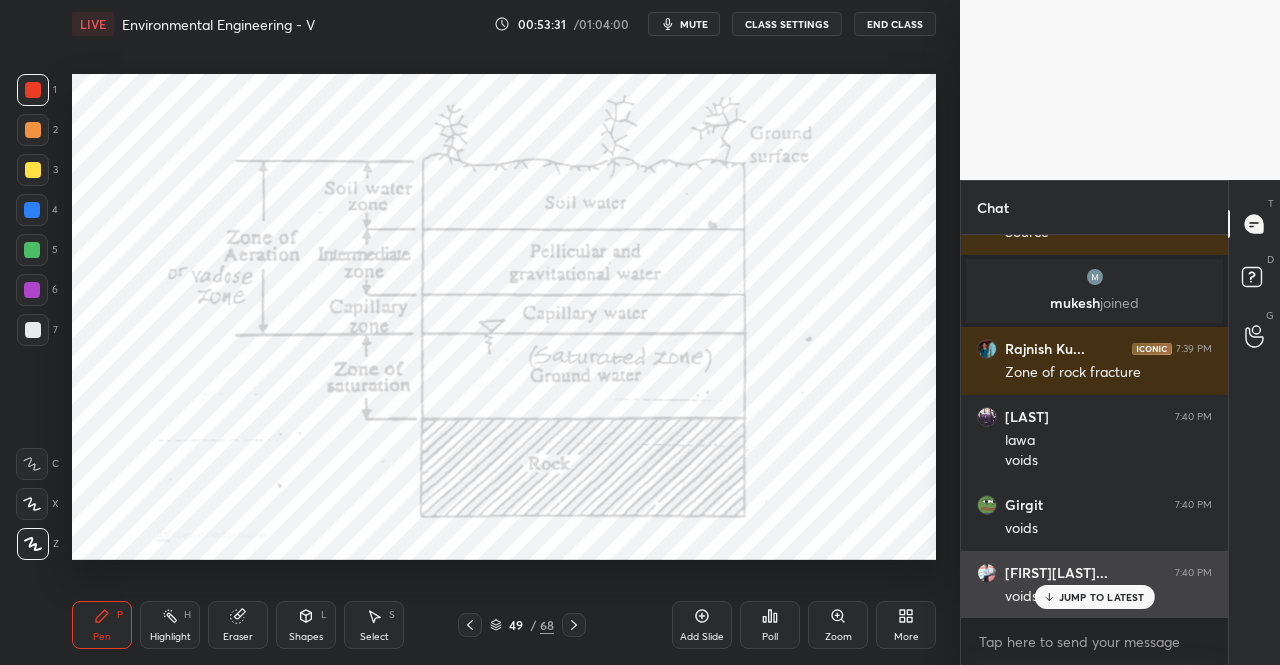 click on "JUMP TO LATEST" at bounding box center (1102, 597) 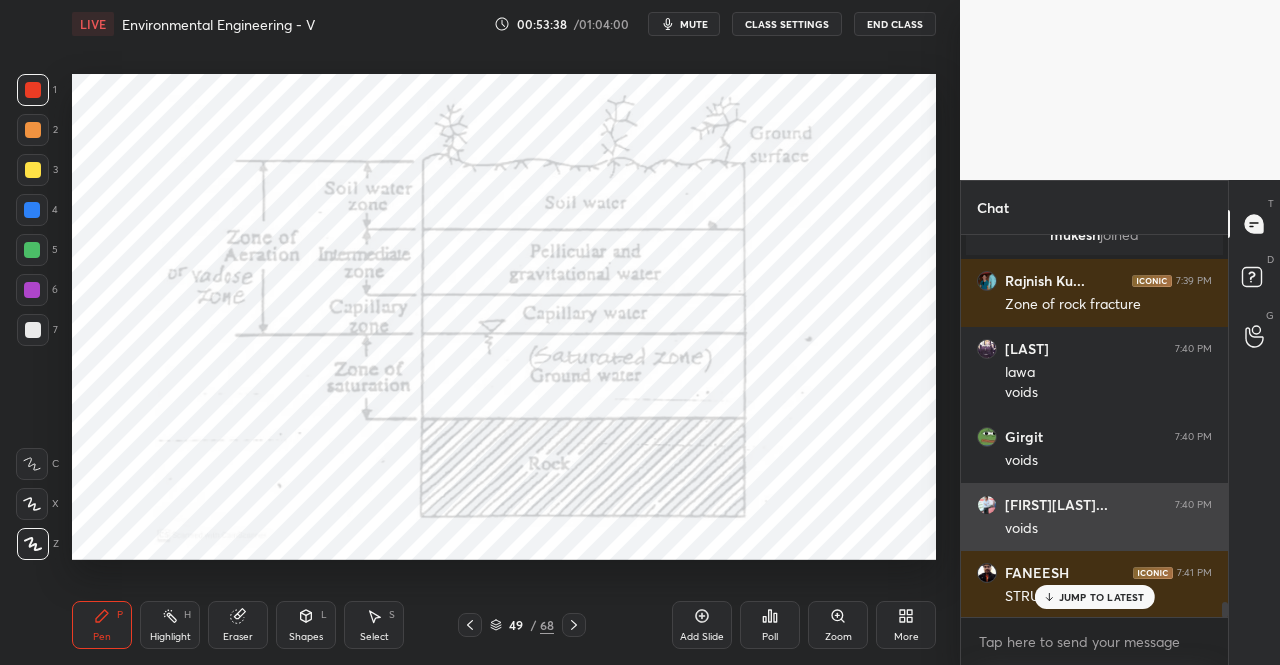 scroll, scrollTop: 9664, scrollLeft: 0, axis: vertical 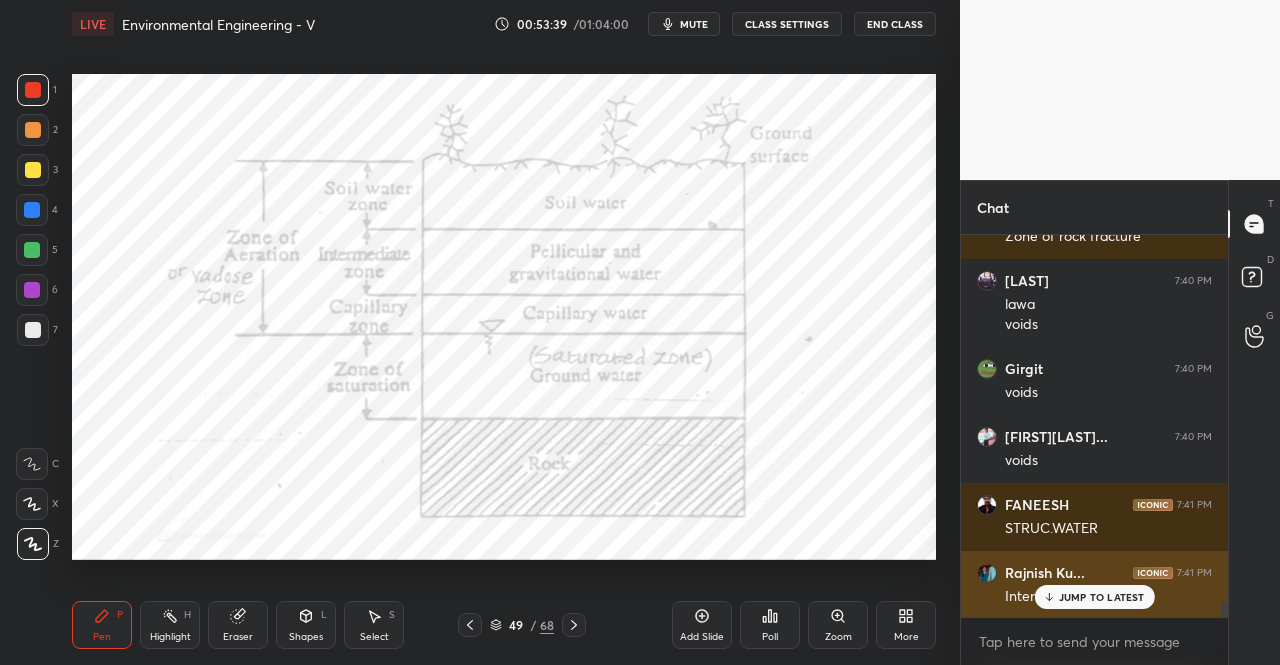 click on "JUMP TO LATEST" at bounding box center [1094, 597] 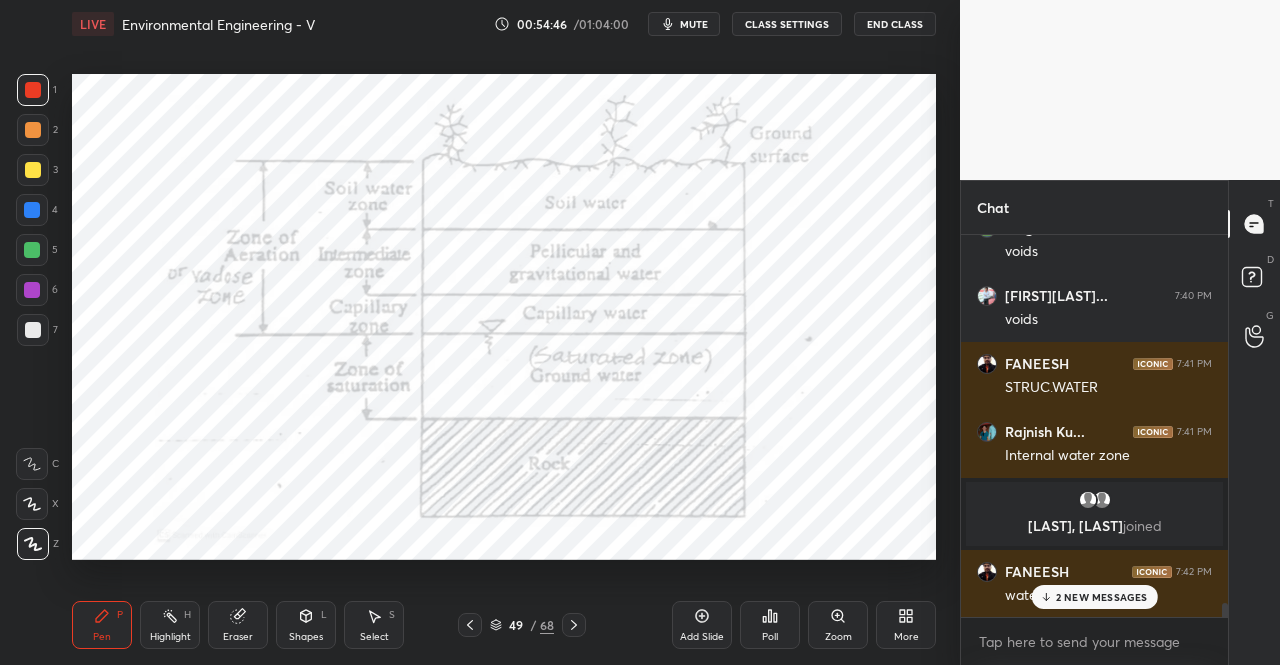 scroll, scrollTop: 9674, scrollLeft: 0, axis: vertical 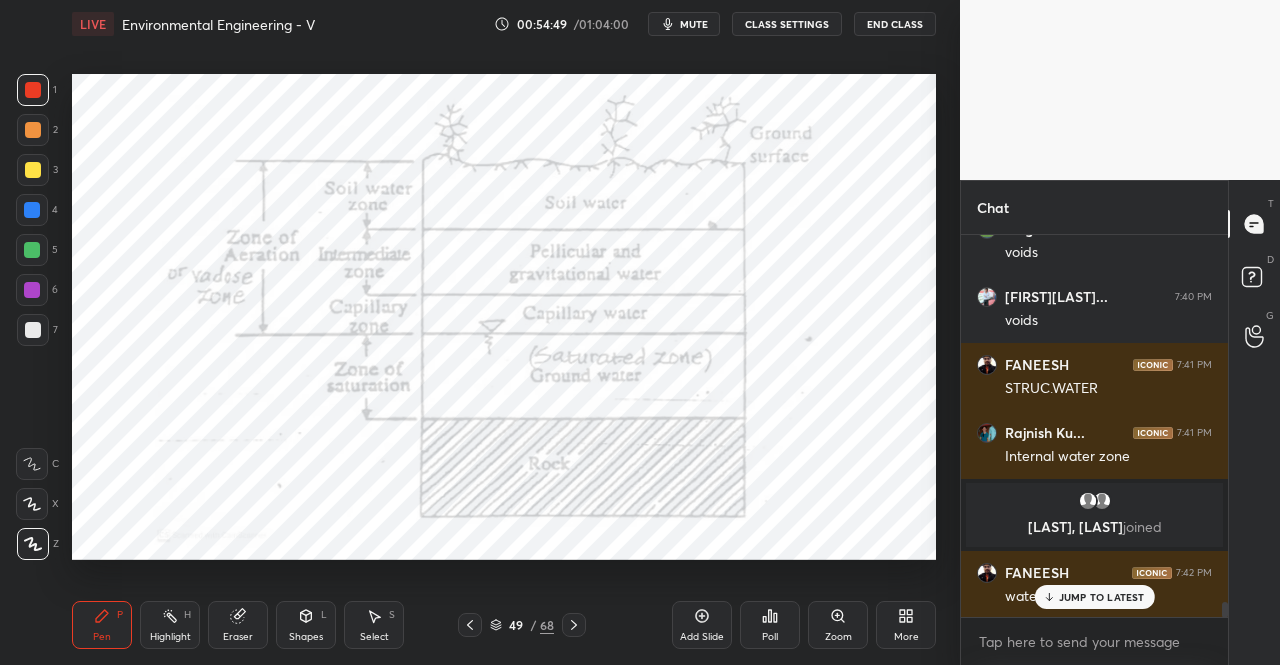 click on "JUMP TO LATEST" at bounding box center (1094, 597) 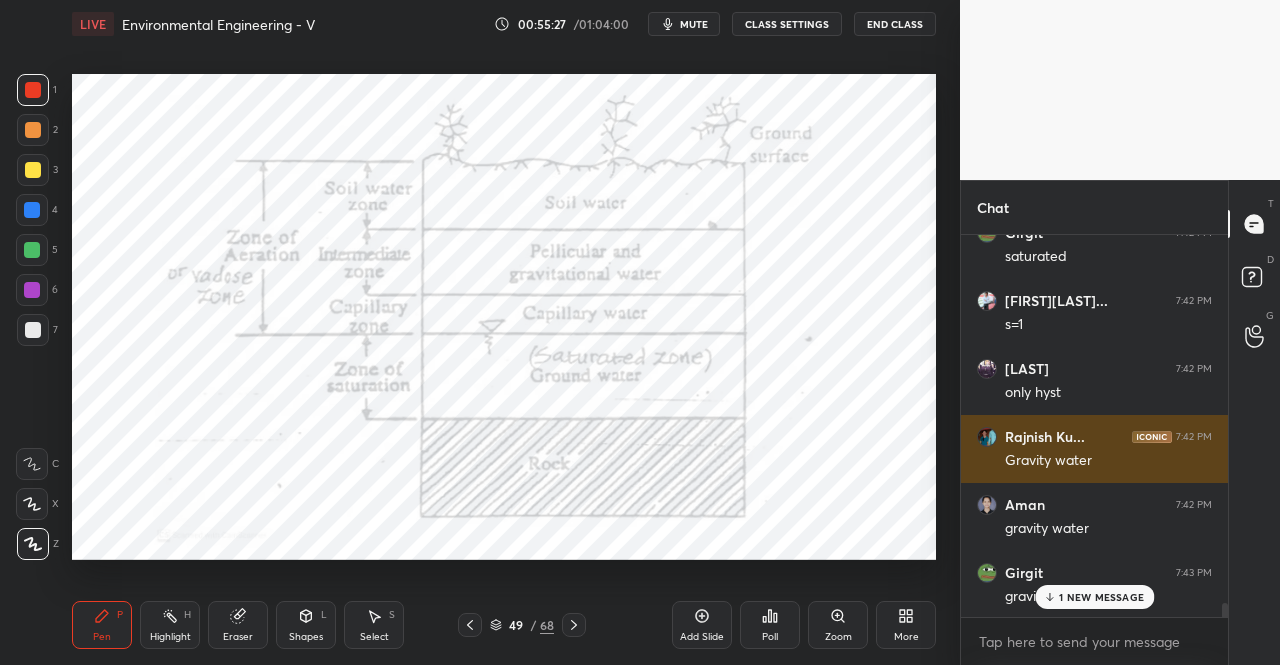 scroll, scrollTop: 10150, scrollLeft: 0, axis: vertical 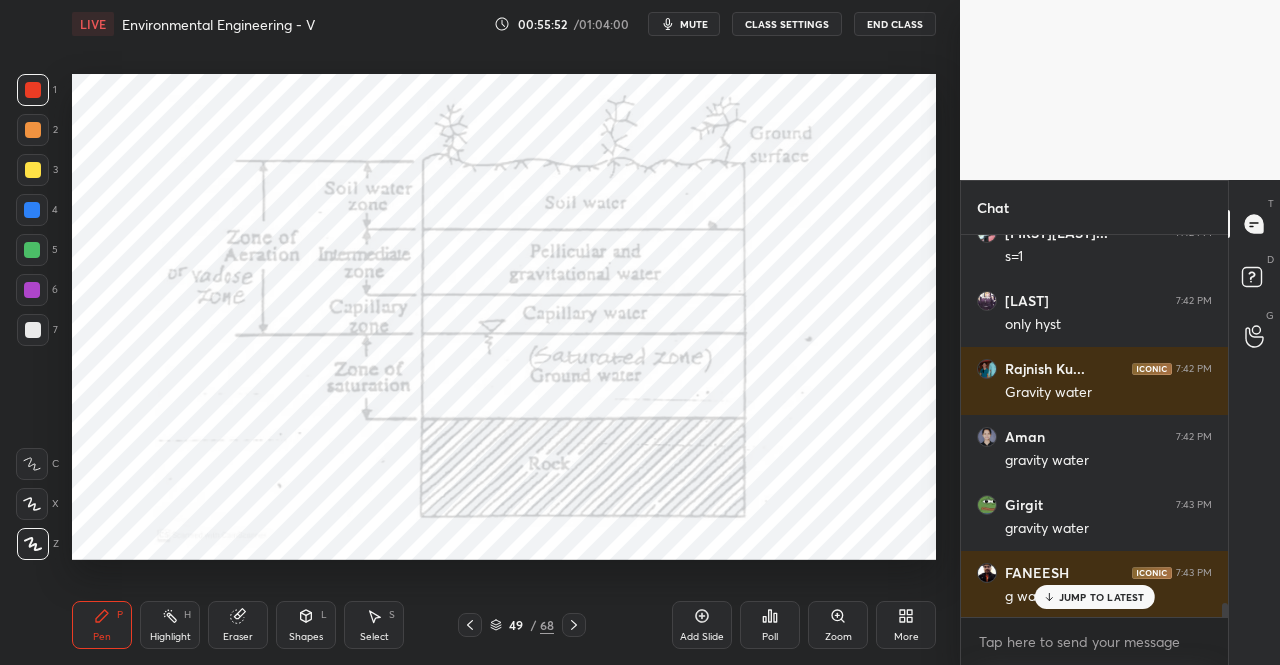click on "Eraser" at bounding box center (238, 625) 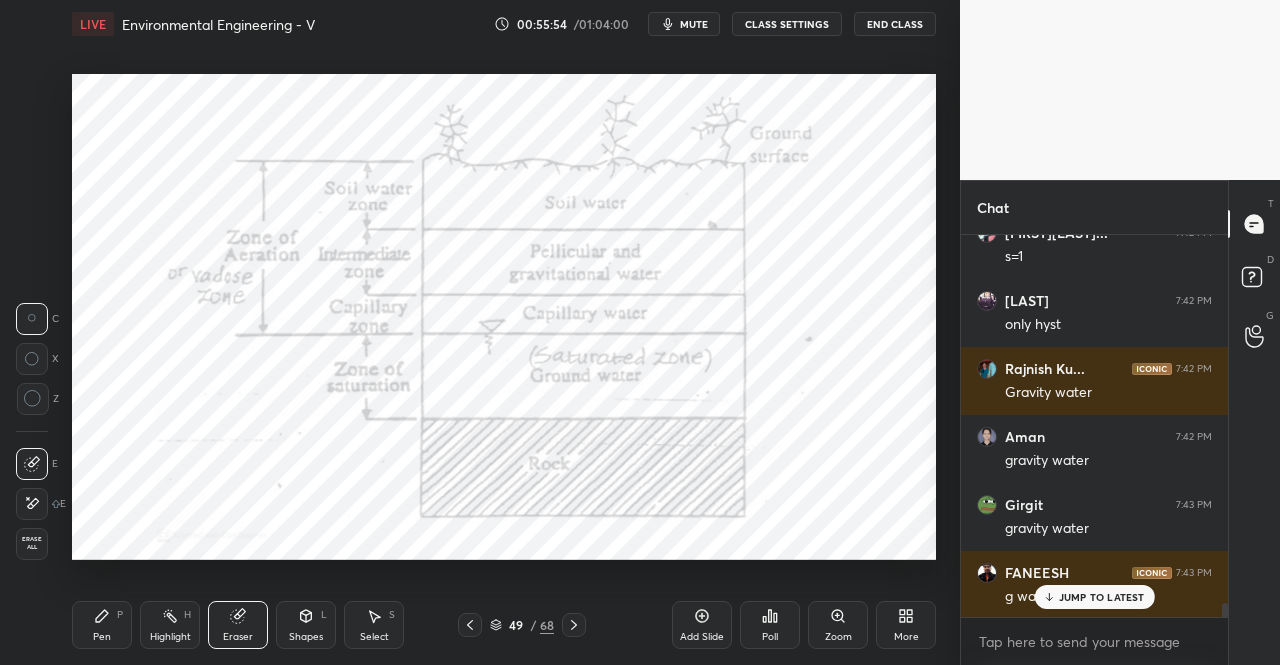 click on "Pen P" at bounding box center (102, 625) 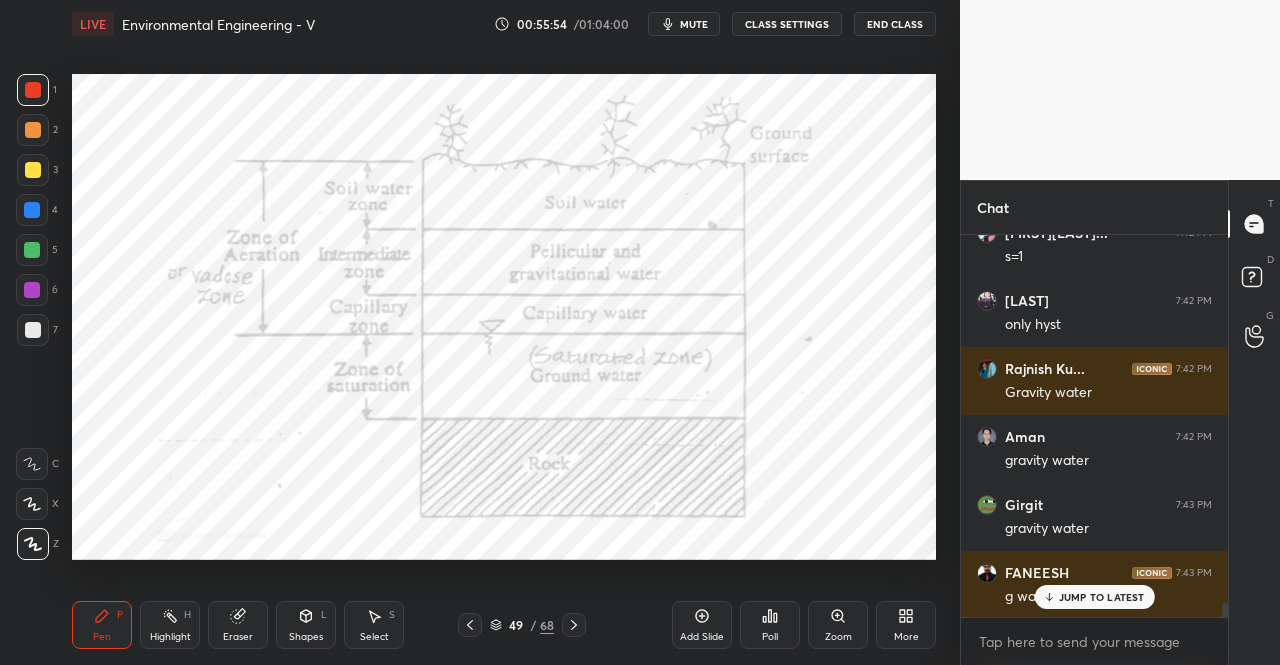 click on "Pen P" at bounding box center [102, 625] 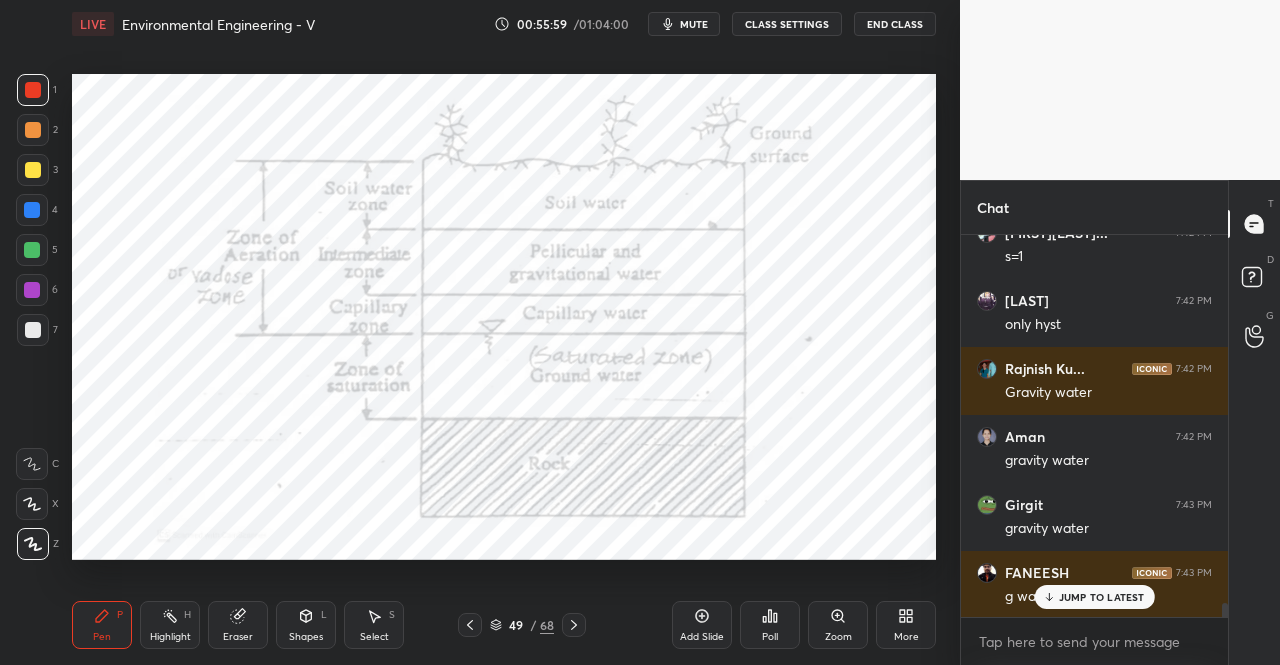 scroll, scrollTop: 10218, scrollLeft: 0, axis: vertical 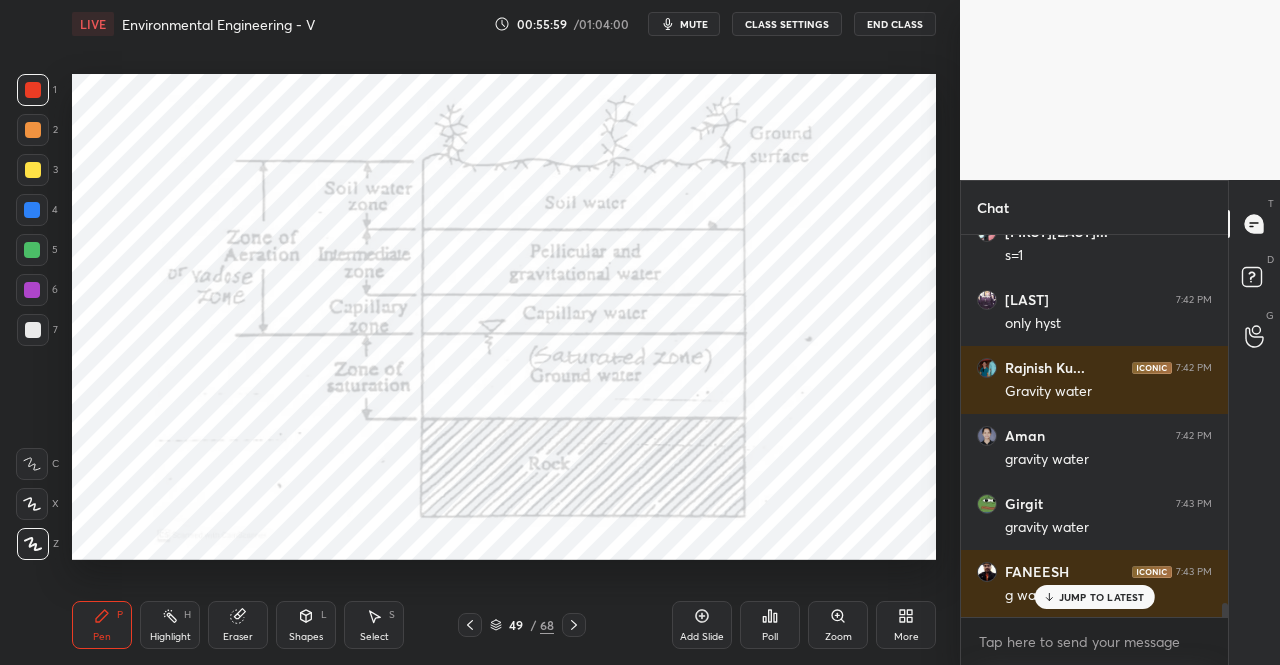 click on "Shapes L" at bounding box center (306, 625) 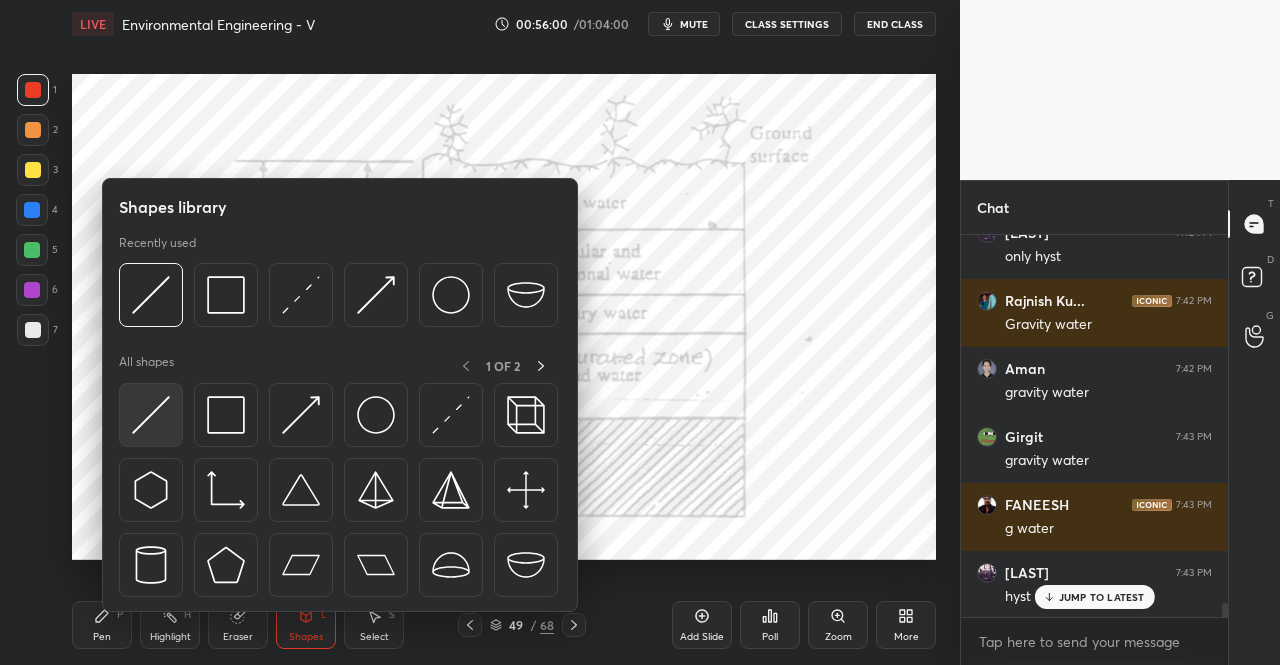 click at bounding box center (151, 415) 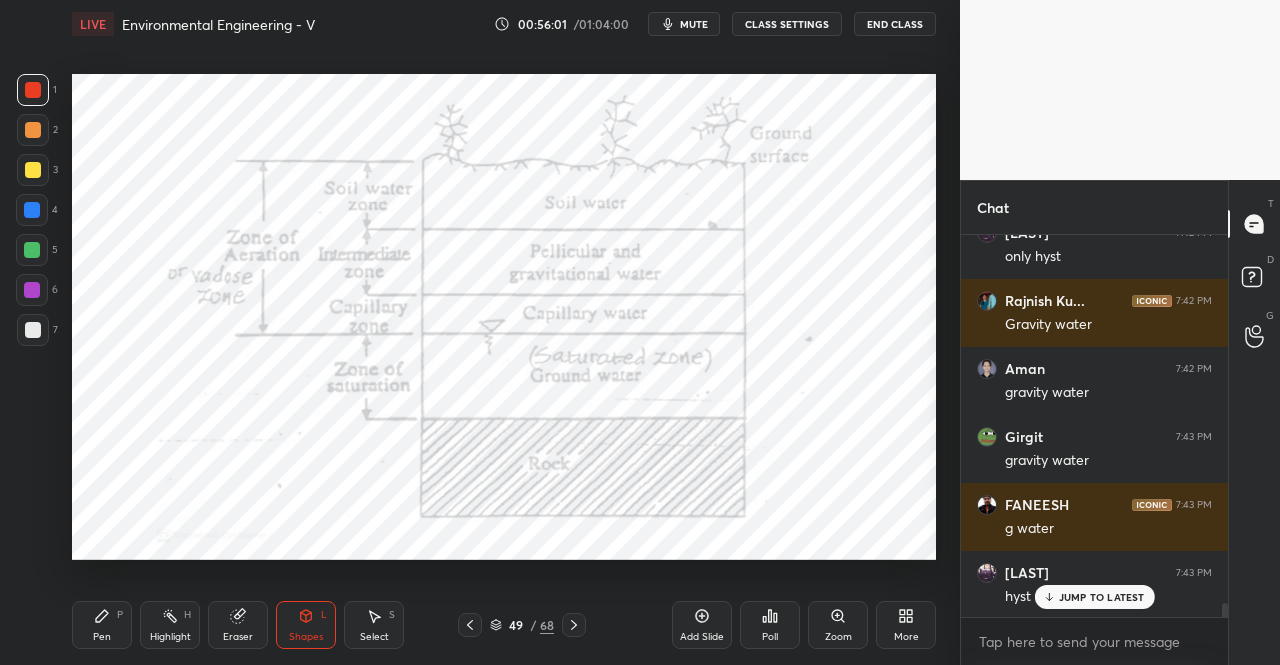 click at bounding box center [32, 210] 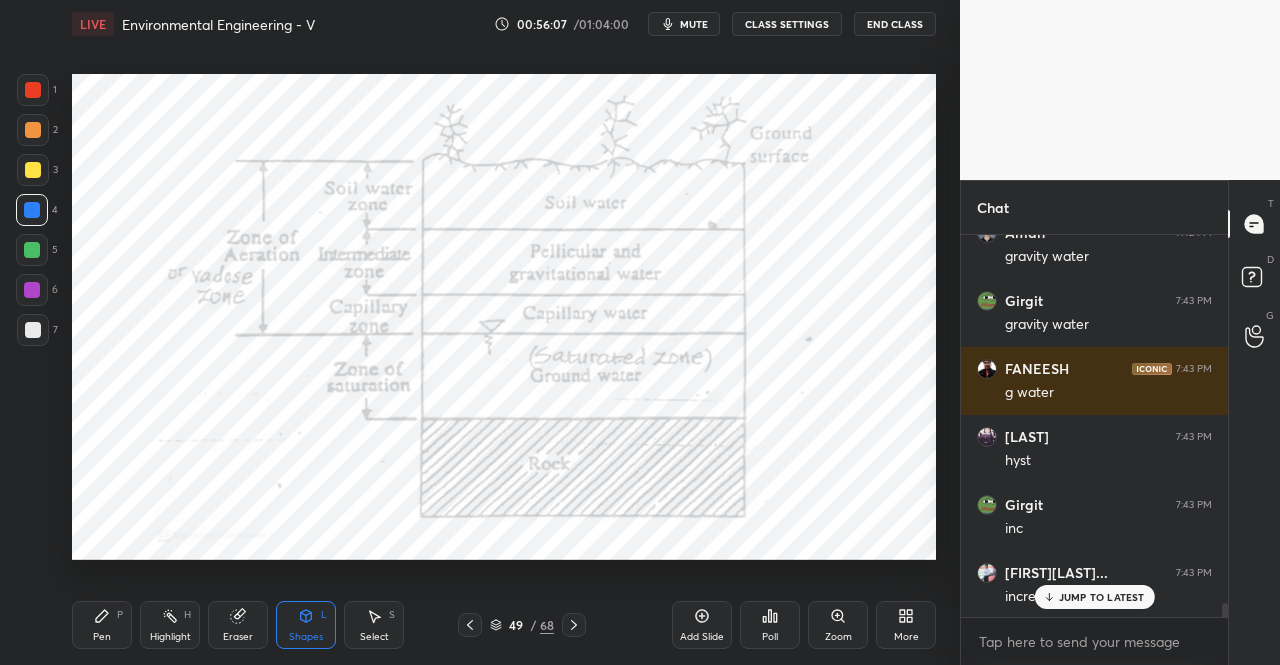 scroll, scrollTop: 10558, scrollLeft: 0, axis: vertical 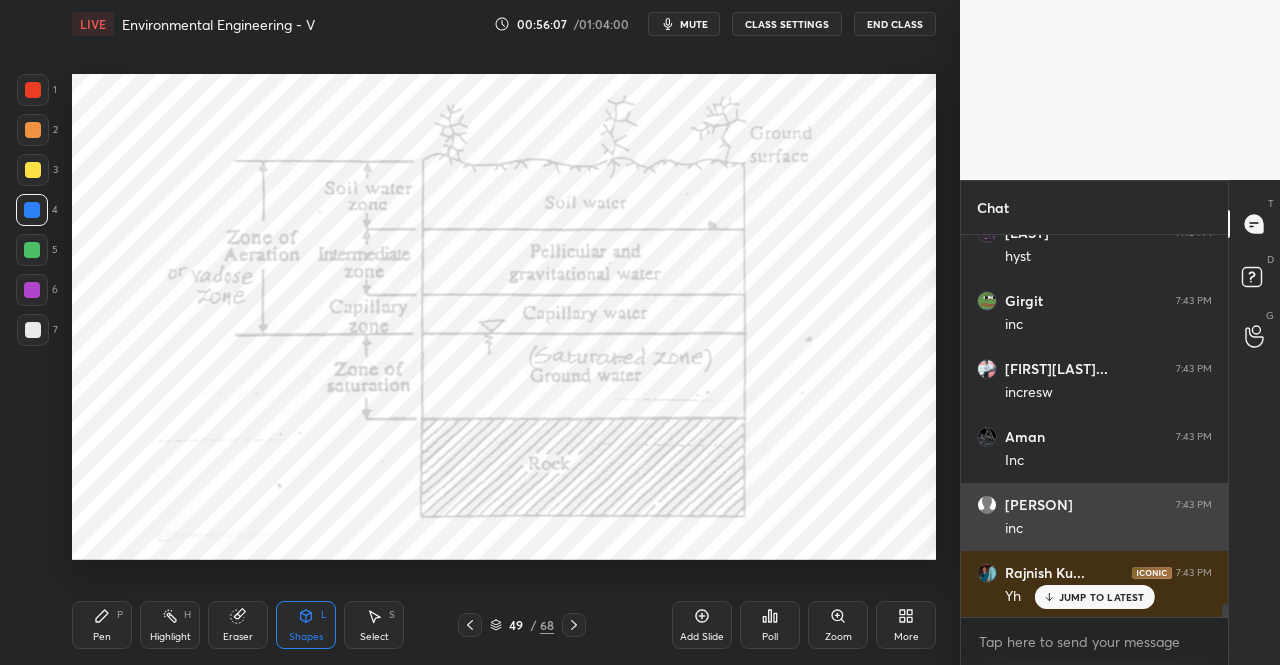 click on "JUMP TO LATEST" at bounding box center (1102, 597) 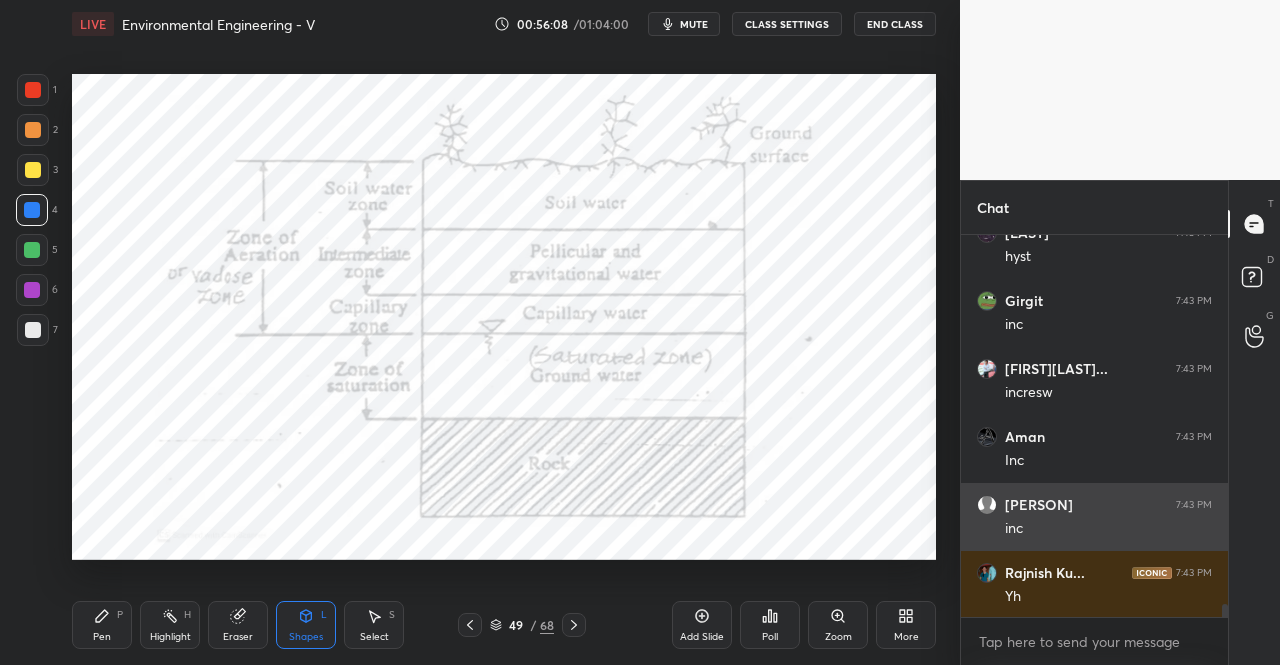 scroll, scrollTop: 10626, scrollLeft: 0, axis: vertical 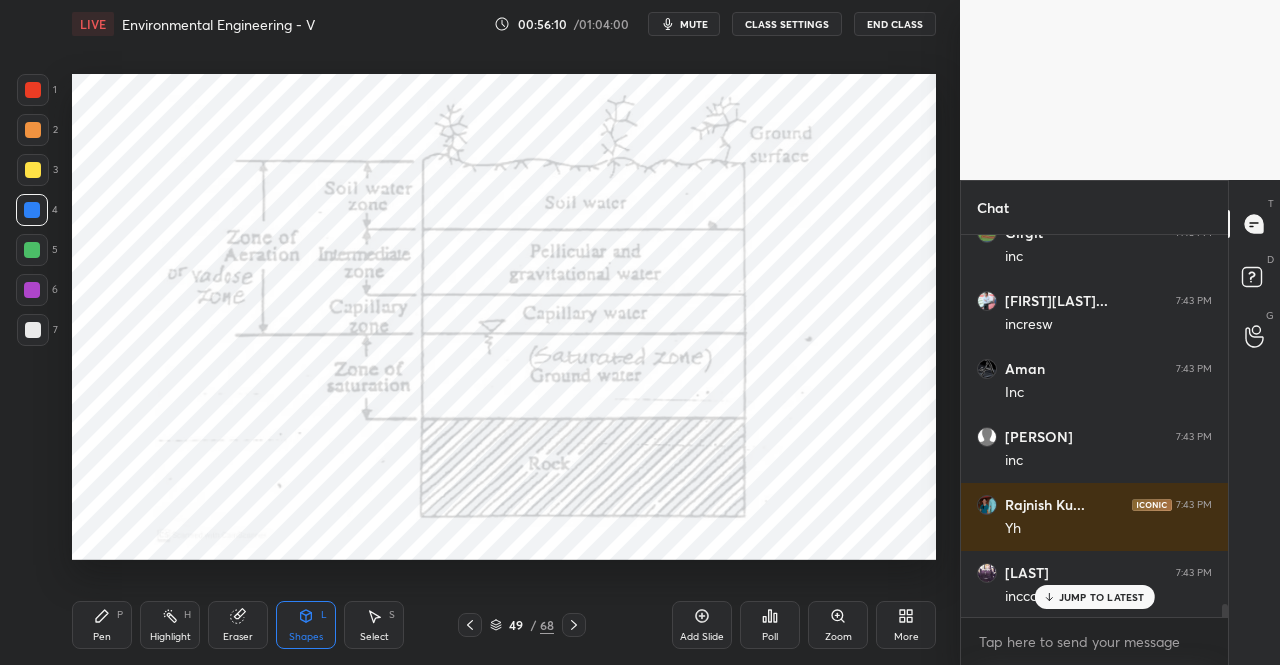 click on "Pen P" at bounding box center [102, 625] 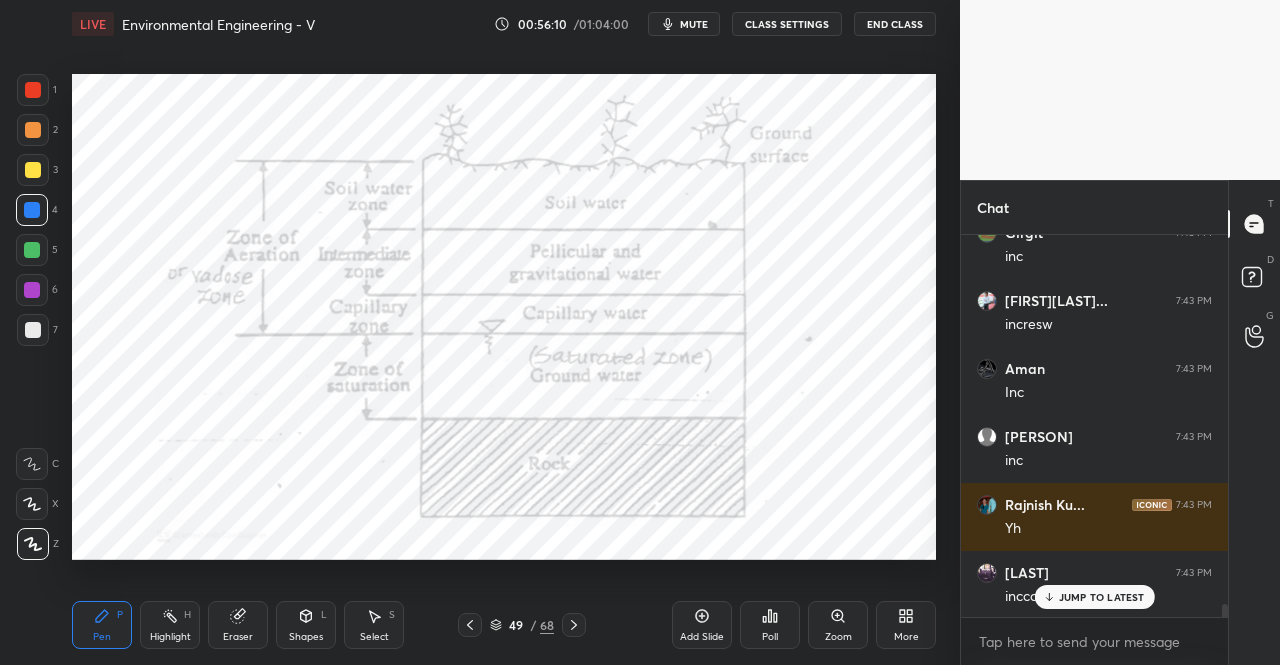 click on "Pen" at bounding box center (102, 637) 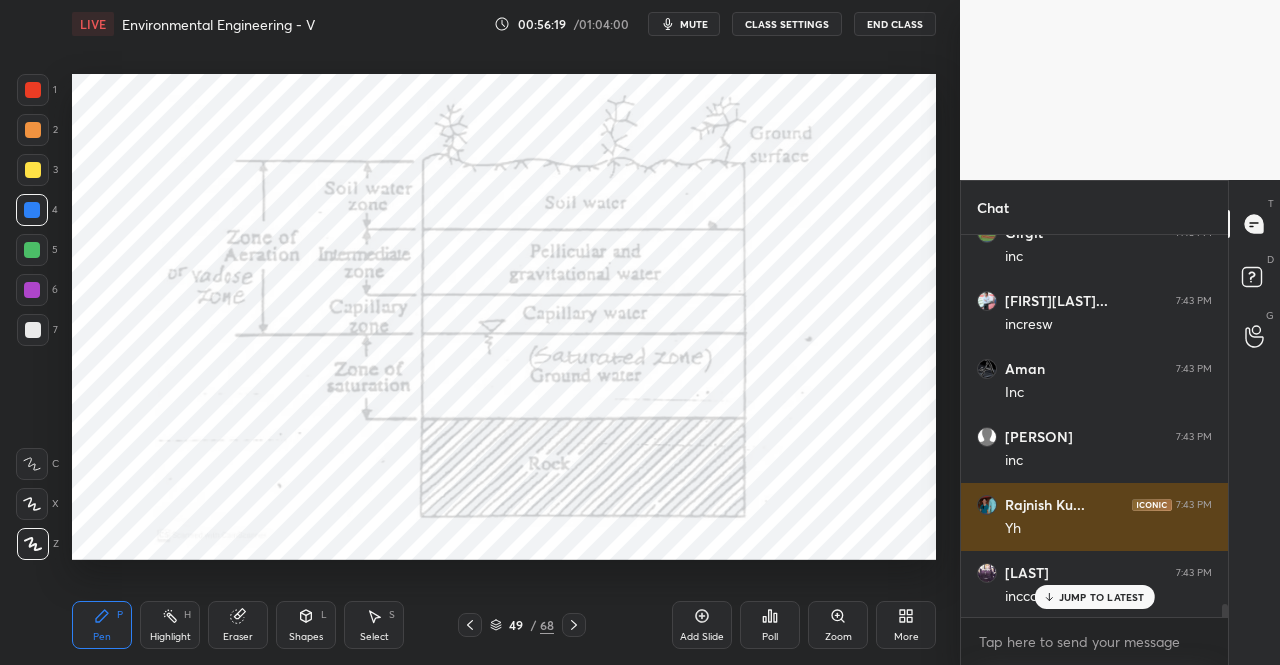 scroll, scrollTop: 10694, scrollLeft: 0, axis: vertical 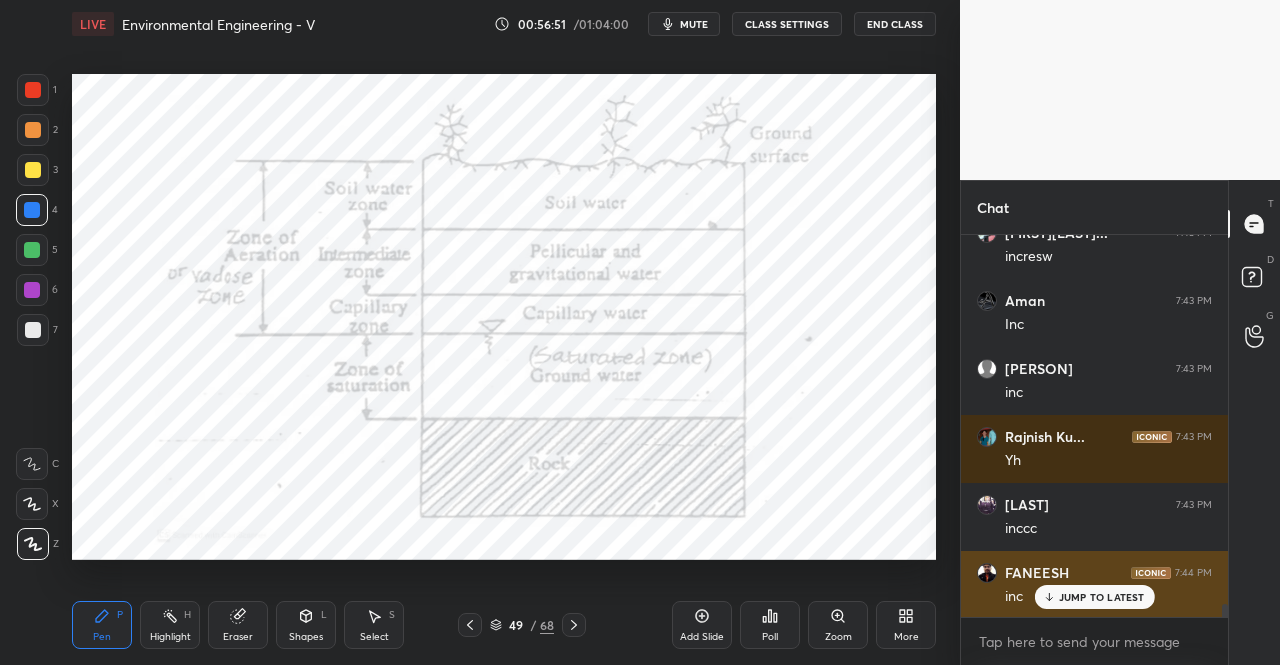 click 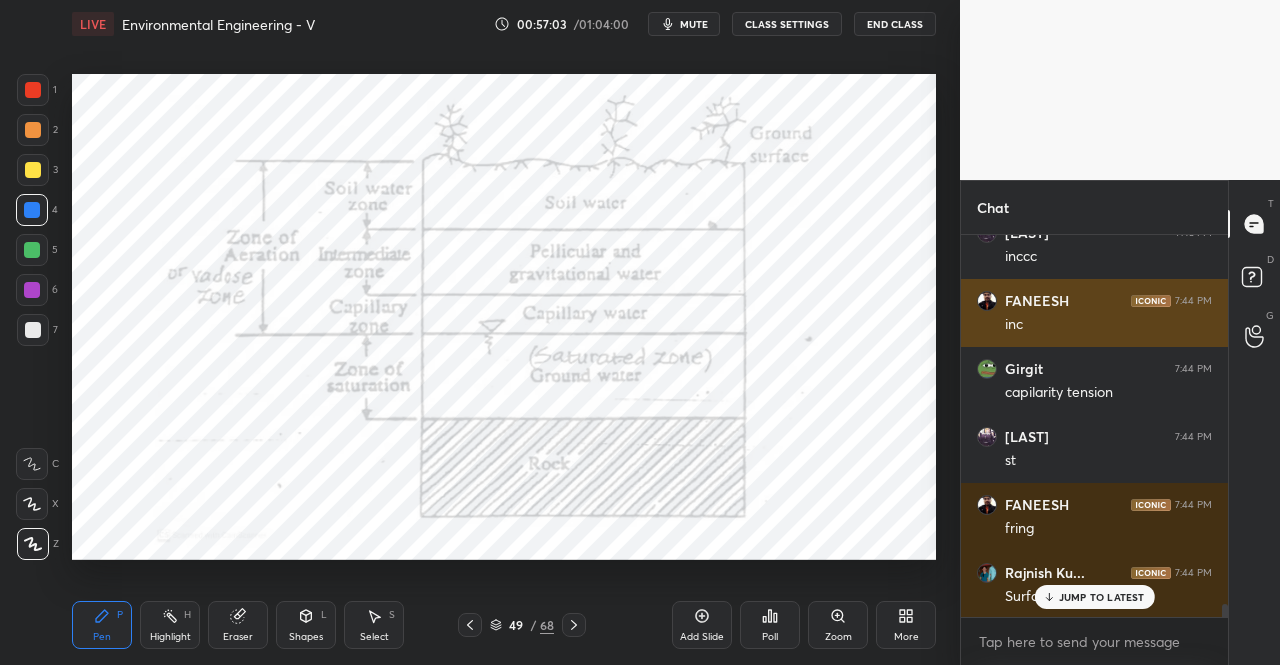 scroll, scrollTop: 11034, scrollLeft: 0, axis: vertical 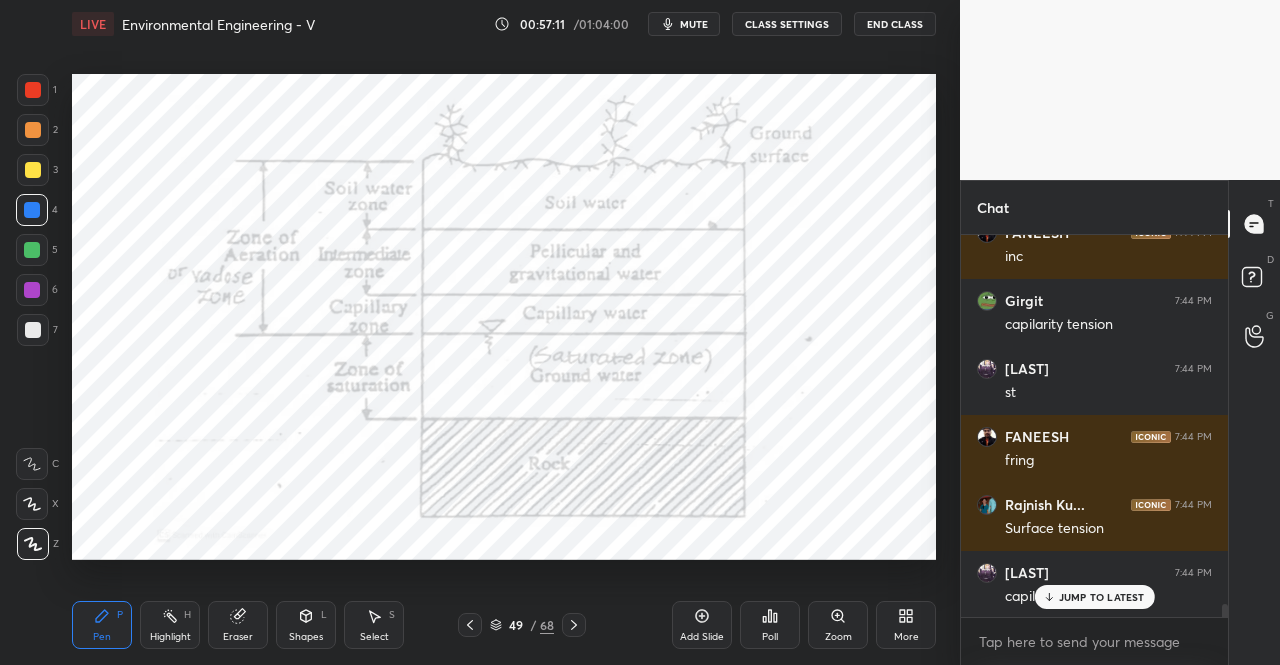 click on "JUMP TO LATEST" at bounding box center [1094, 597] 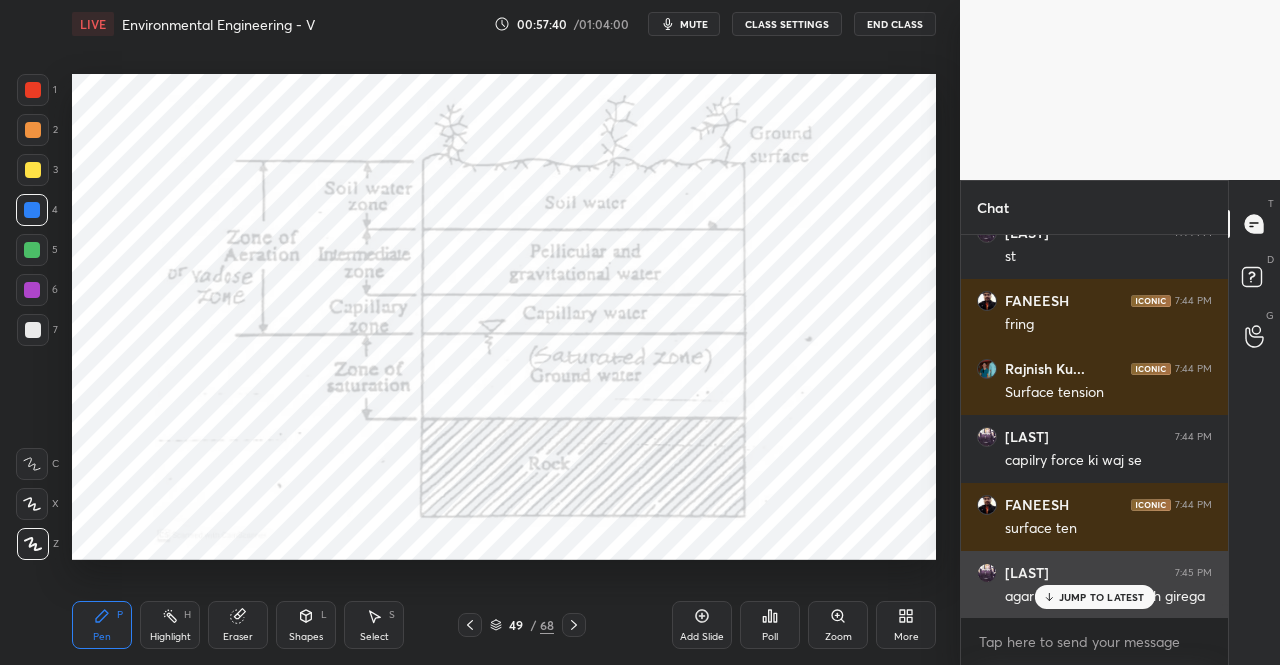 scroll, scrollTop: 11238, scrollLeft: 0, axis: vertical 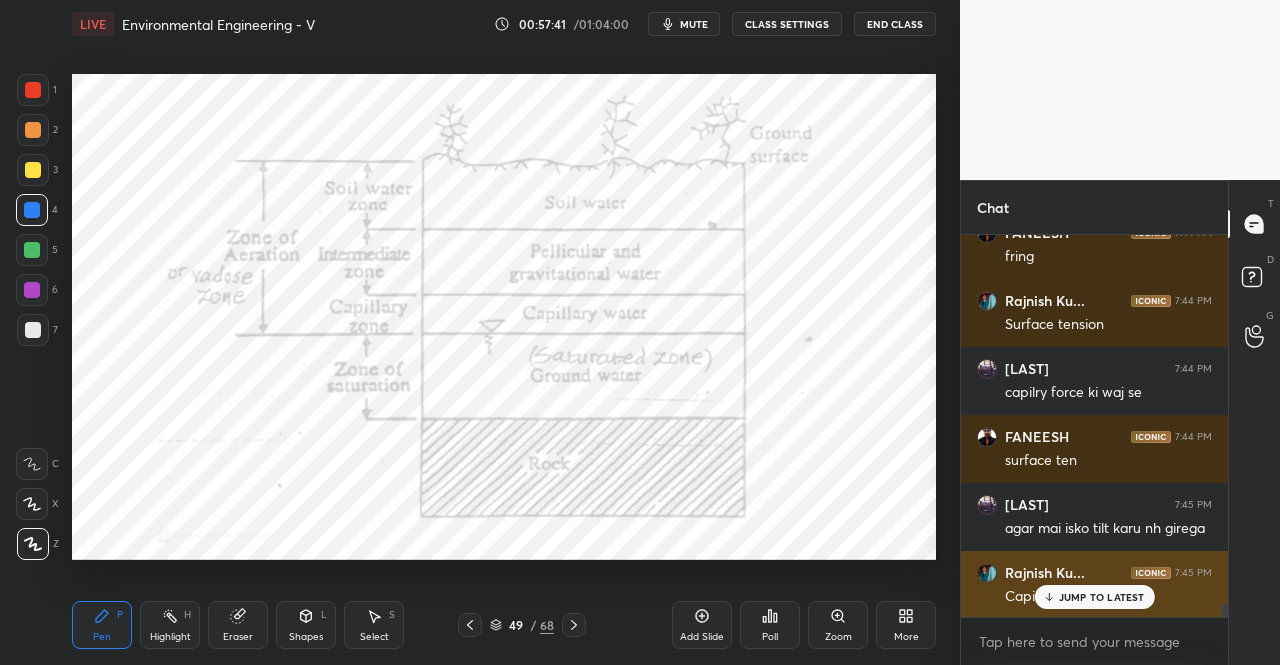 click on "JUMP TO LATEST" at bounding box center [1102, 597] 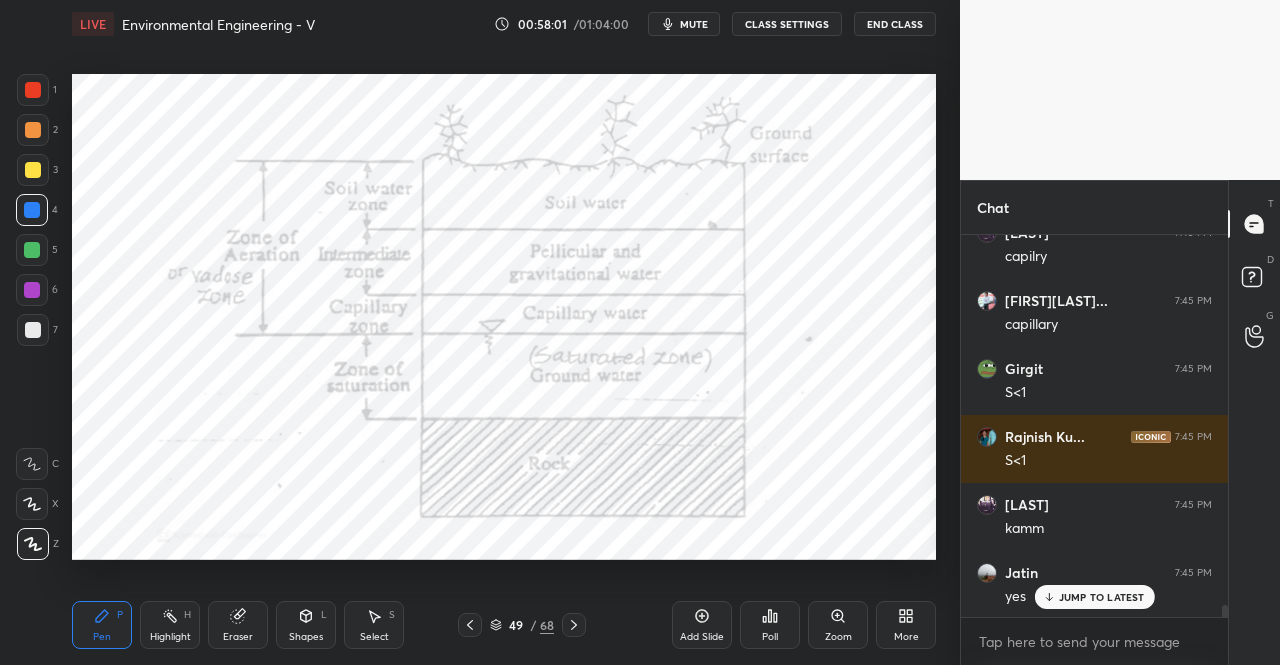 scroll, scrollTop: 11718, scrollLeft: 0, axis: vertical 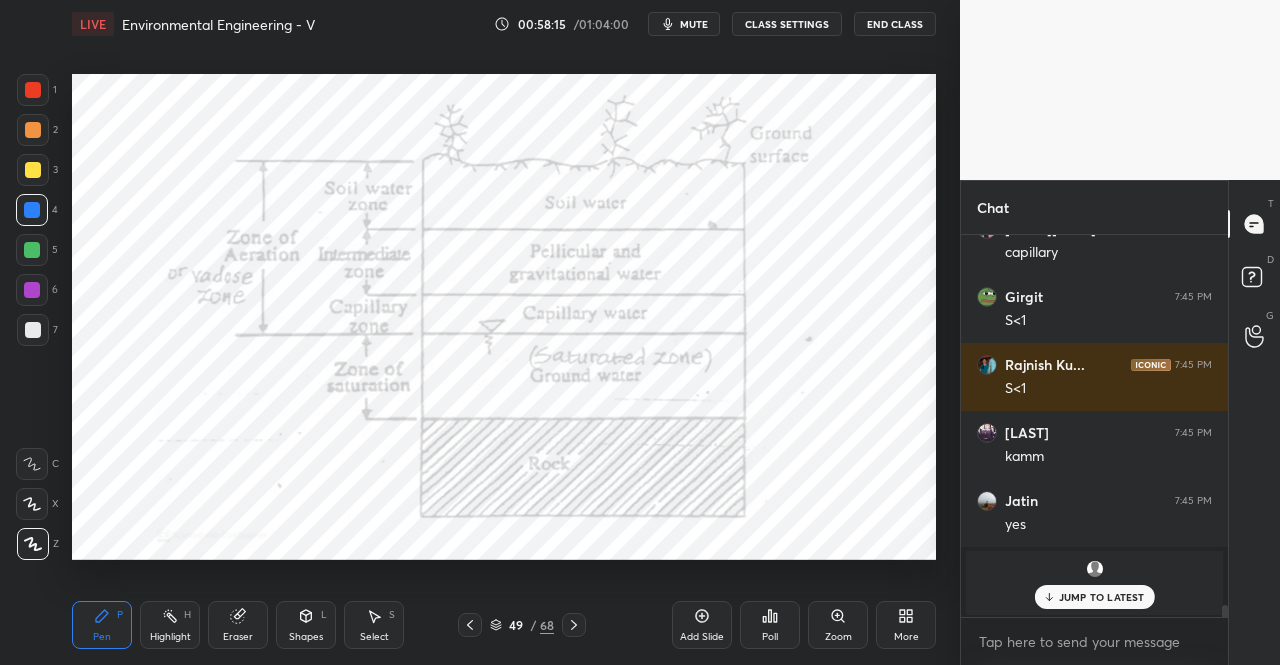 click at bounding box center (33, 90) 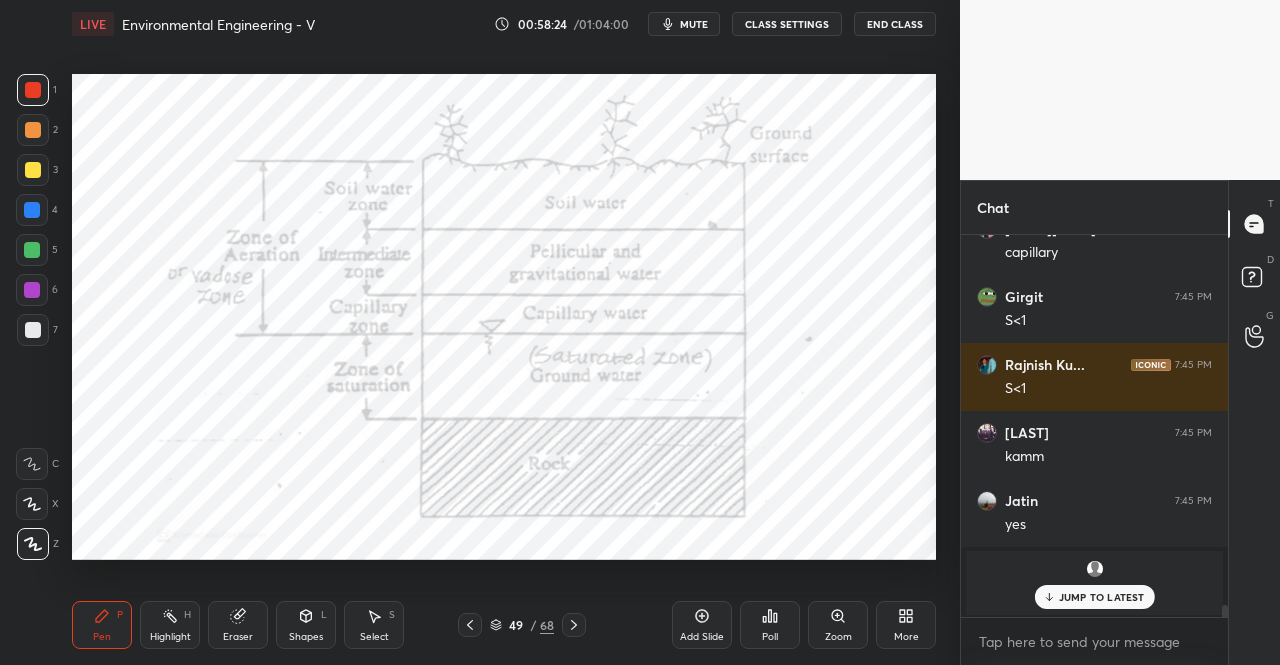click at bounding box center [32, 210] 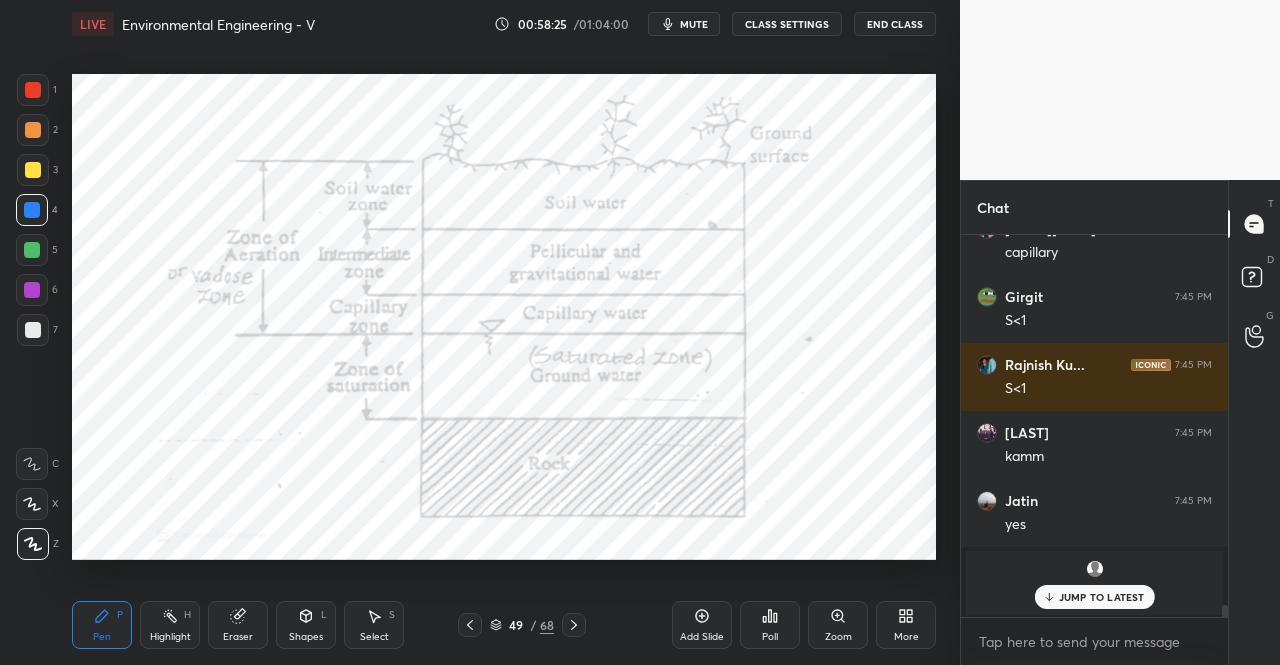 click at bounding box center [32, 210] 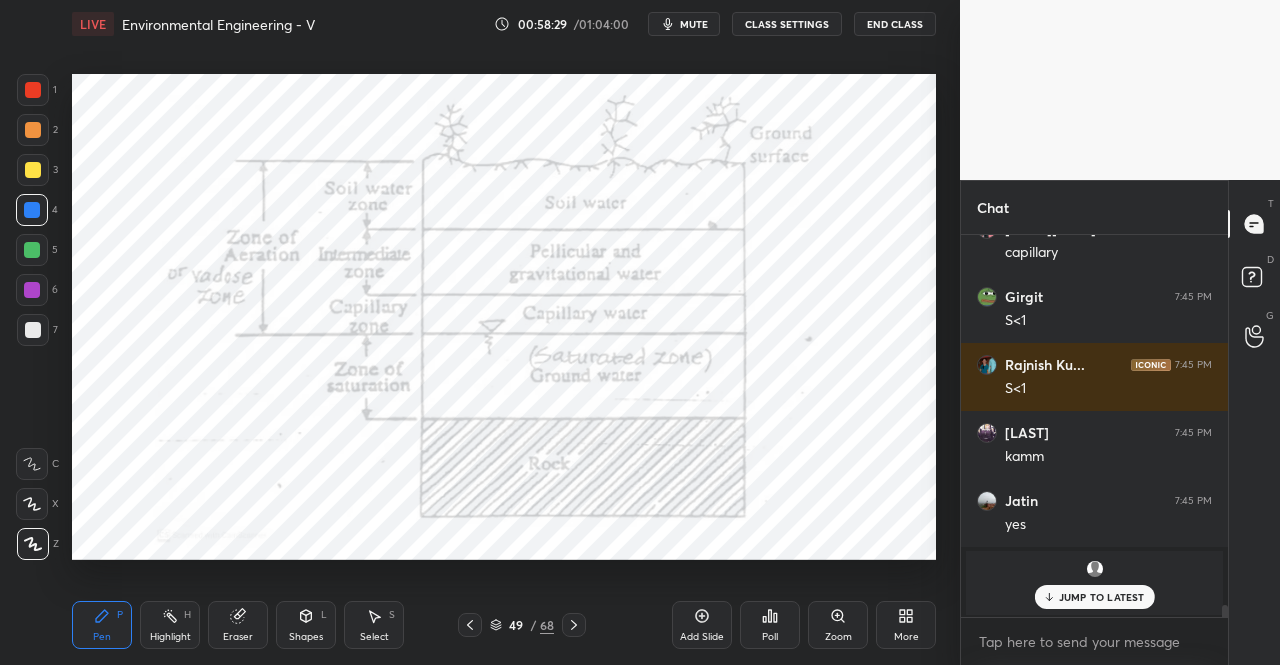 click on "Eraser" at bounding box center (238, 625) 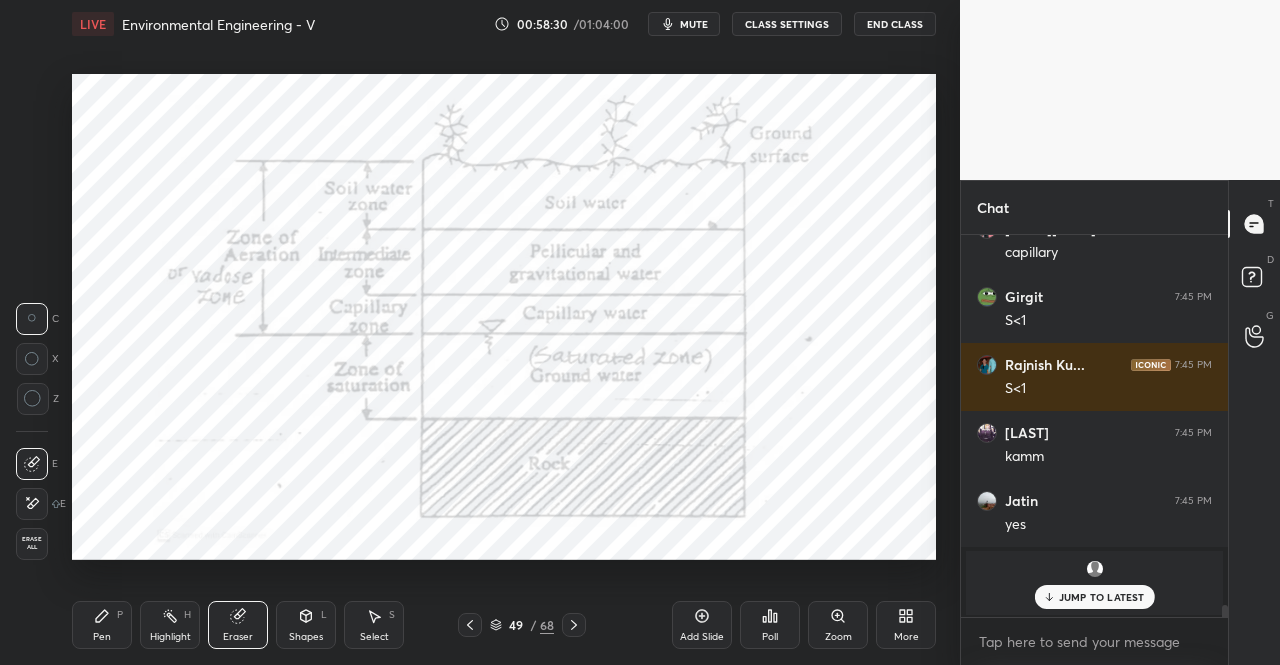 click on "Eraser" at bounding box center [238, 625] 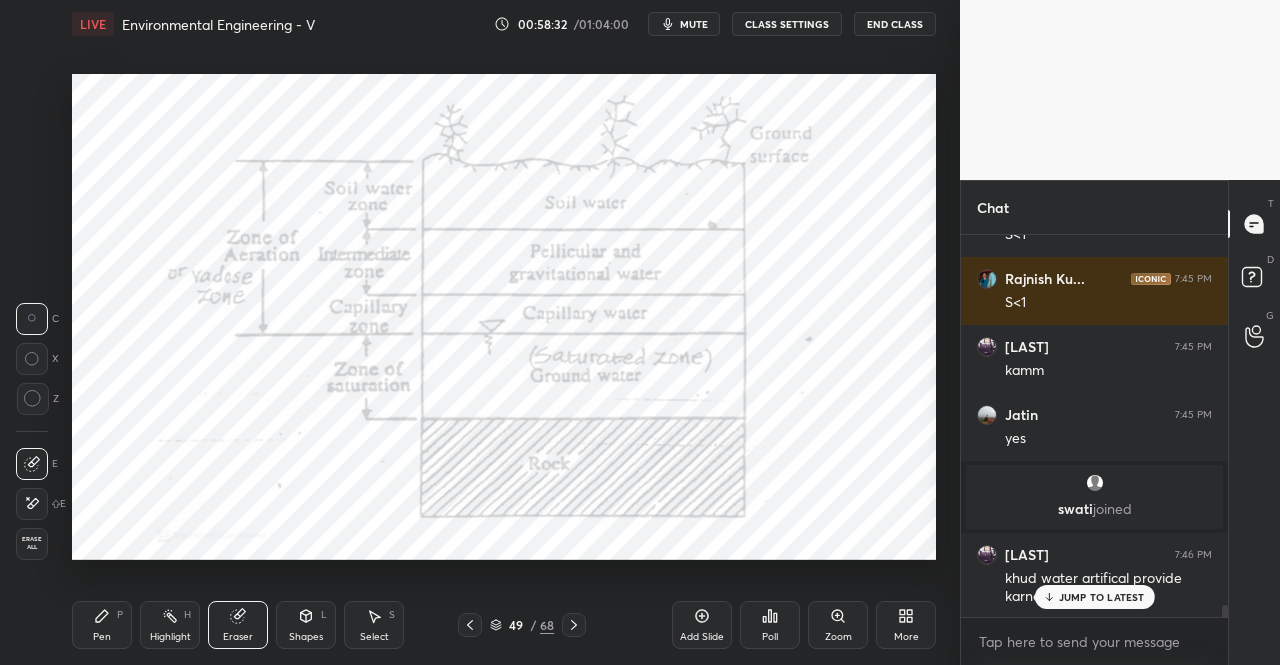 click 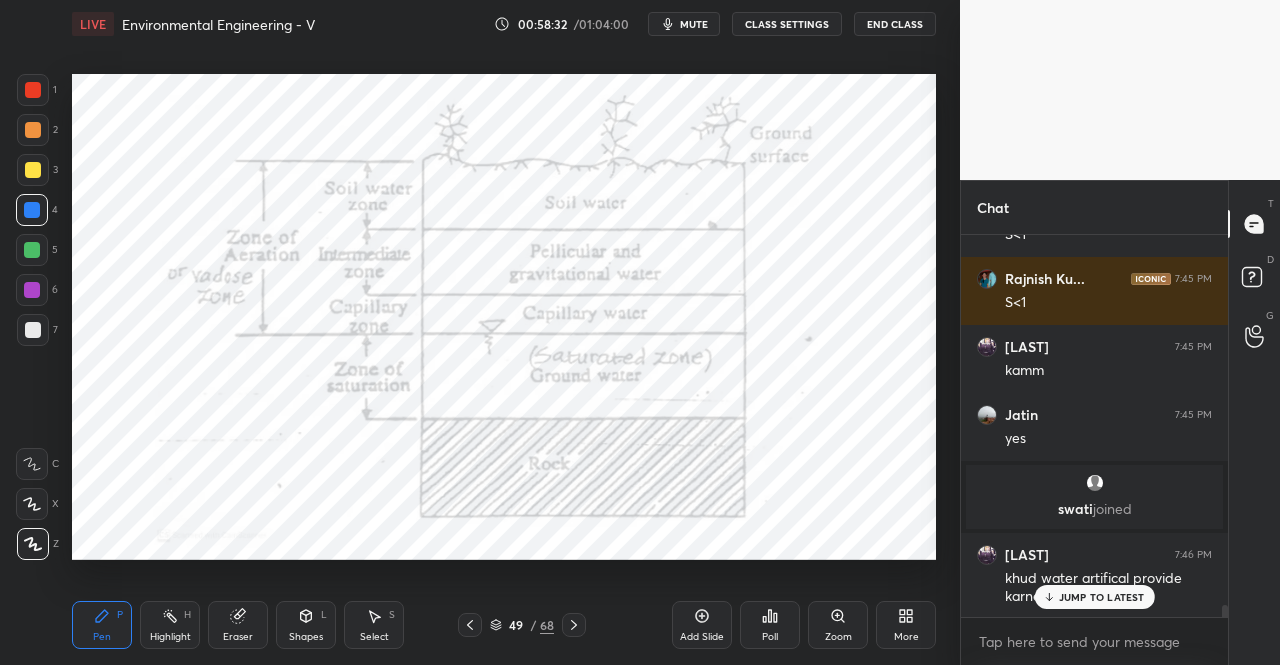 click on "Pen P" at bounding box center (102, 625) 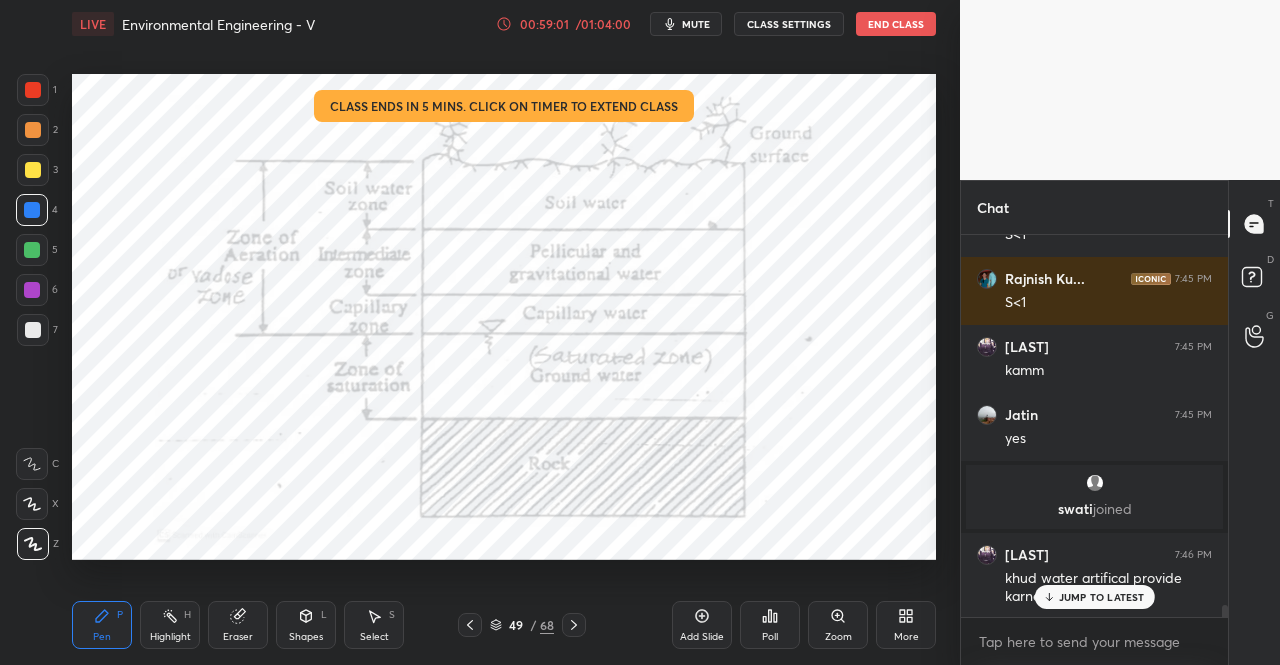 click 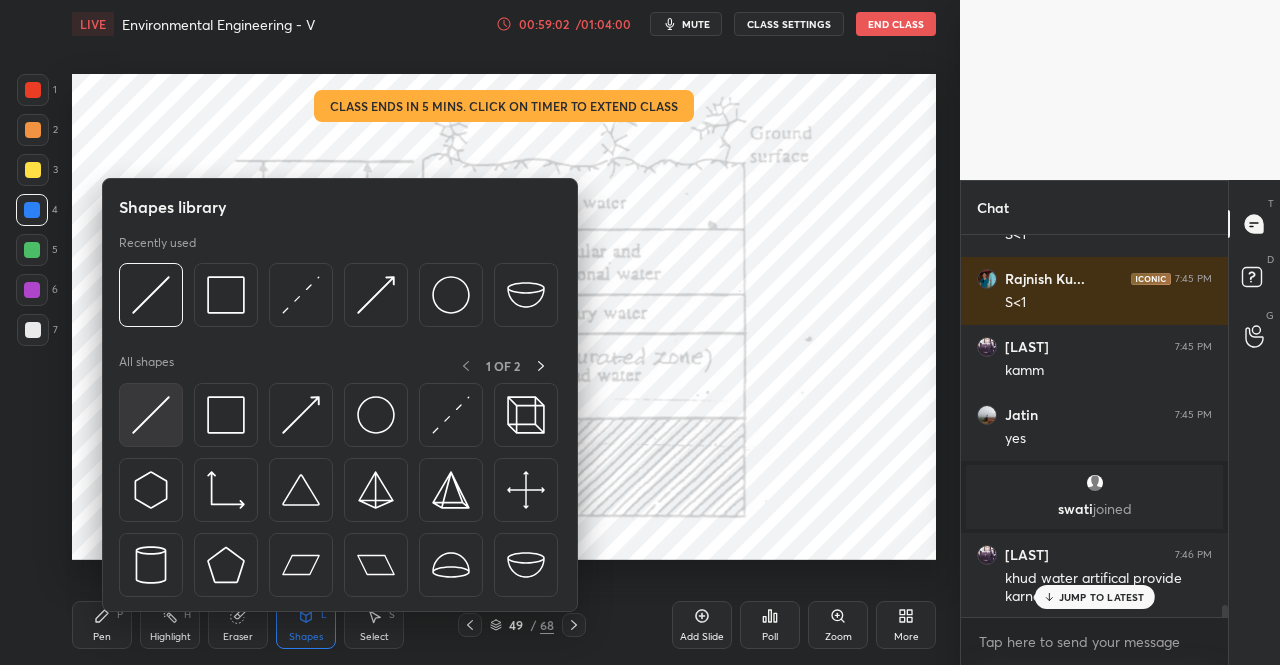 click at bounding box center [151, 415] 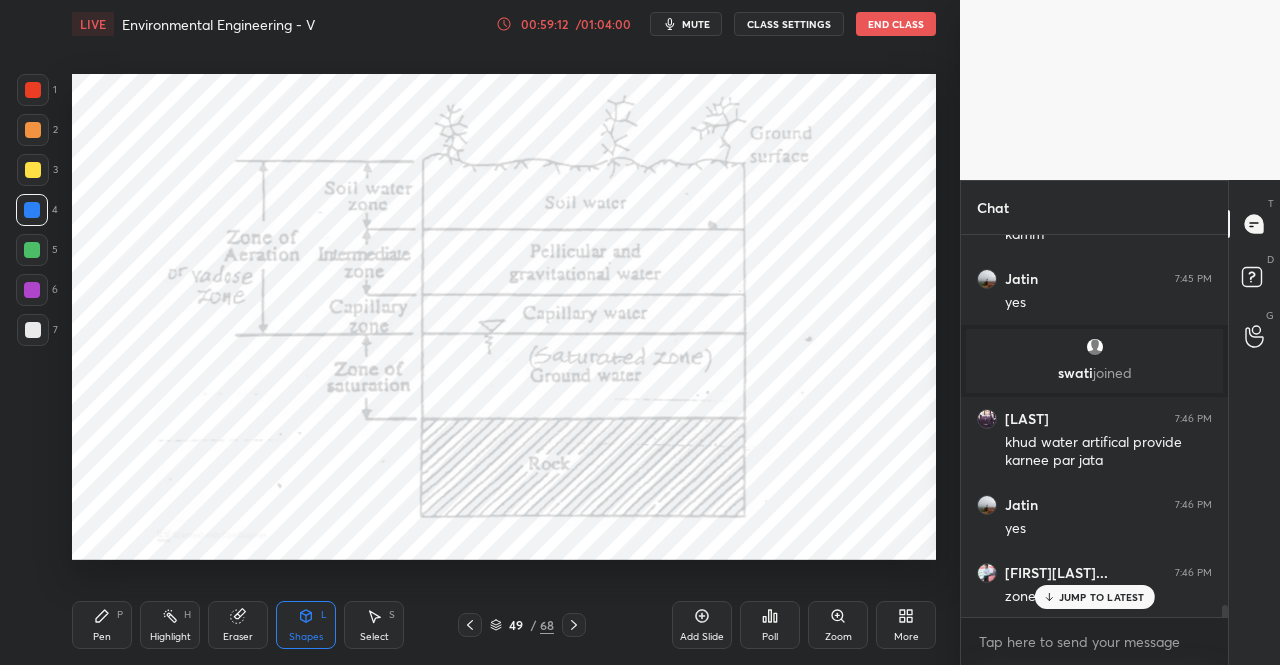 scroll, scrollTop: 12008, scrollLeft: 0, axis: vertical 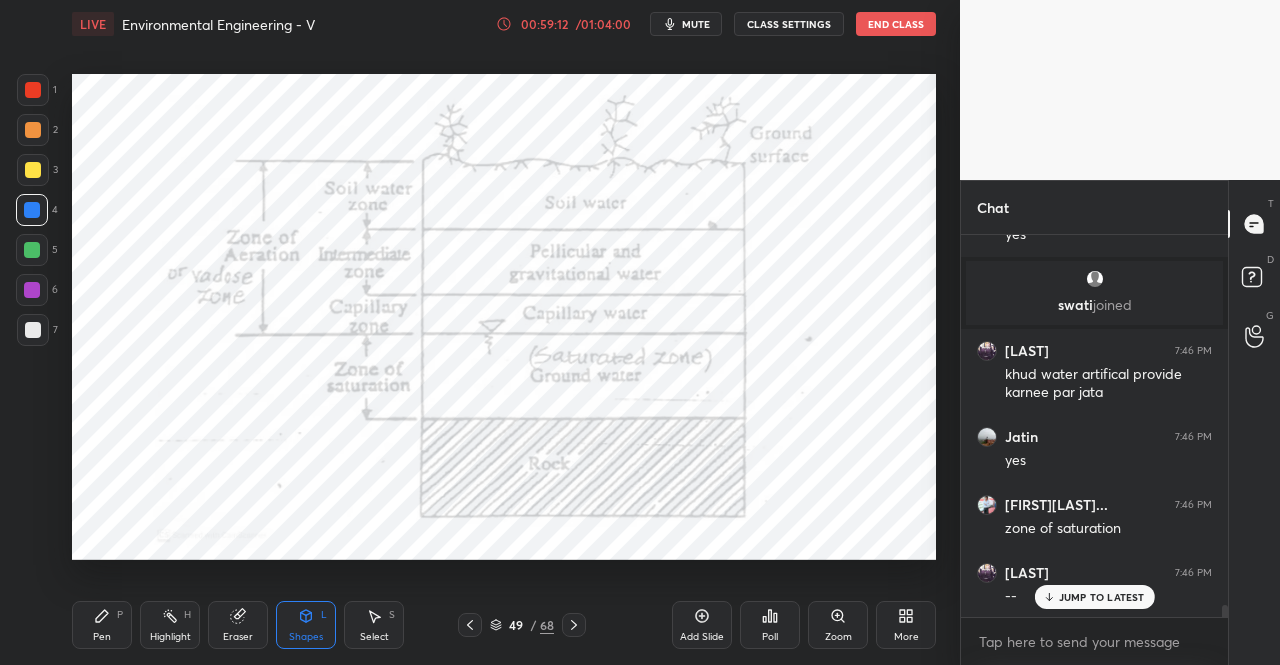 click on "Pen P" at bounding box center (102, 625) 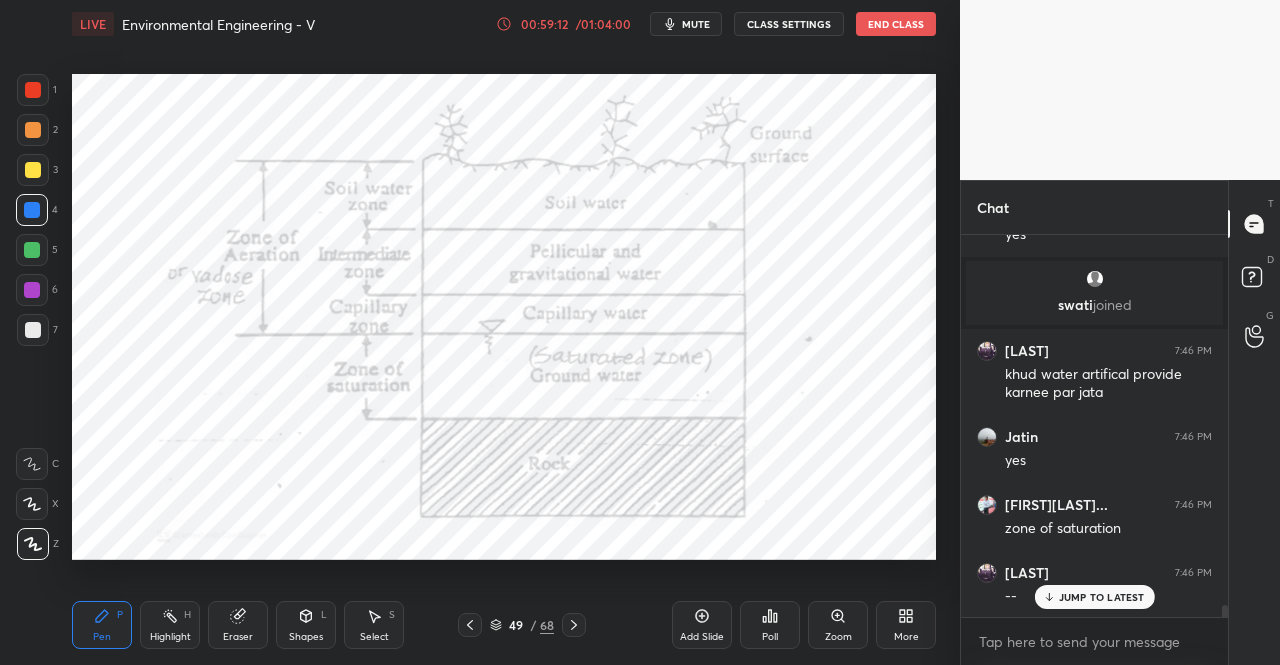 click on "Pen P" at bounding box center (102, 625) 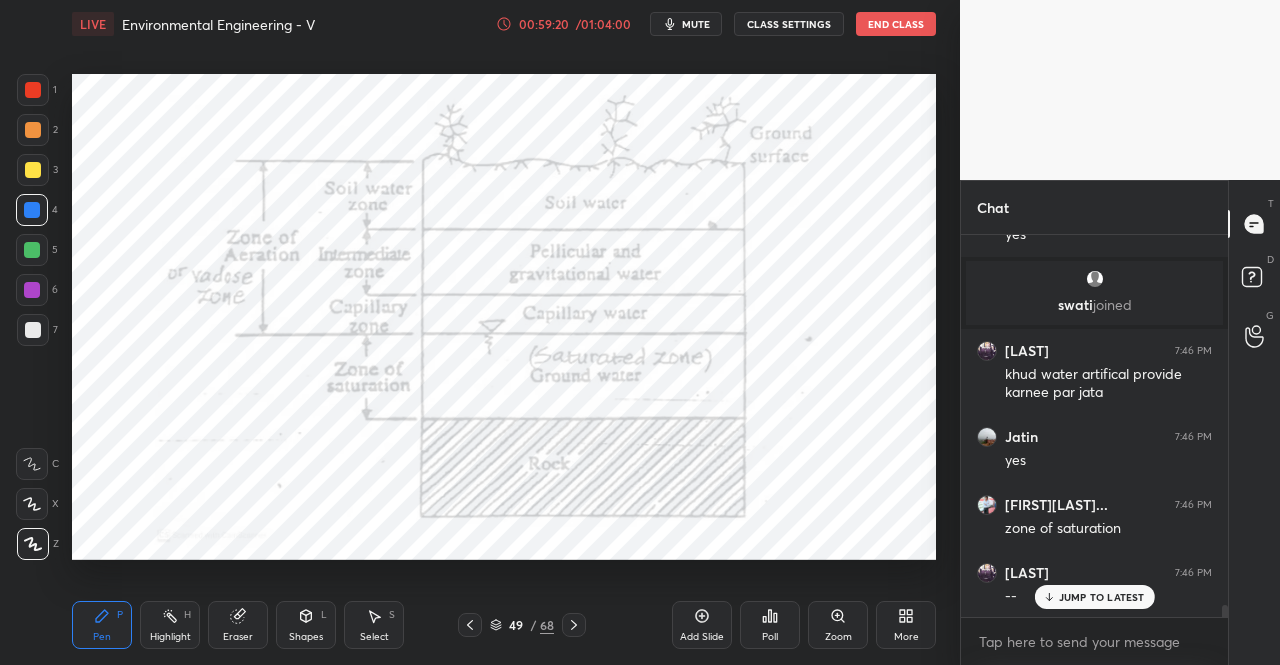 click on "khushal 7:46 PM --" at bounding box center (1094, 585) 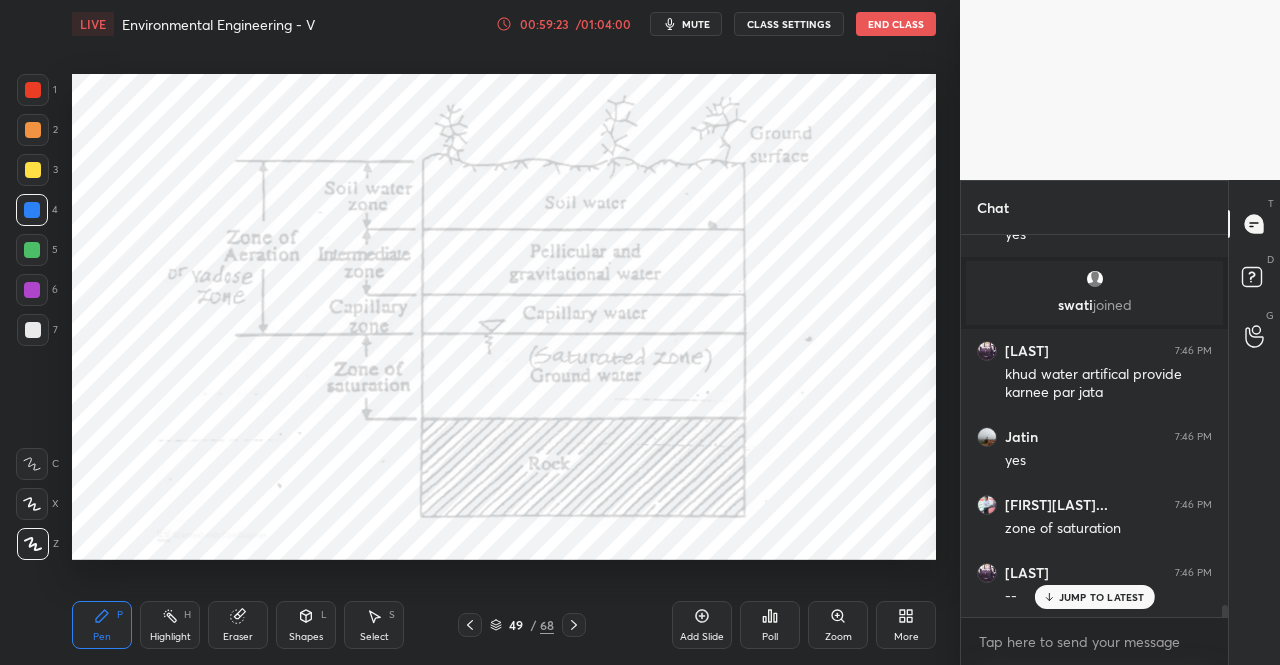 click on "mute" at bounding box center (696, 24) 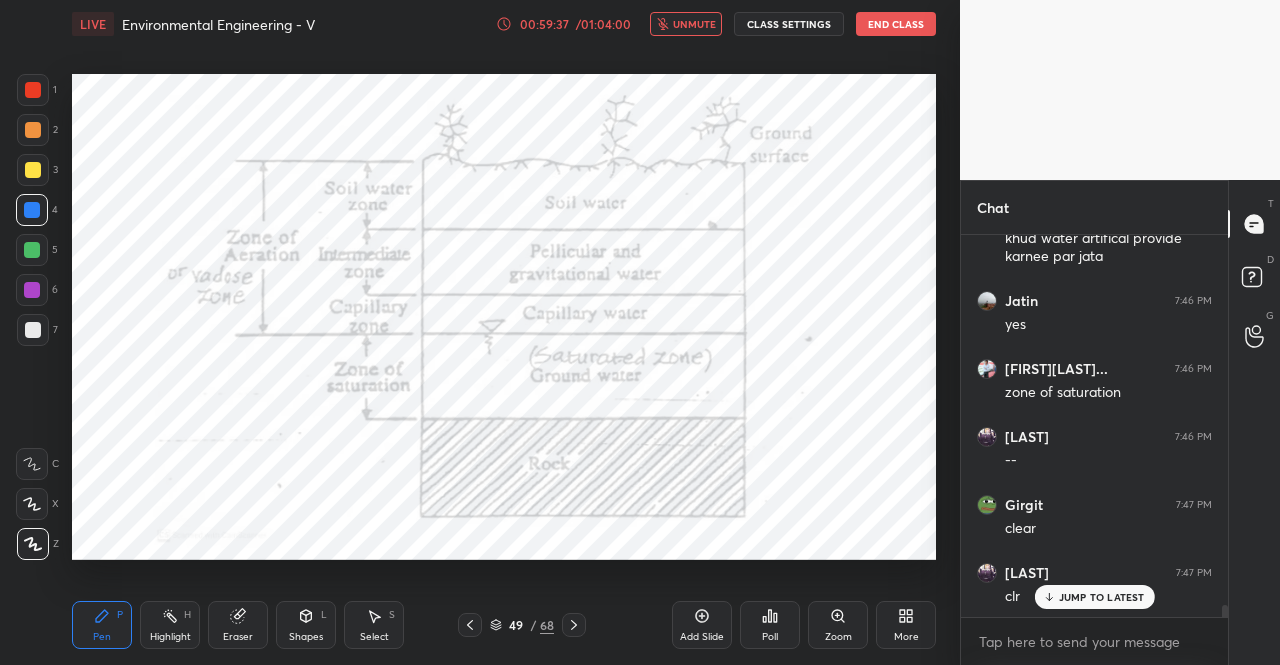 scroll, scrollTop: 12212, scrollLeft: 0, axis: vertical 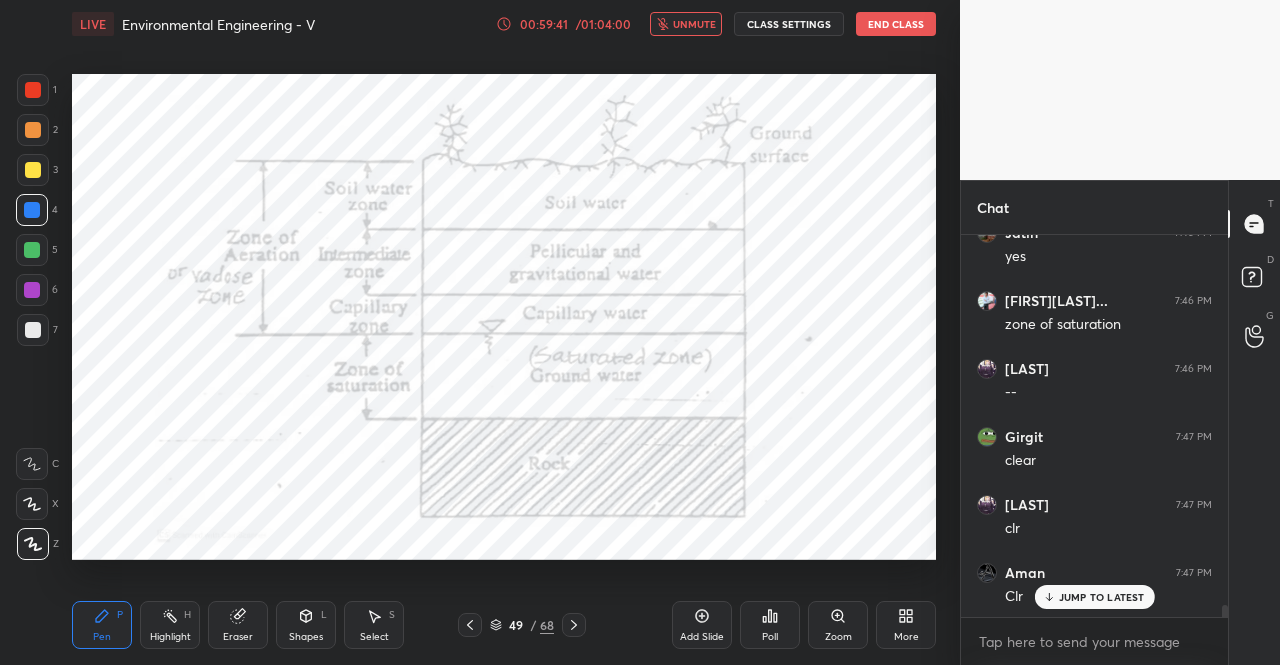 click on "unmute" at bounding box center [694, 24] 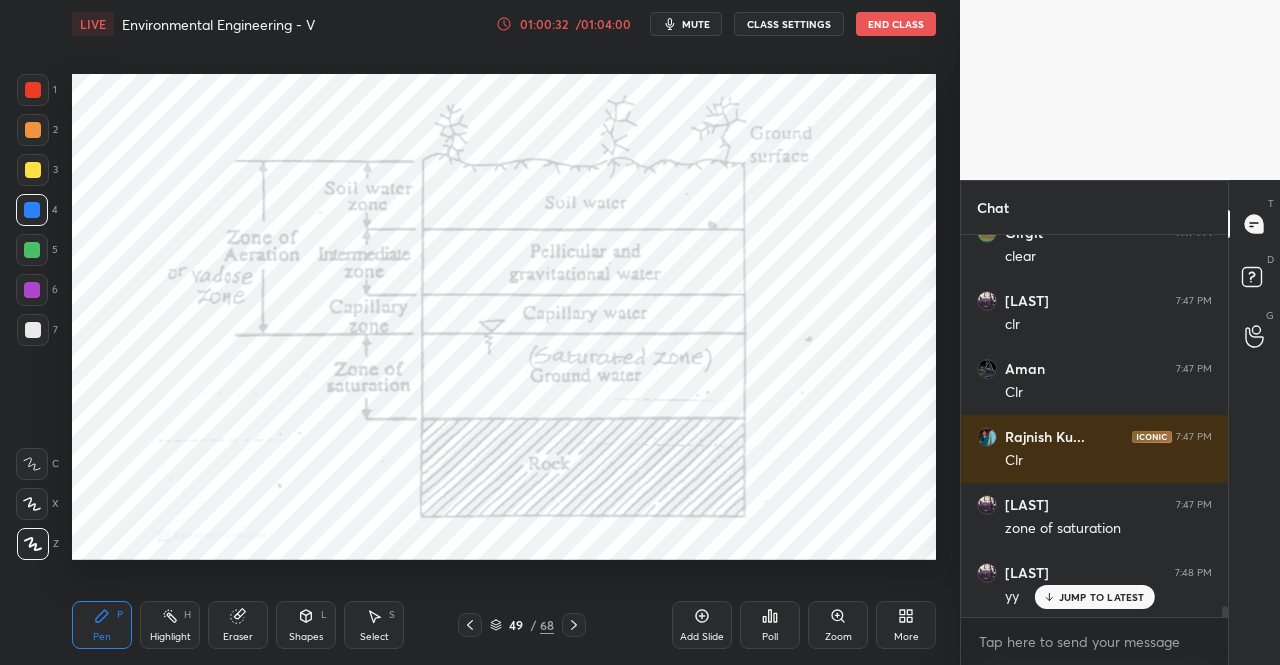 scroll, scrollTop: 12484, scrollLeft: 0, axis: vertical 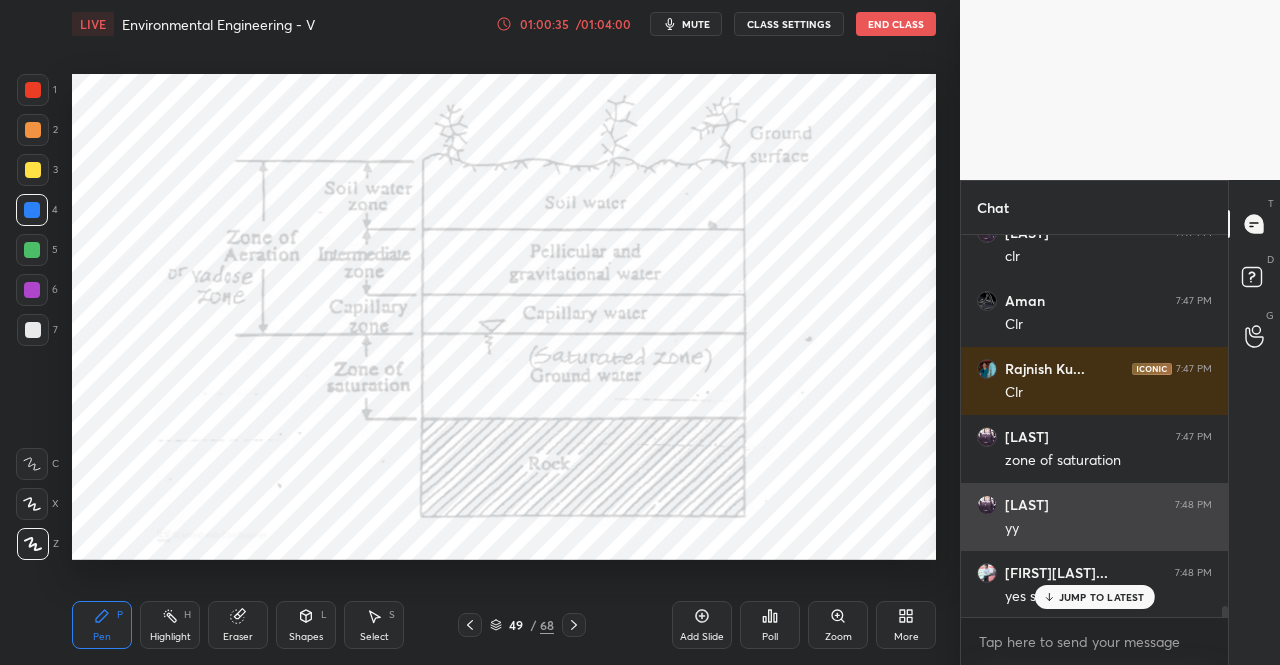 click on "JUMP TO LATEST" at bounding box center (1102, 597) 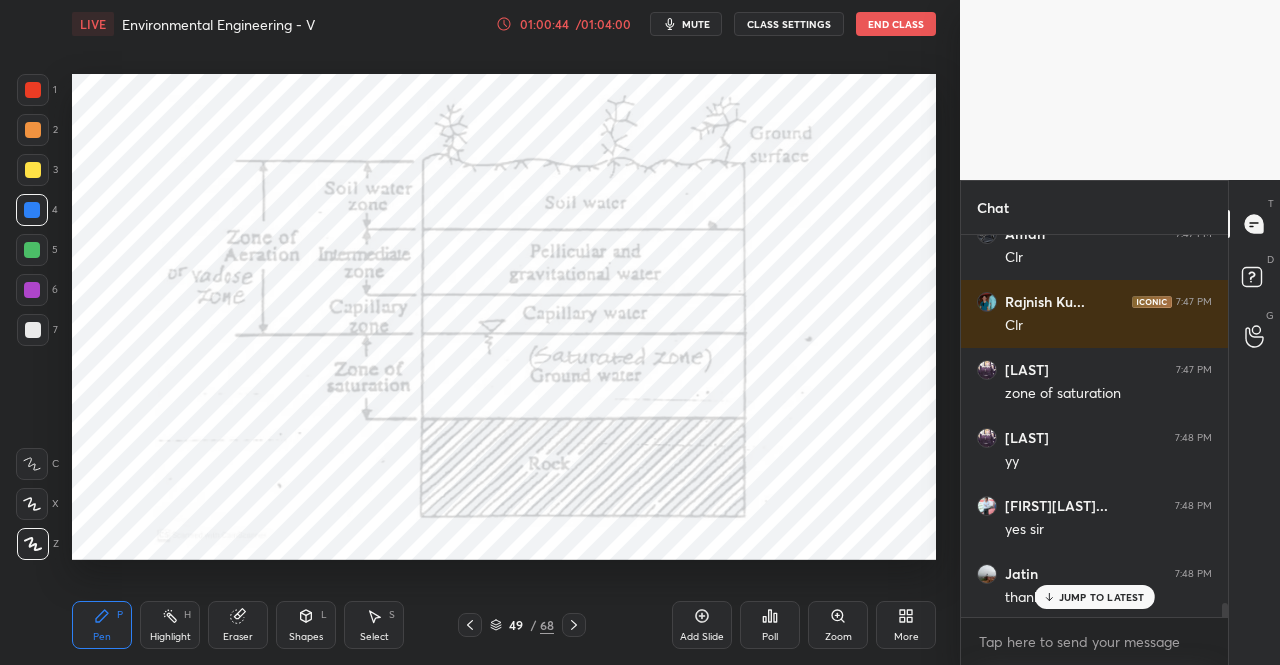 scroll, scrollTop: 12520, scrollLeft: 0, axis: vertical 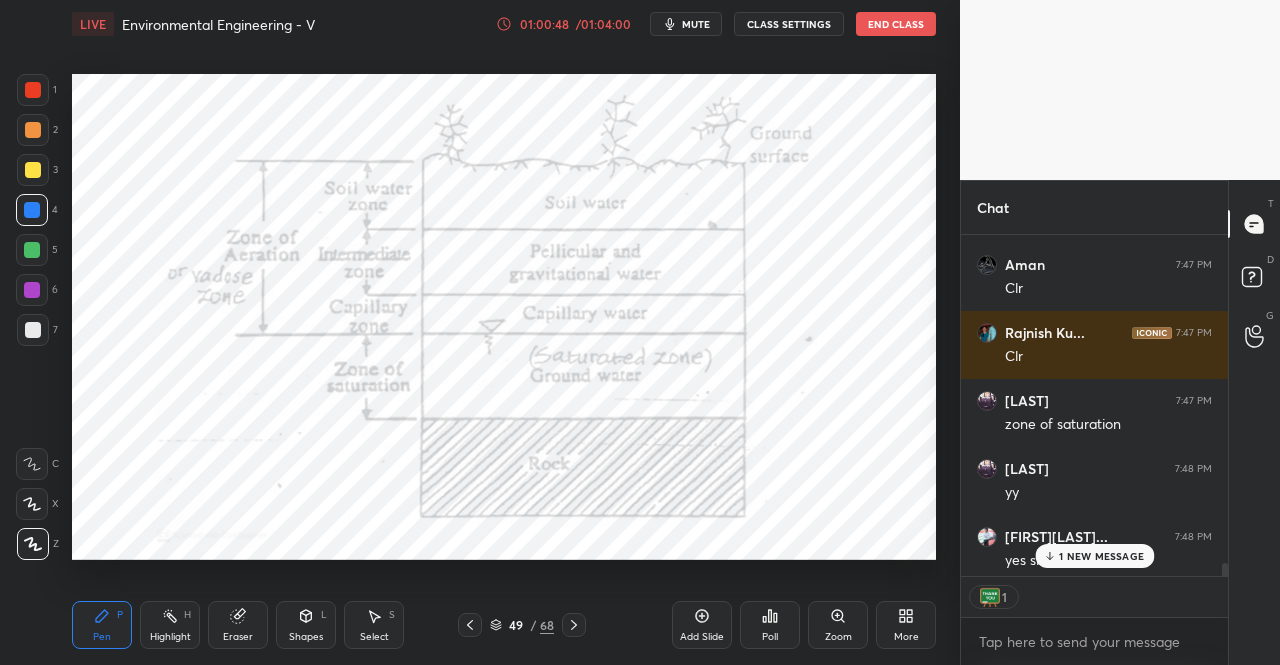 click on "1 NEW MESSAGE" at bounding box center [1101, 556] 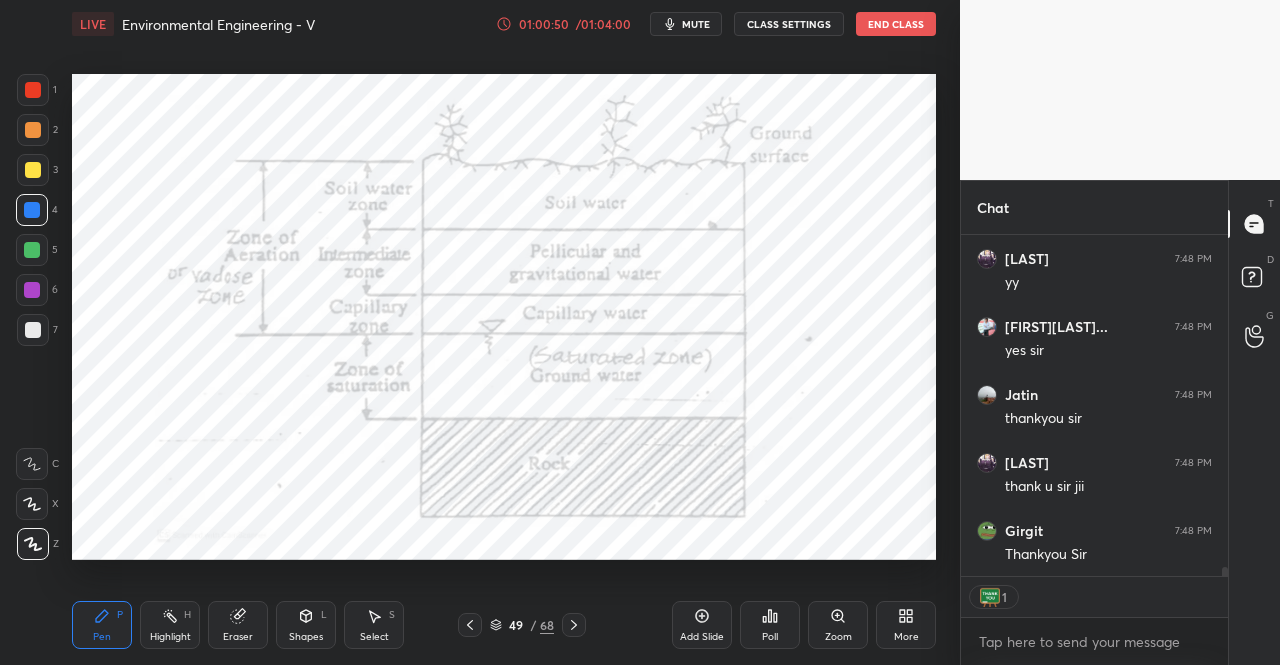 scroll, scrollTop: 12798, scrollLeft: 0, axis: vertical 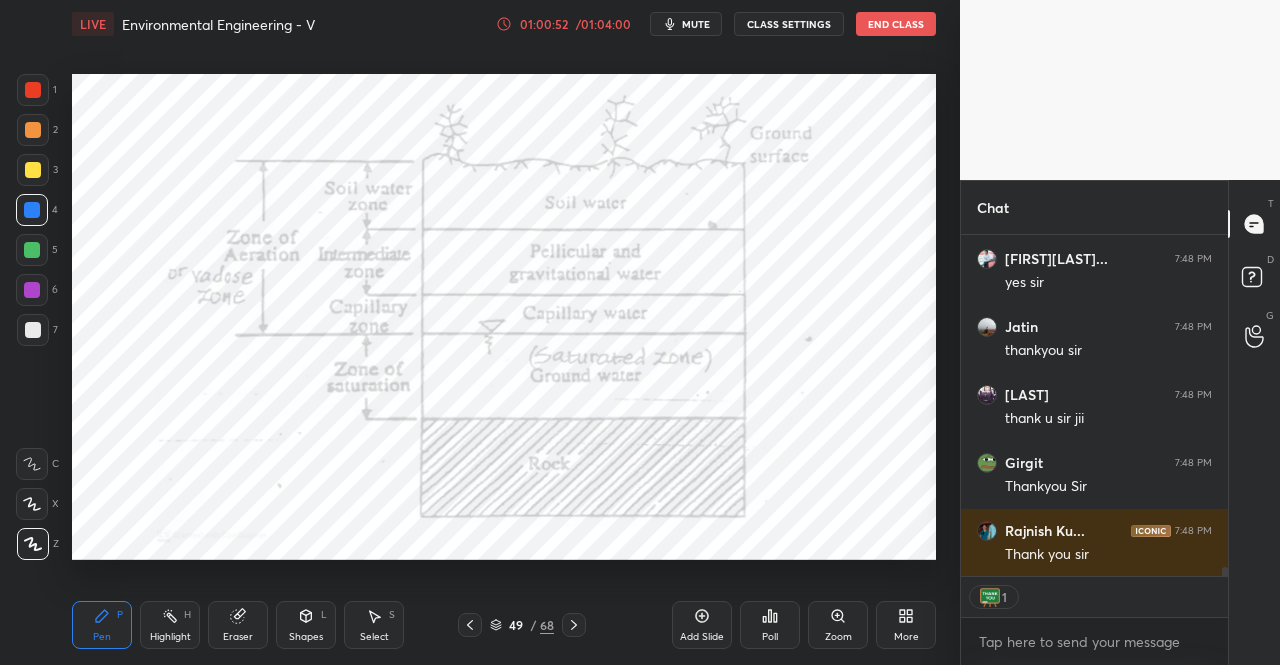 click on "mute" at bounding box center [696, 24] 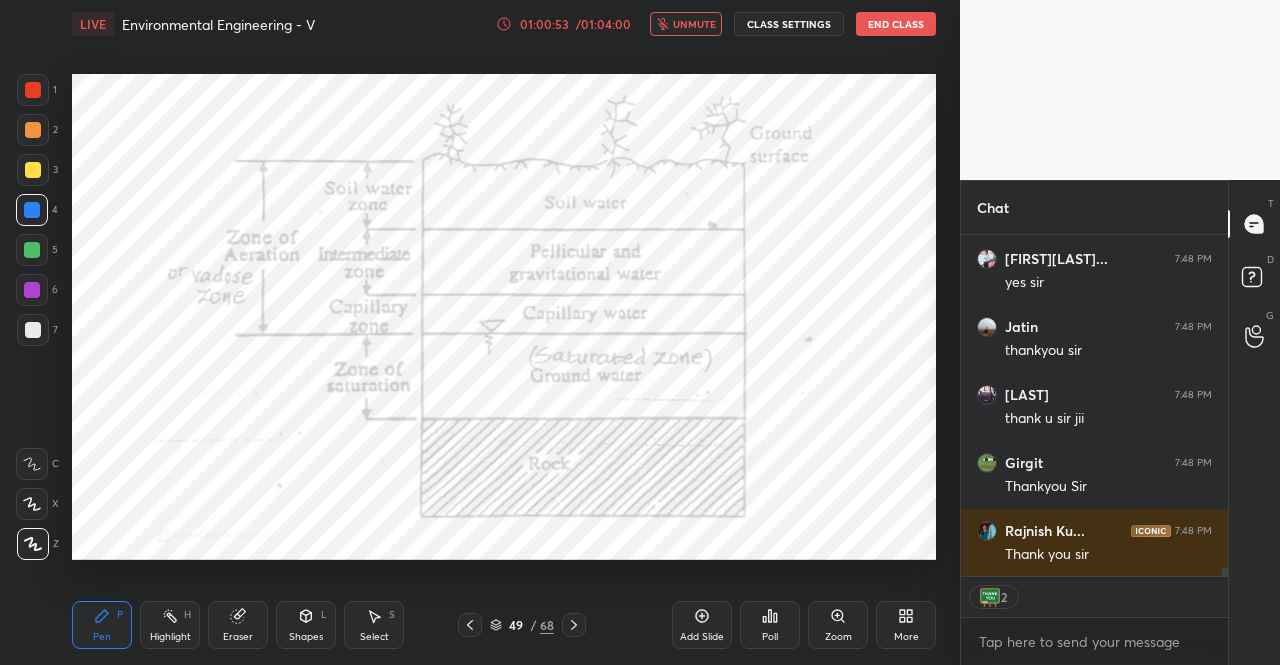 click on "End Class" at bounding box center [896, 24] 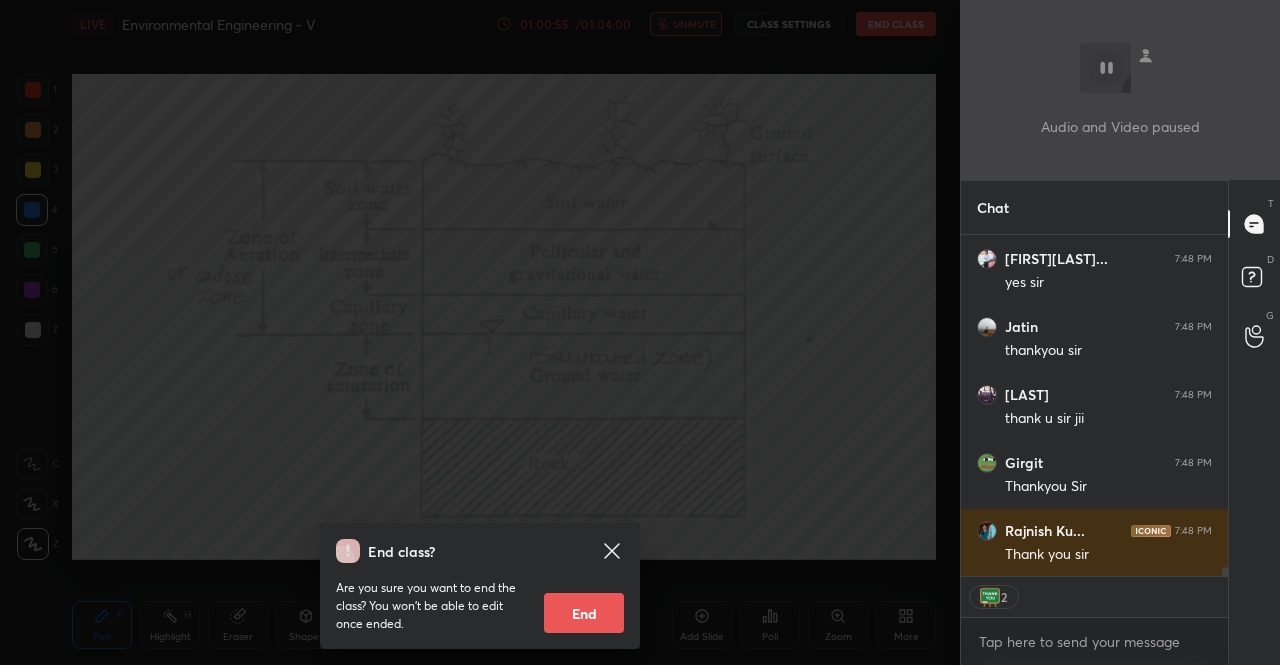 click on "End" at bounding box center [584, 613] 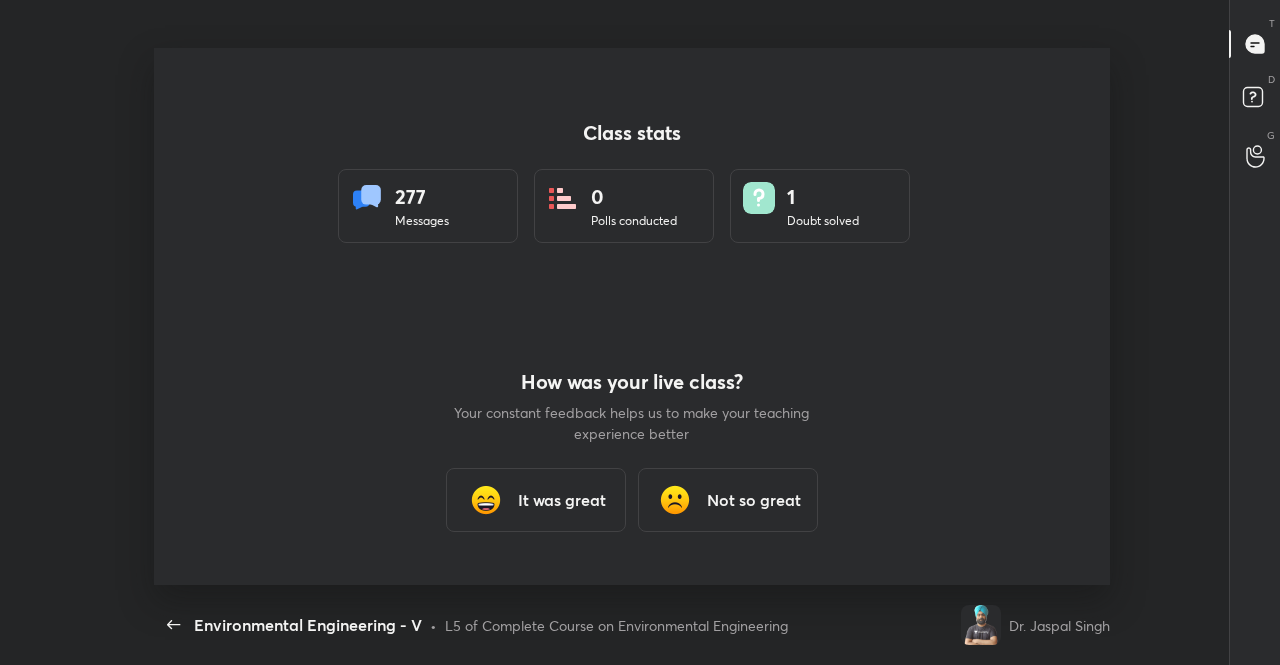 scroll, scrollTop: 0, scrollLeft: 0, axis: both 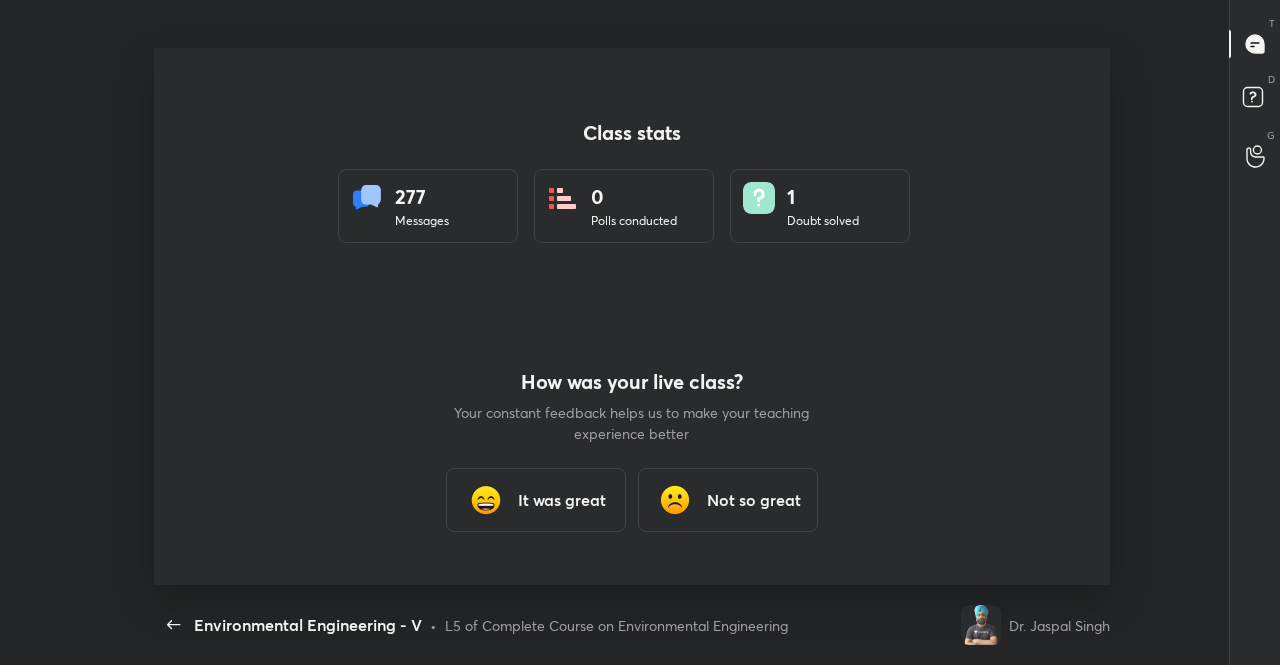 type on "x" 